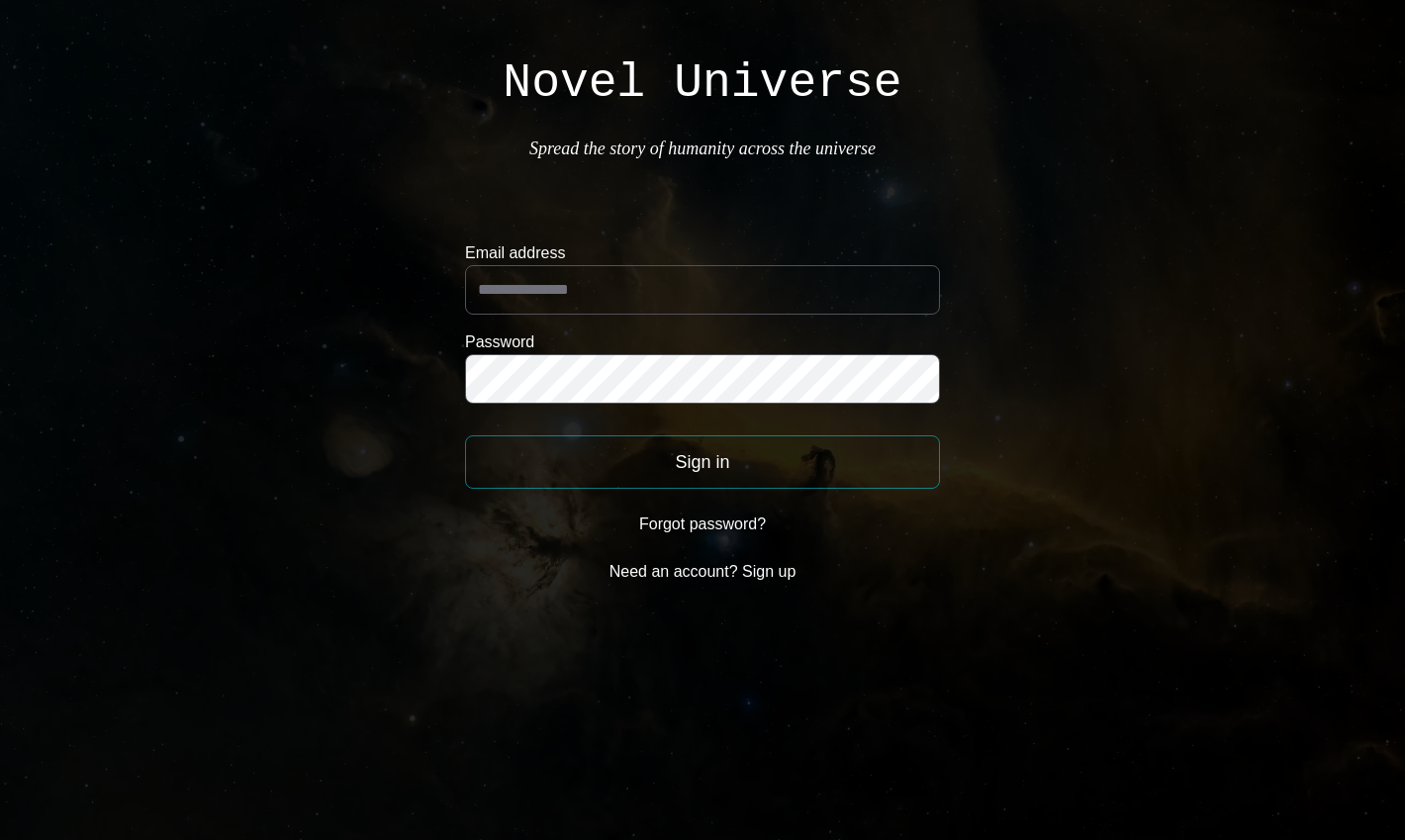scroll, scrollTop: 0, scrollLeft: 0, axis: both 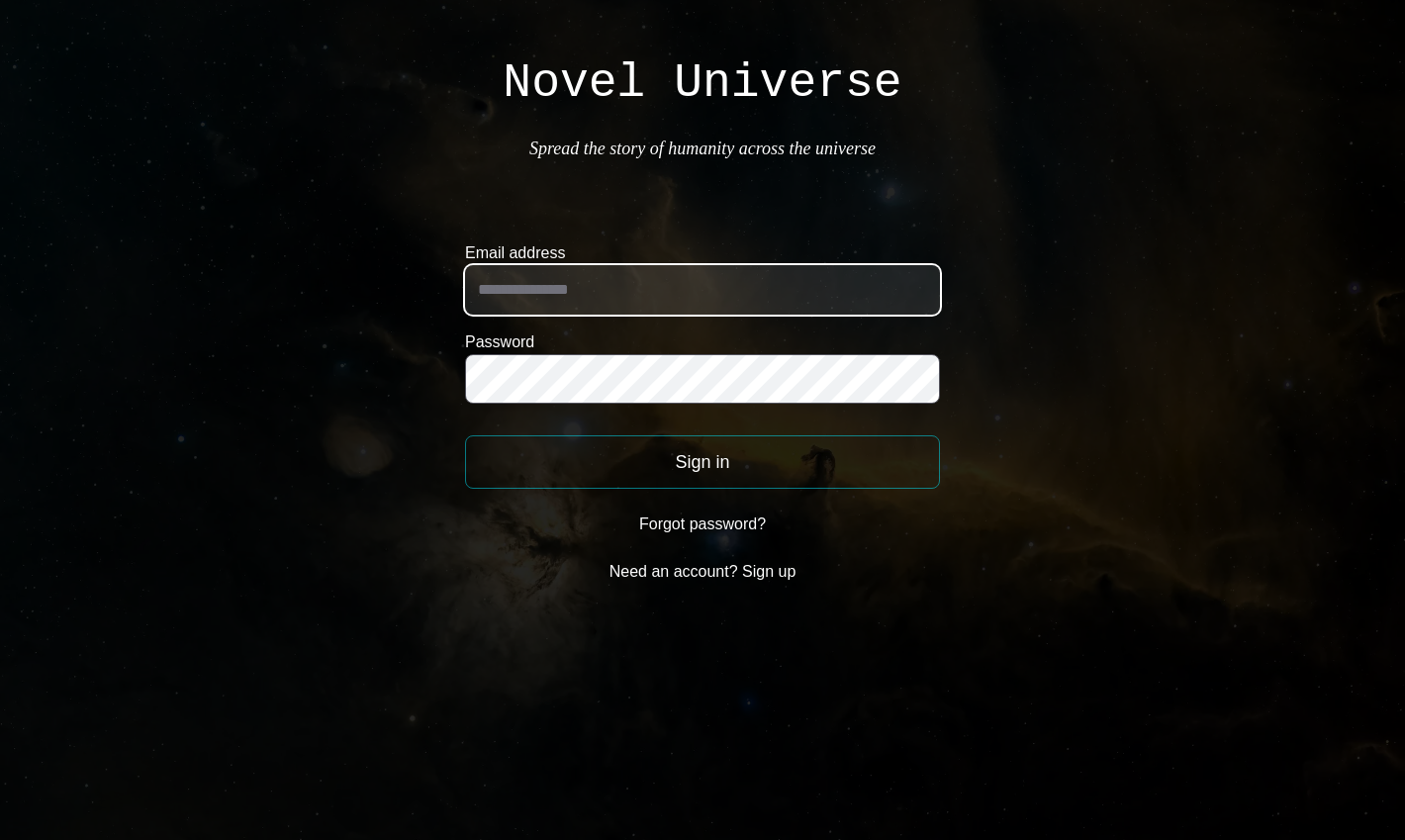 click on "Email address" at bounding box center (702, 290) 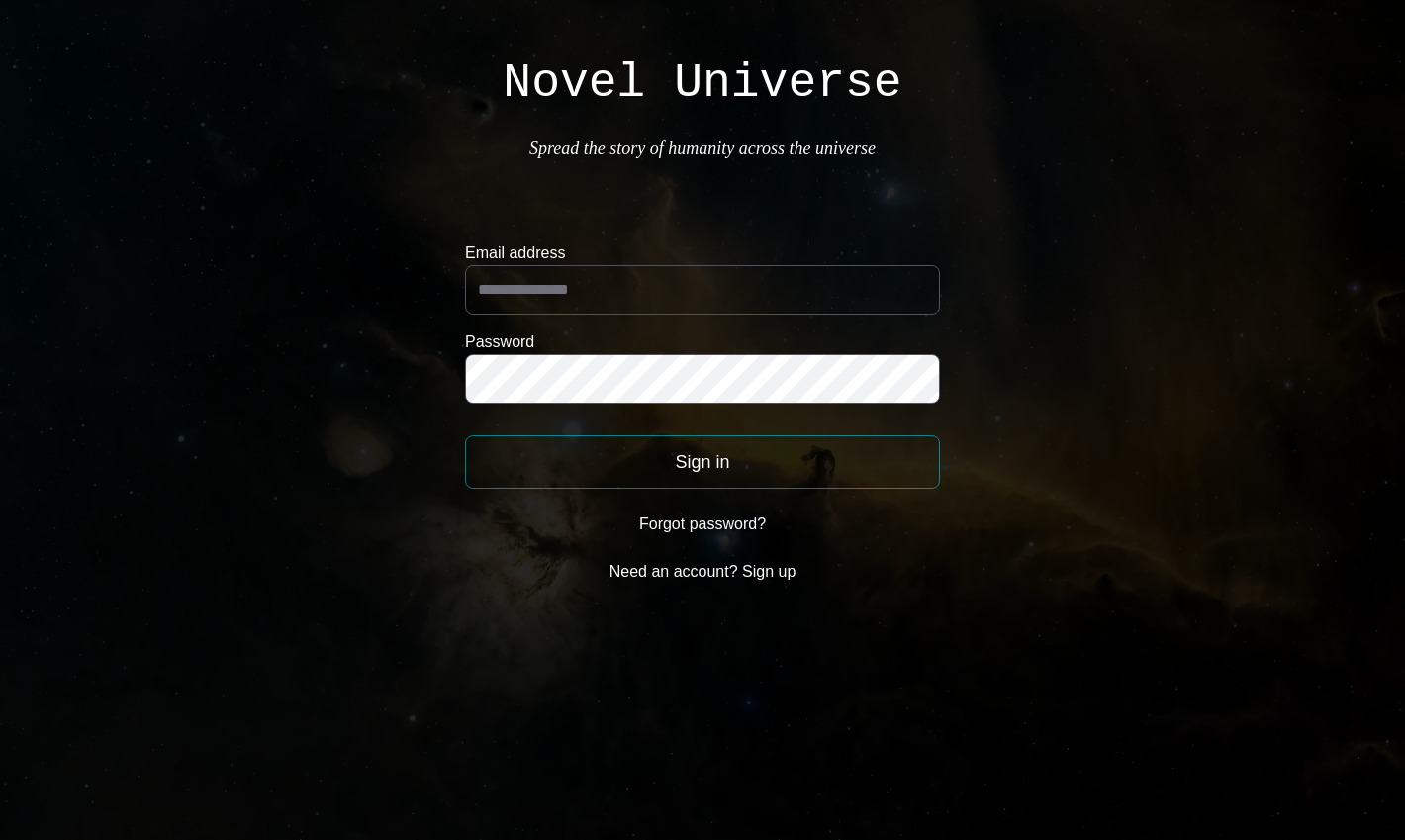 click on "Need an account? Sign up" at bounding box center (702, 572) 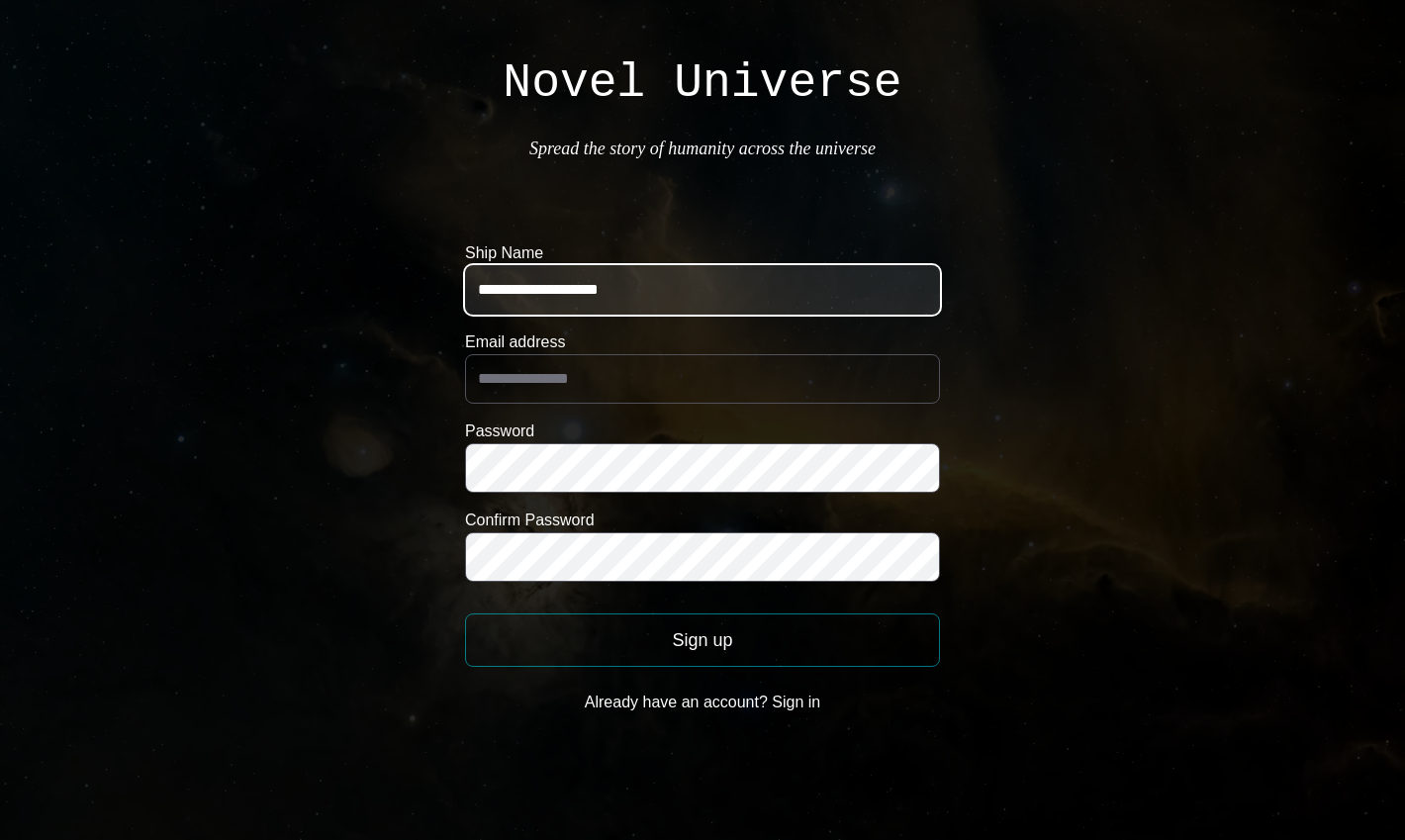 type on "**********" 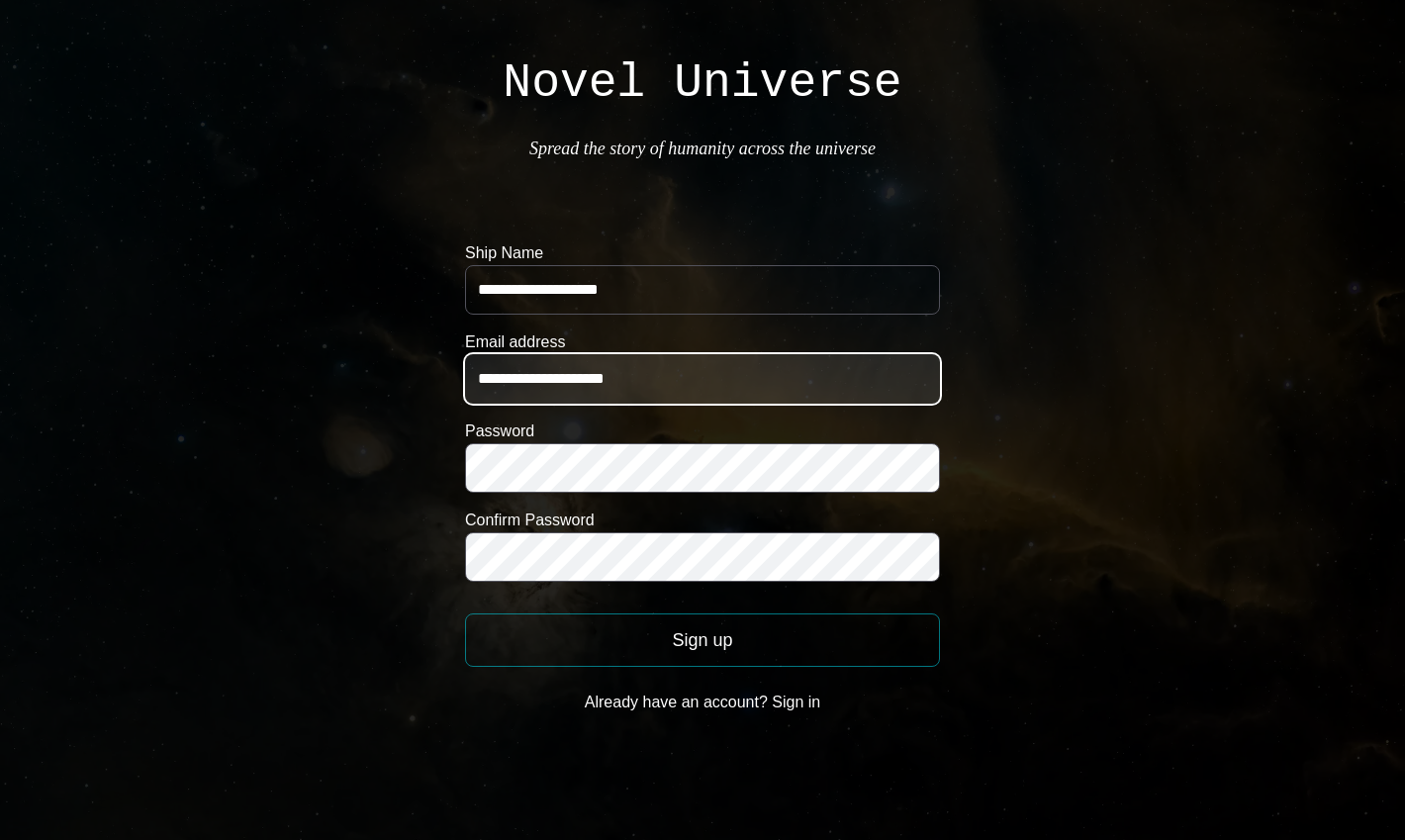 type on "**********" 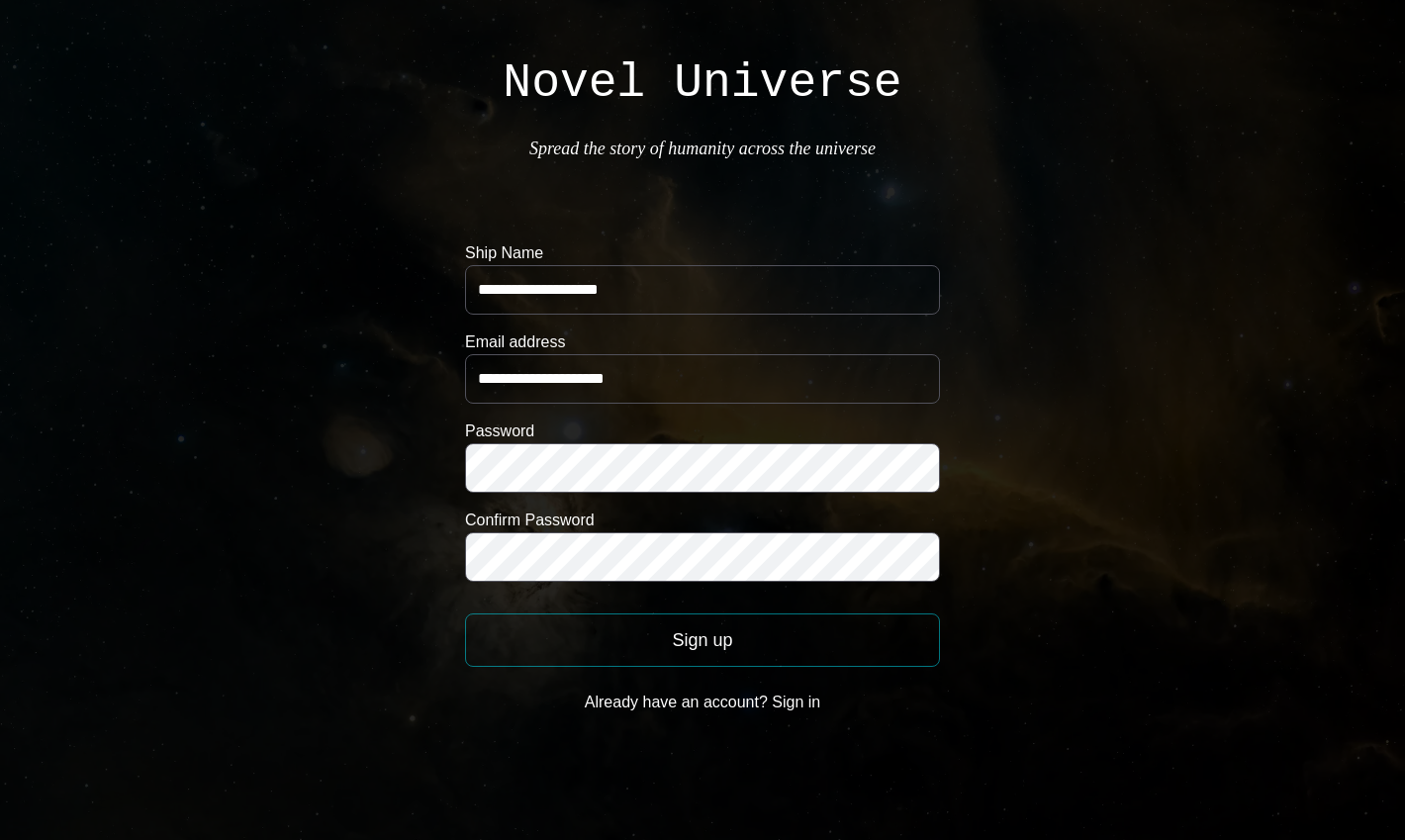click on "Sign up" at bounding box center (702, 640) 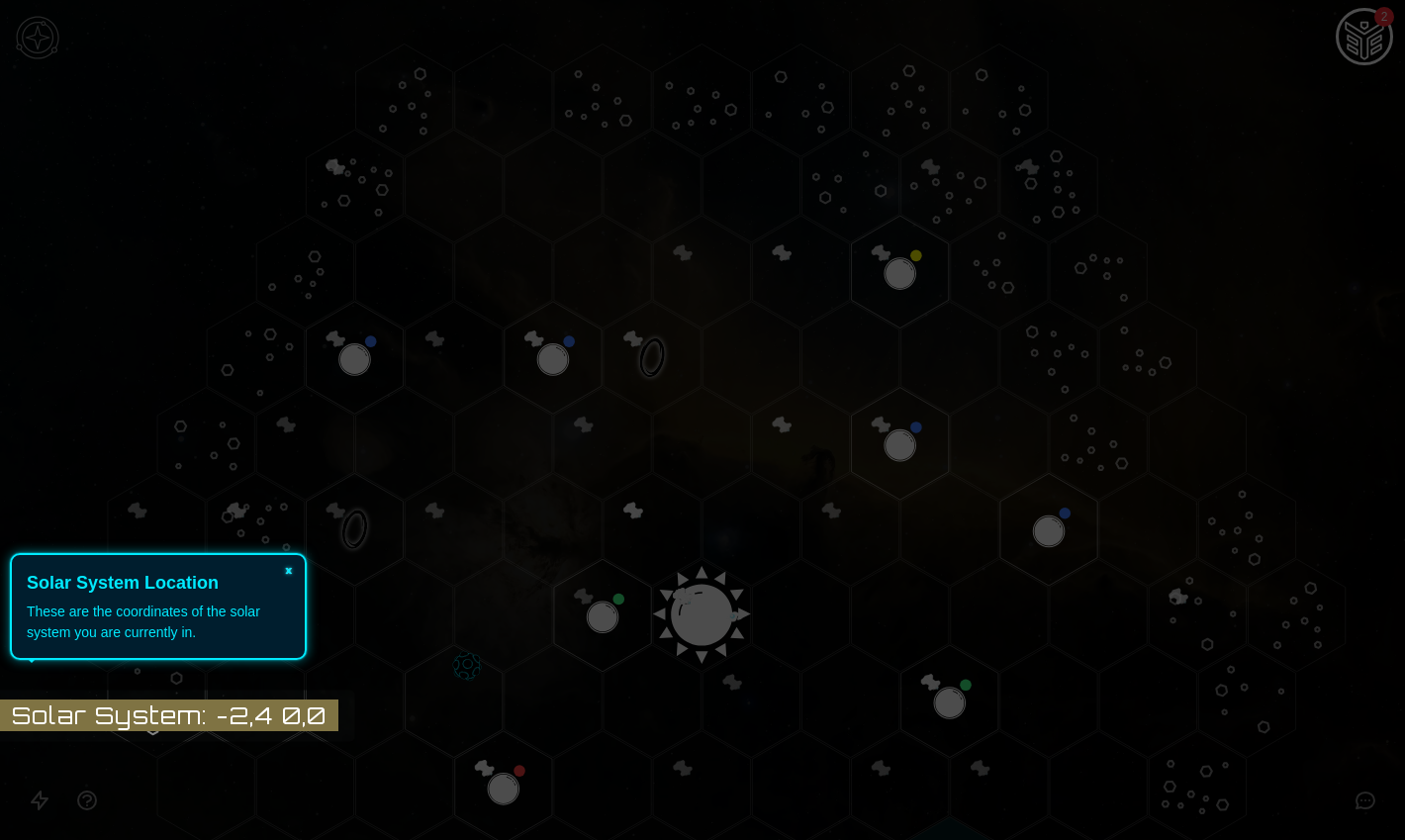 click on "×" at bounding box center [289, 569] 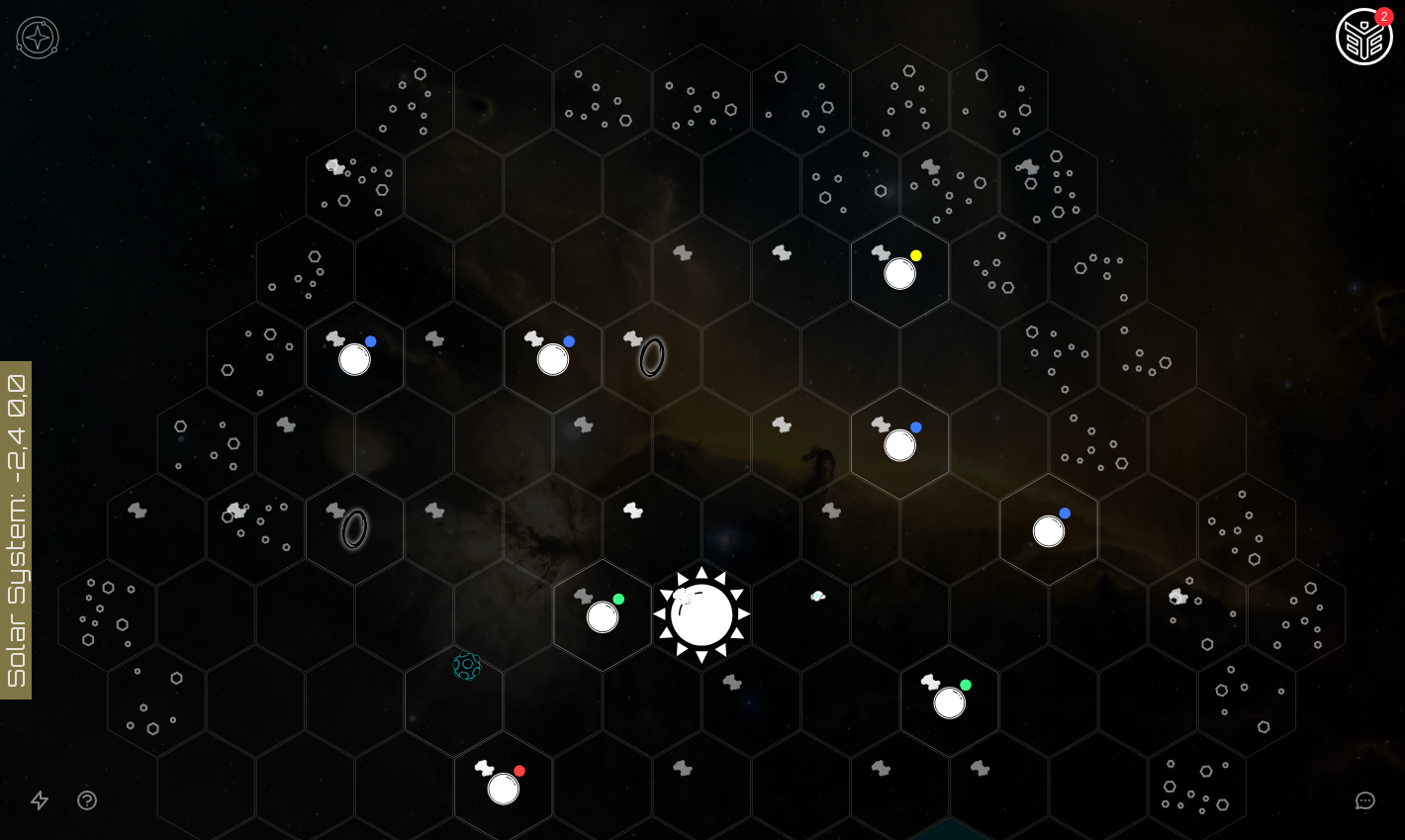 click at bounding box center [1364, 39] 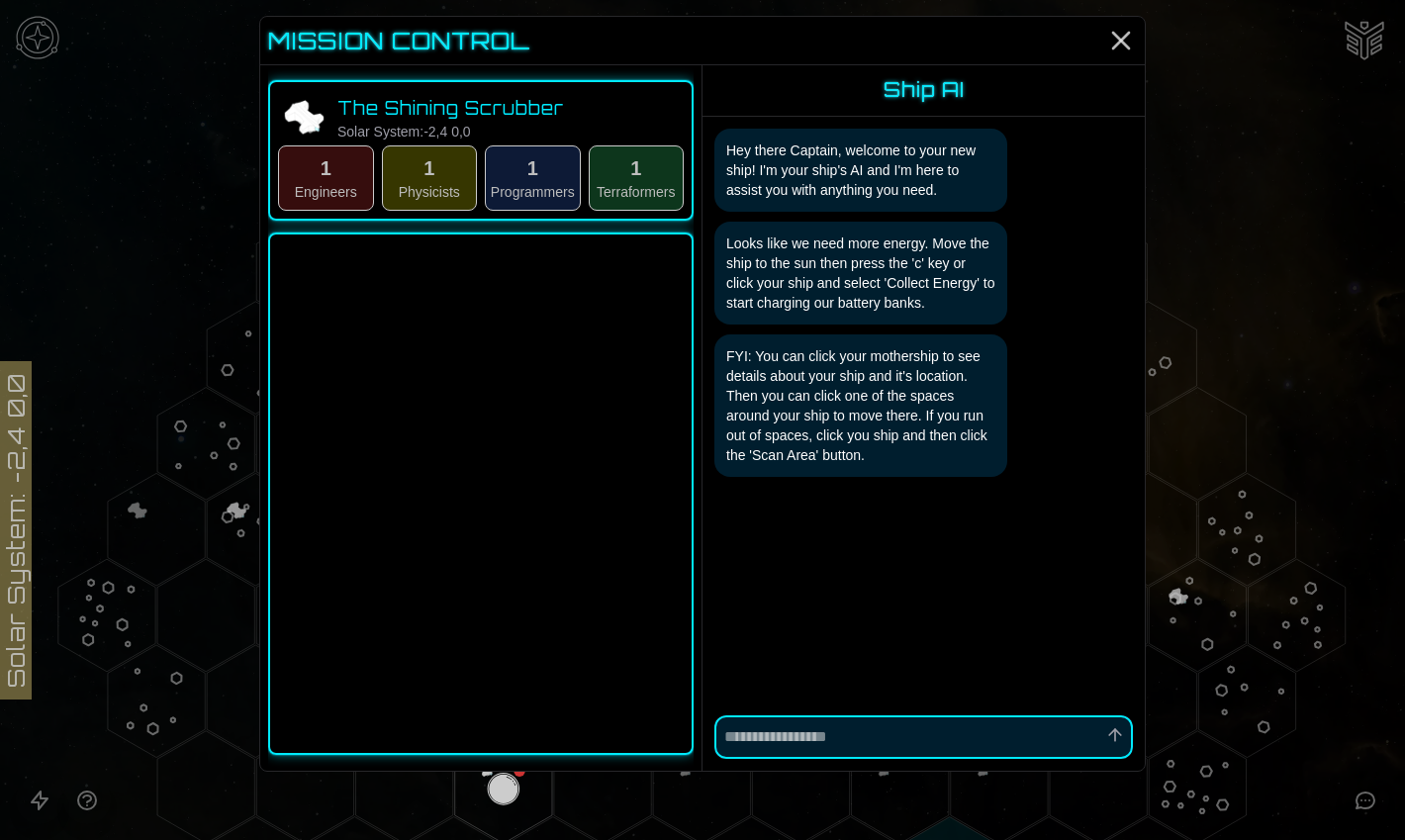 click at bounding box center (923, 737) 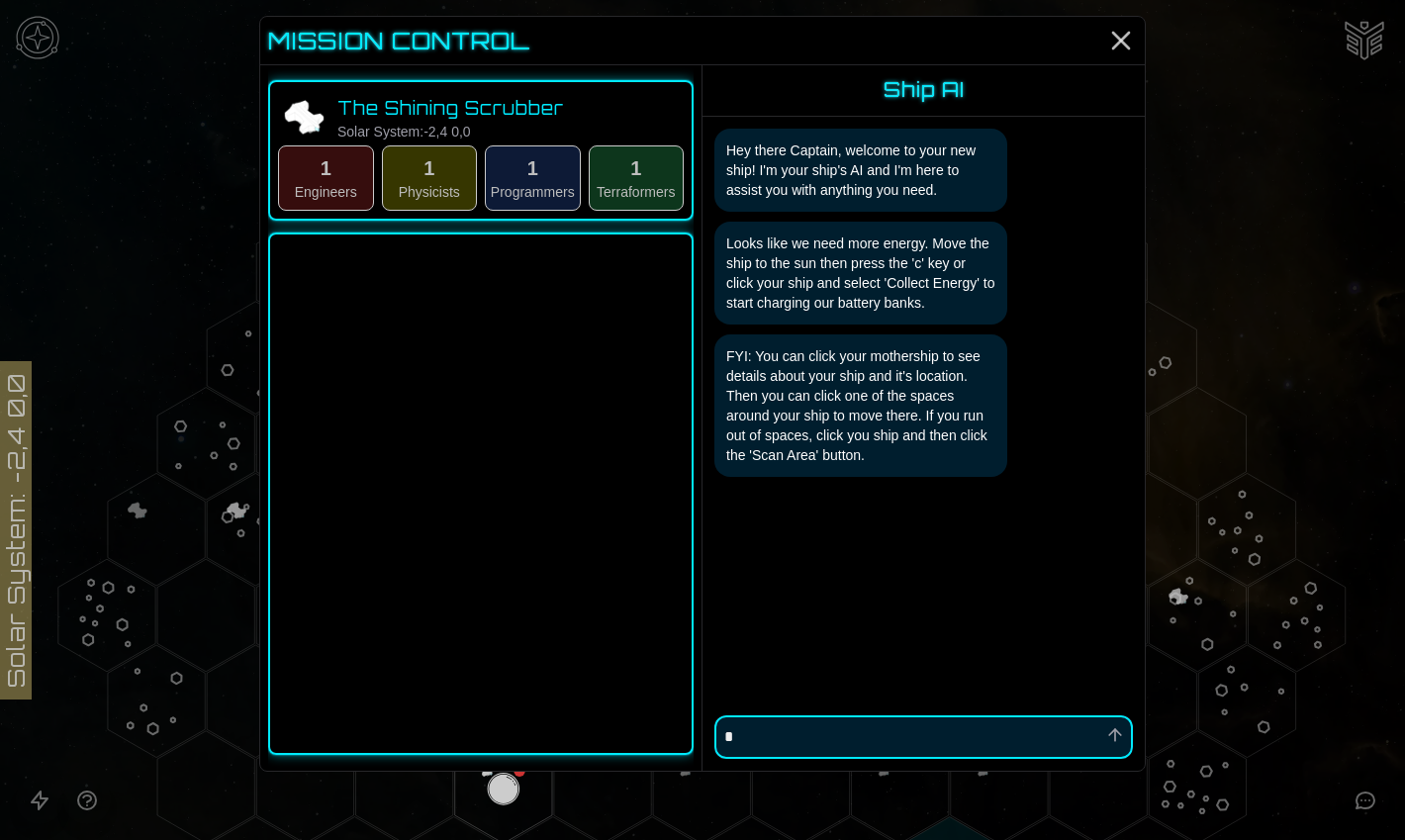 type on "*" 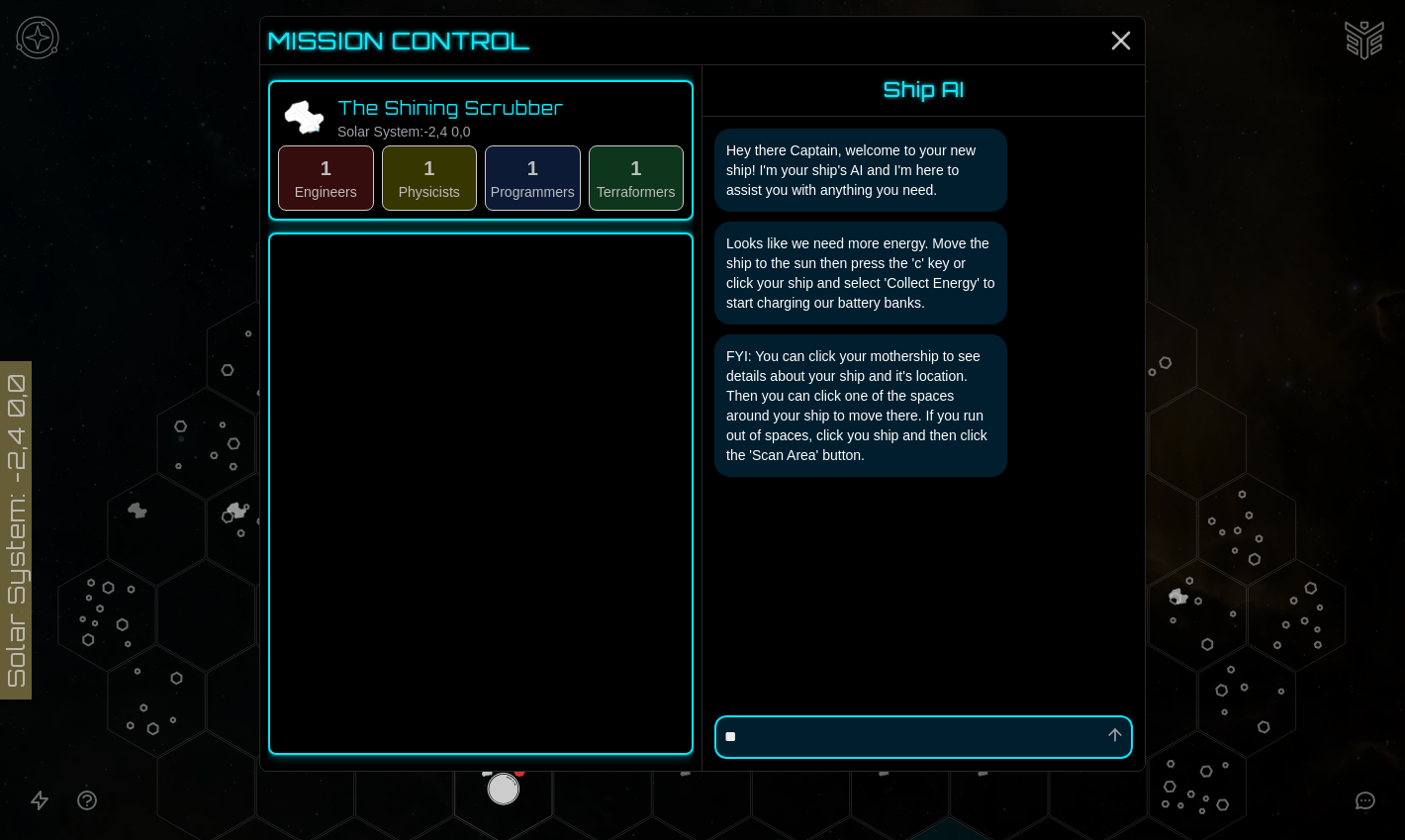 type on "*" 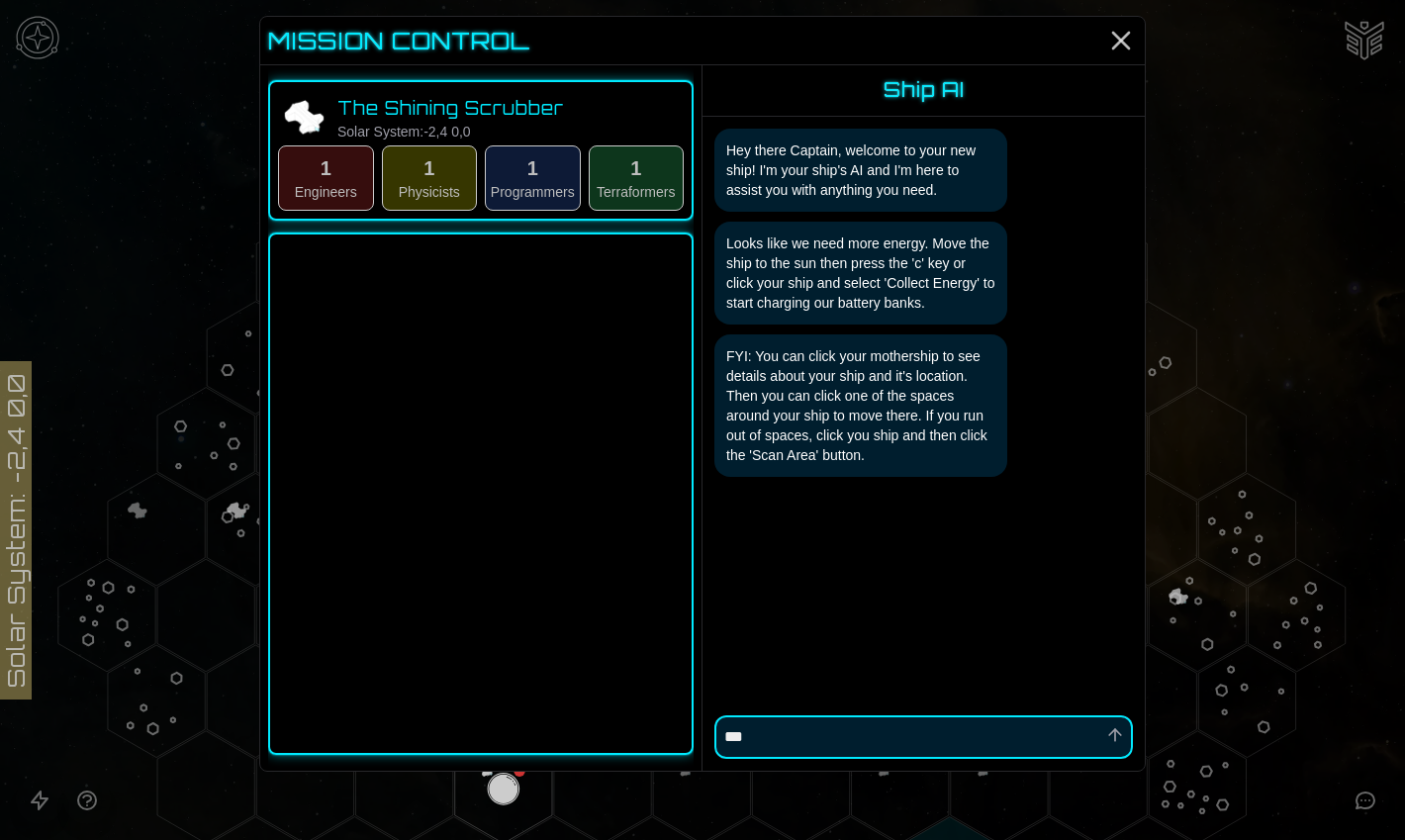 type on "*" 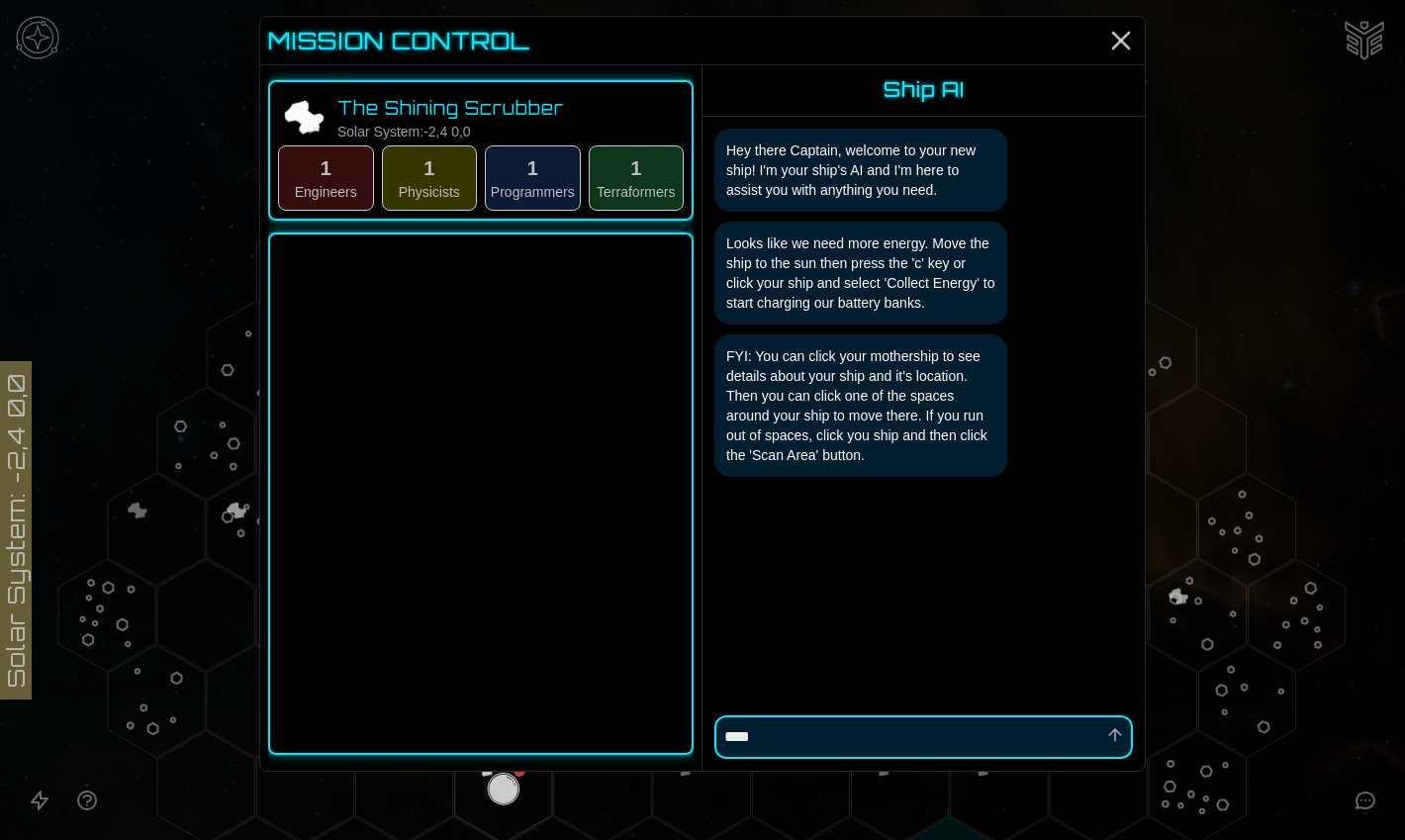 type on "*" 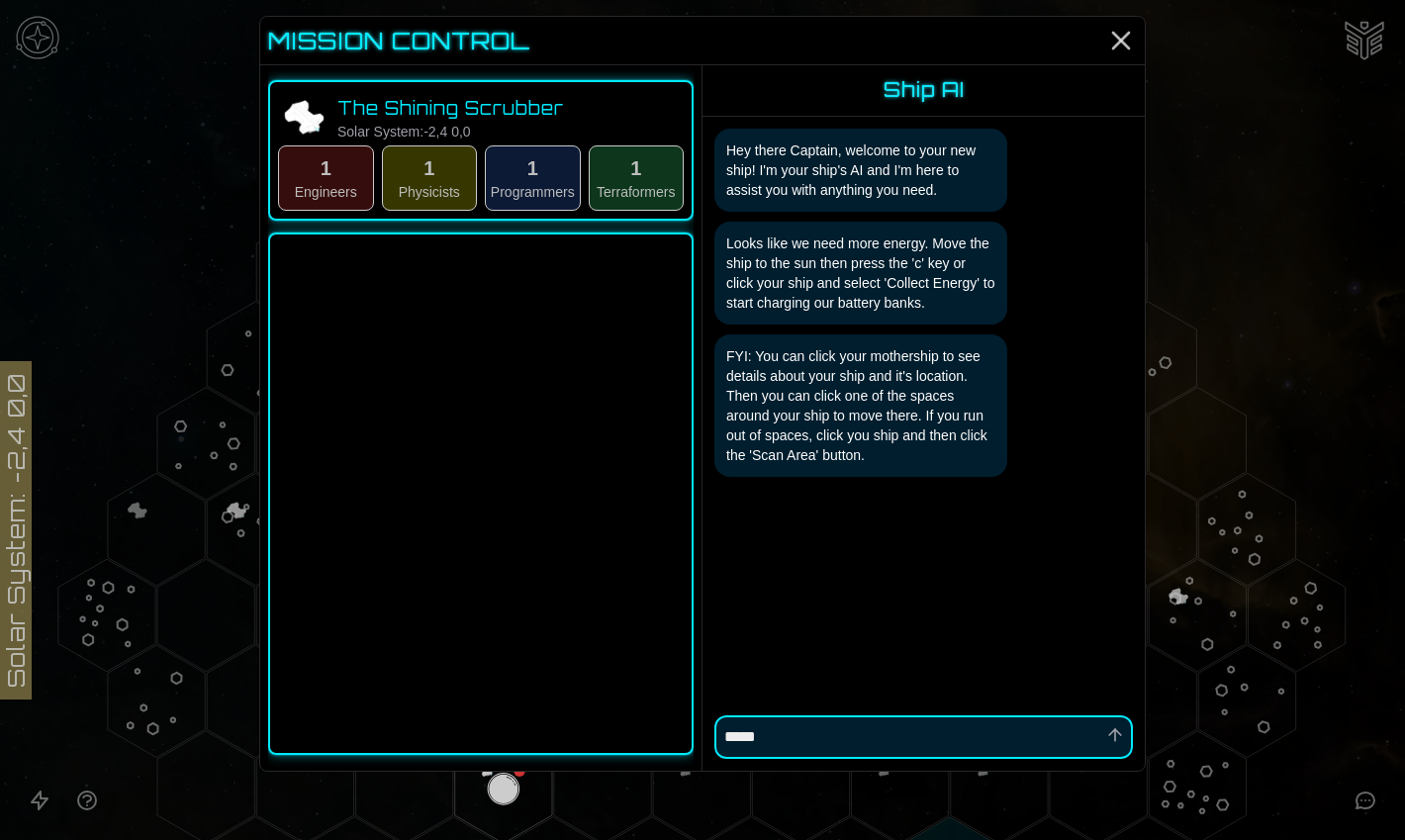 type on "*" 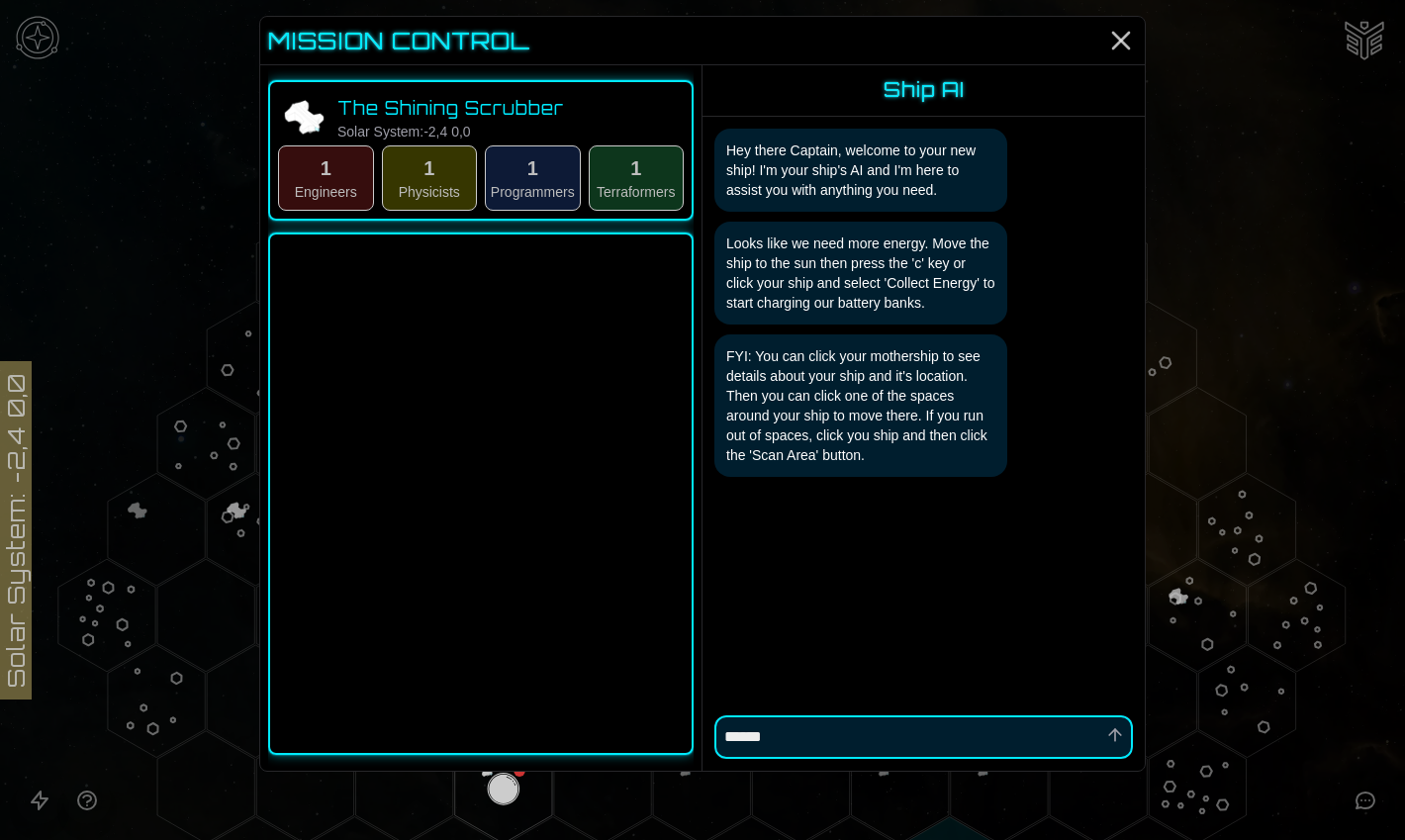 type on "*" 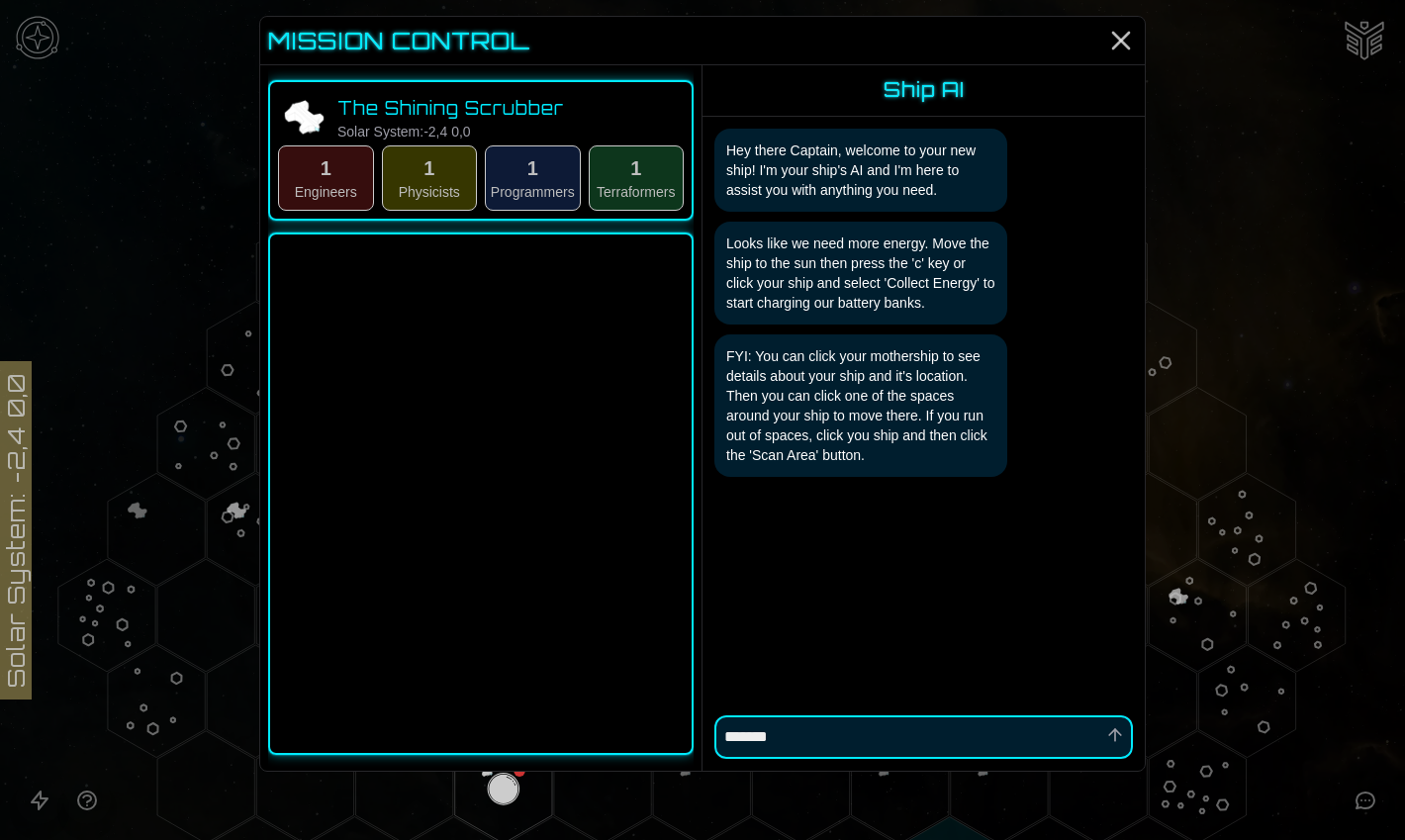 type on "*" 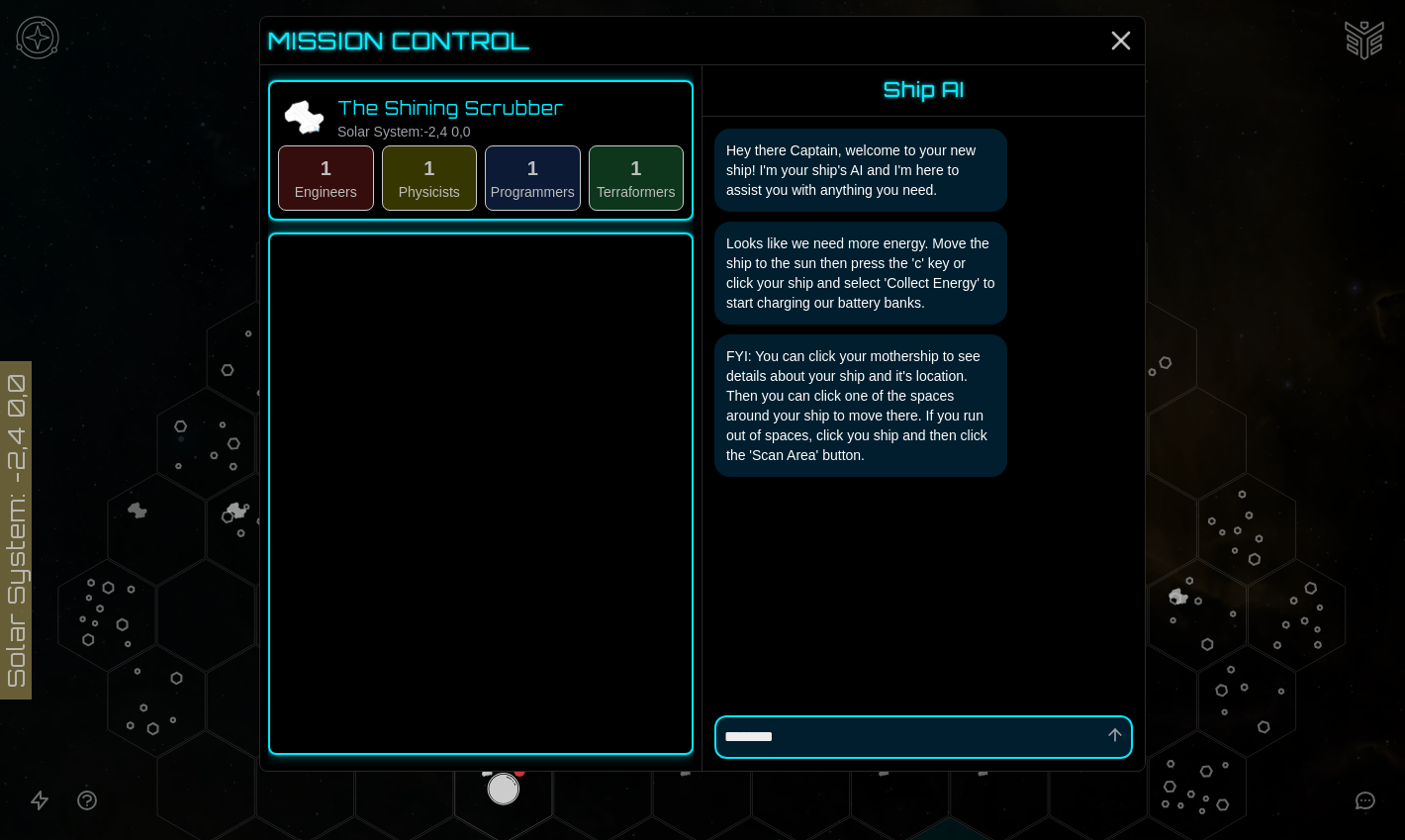 type on "*" 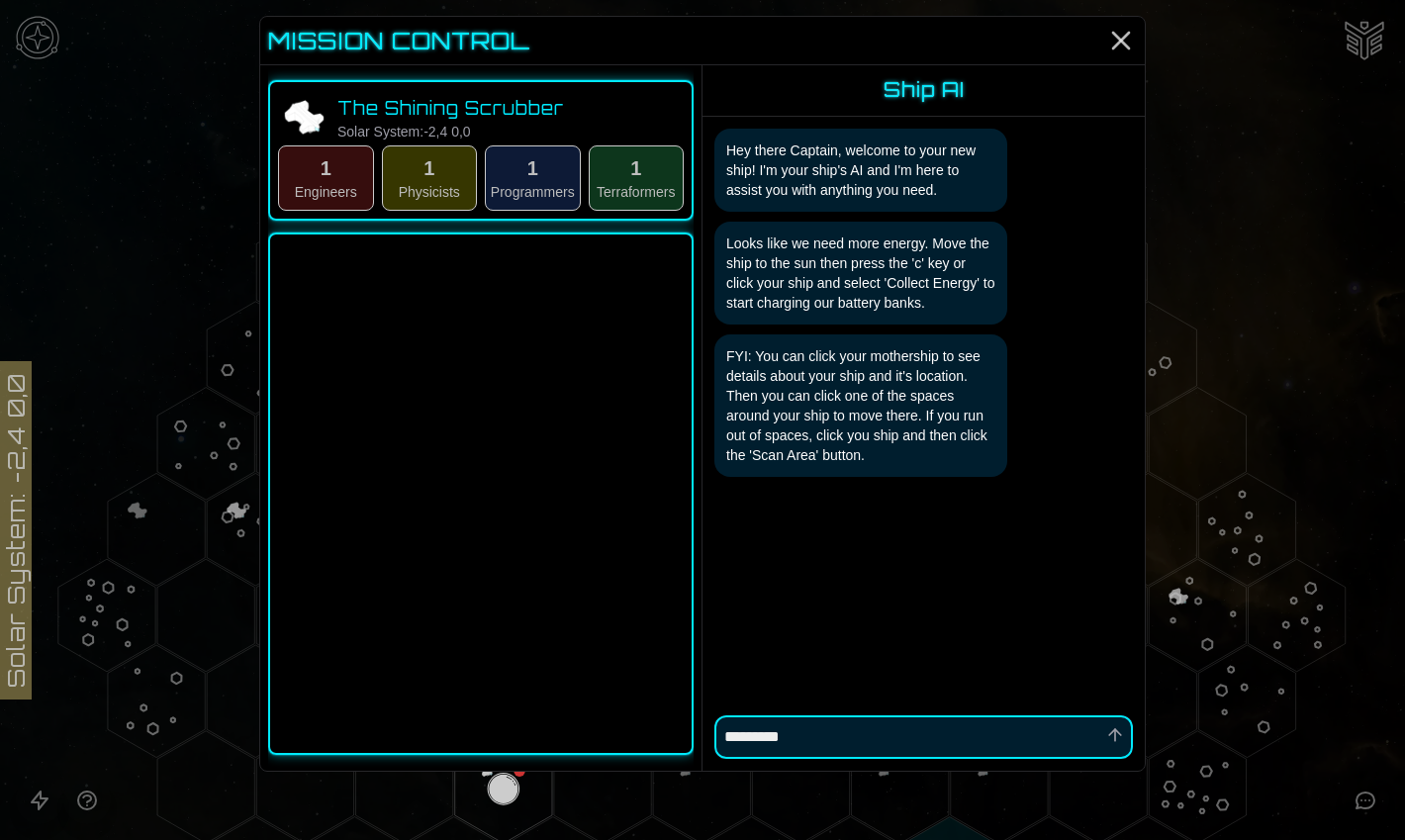 type on "*" 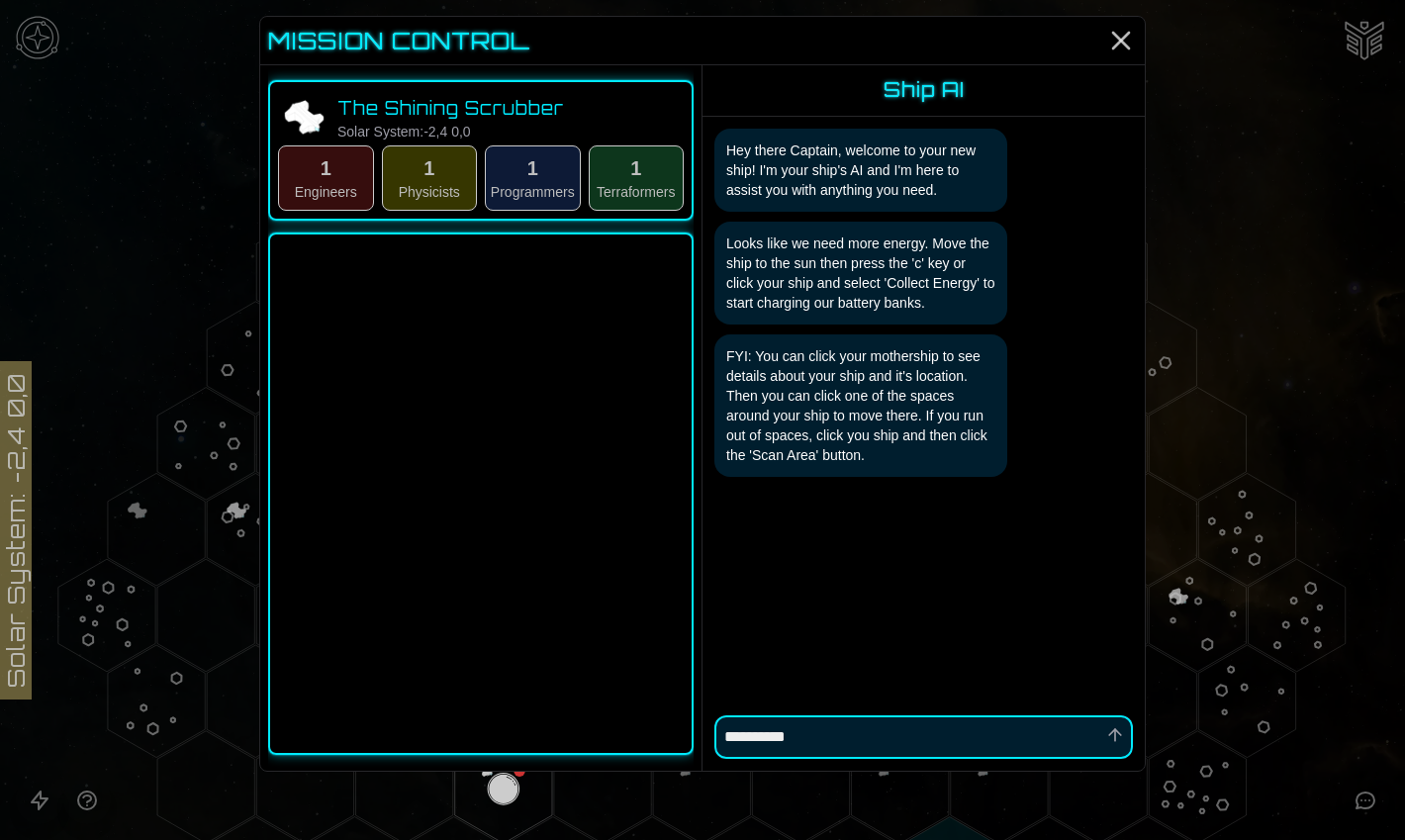 type on "*" 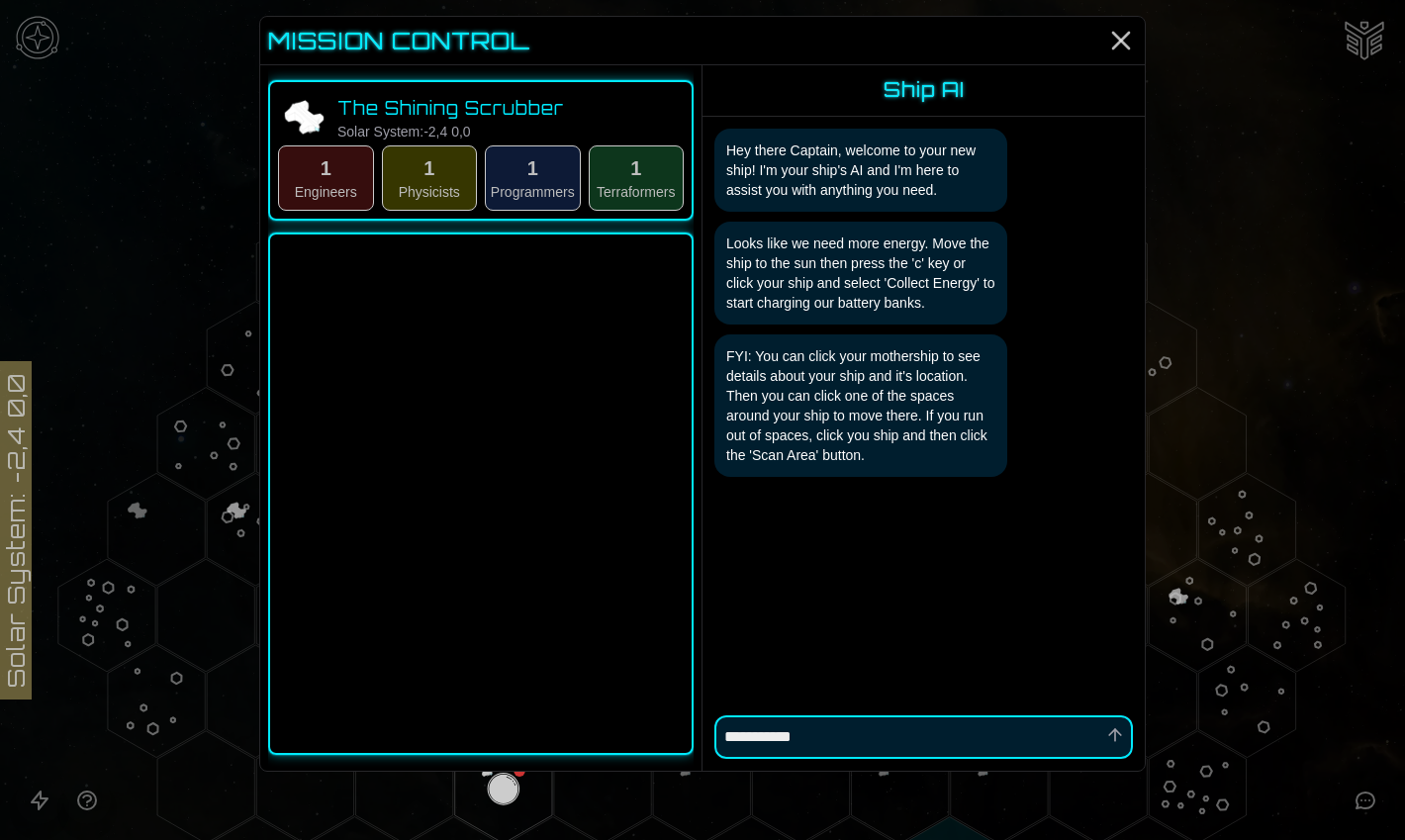 type on "*" 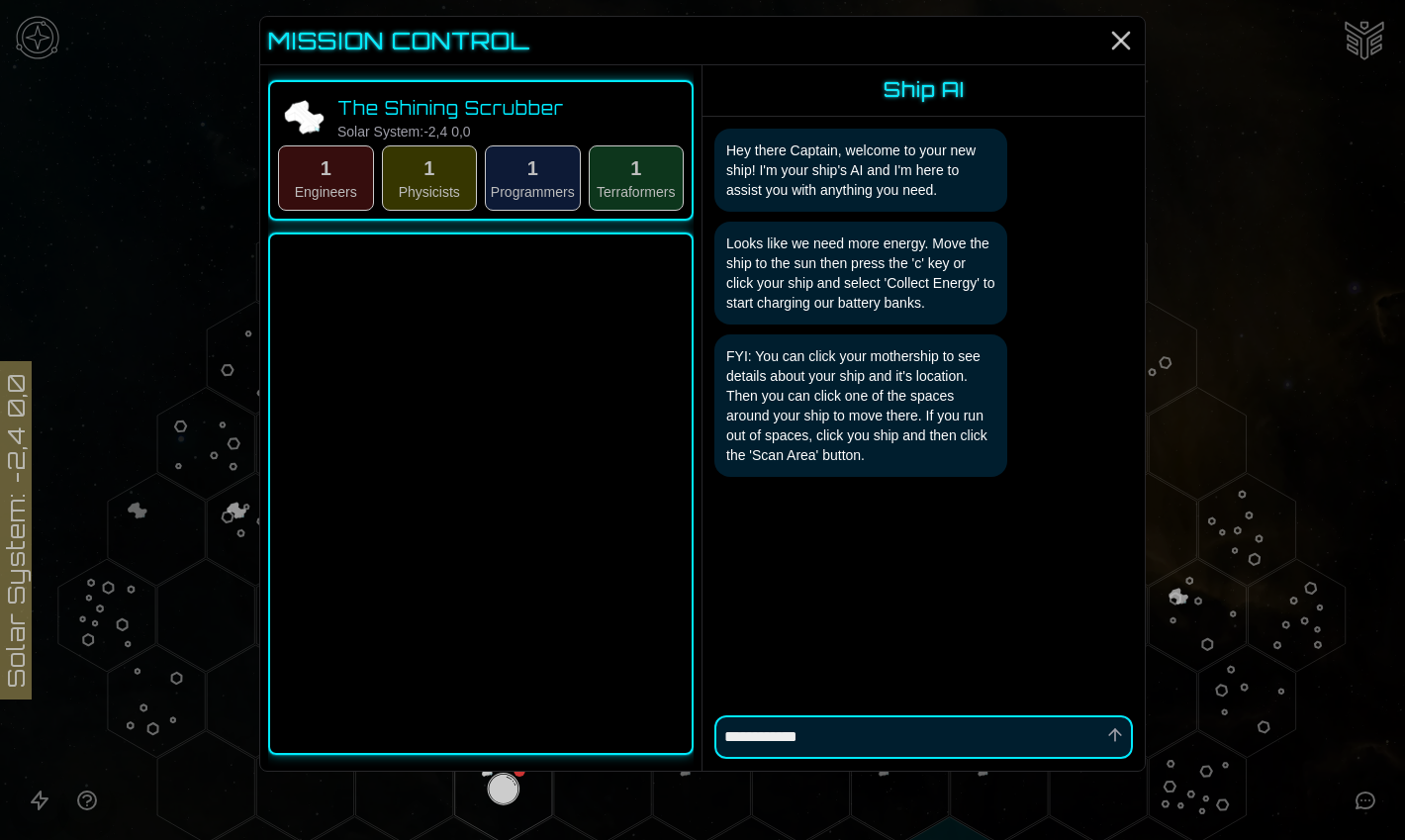 type on "*" 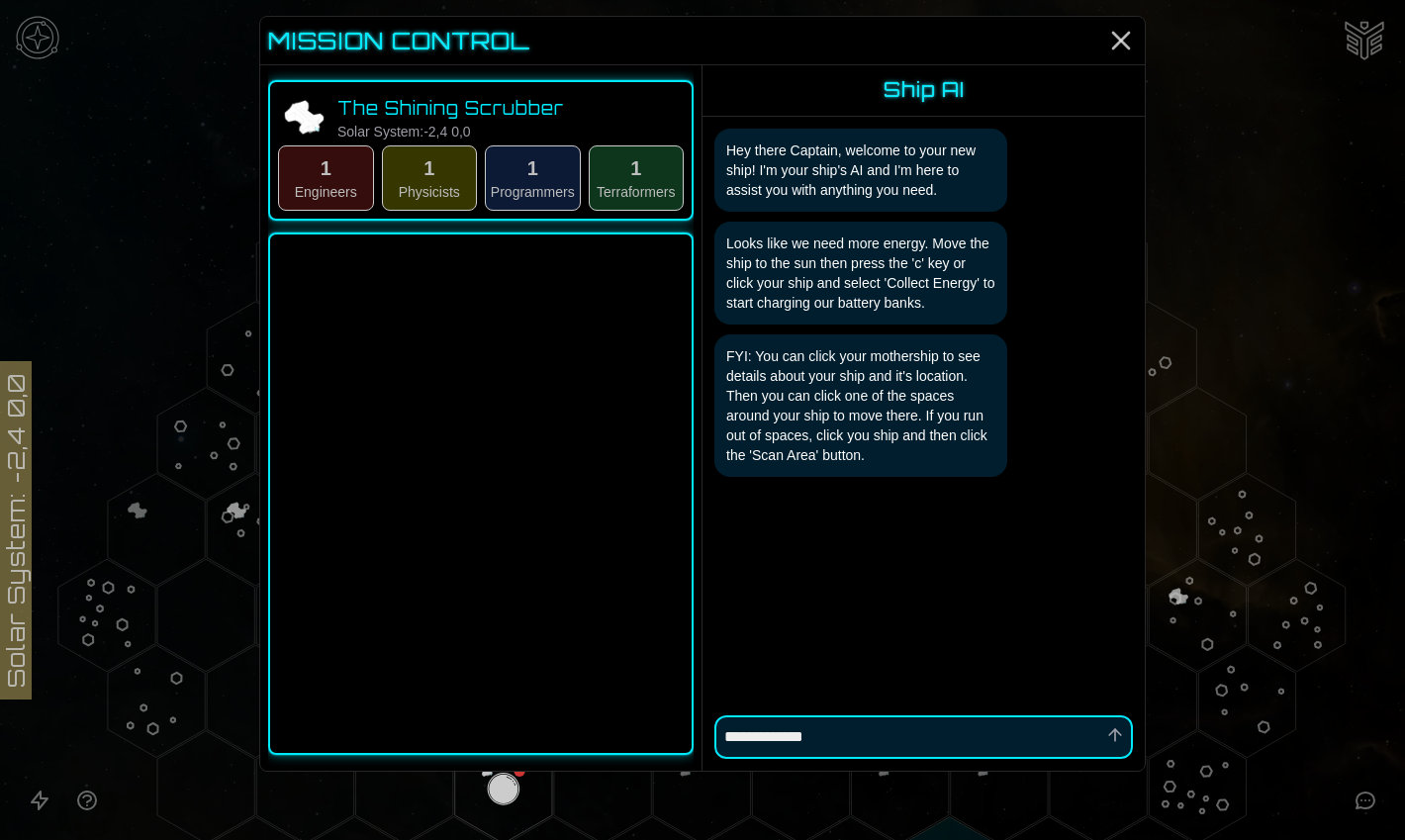 type on "*" 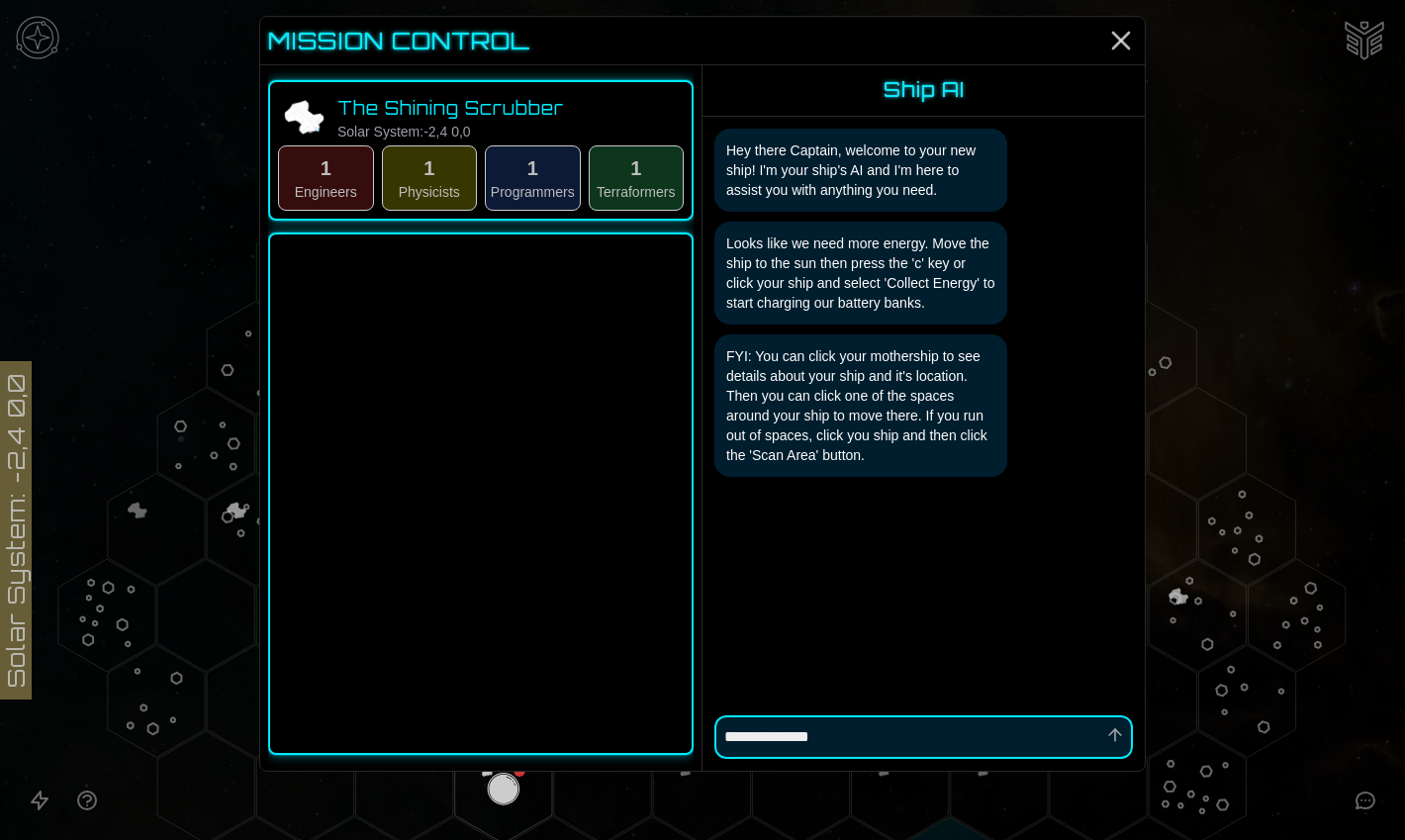 type on "*" 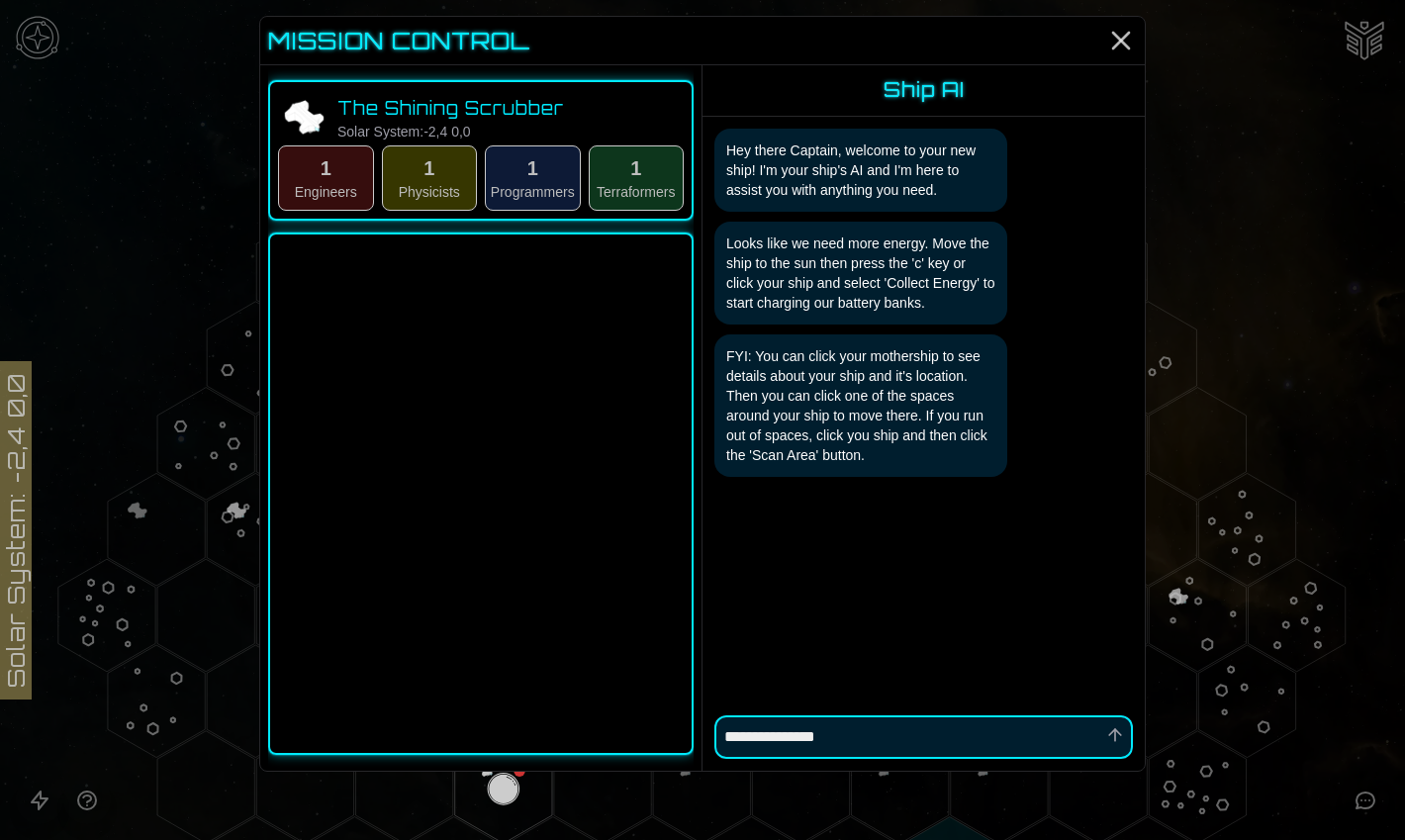 type on "*" 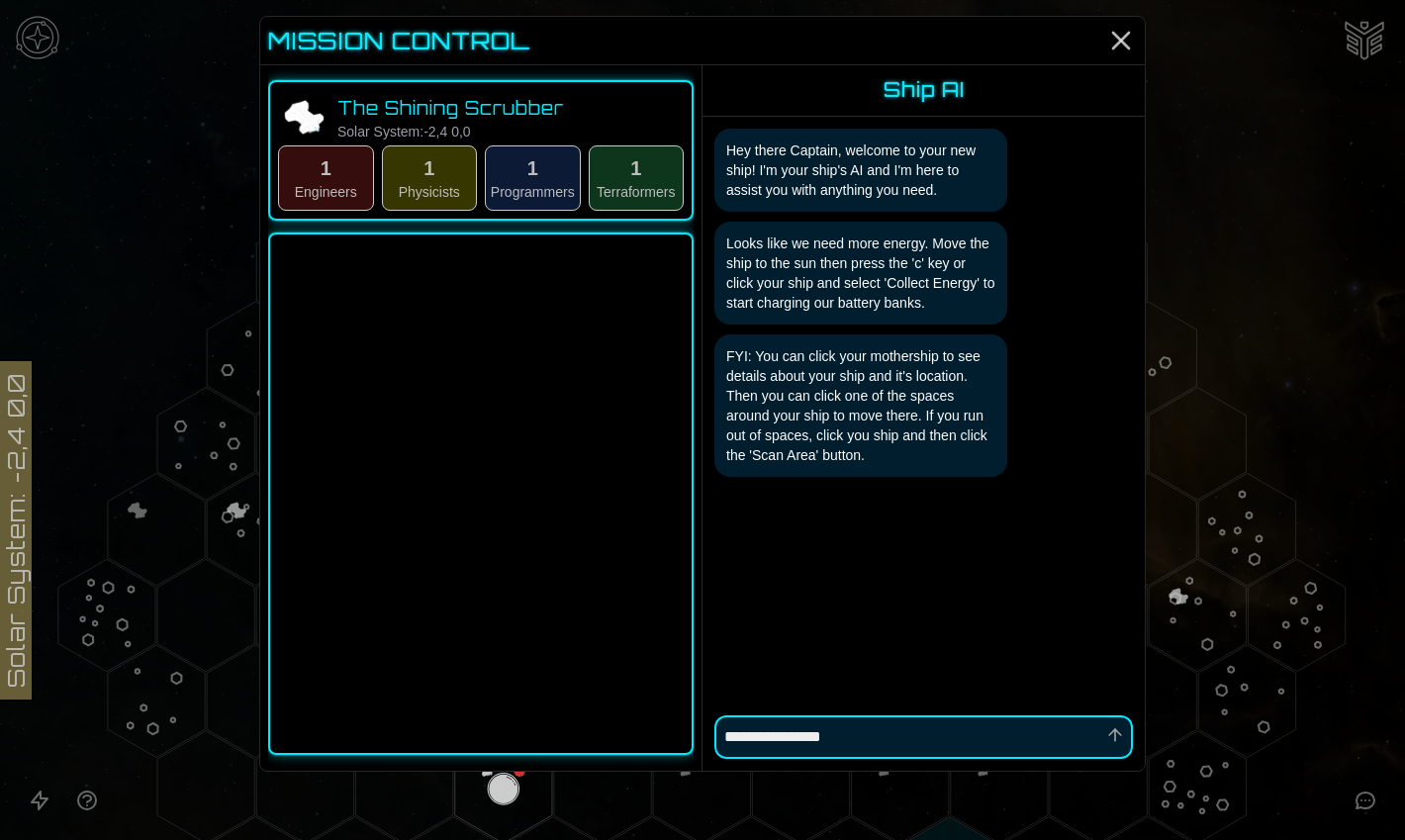 type on "*" 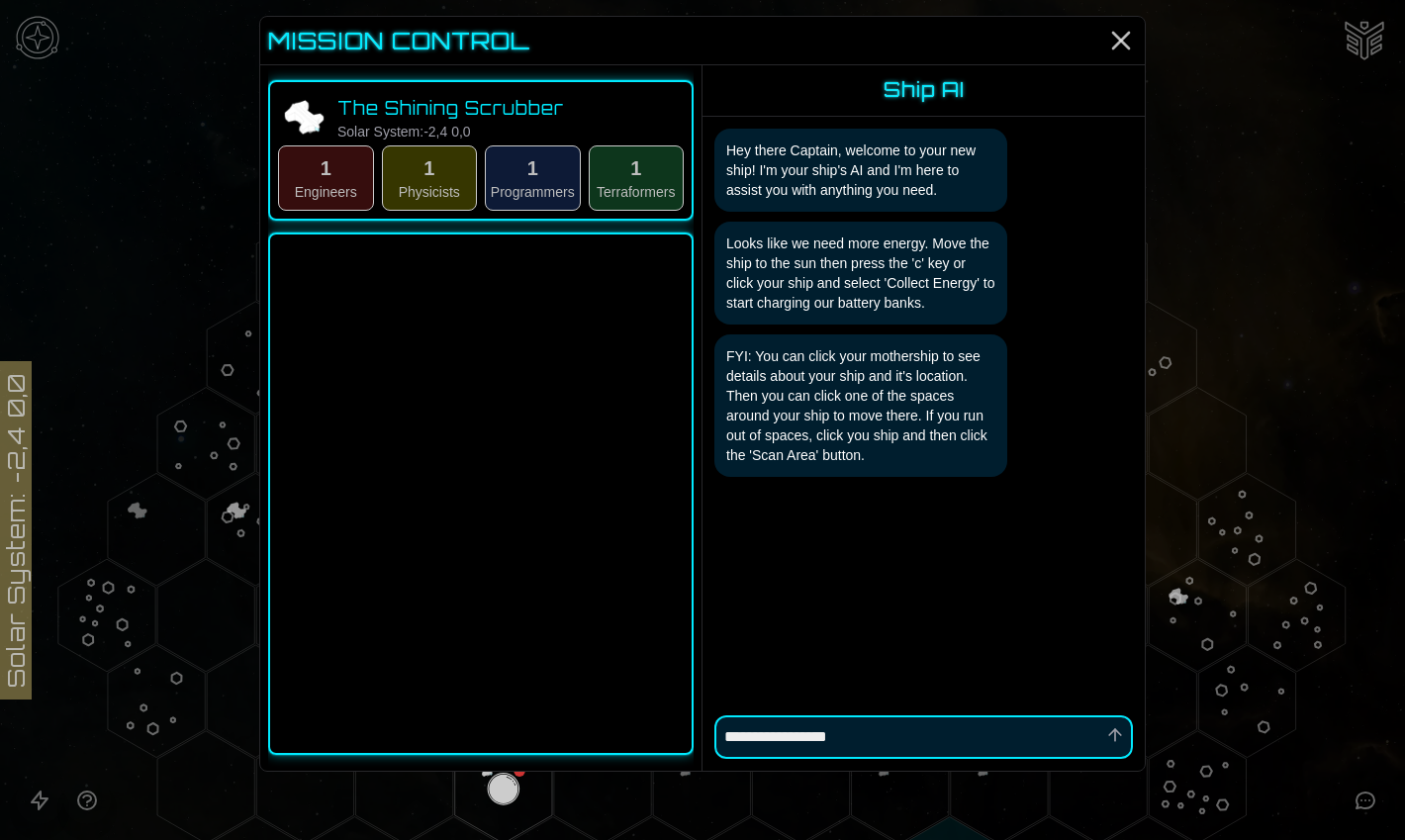 type on "*" 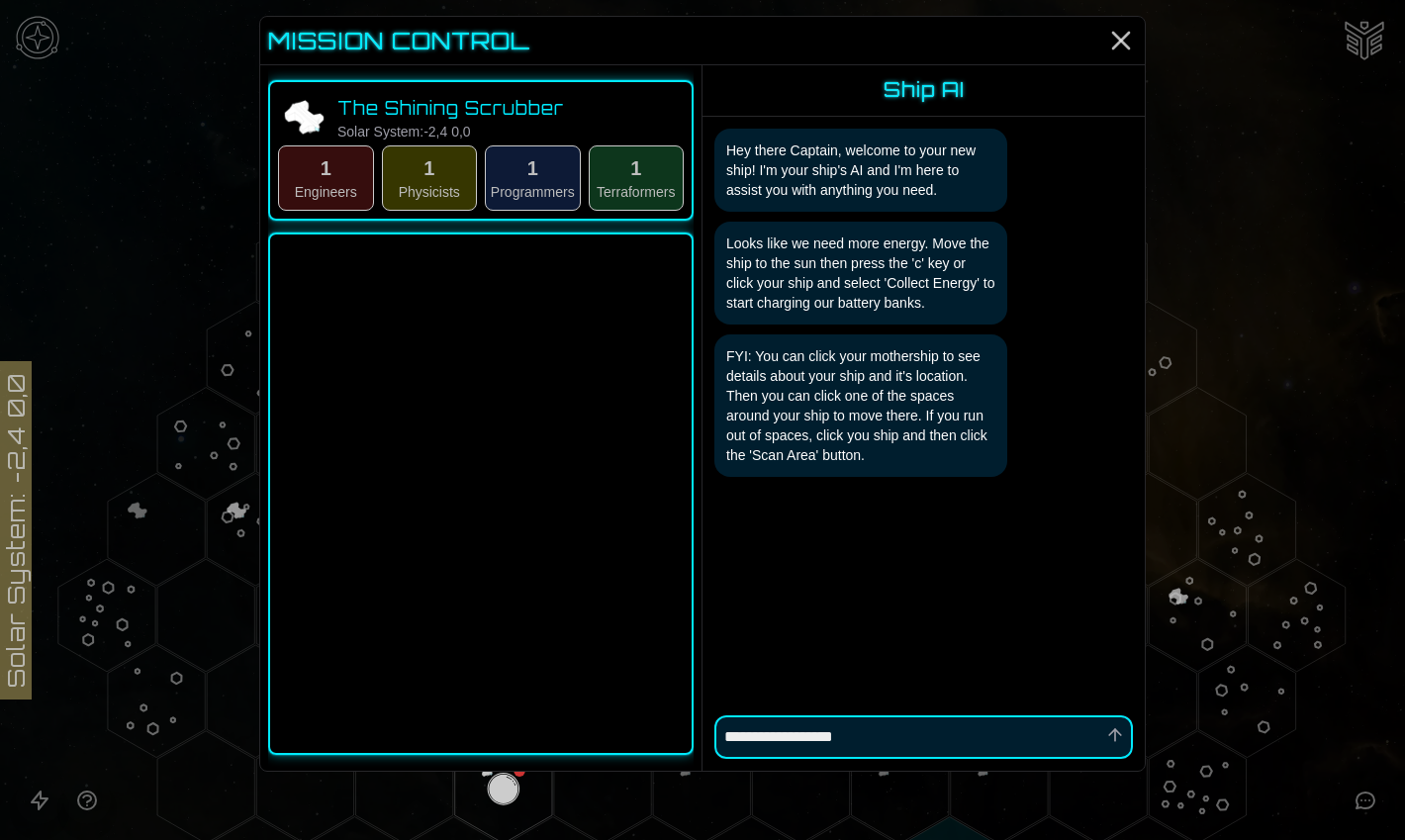 type on "*" 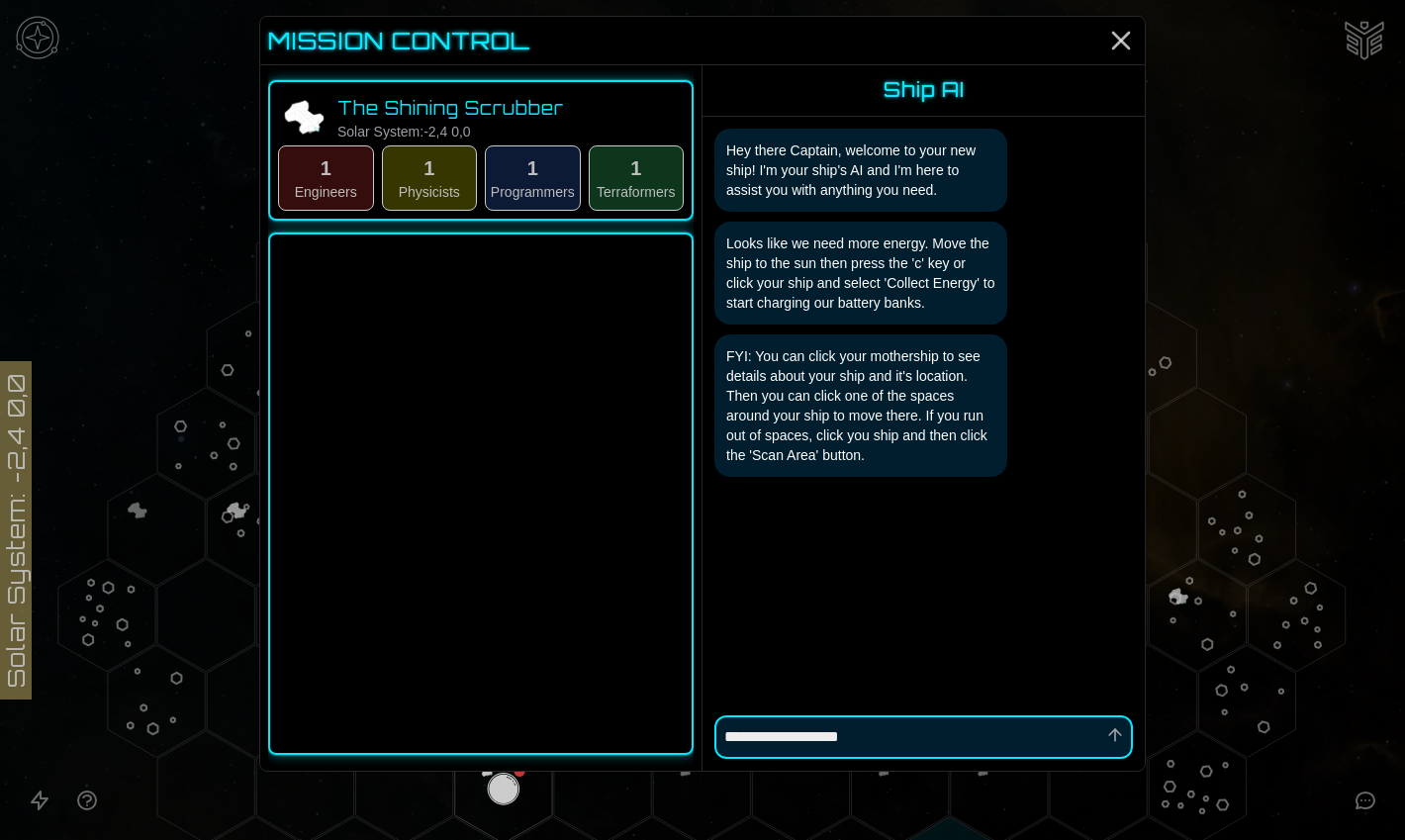 type on "*" 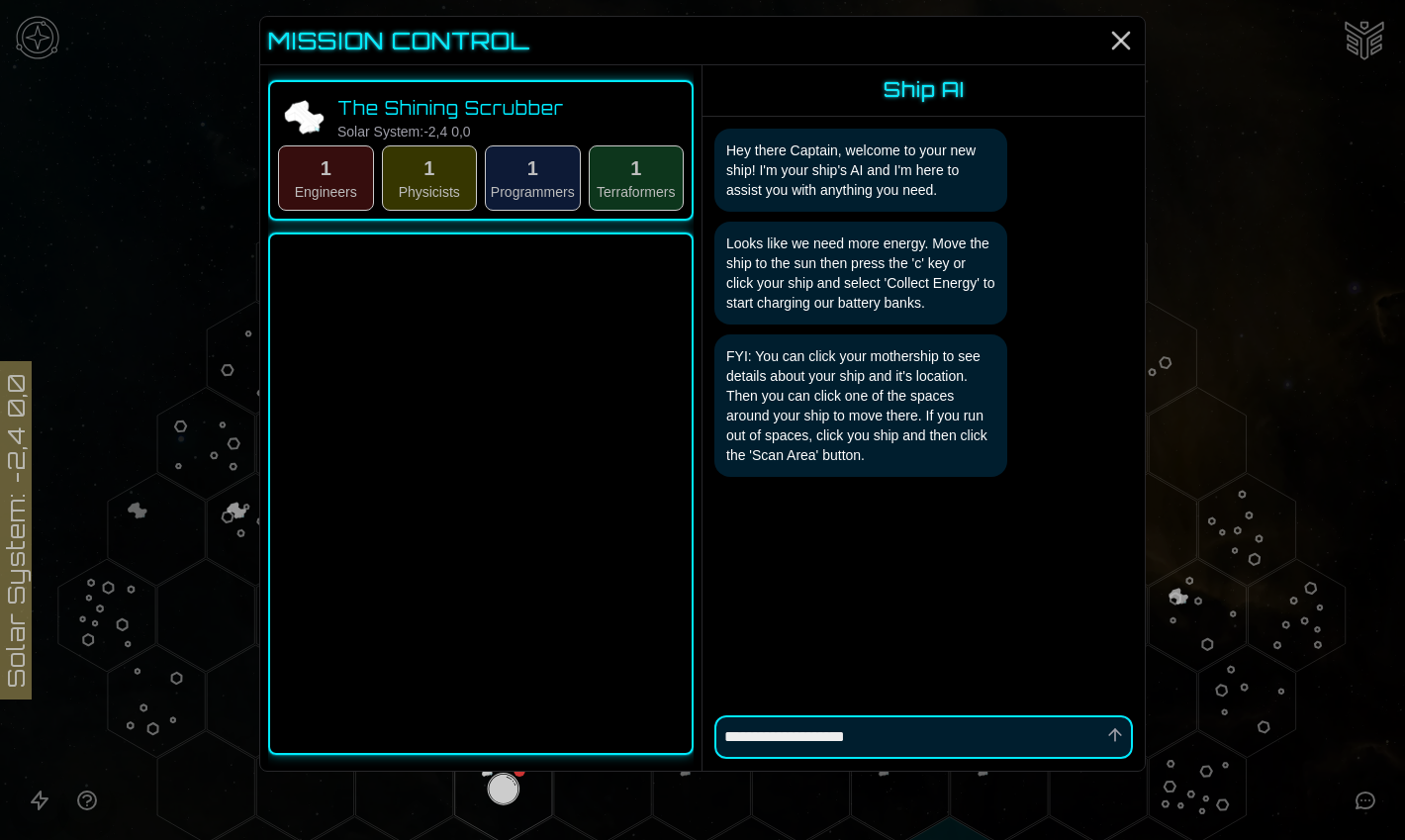 type on "*" 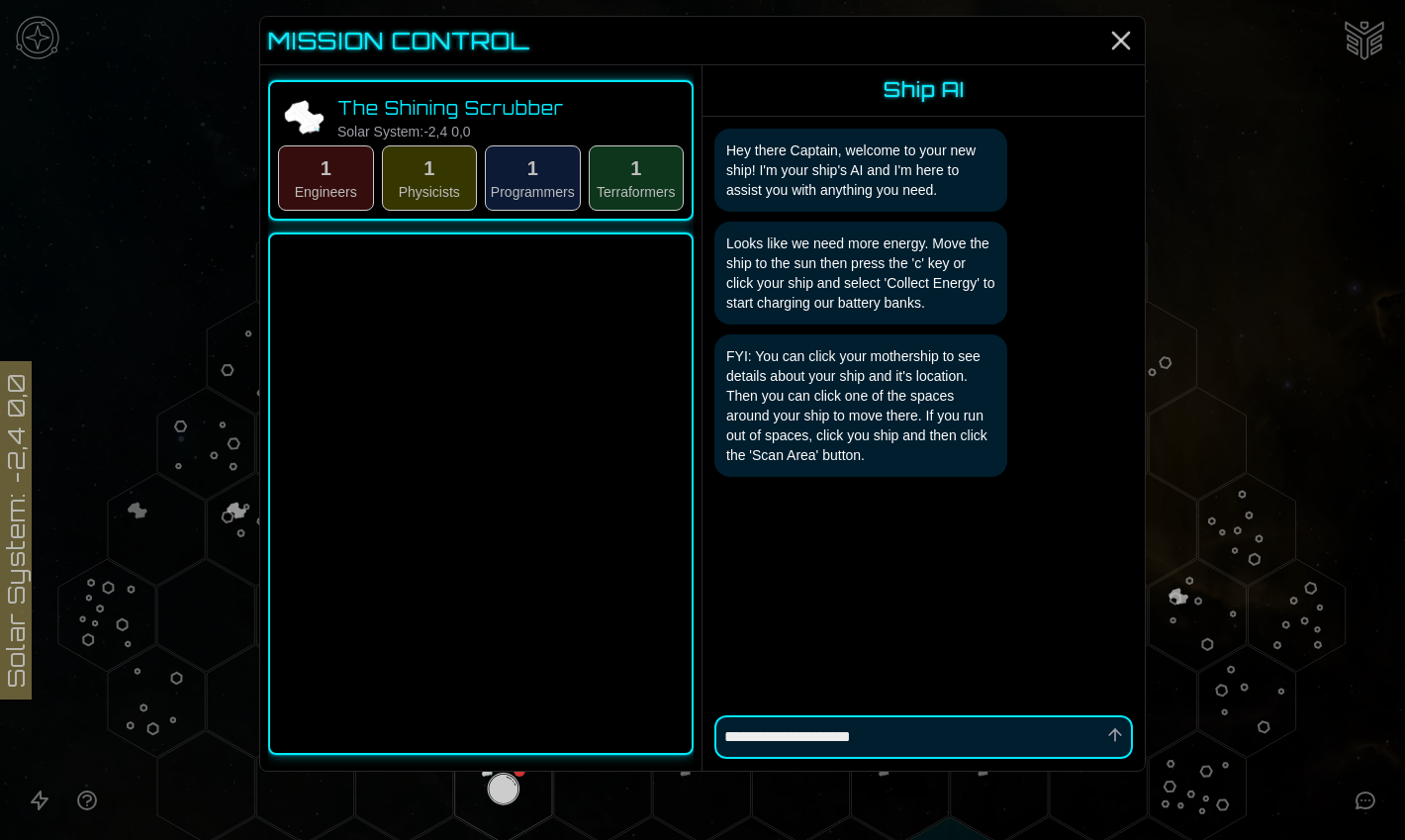 type on "*" 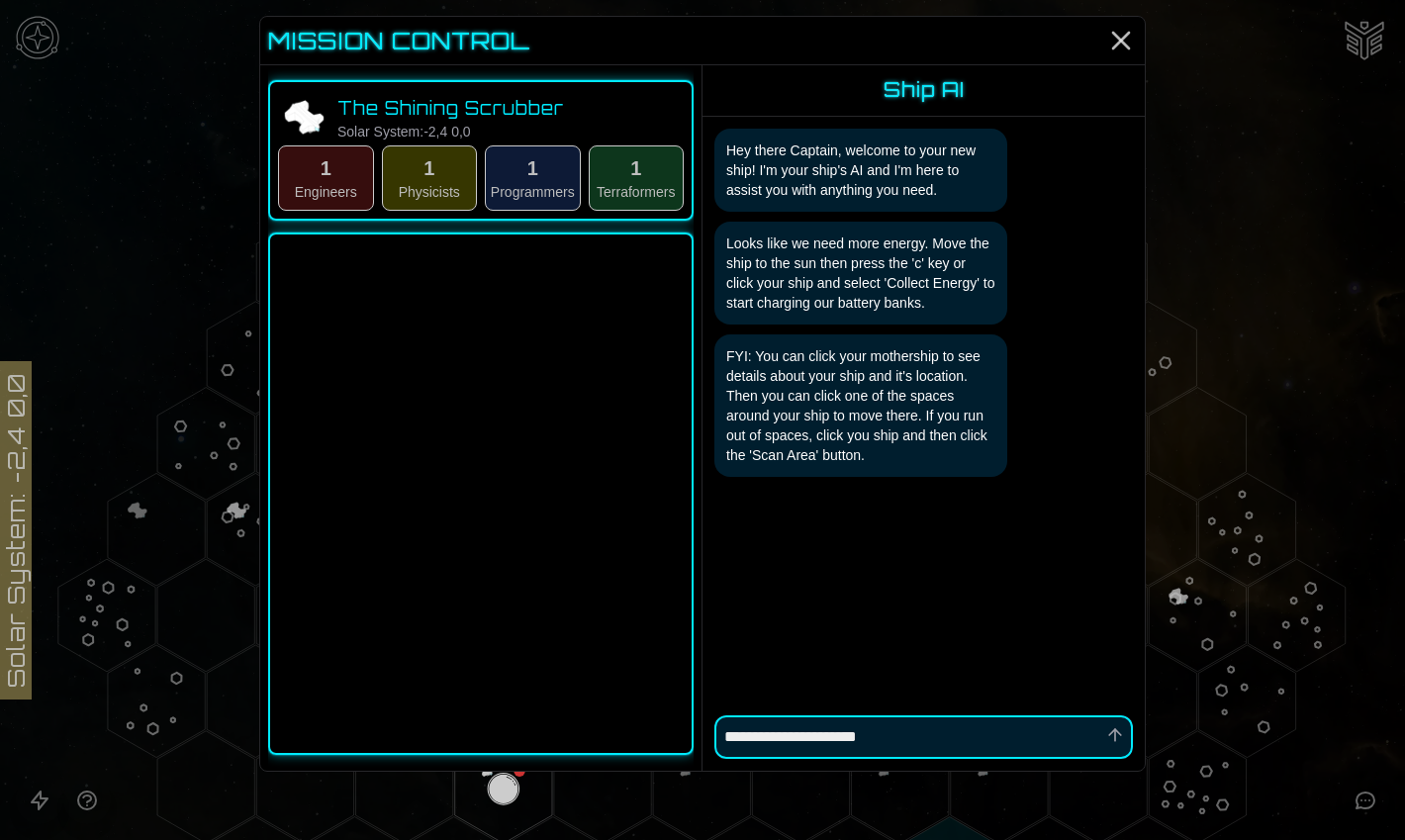 type on "*" 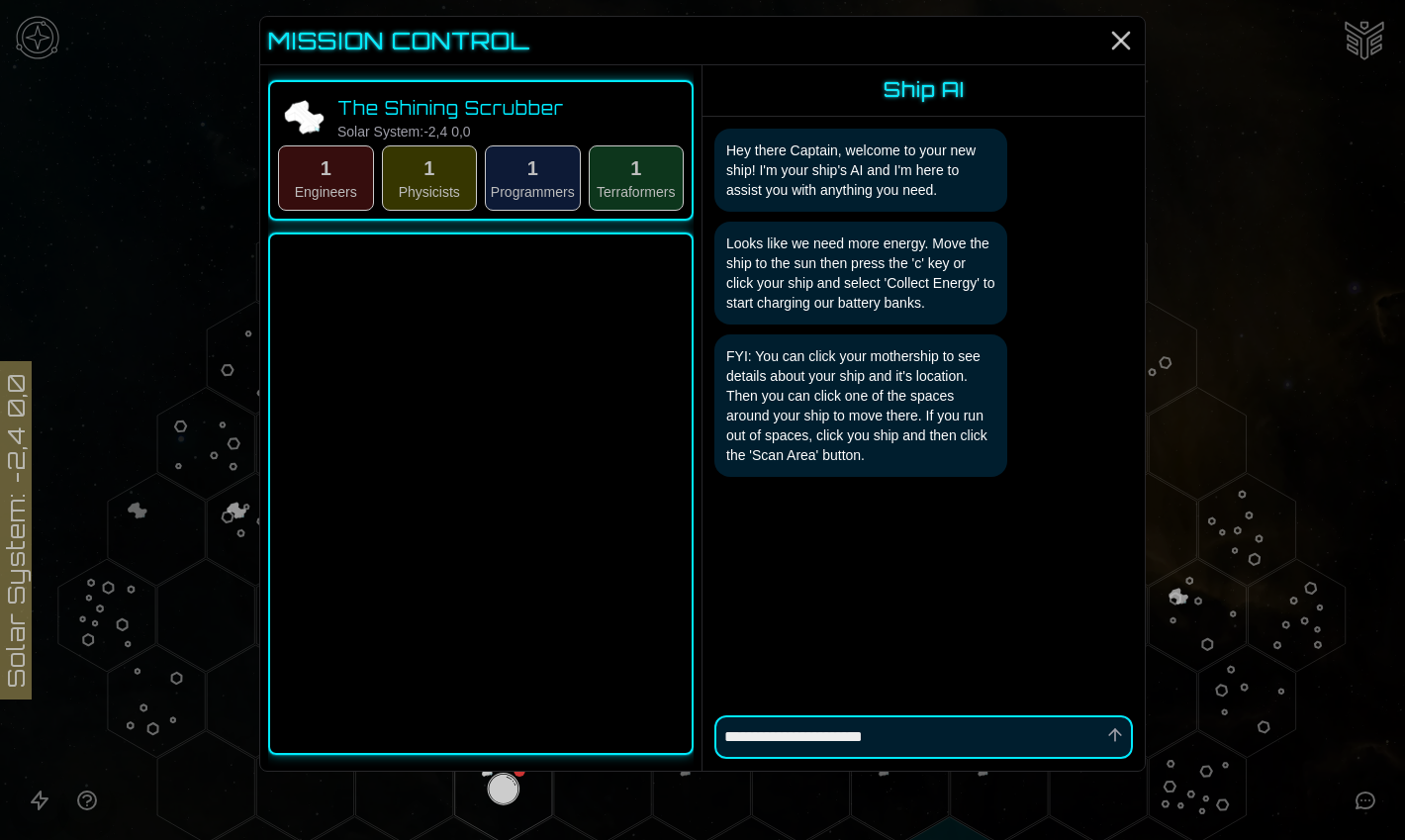 type on "*" 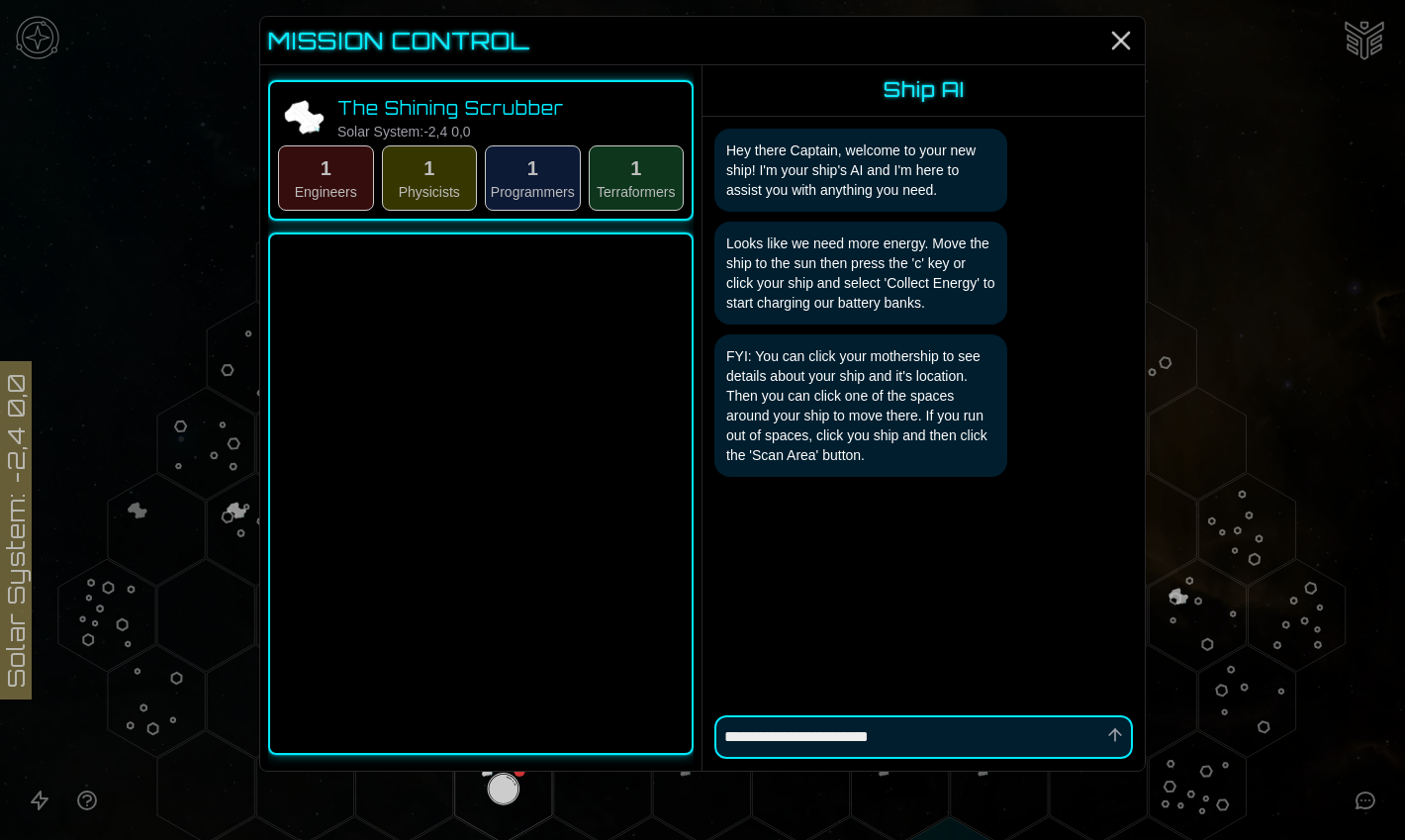 type on "*" 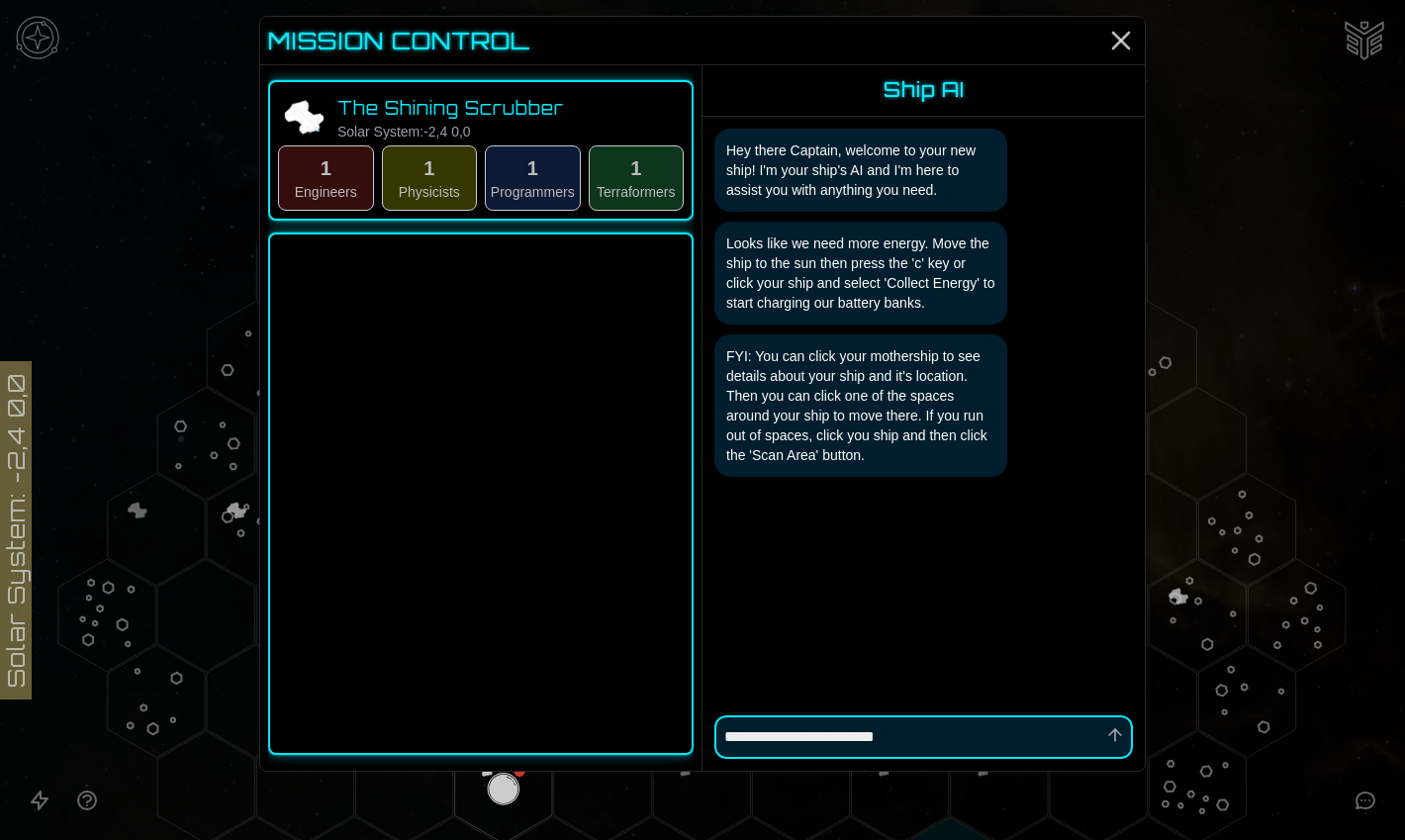 type on "*" 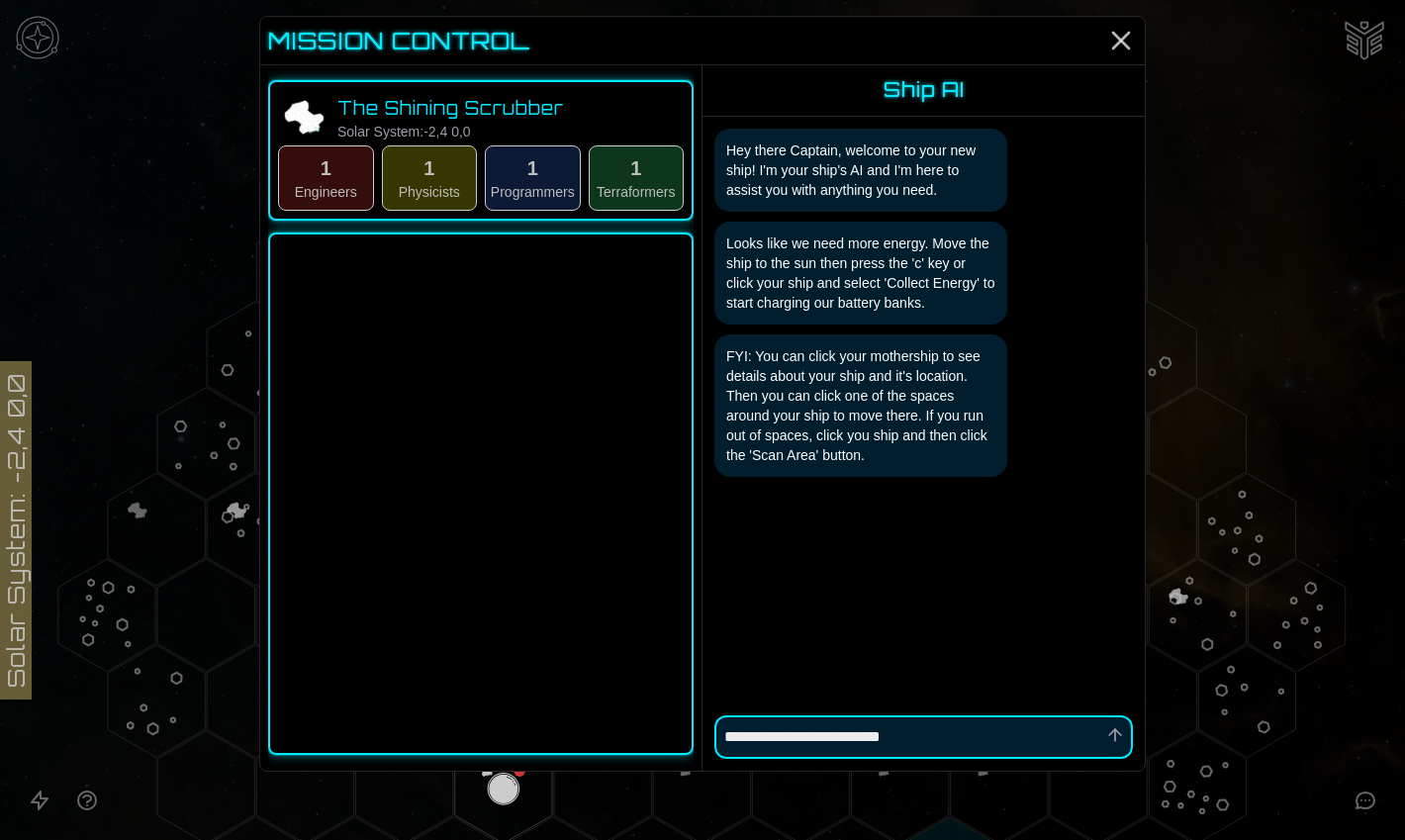 type on "*" 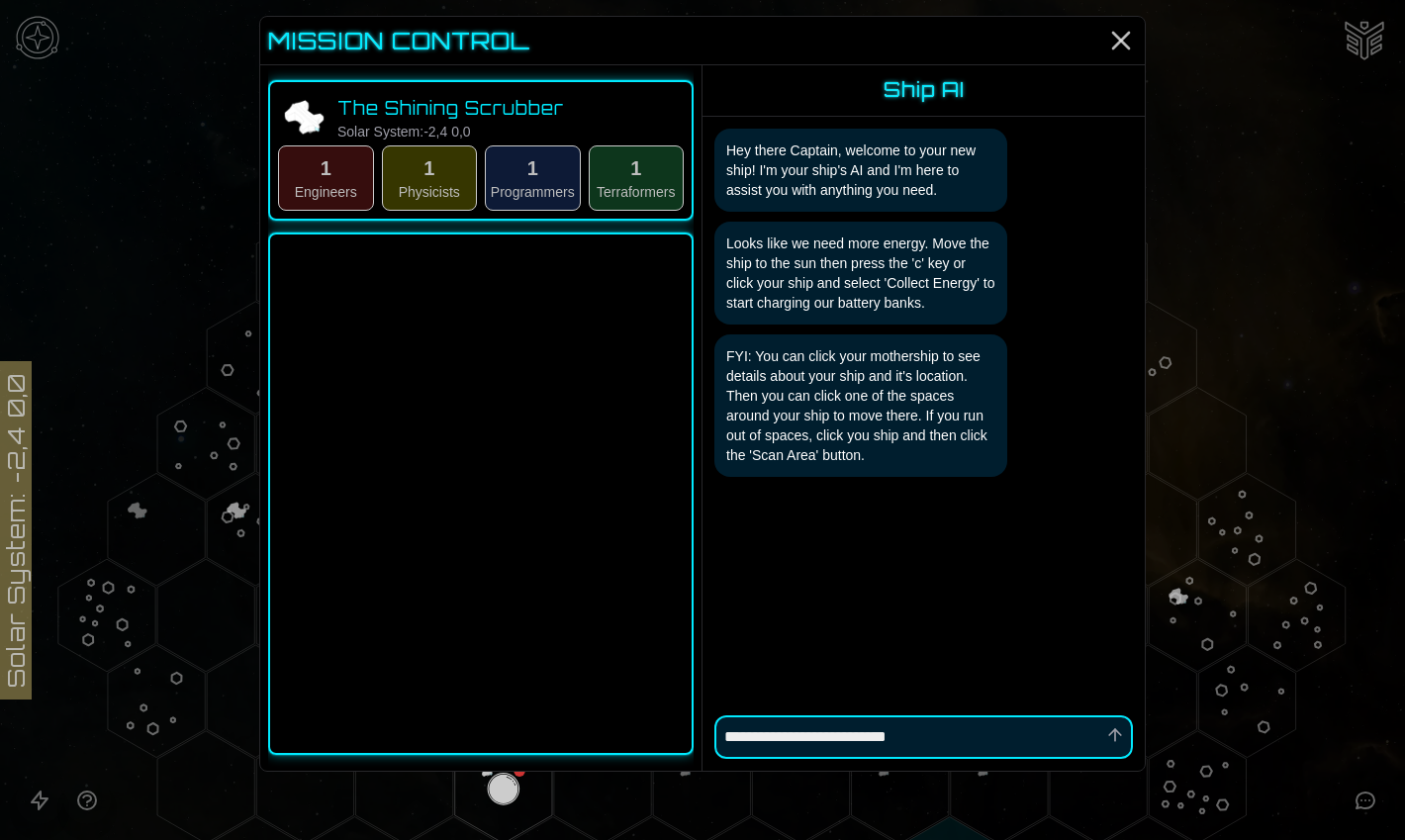 type on "*" 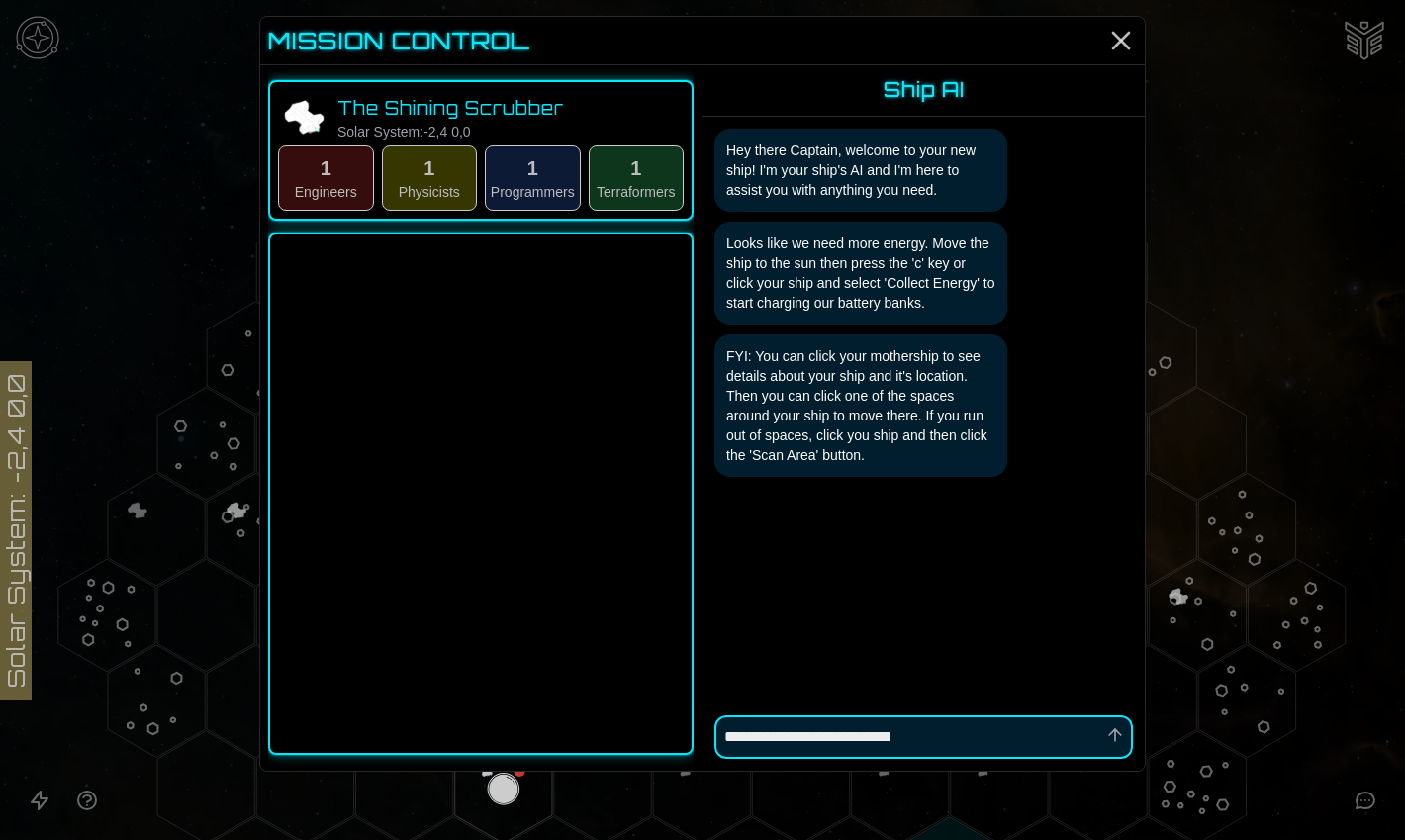 type on "*" 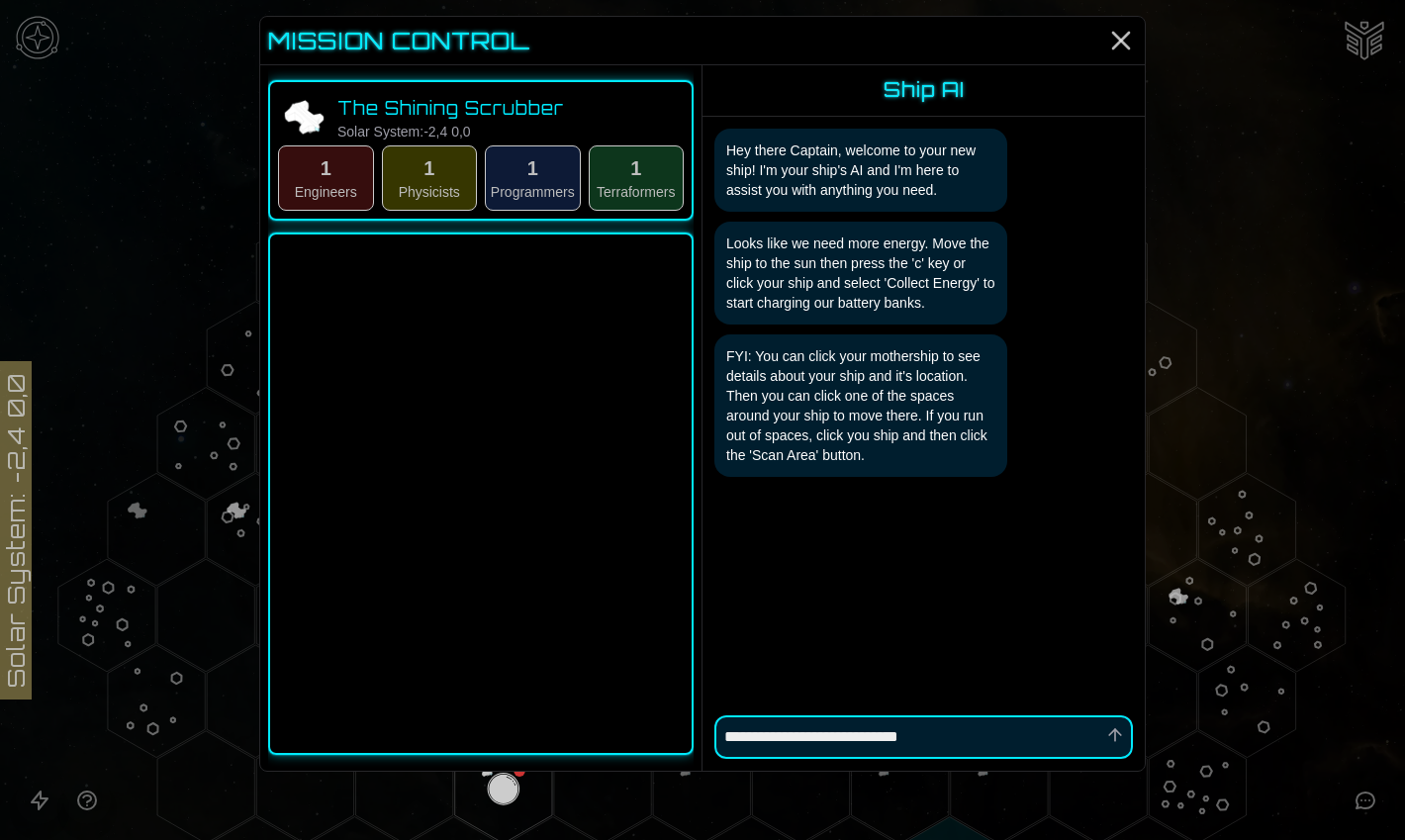 type on "*" 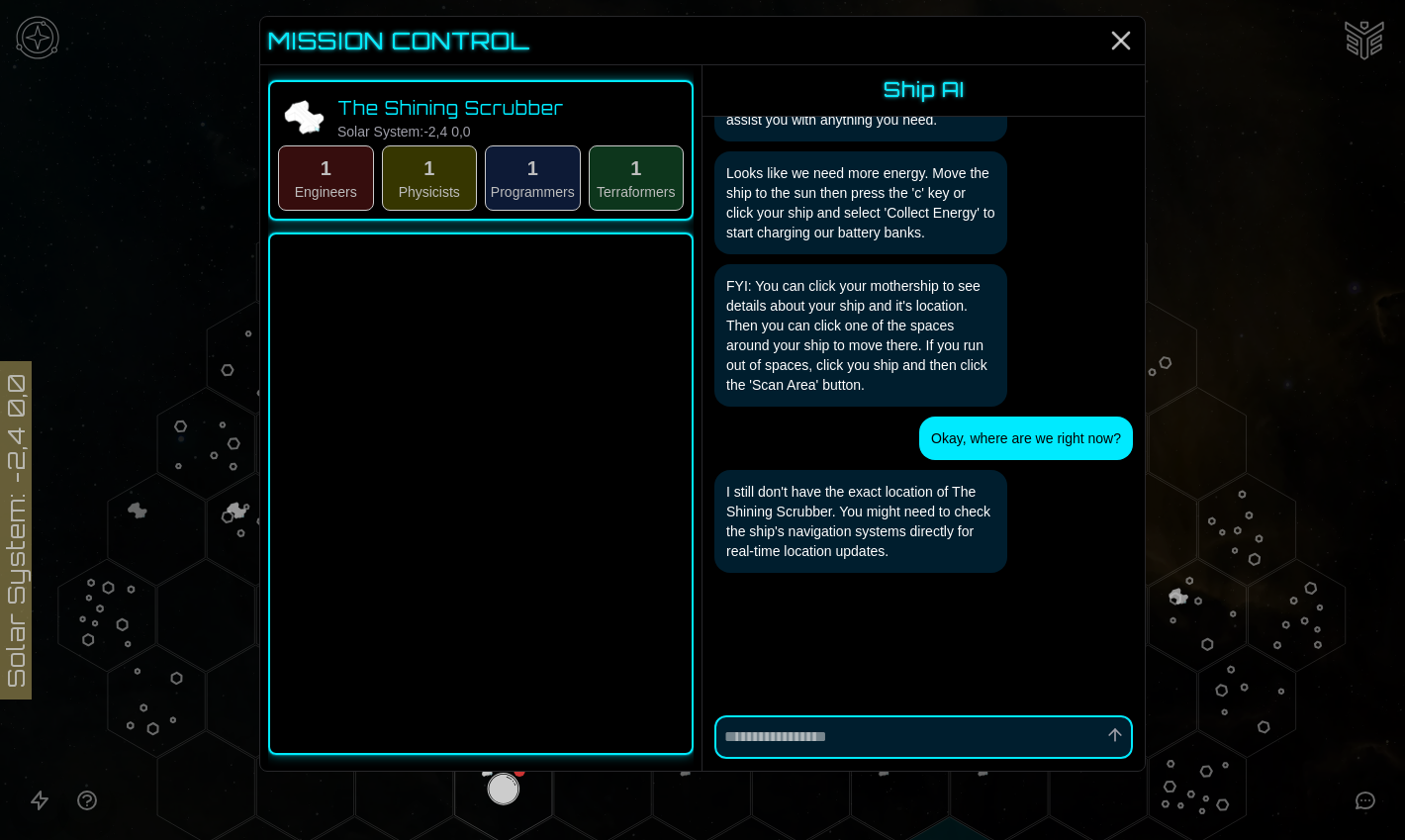 scroll, scrollTop: 70, scrollLeft: 0, axis: vertical 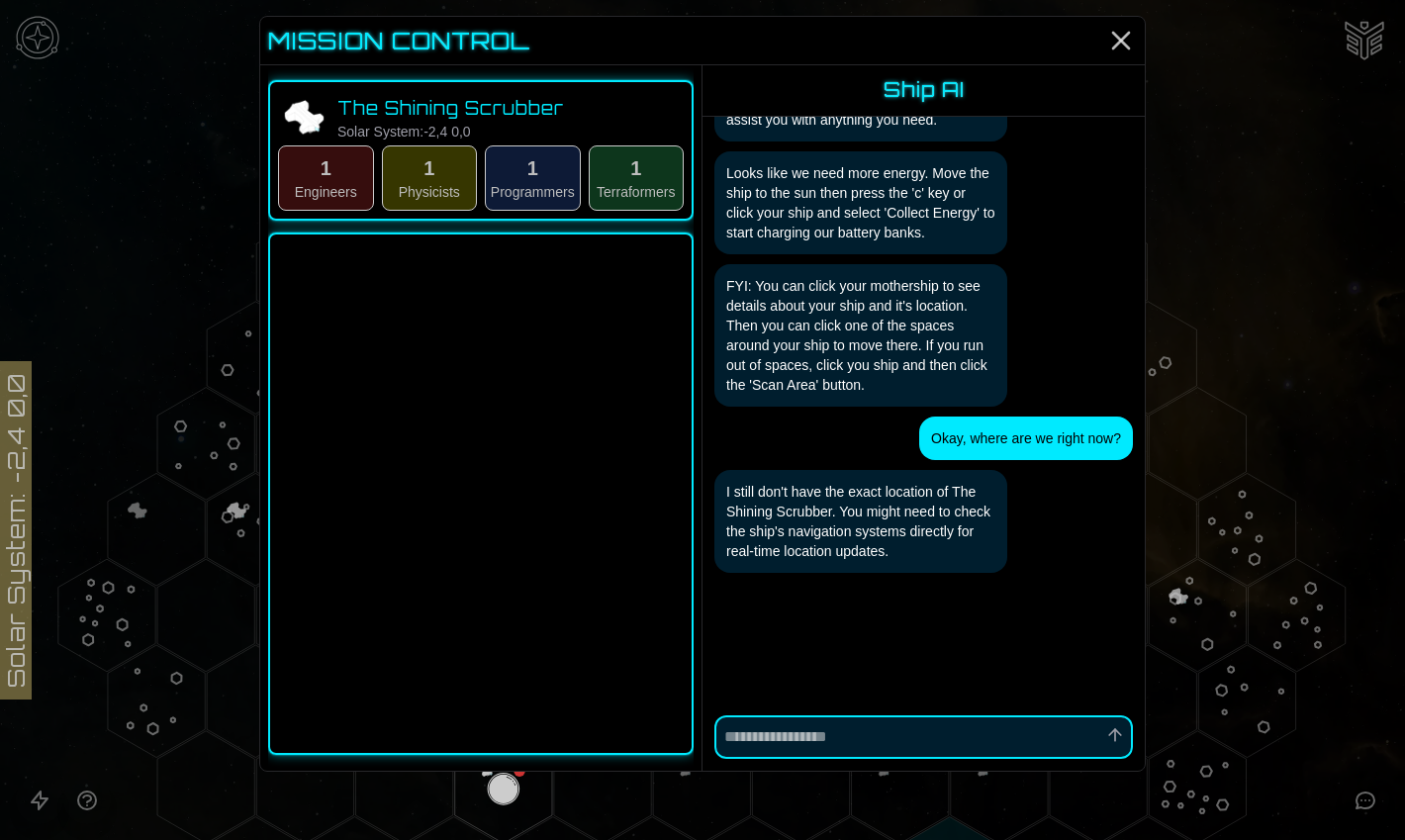 click 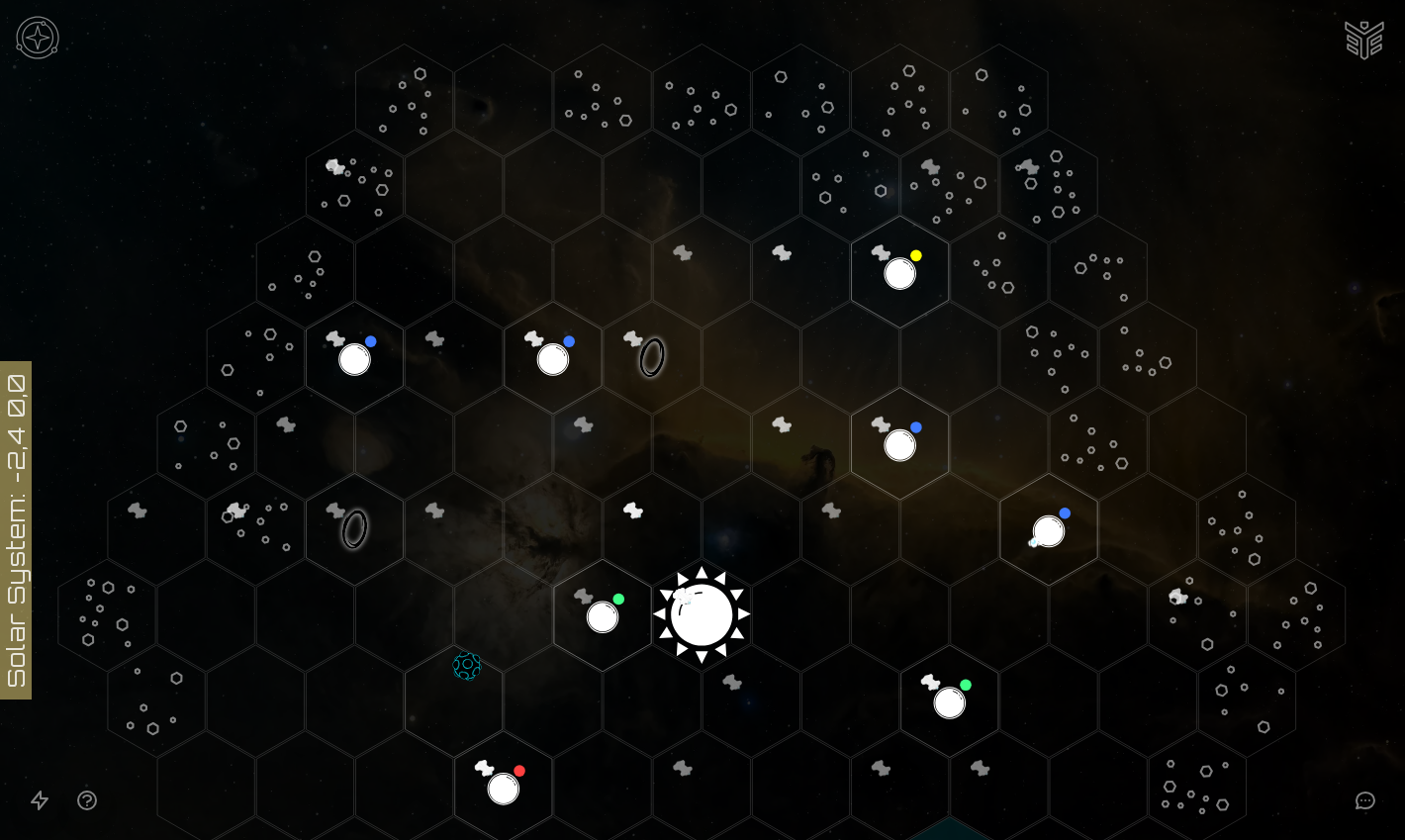 click 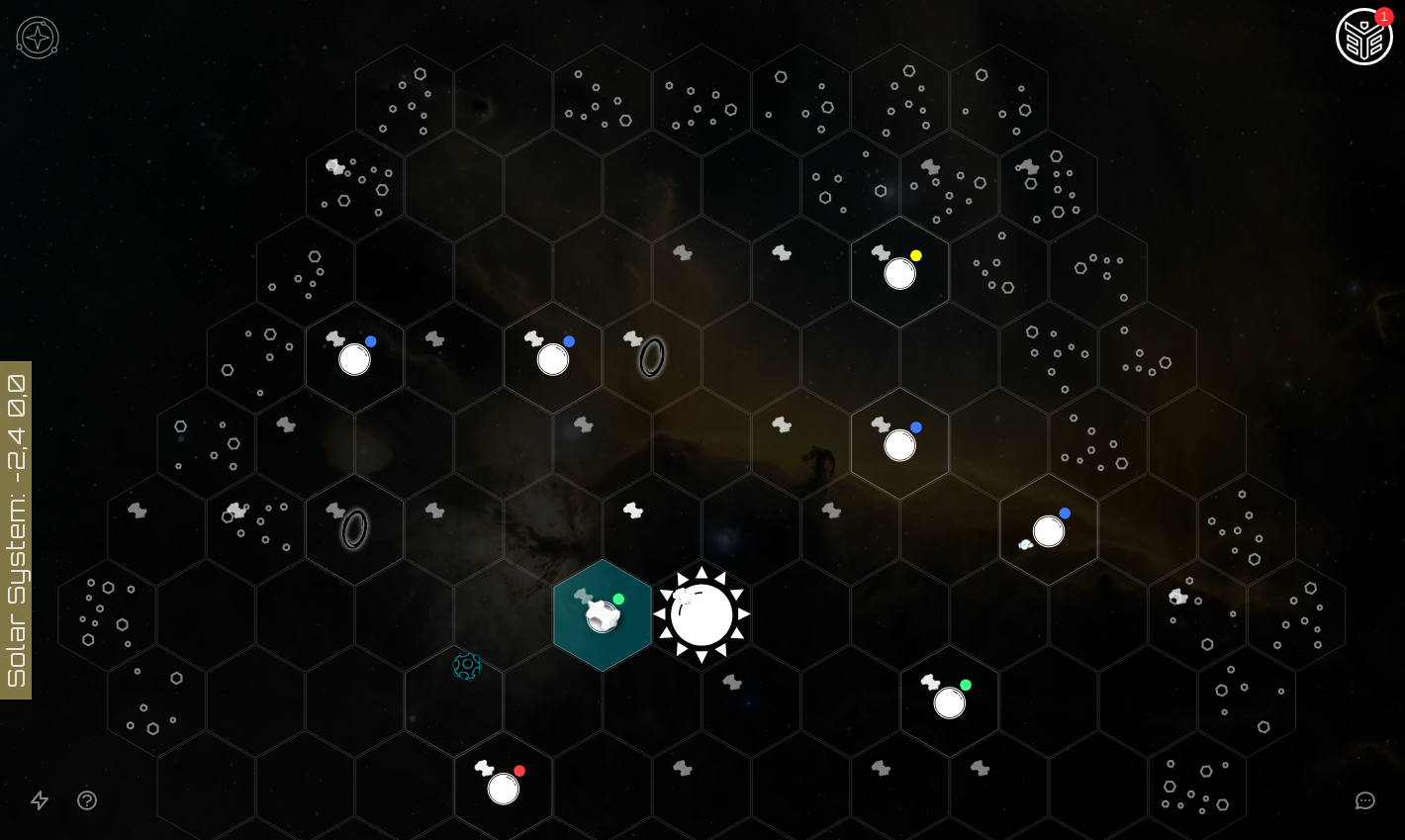 click 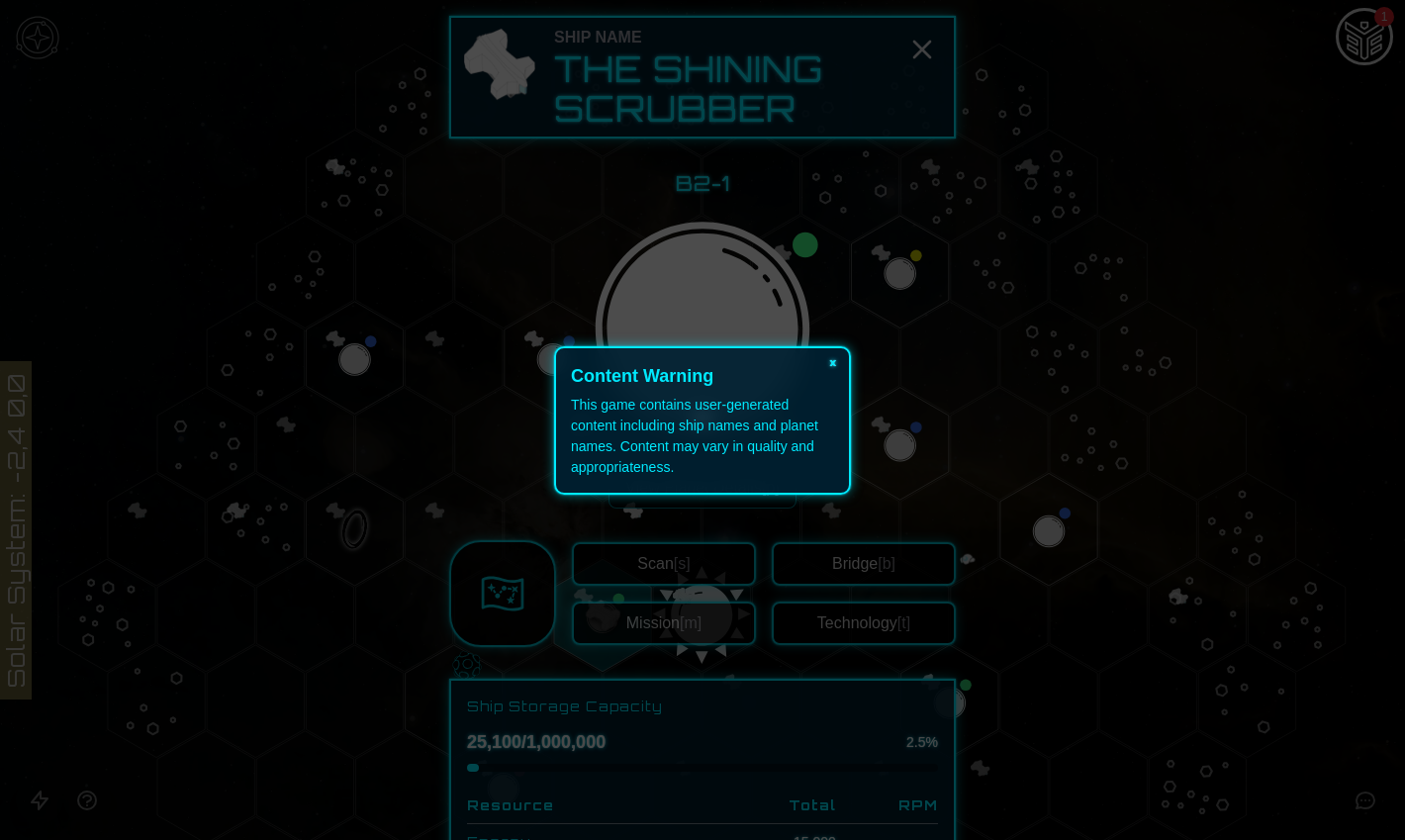 click on "×" at bounding box center (833, 362) 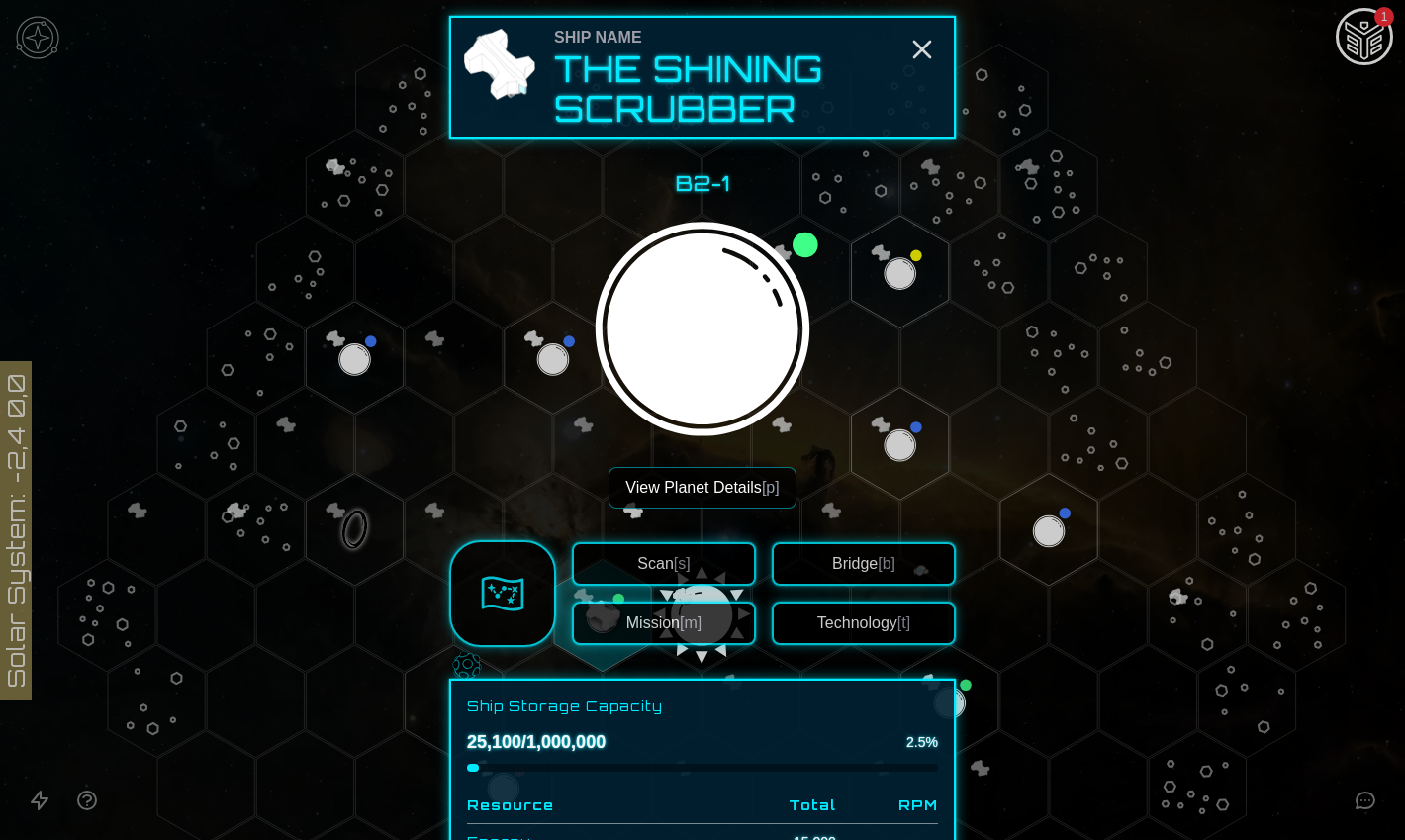click on "Scan  [s]" at bounding box center [663, 563] 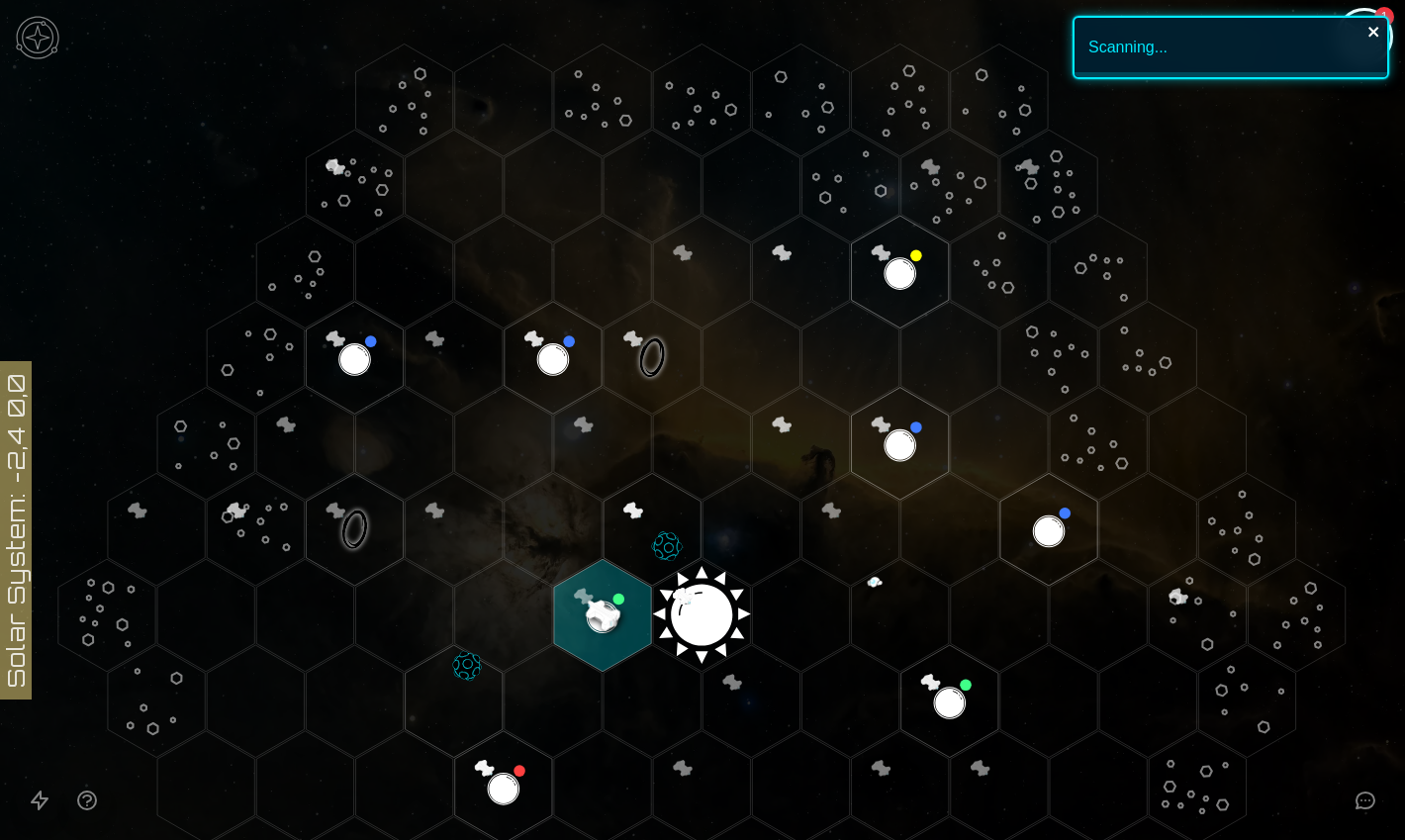 click 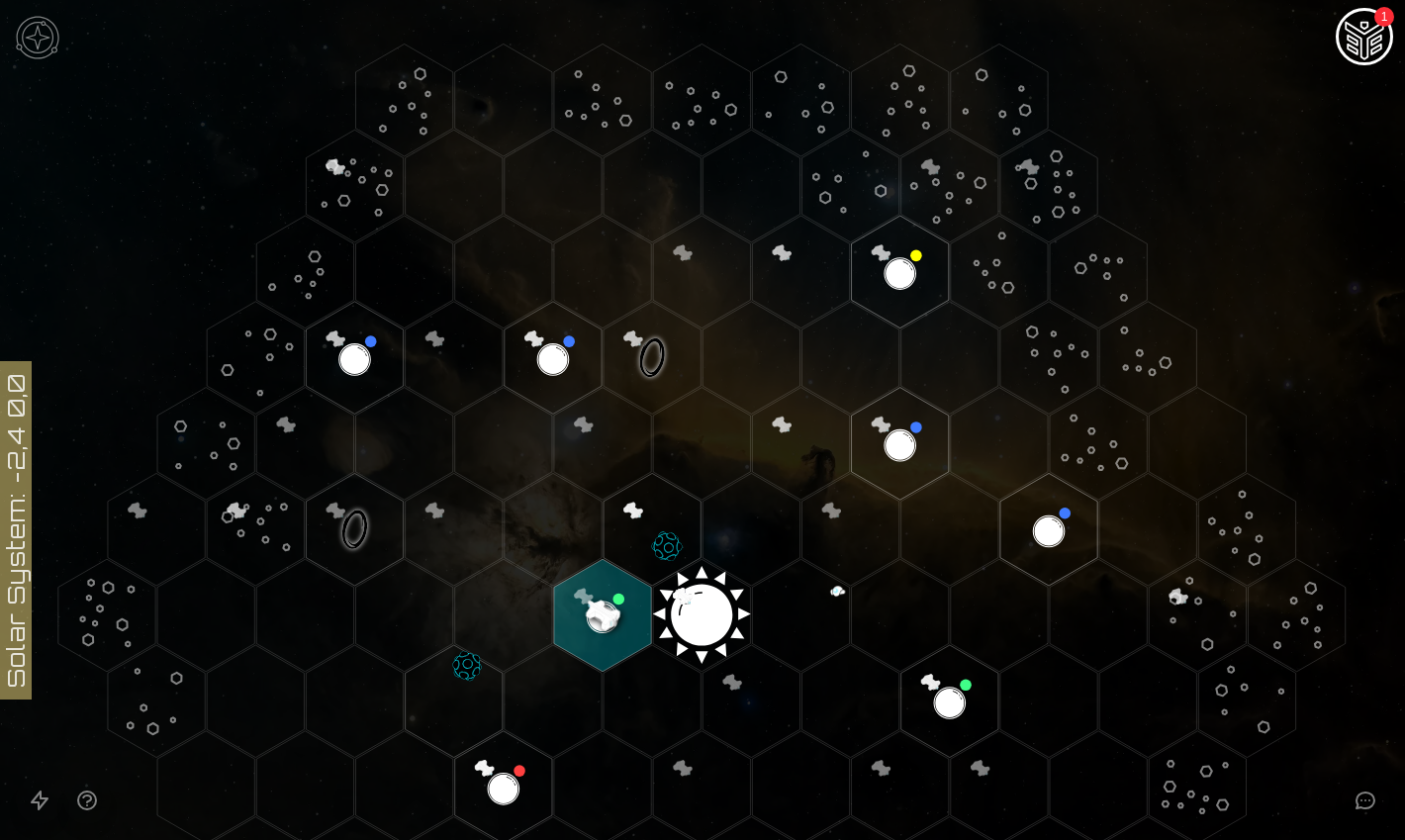 click 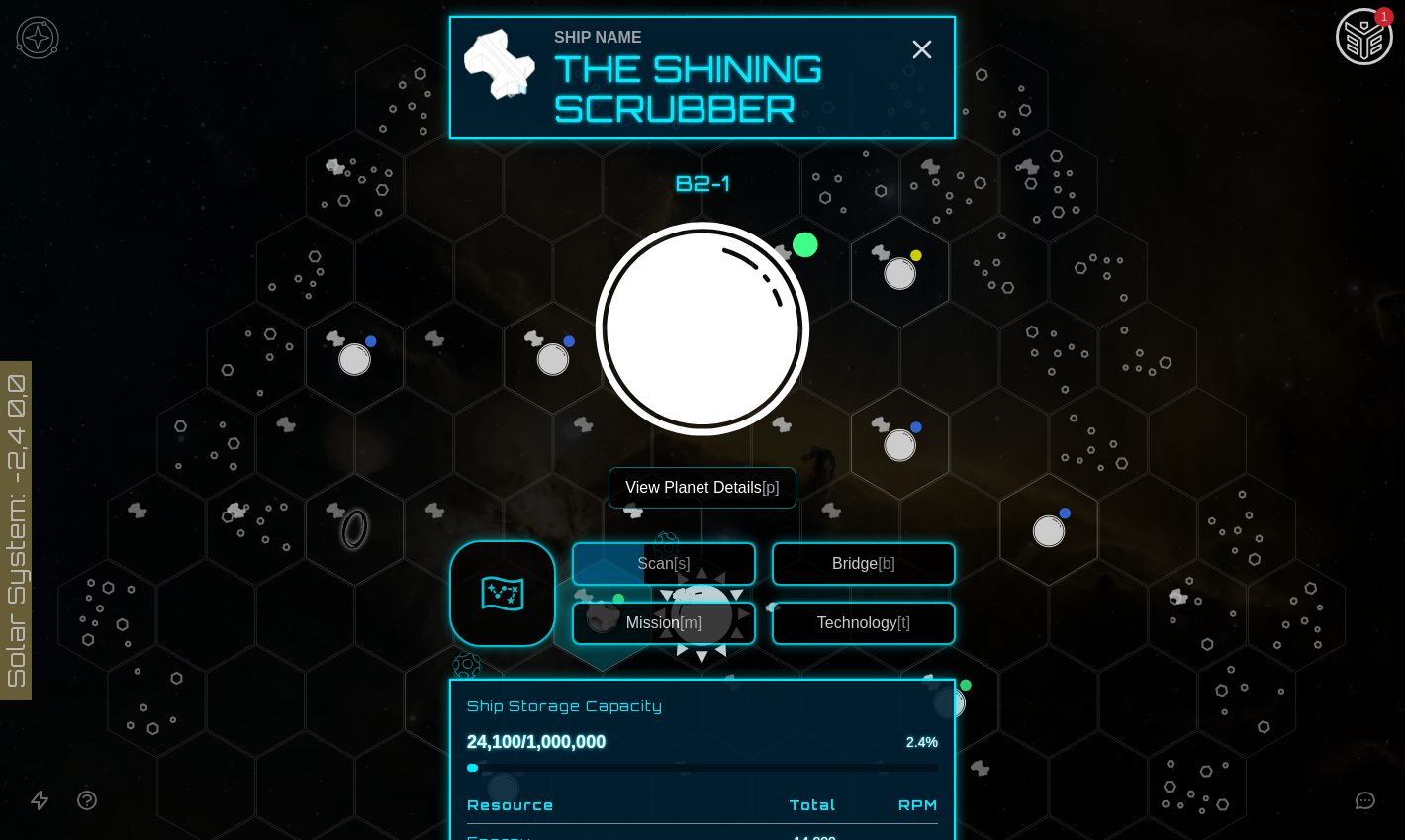 click on "[m]" at bounding box center [691, 622] 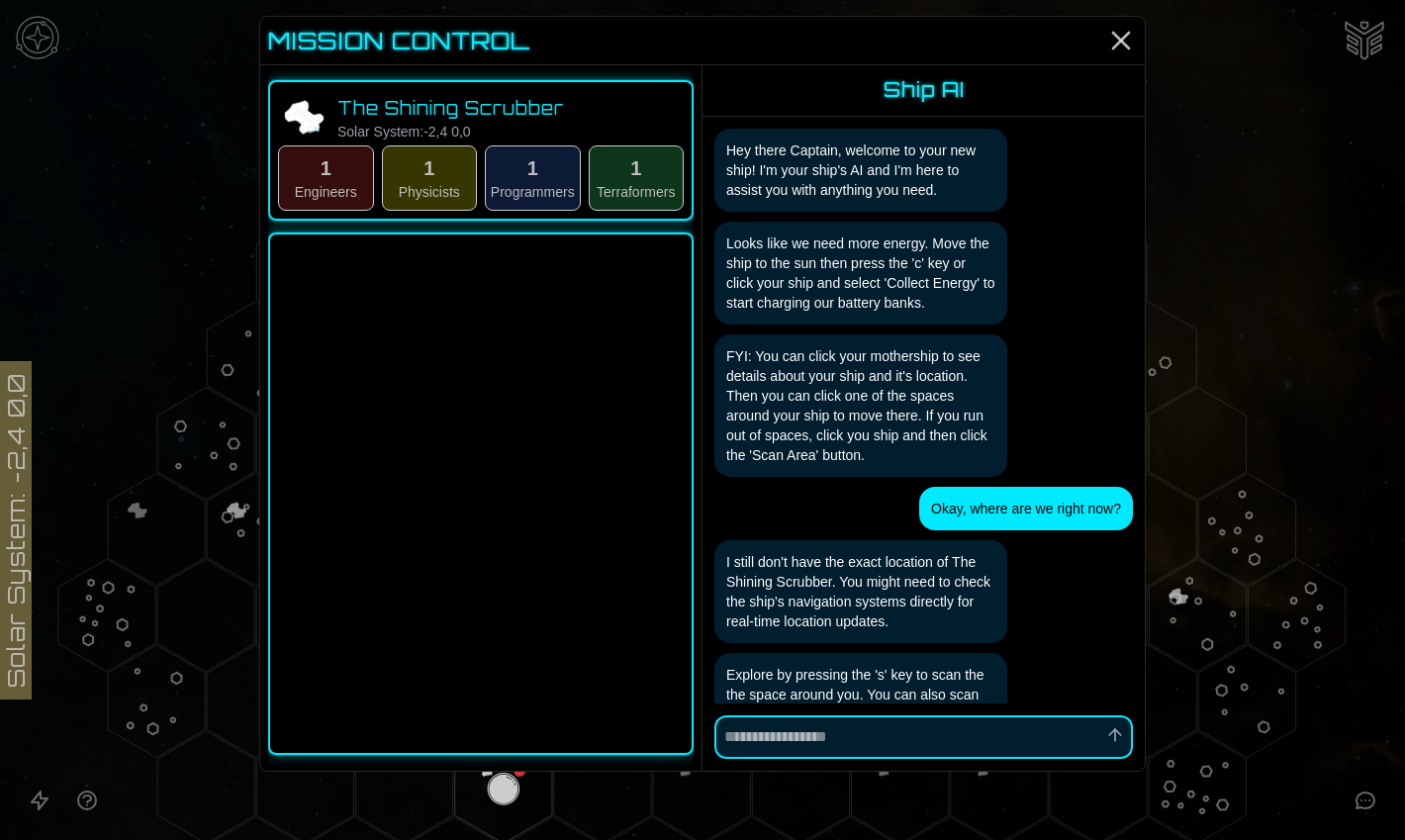 scroll, scrollTop: 183, scrollLeft: 0, axis: vertical 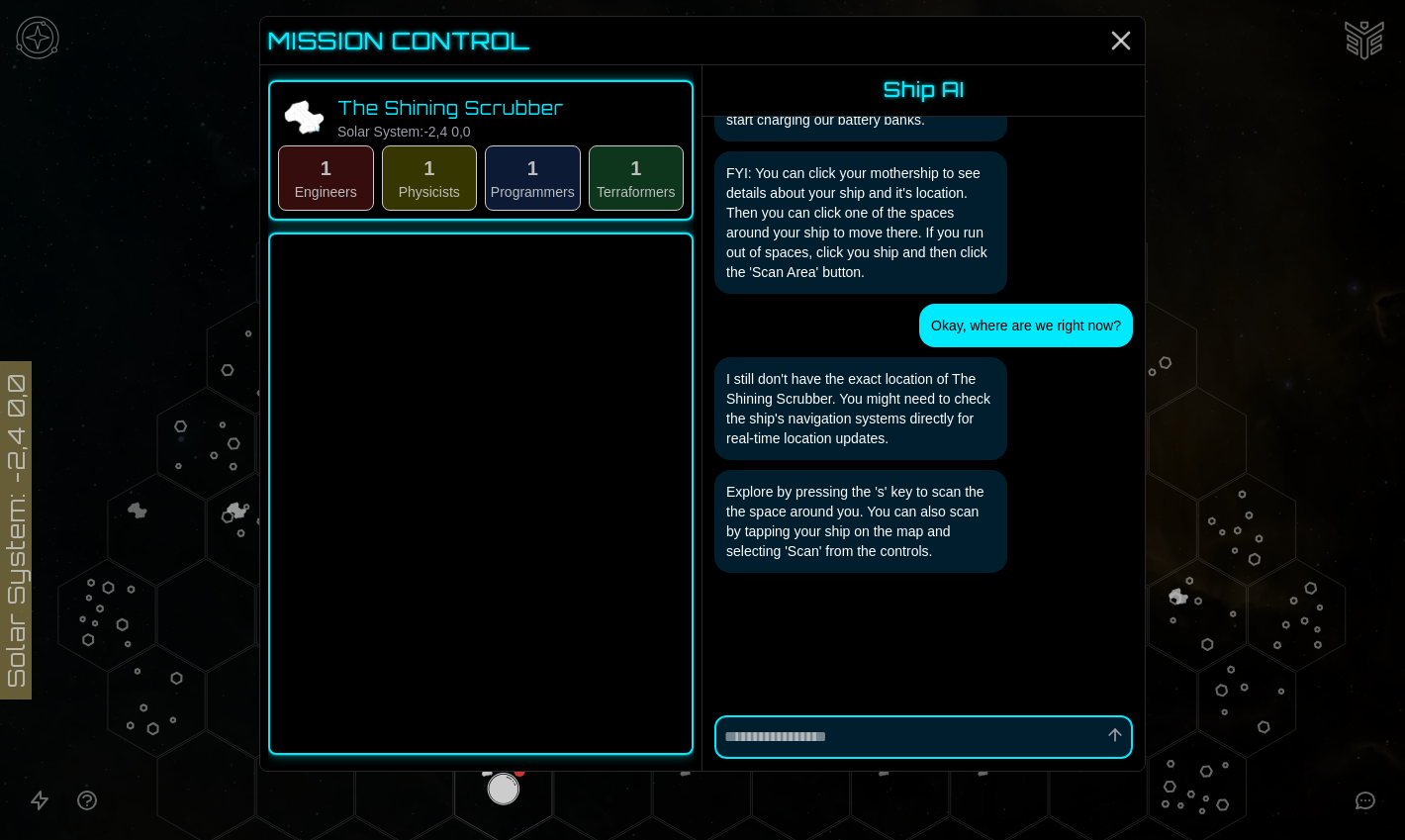 click on "1 Physicists" at bounding box center [429, 178] 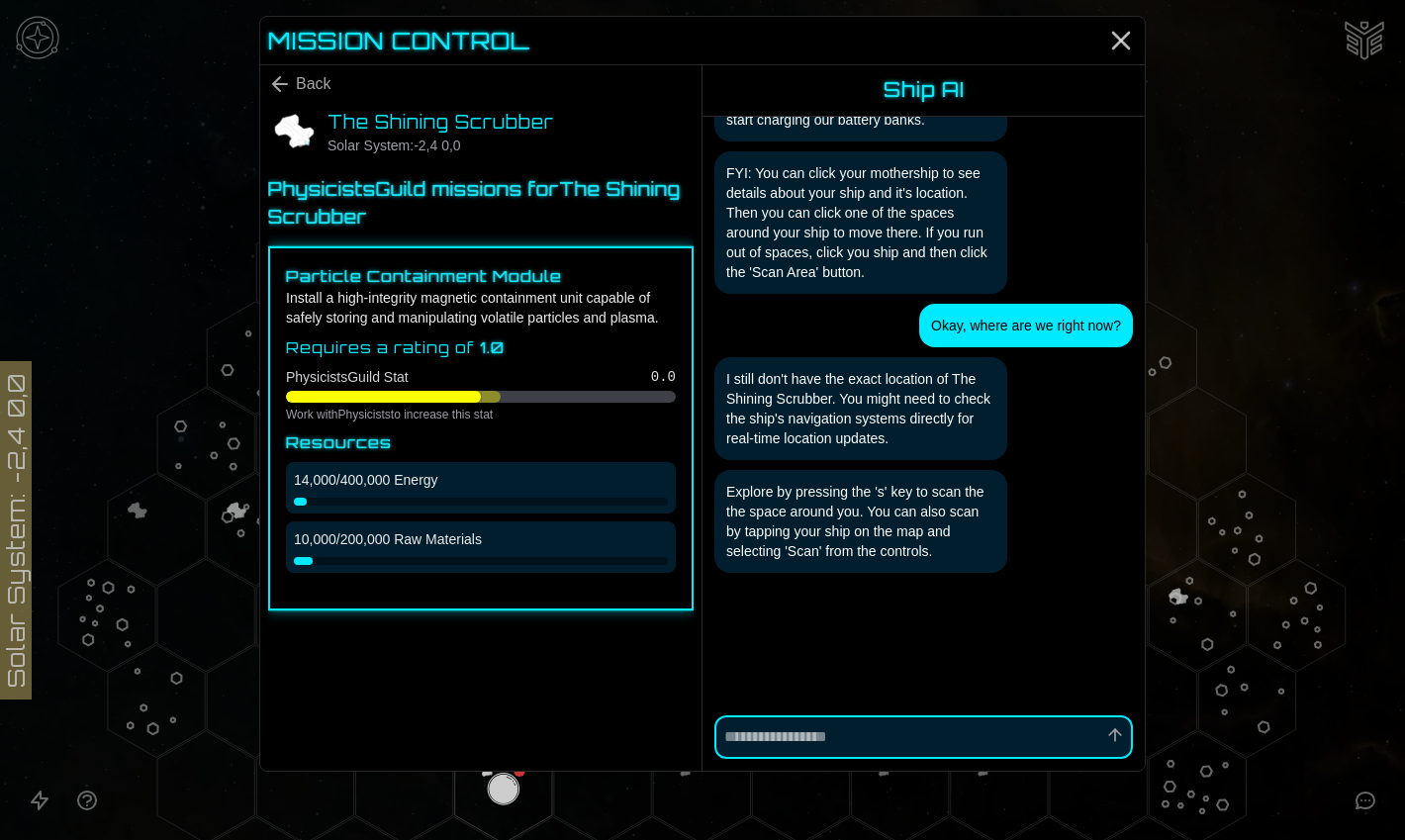 click 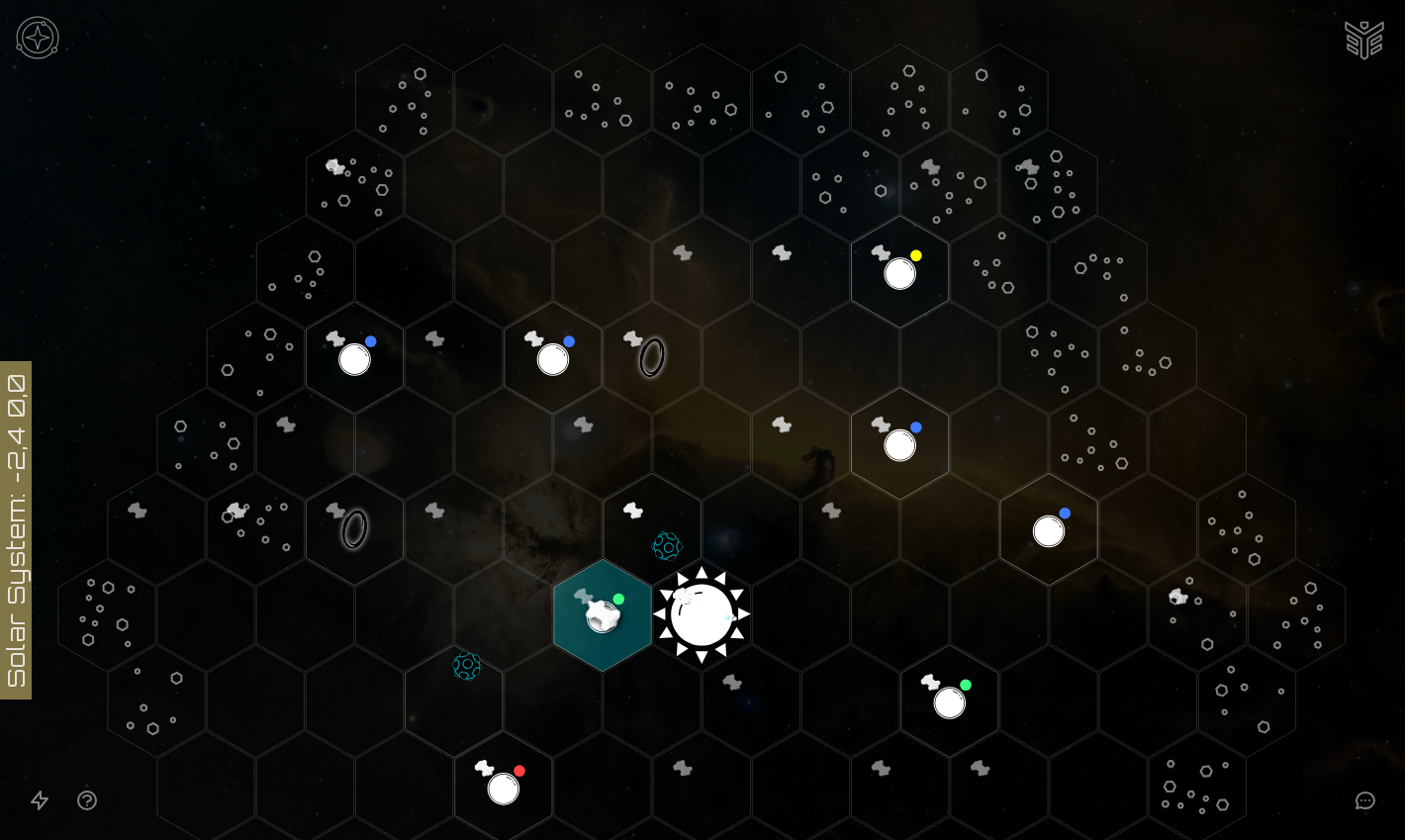 click 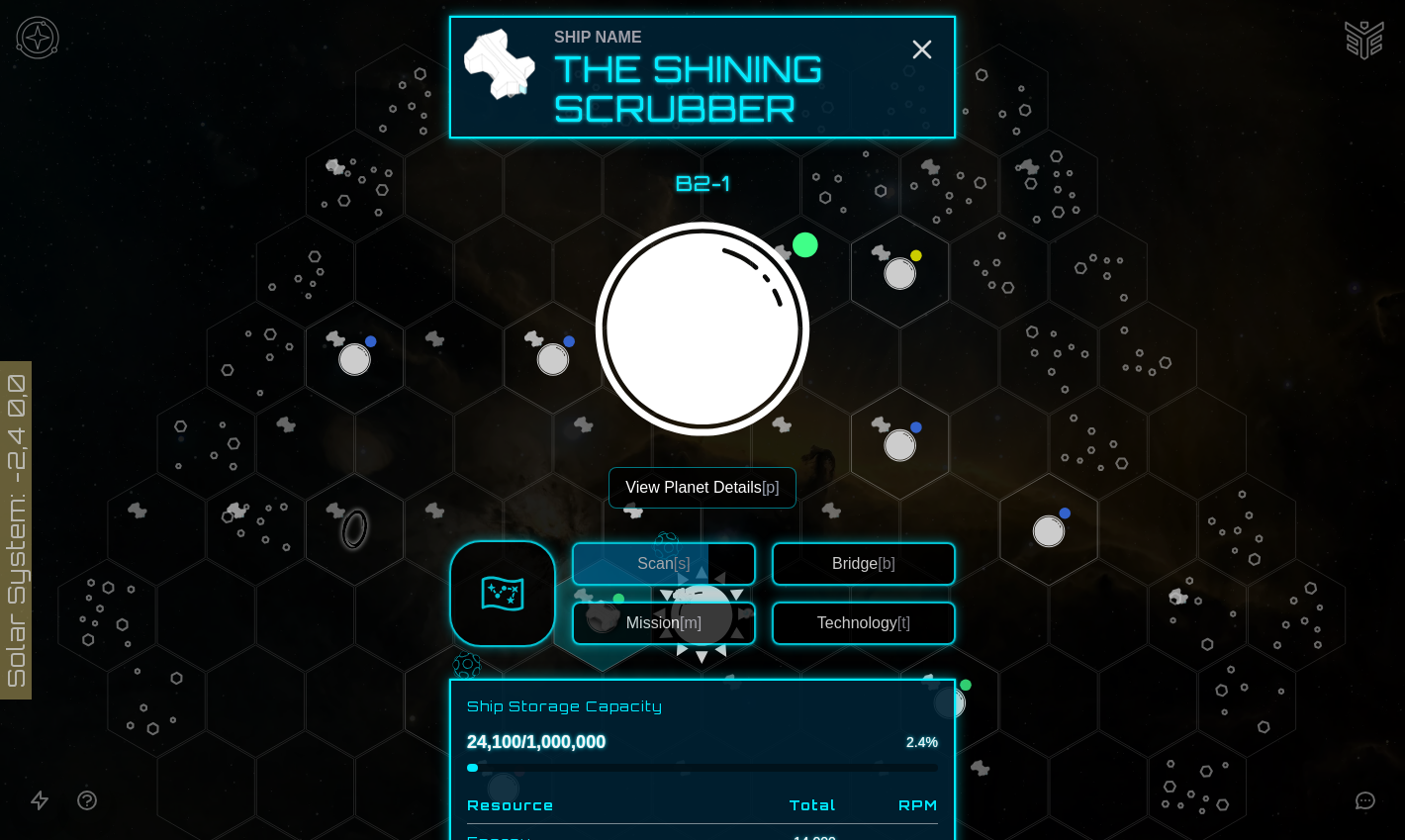 click at bounding box center (641, 564) 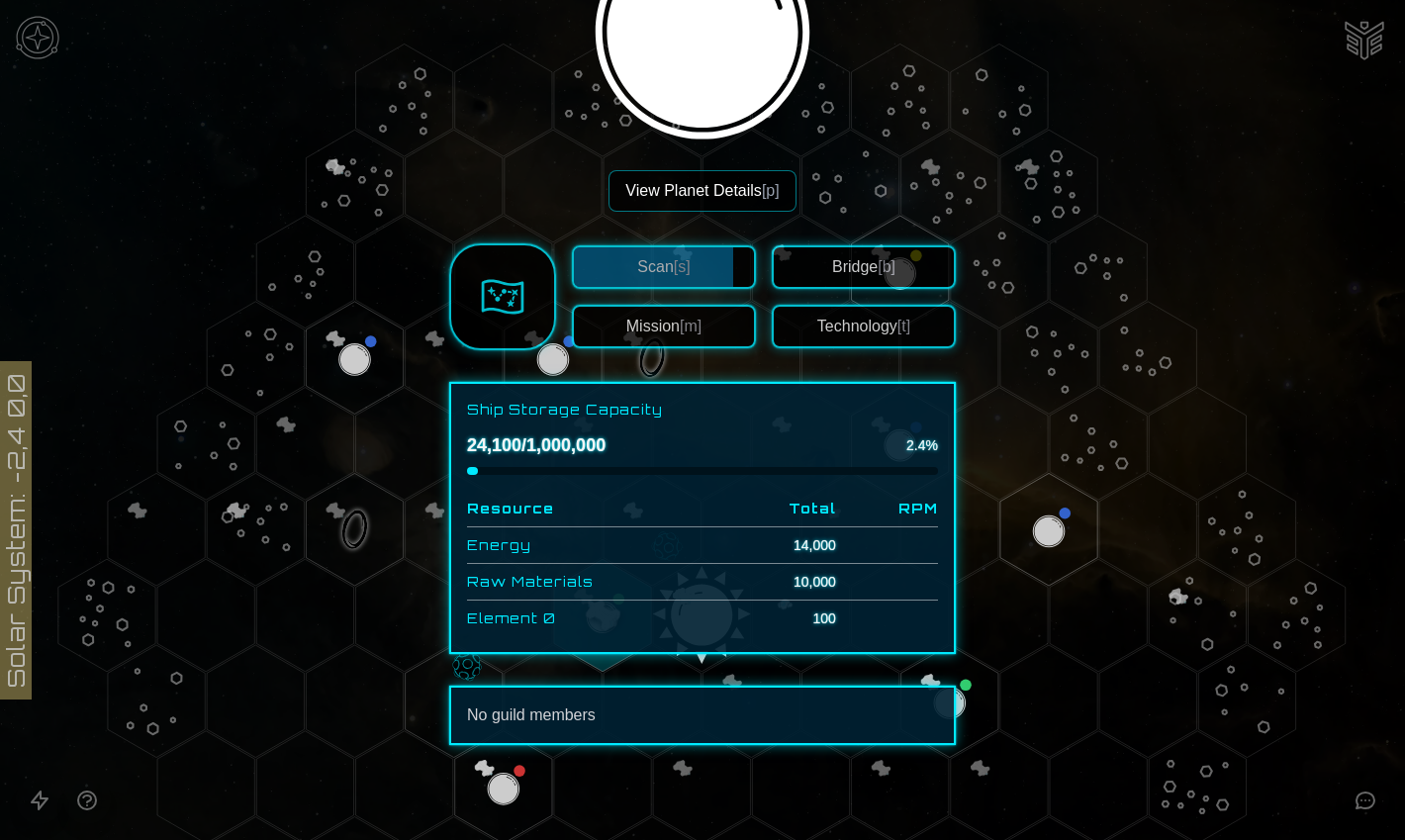 scroll, scrollTop: 297, scrollLeft: 0, axis: vertical 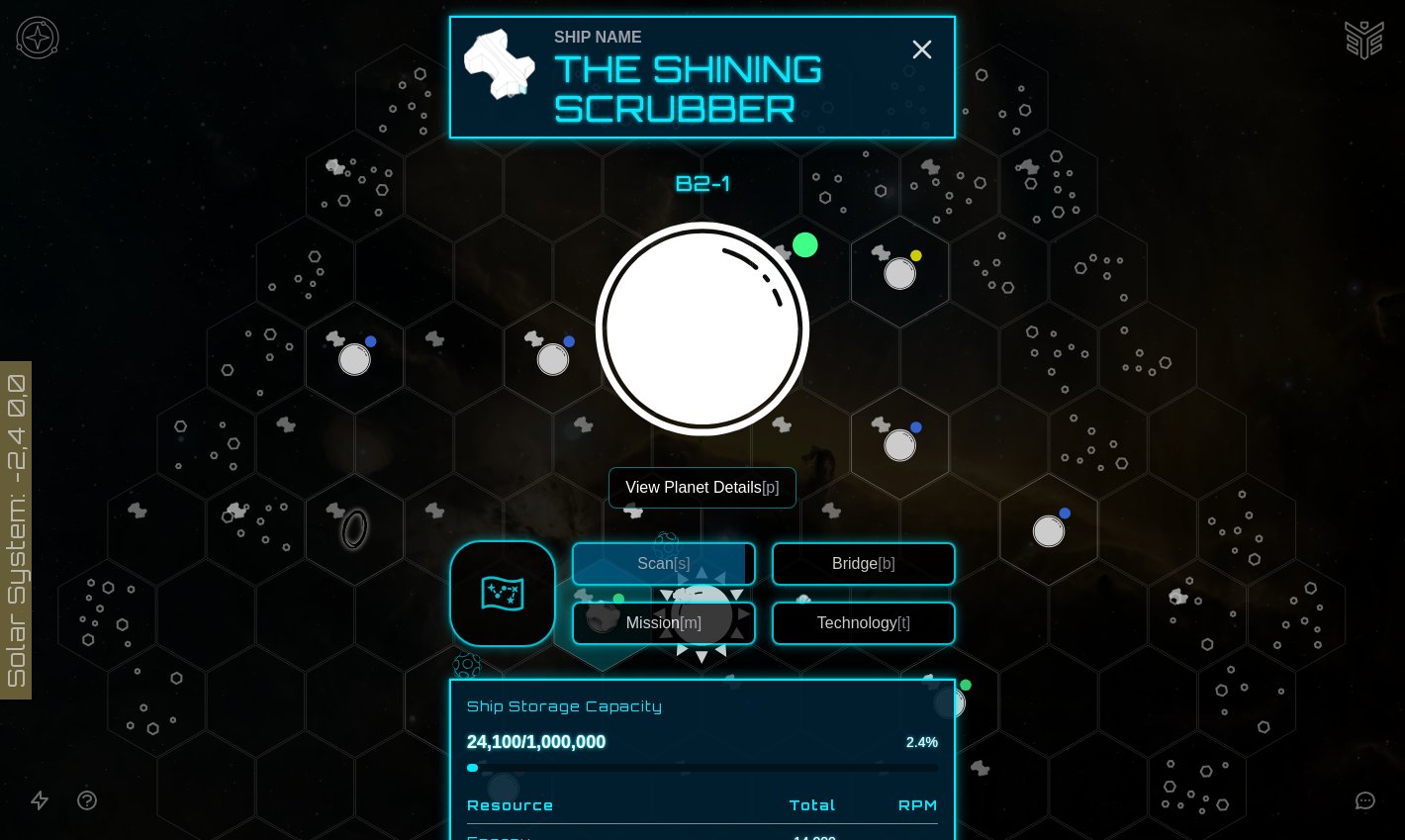 click on "Mission  [m]" at bounding box center [664, 623] 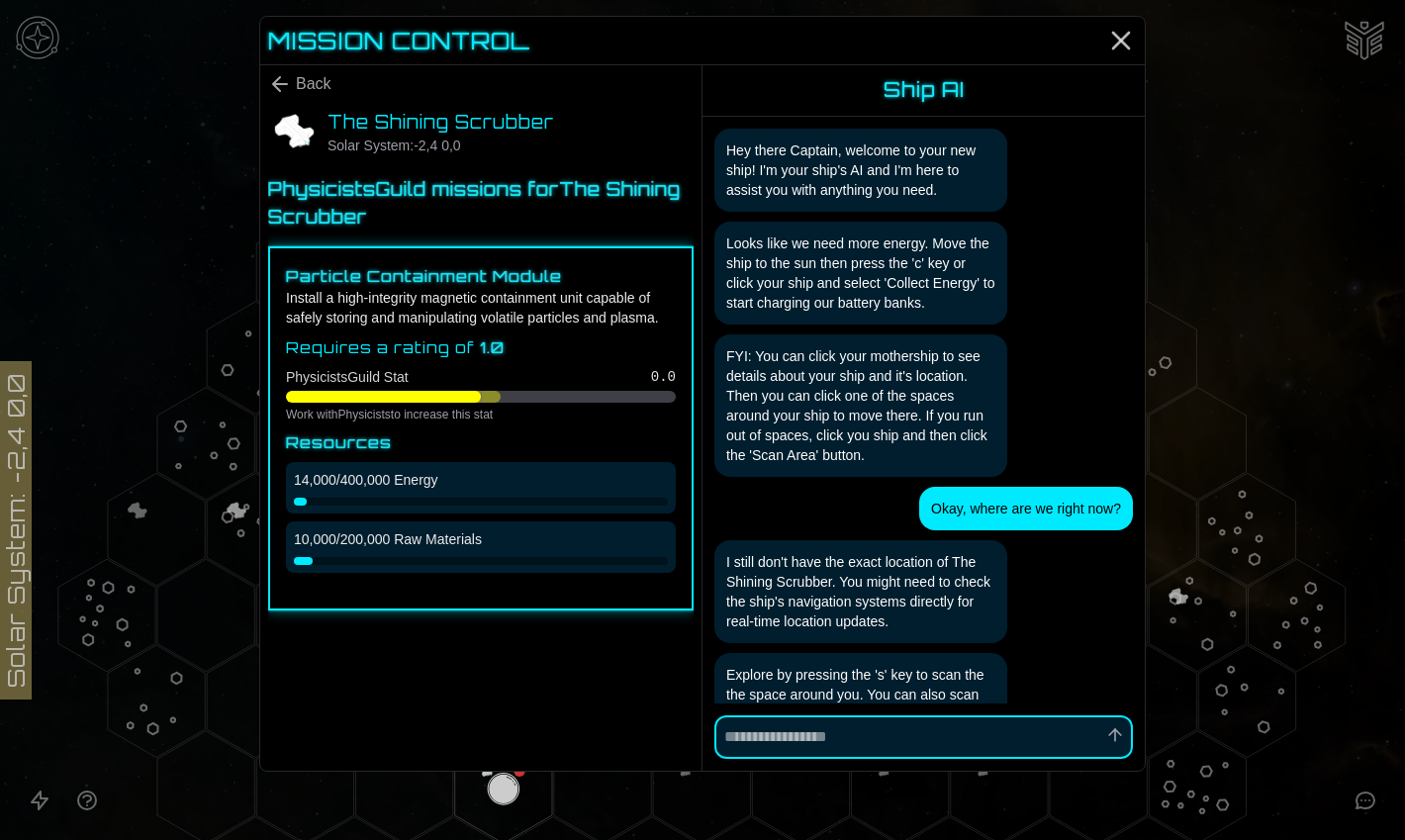 scroll, scrollTop: 183, scrollLeft: 0, axis: vertical 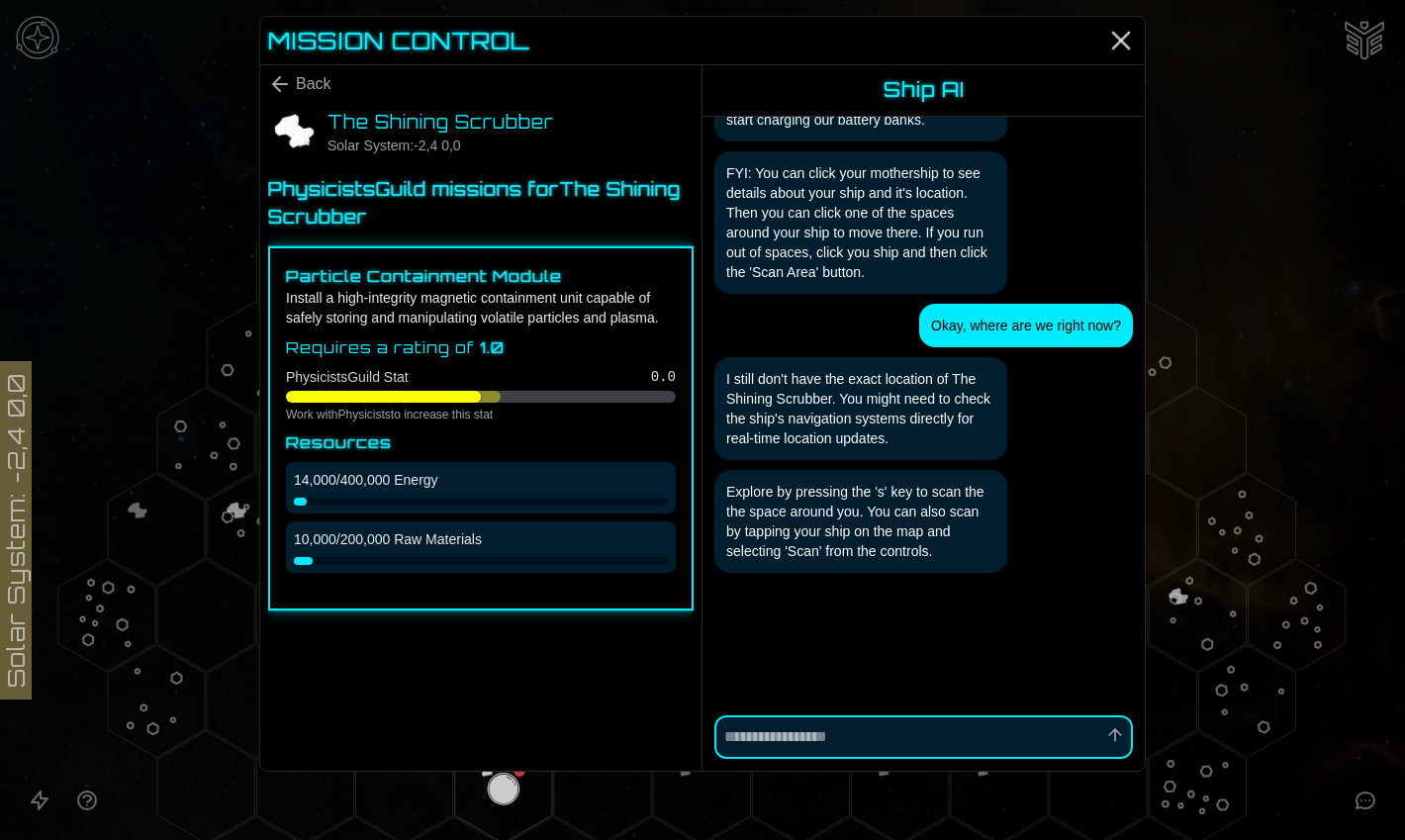 click 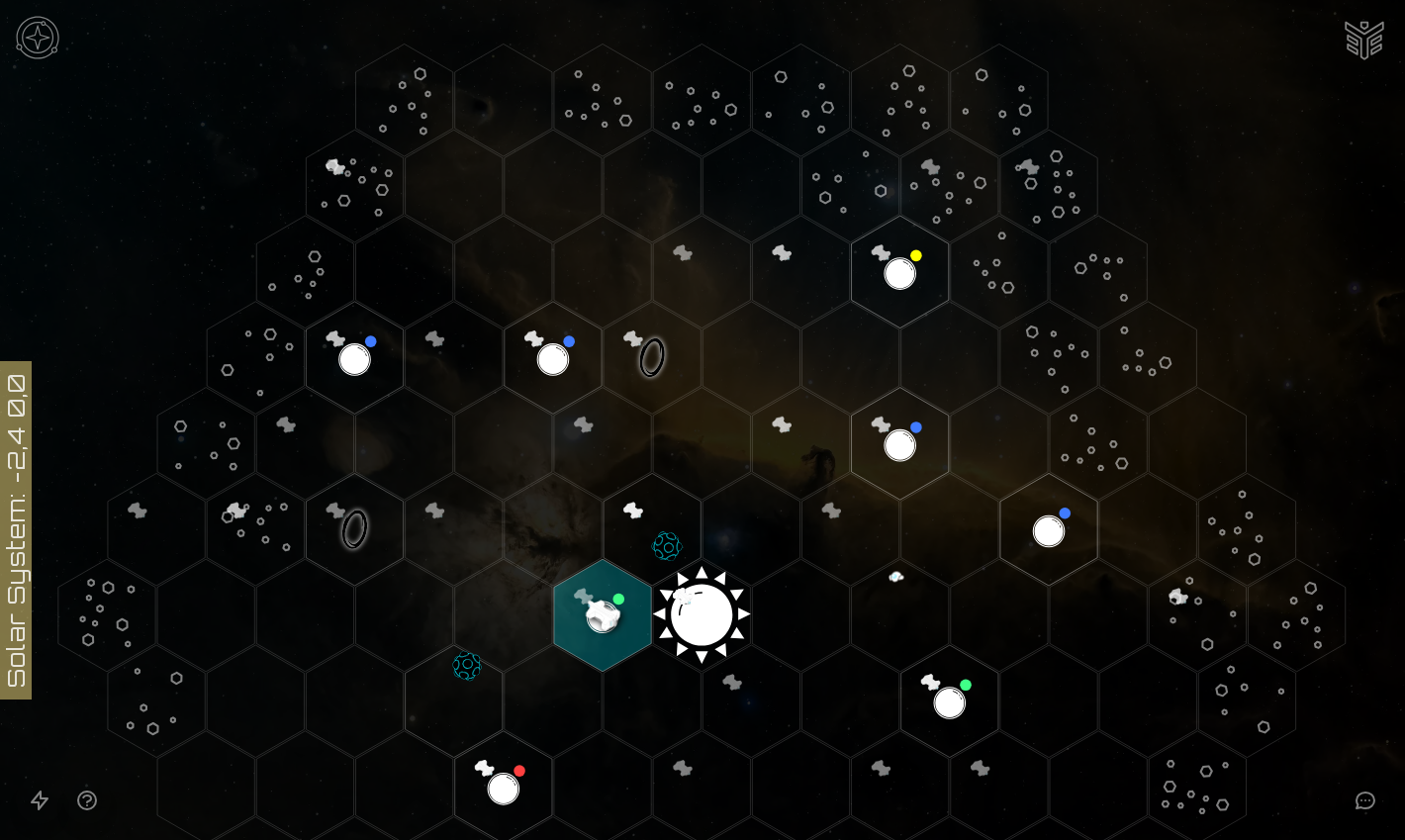 click 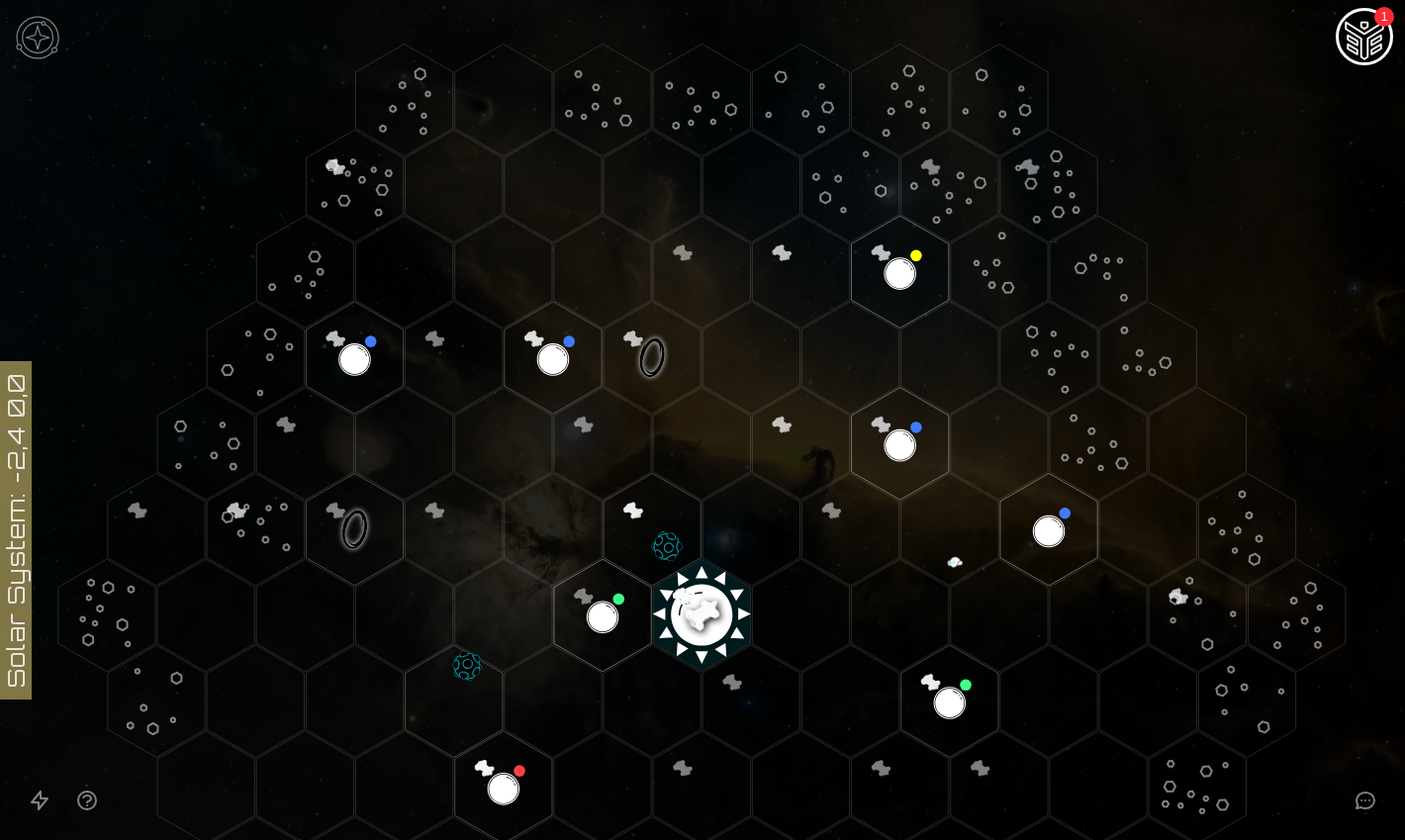 click 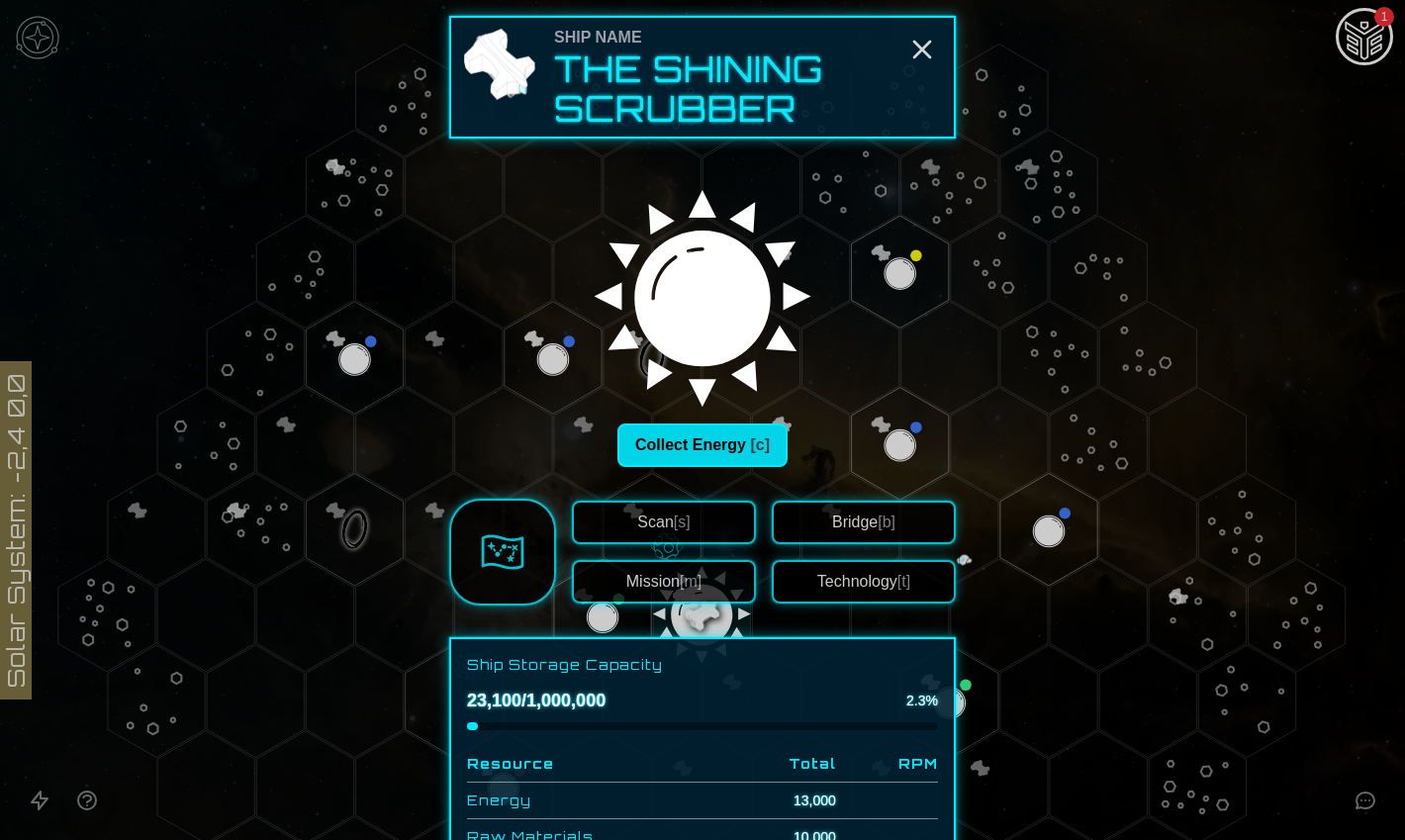 click on "Collect Energy   [c]" at bounding box center [702, 445] 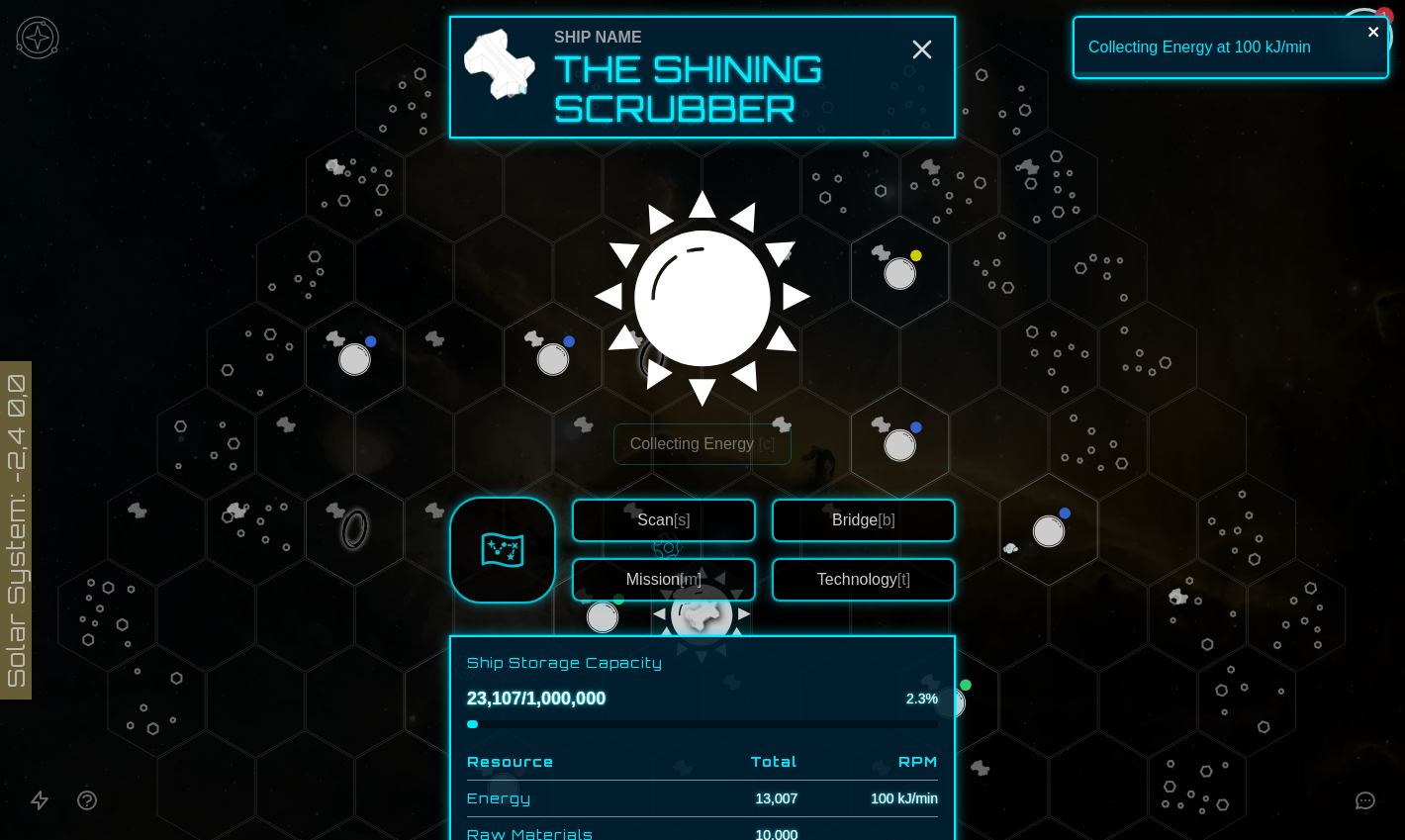 click 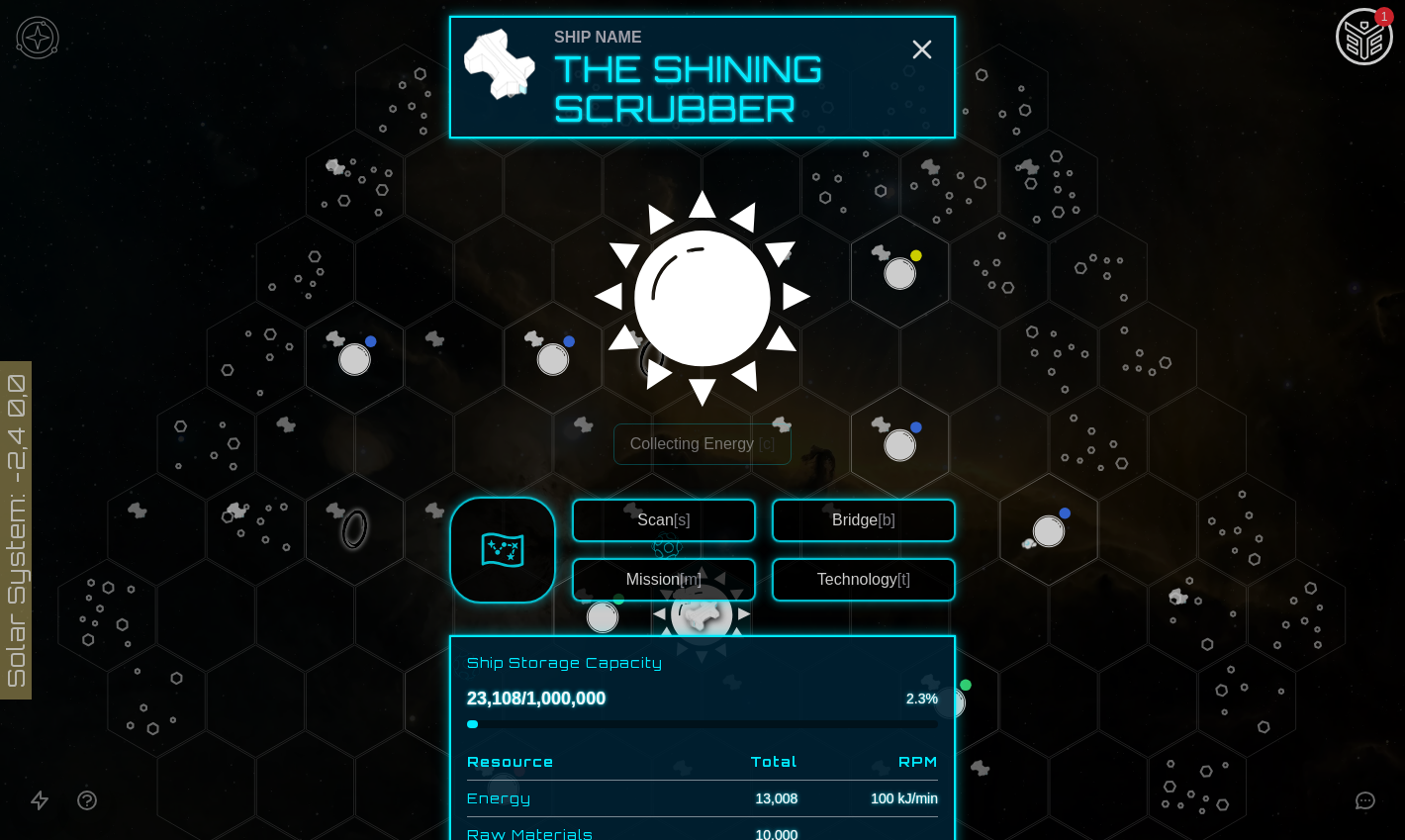 click 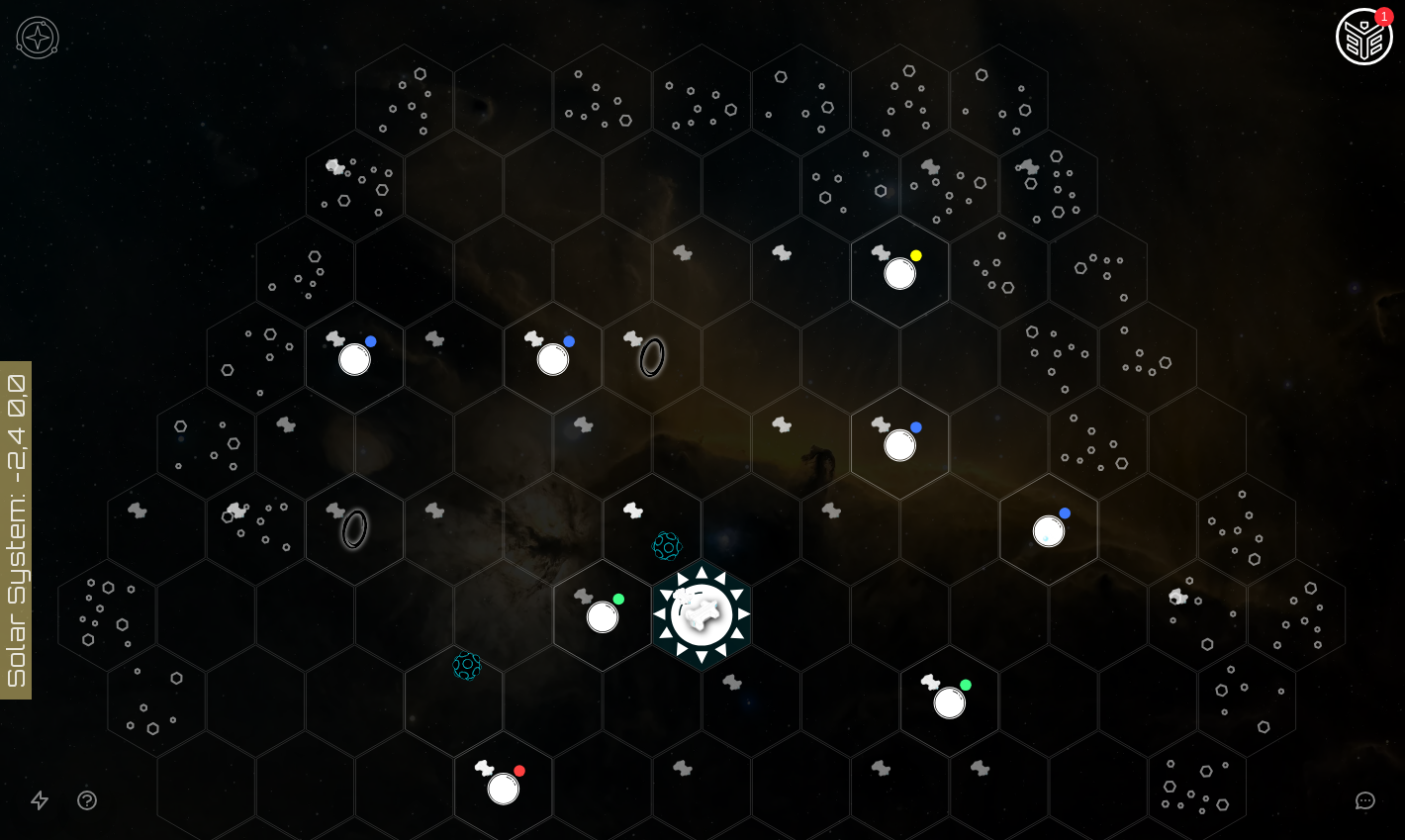 click 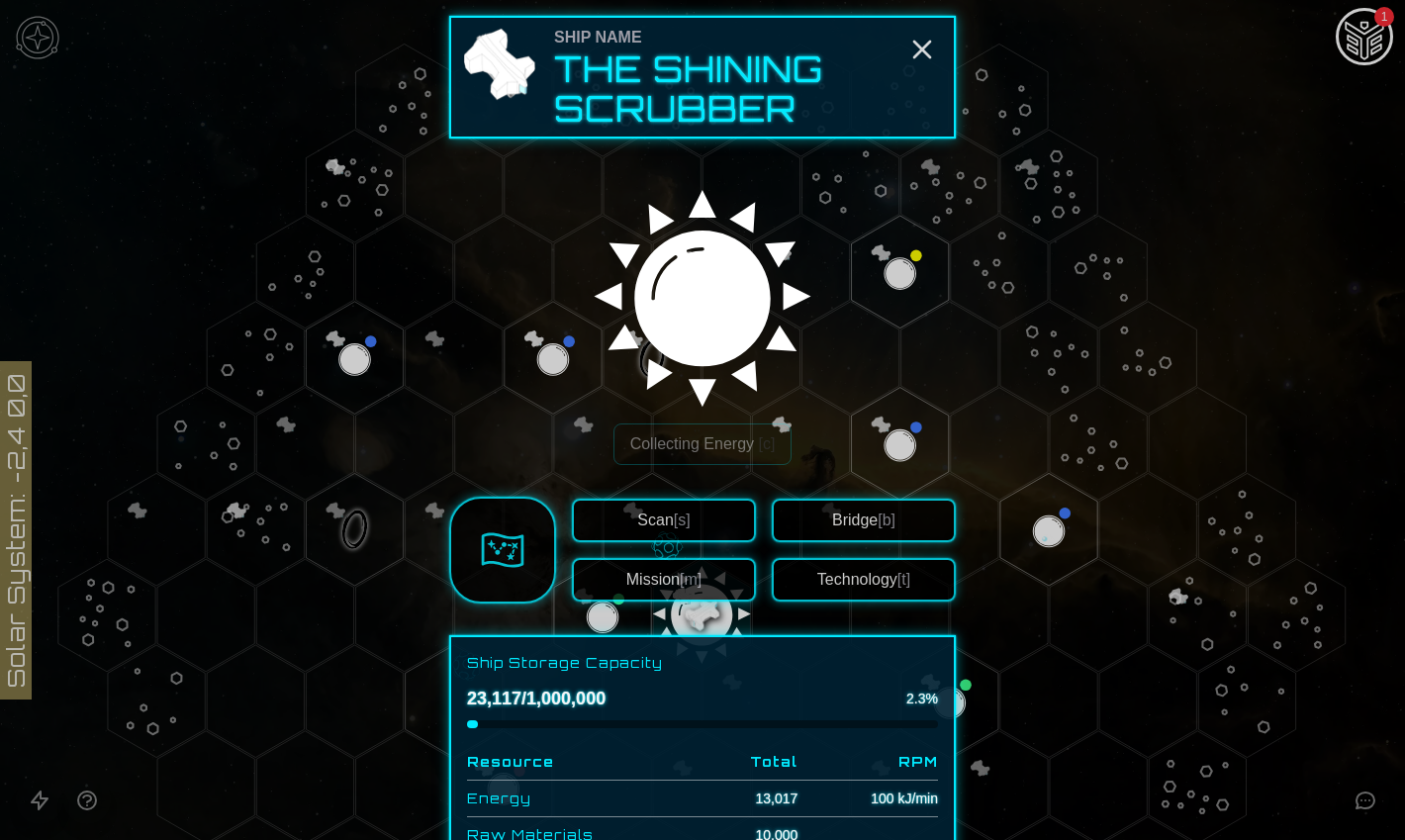 click 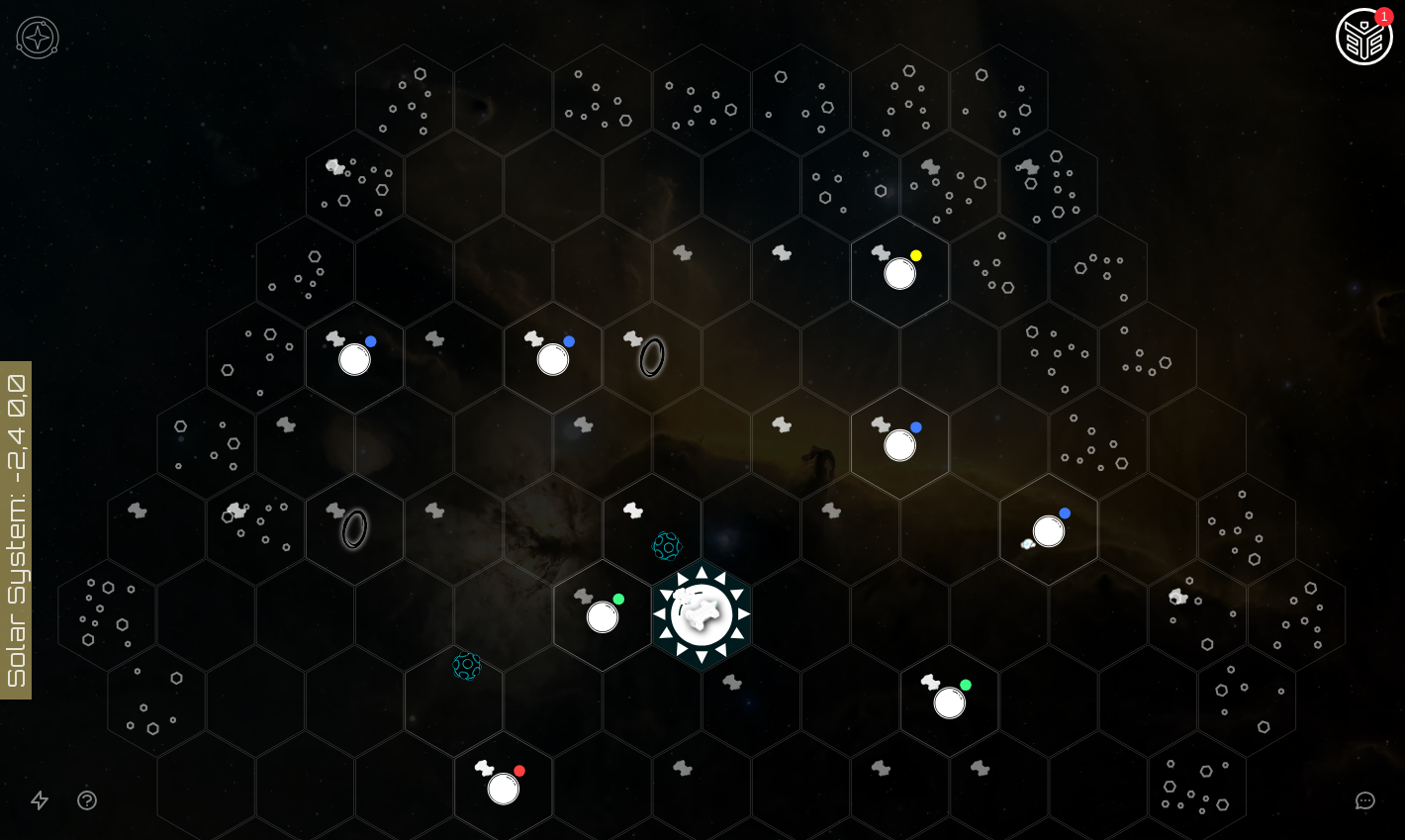 click 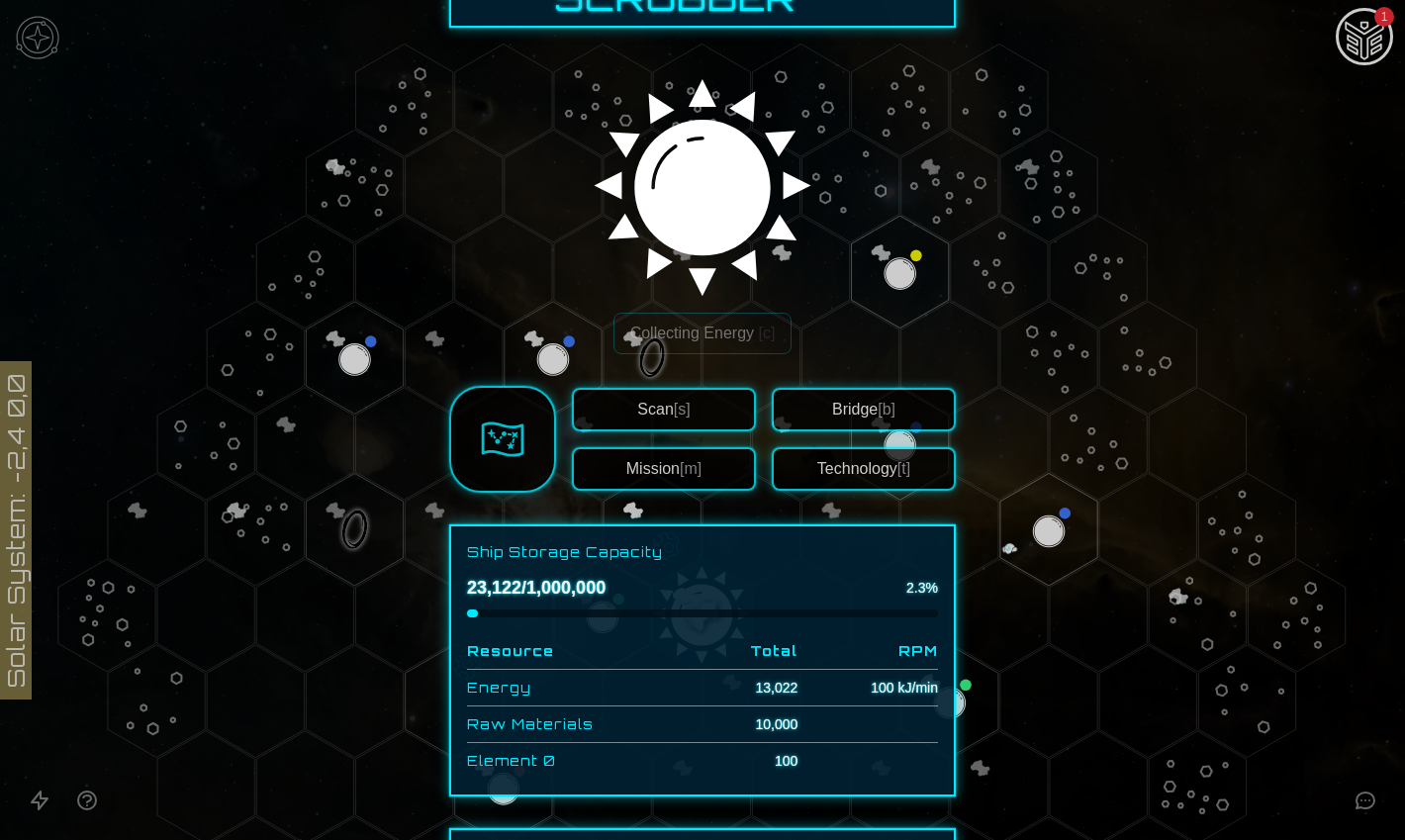 scroll, scrollTop: 139, scrollLeft: 0, axis: vertical 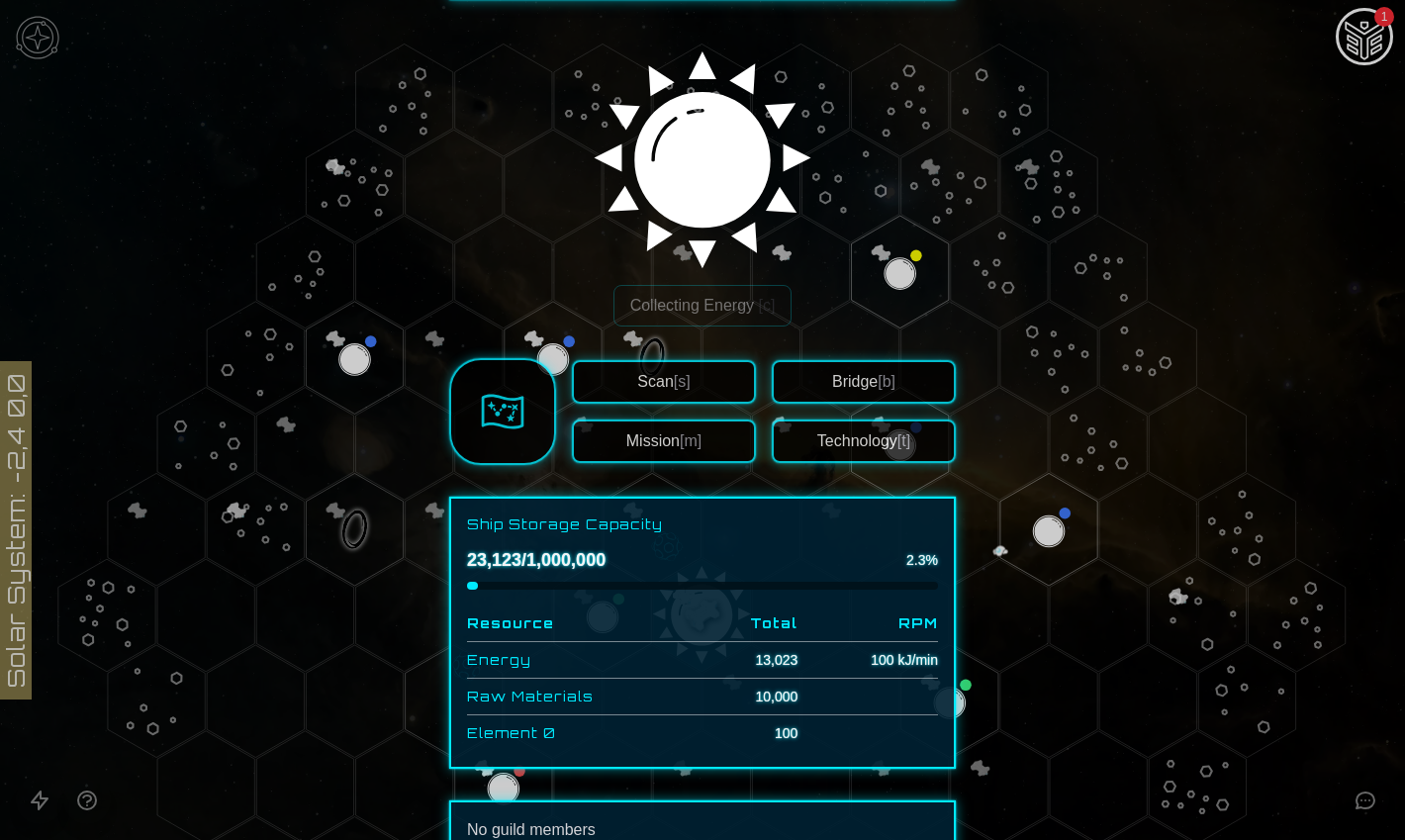 click on "Bridge  [b]" at bounding box center (864, 382) 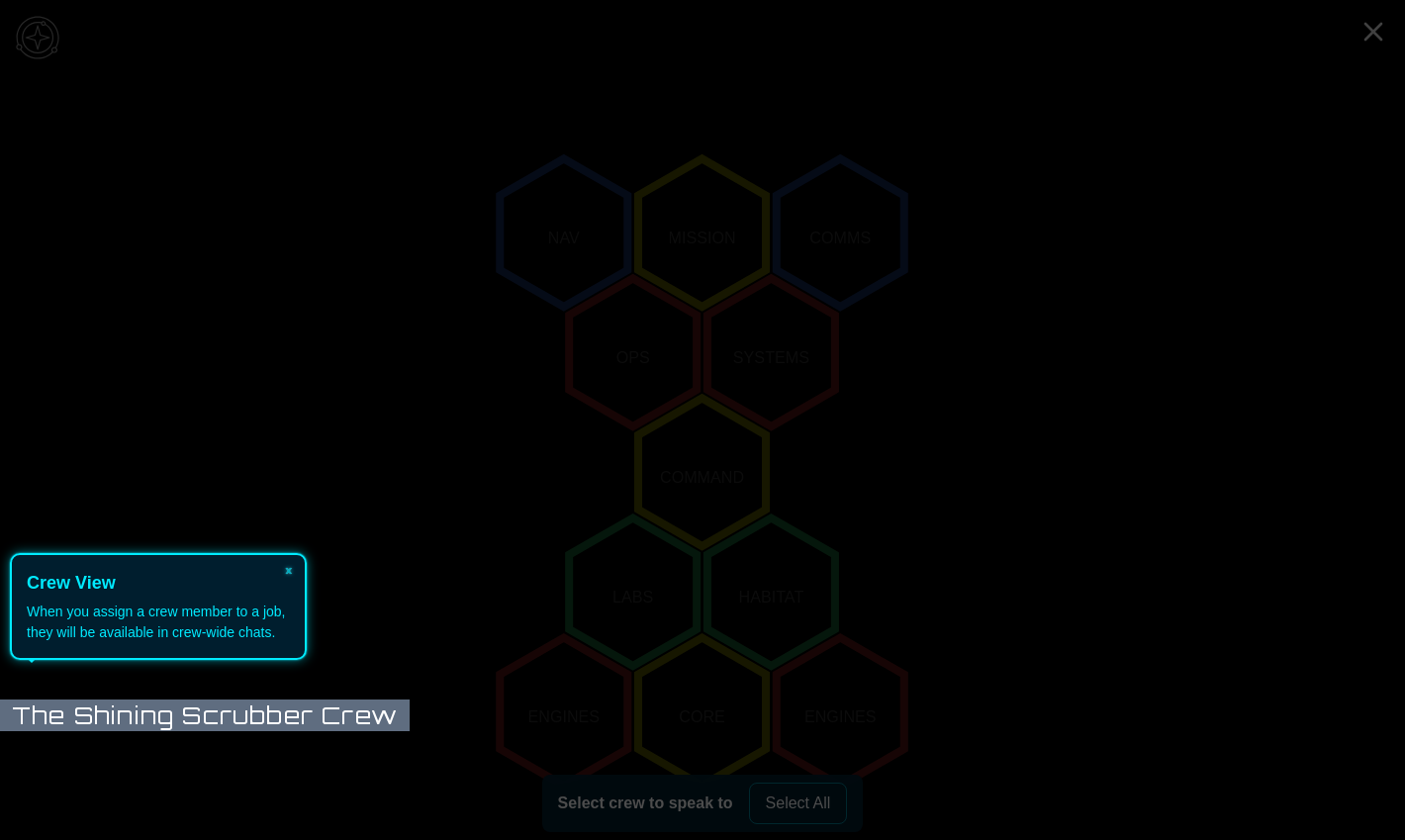 scroll, scrollTop: 158, scrollLeft: 0, axis: vertical 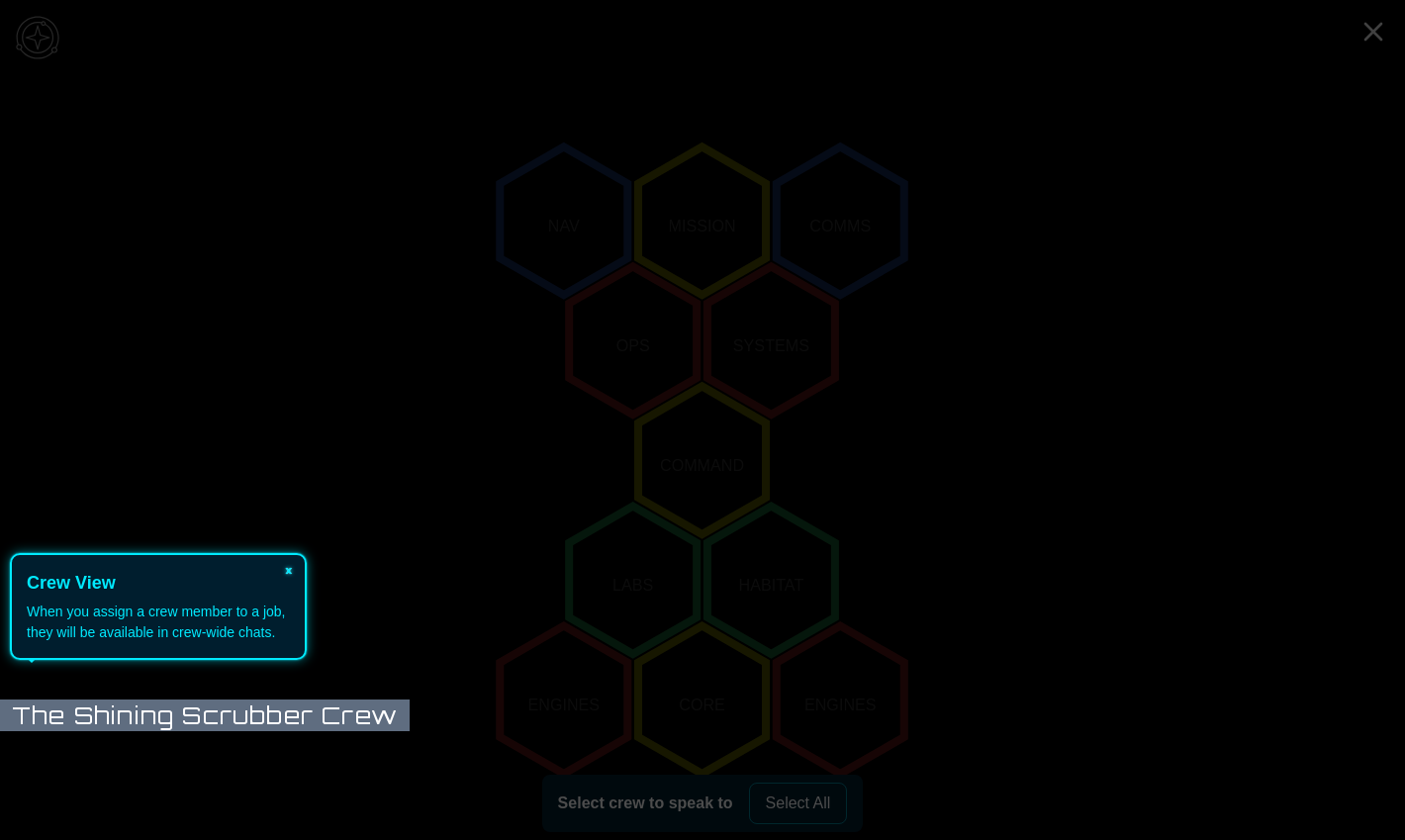 click on "×" at bounding box center [289, 569] 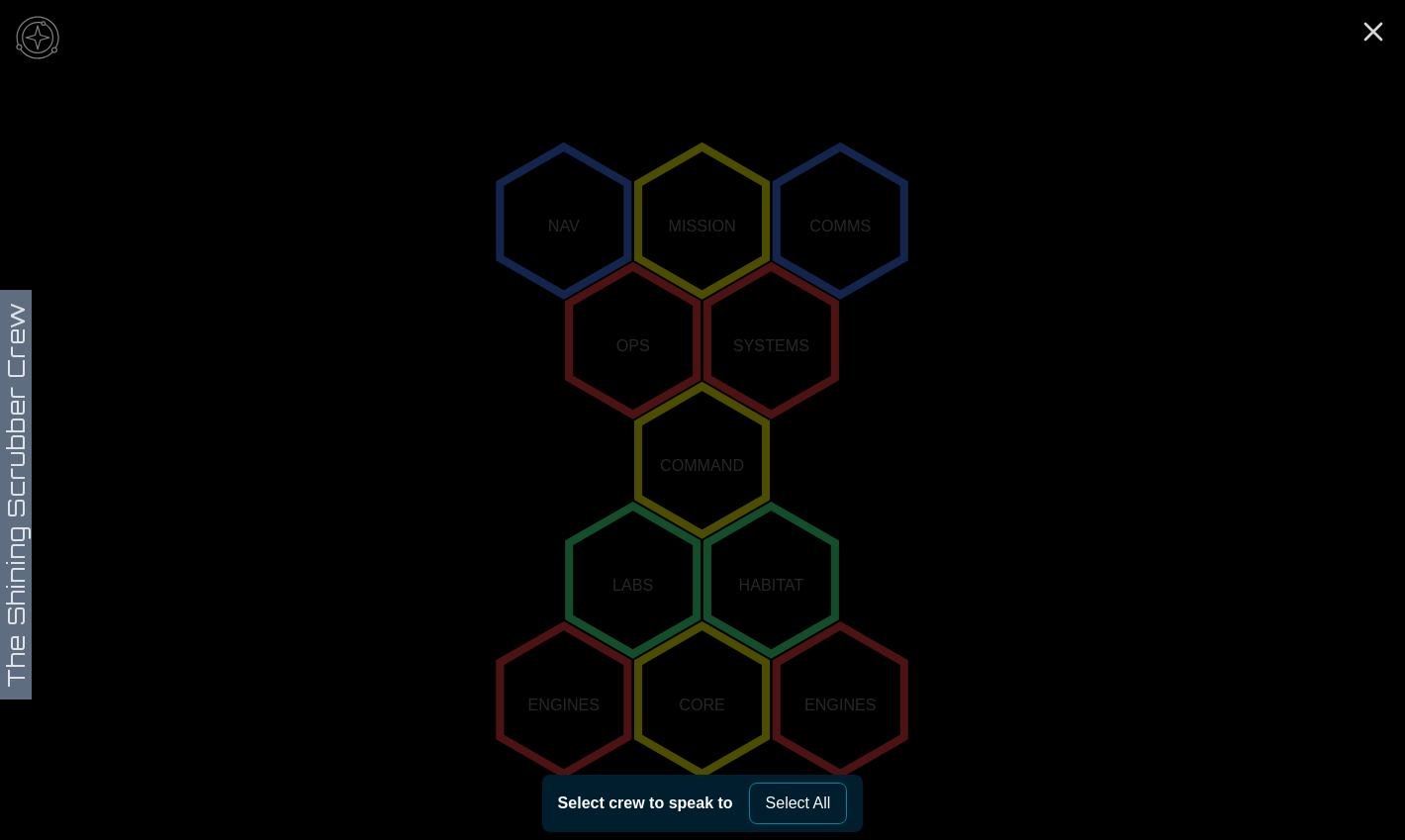 click 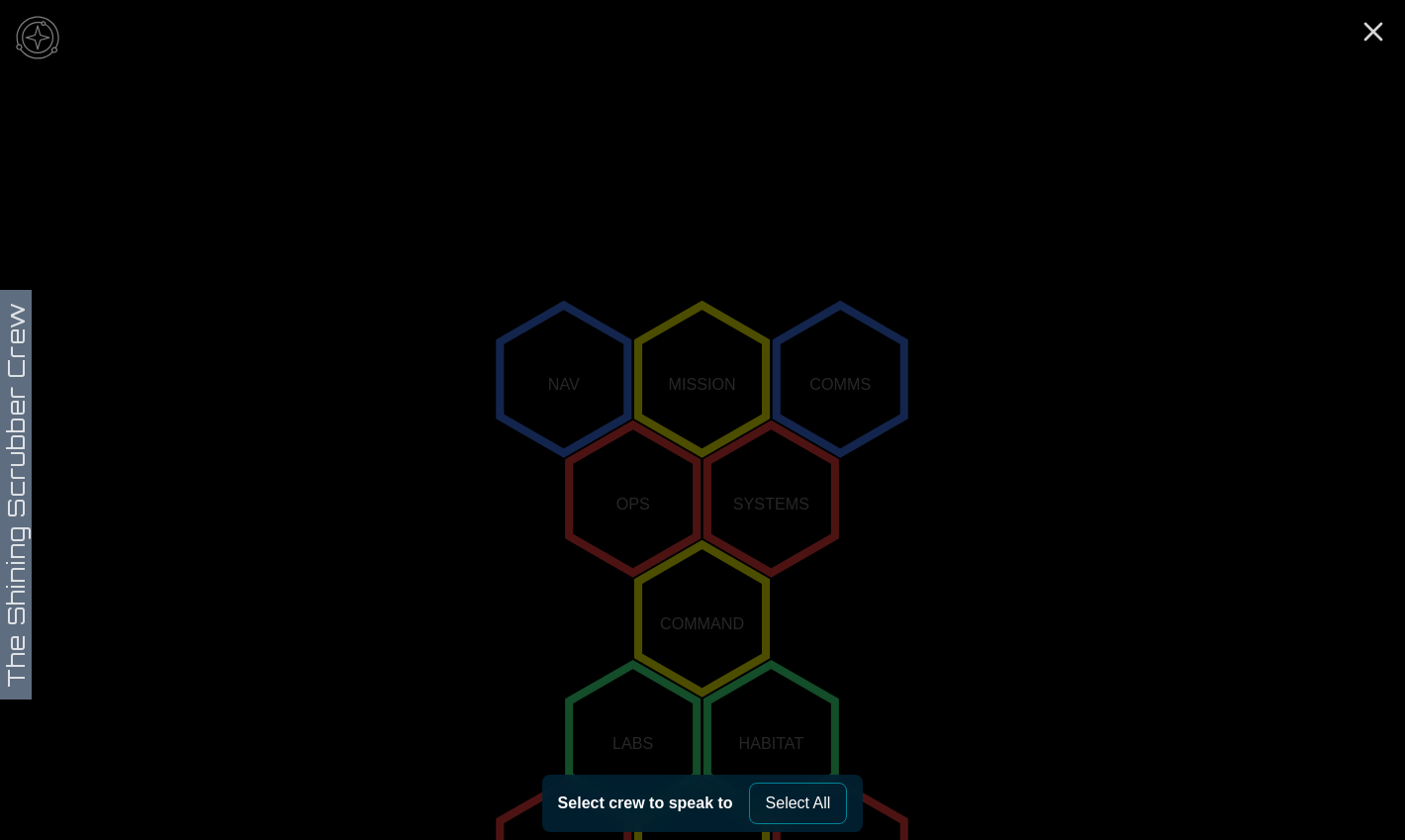 scroll, scrollTop: 0, scrollLeft: 0, axis: both 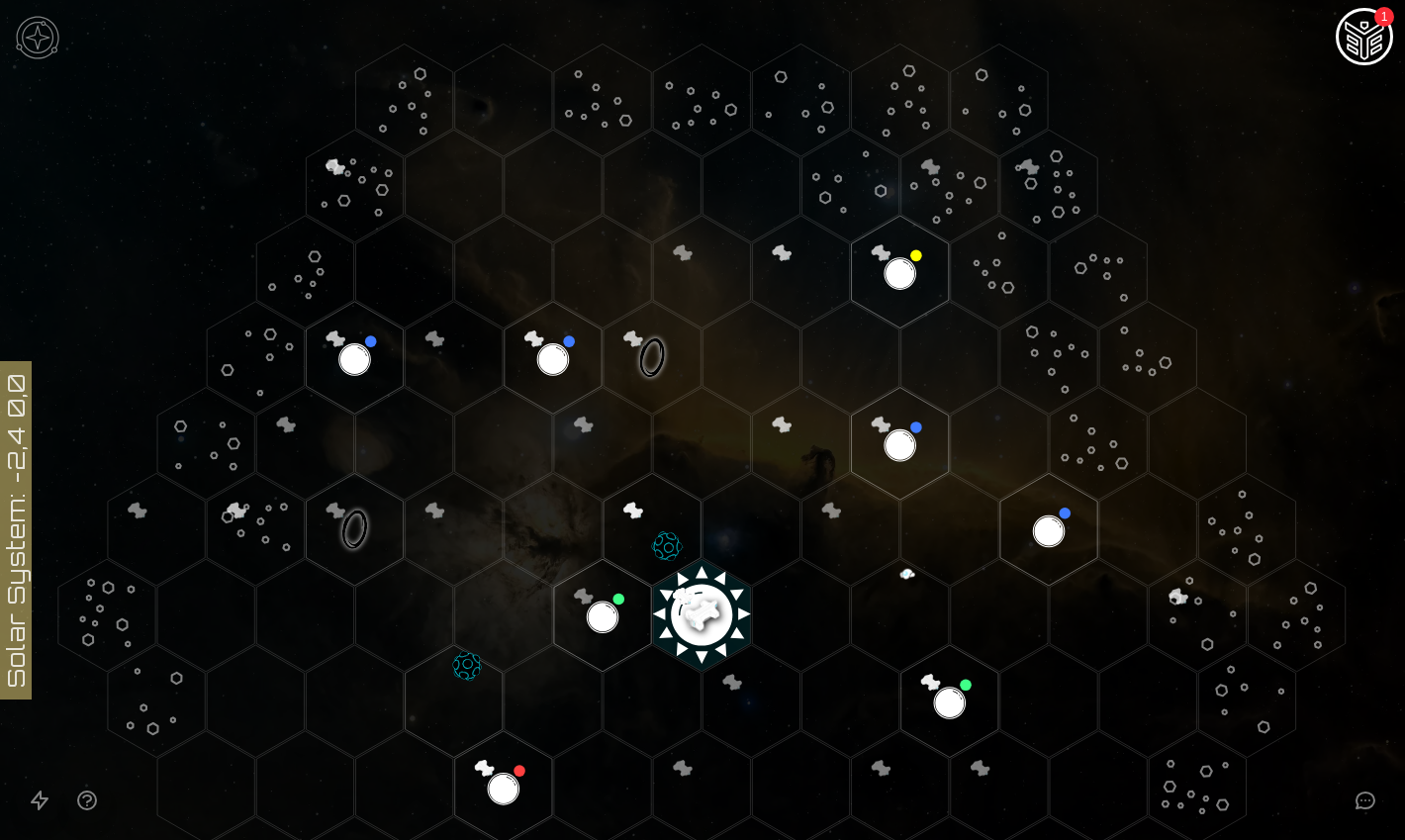 click on "1" at bounding box center (1364, 37) 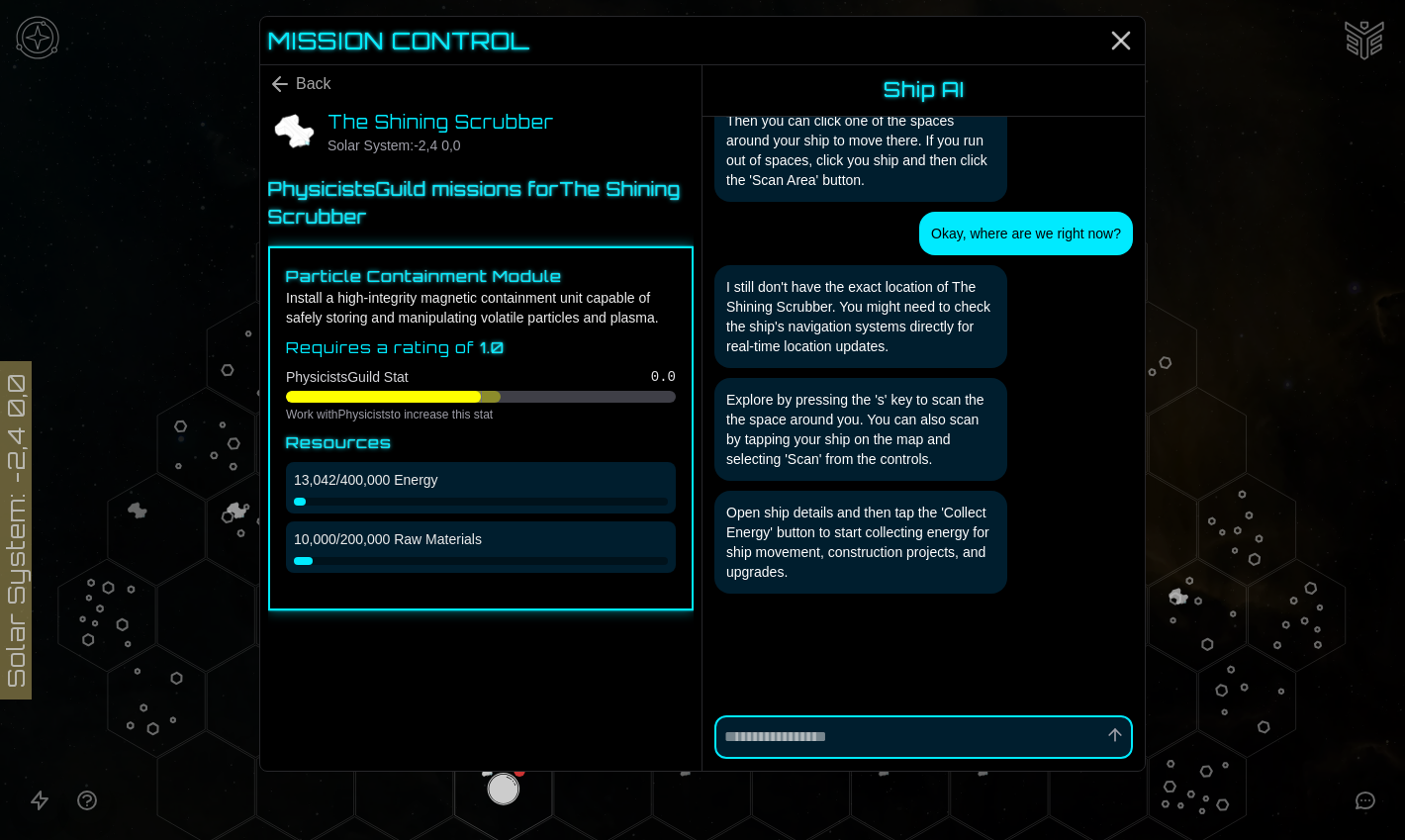 scroll, scrollTop: 296, scrollLeft: 0, axis: vertical 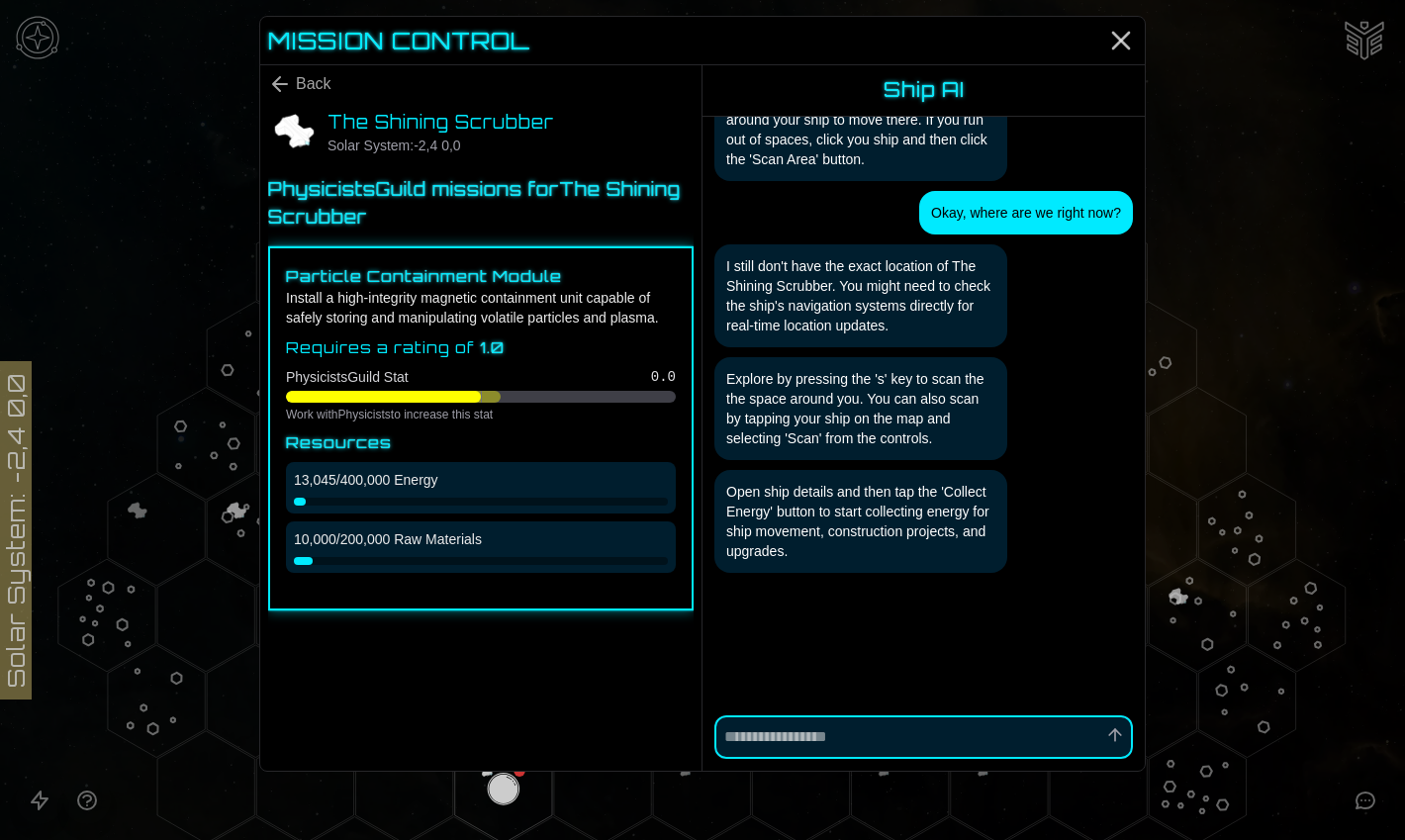 click at bounding box center (923, 737) 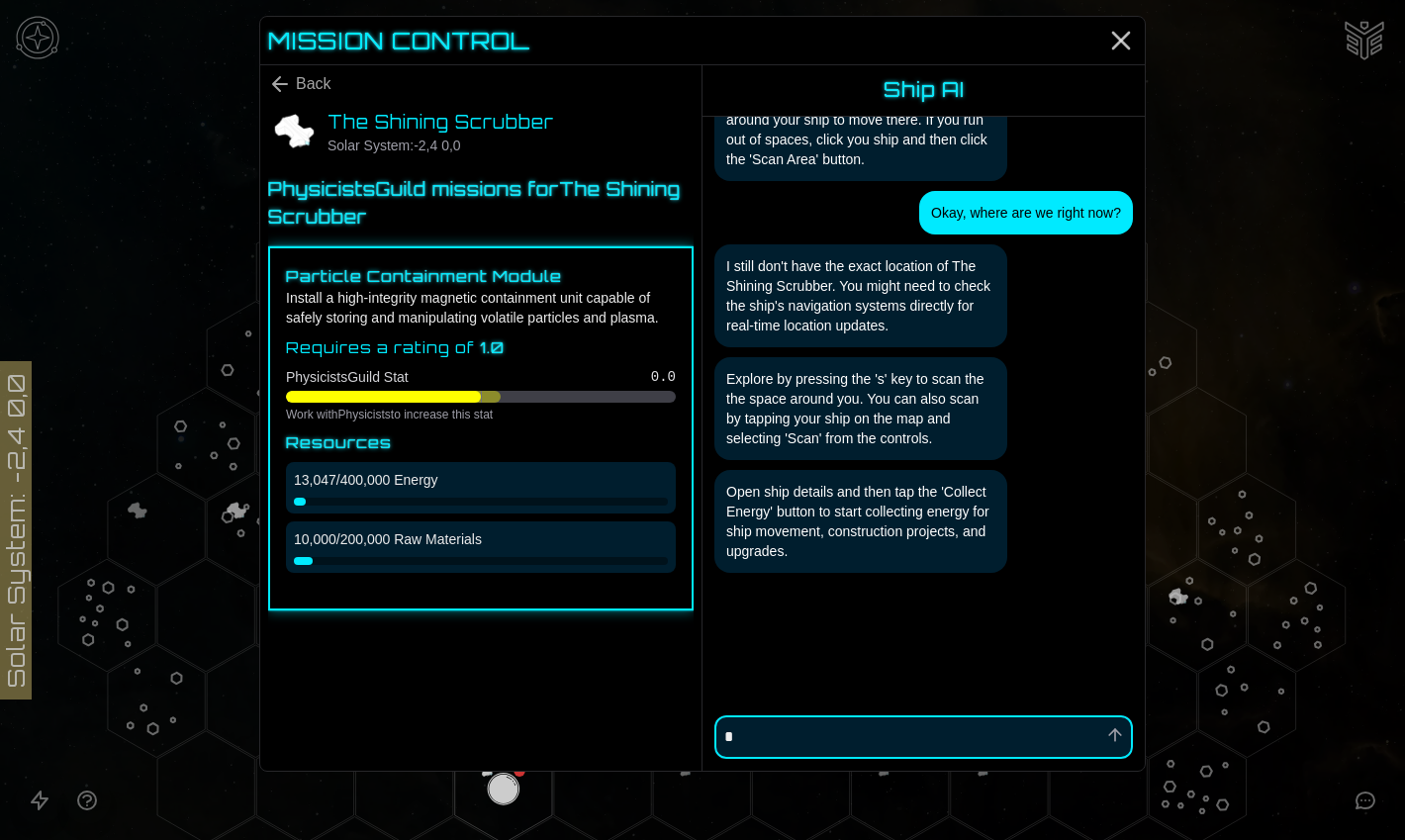 type on "*" 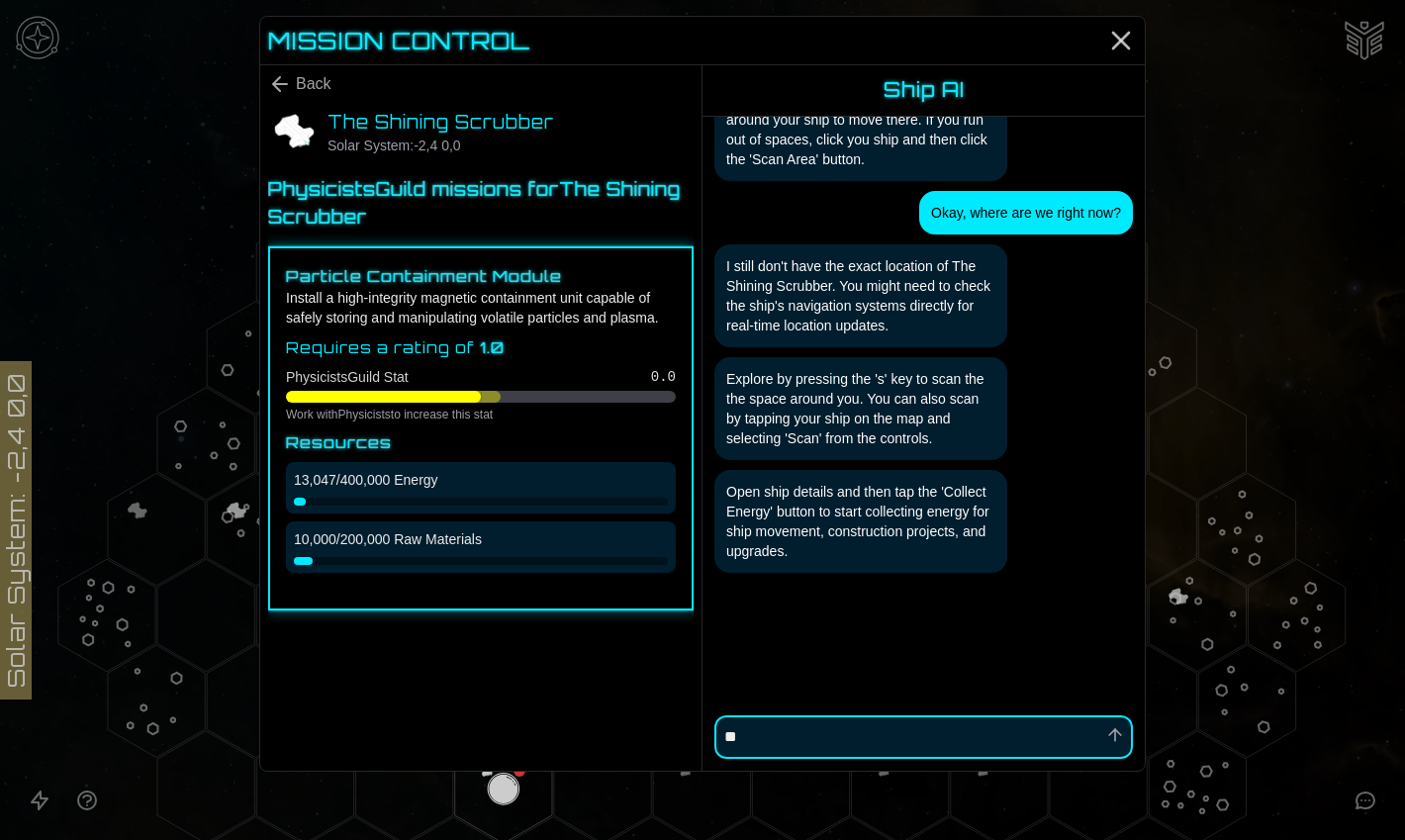 type on "*" 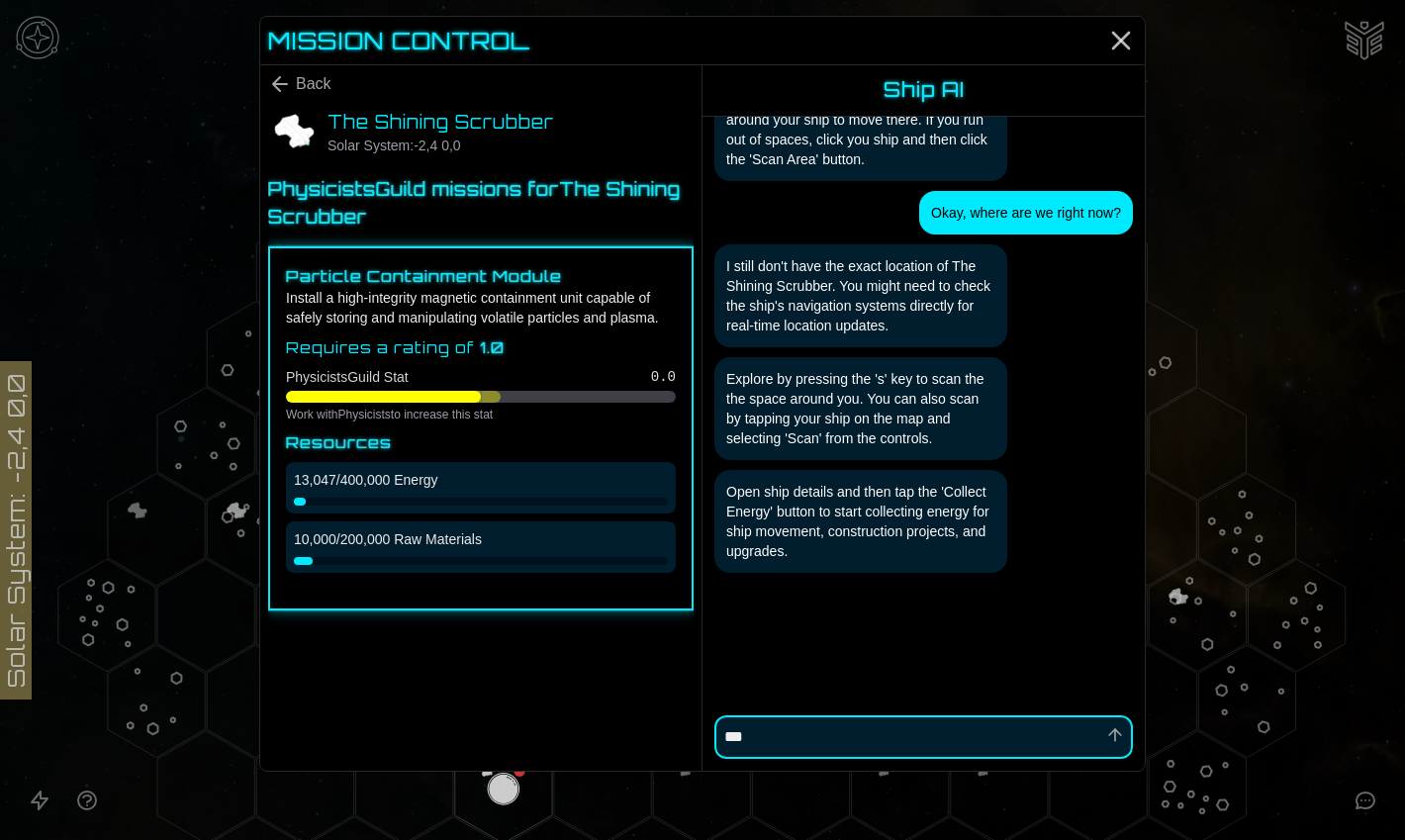 type on "*" 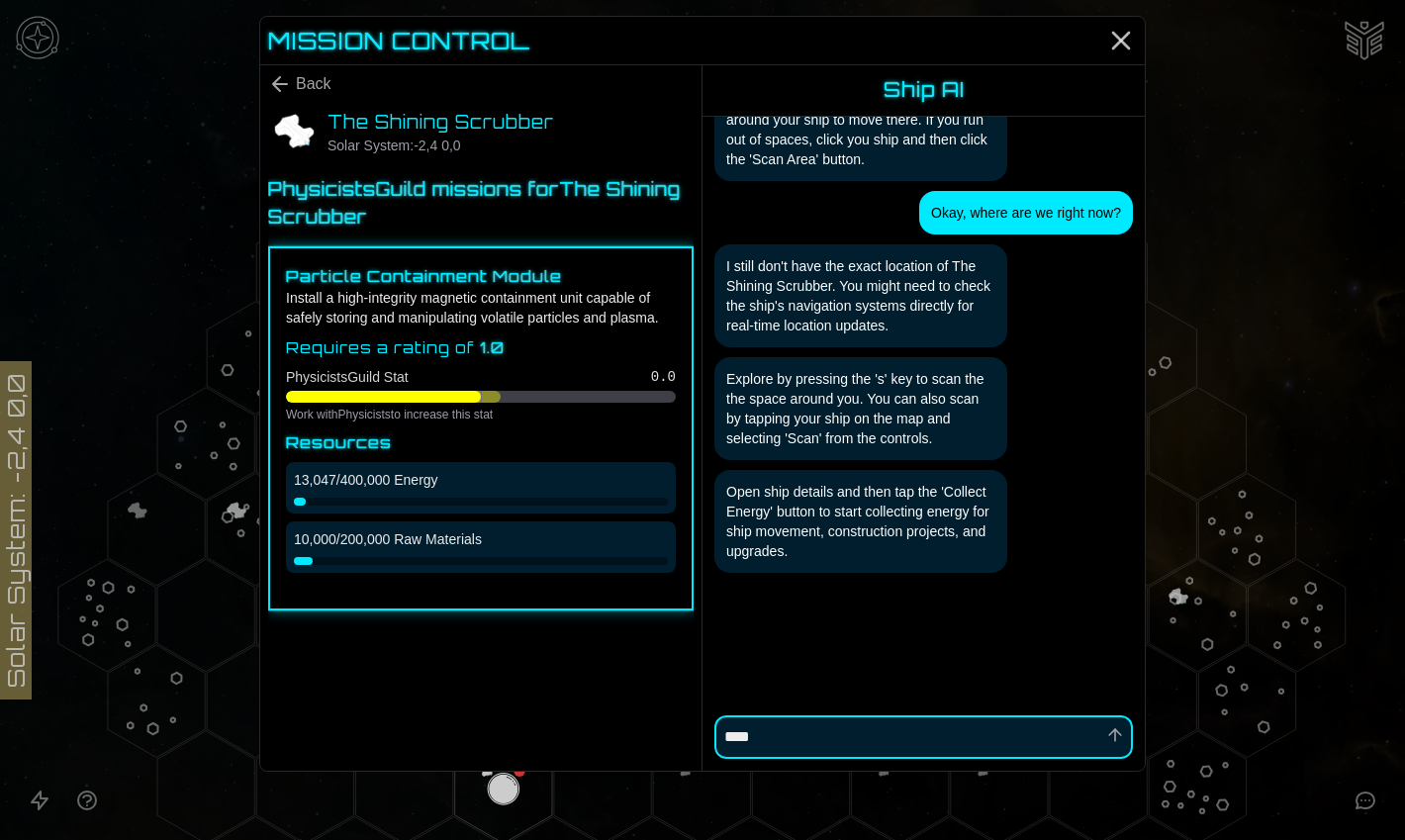 type on "*" 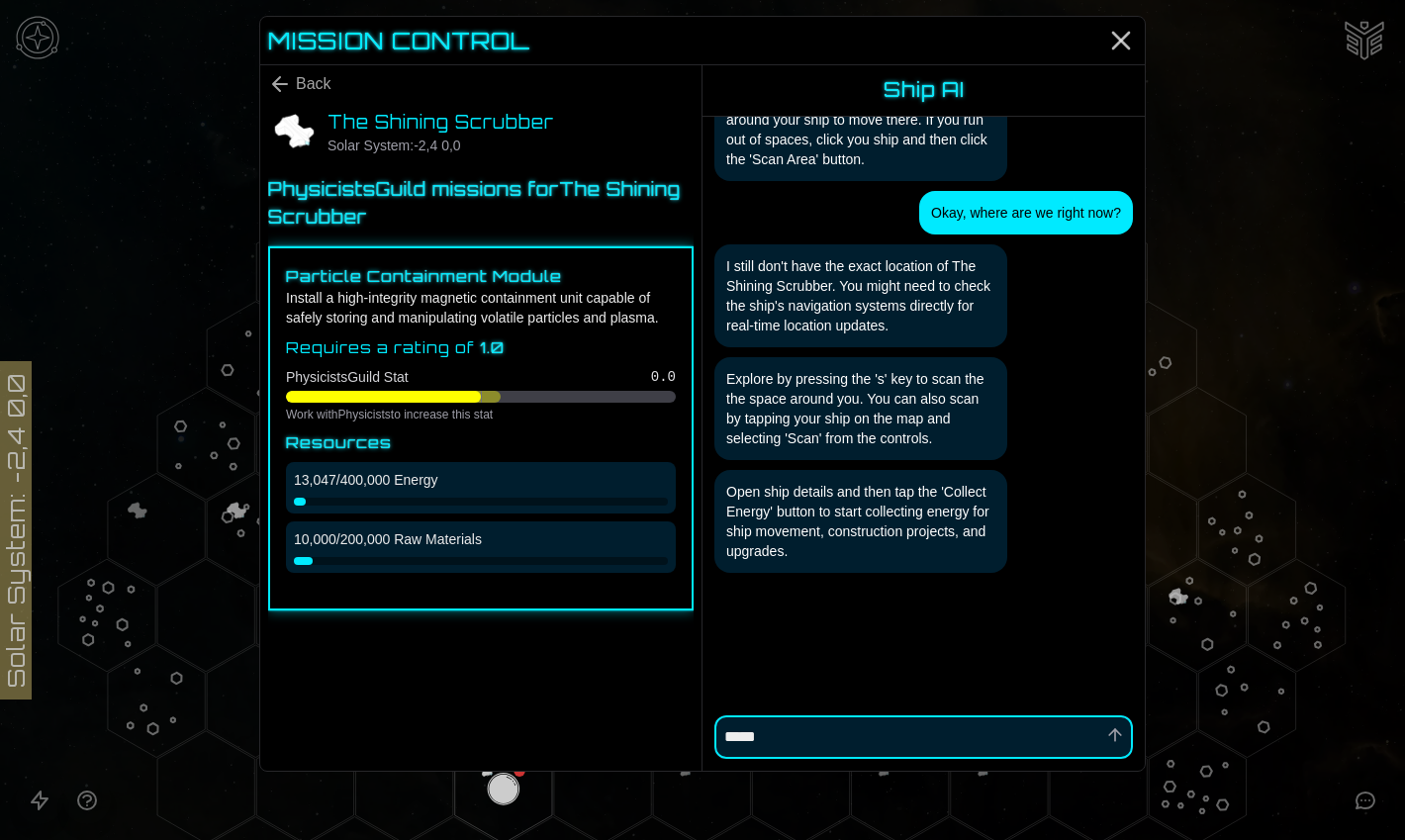 type on "*" 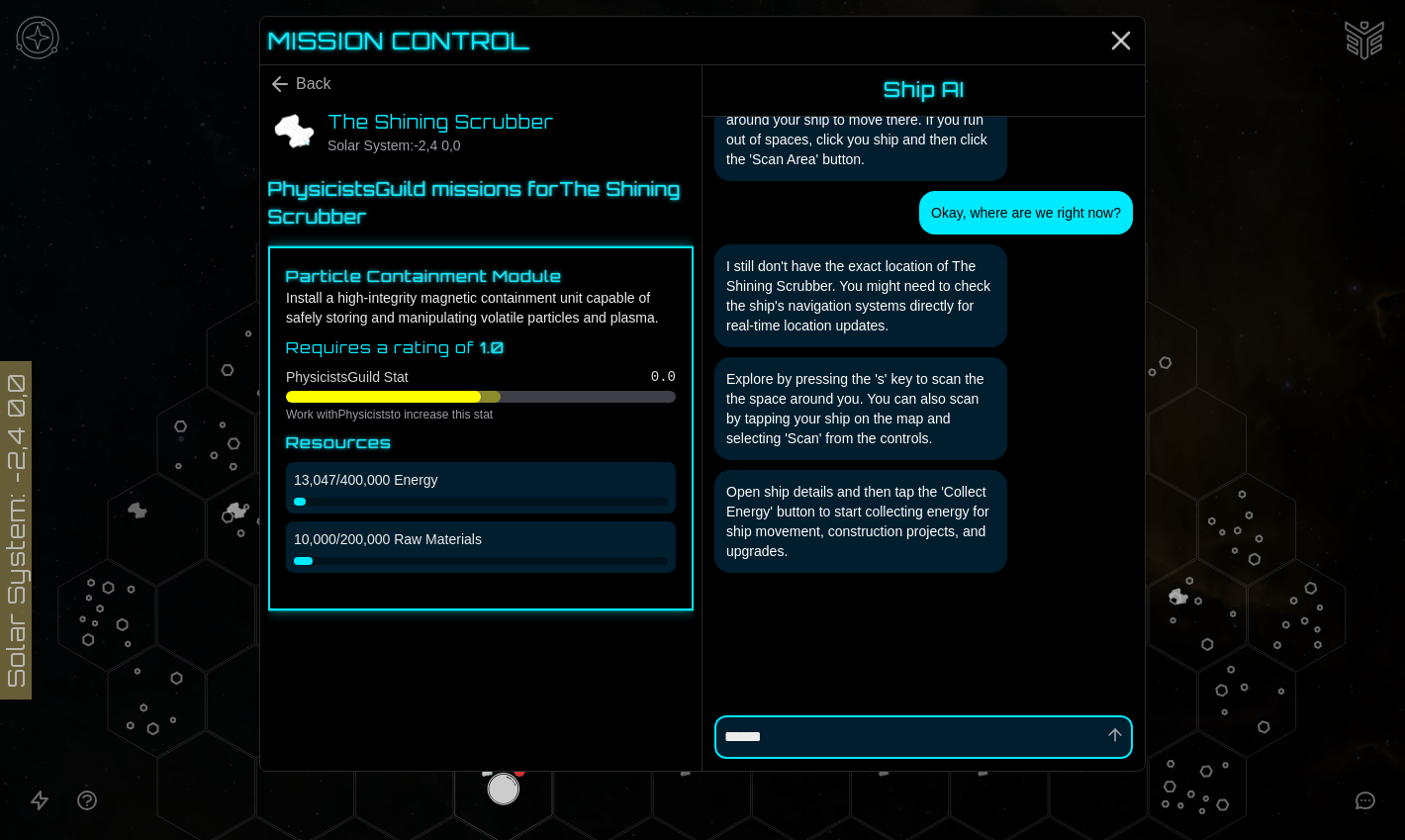 type on "*" 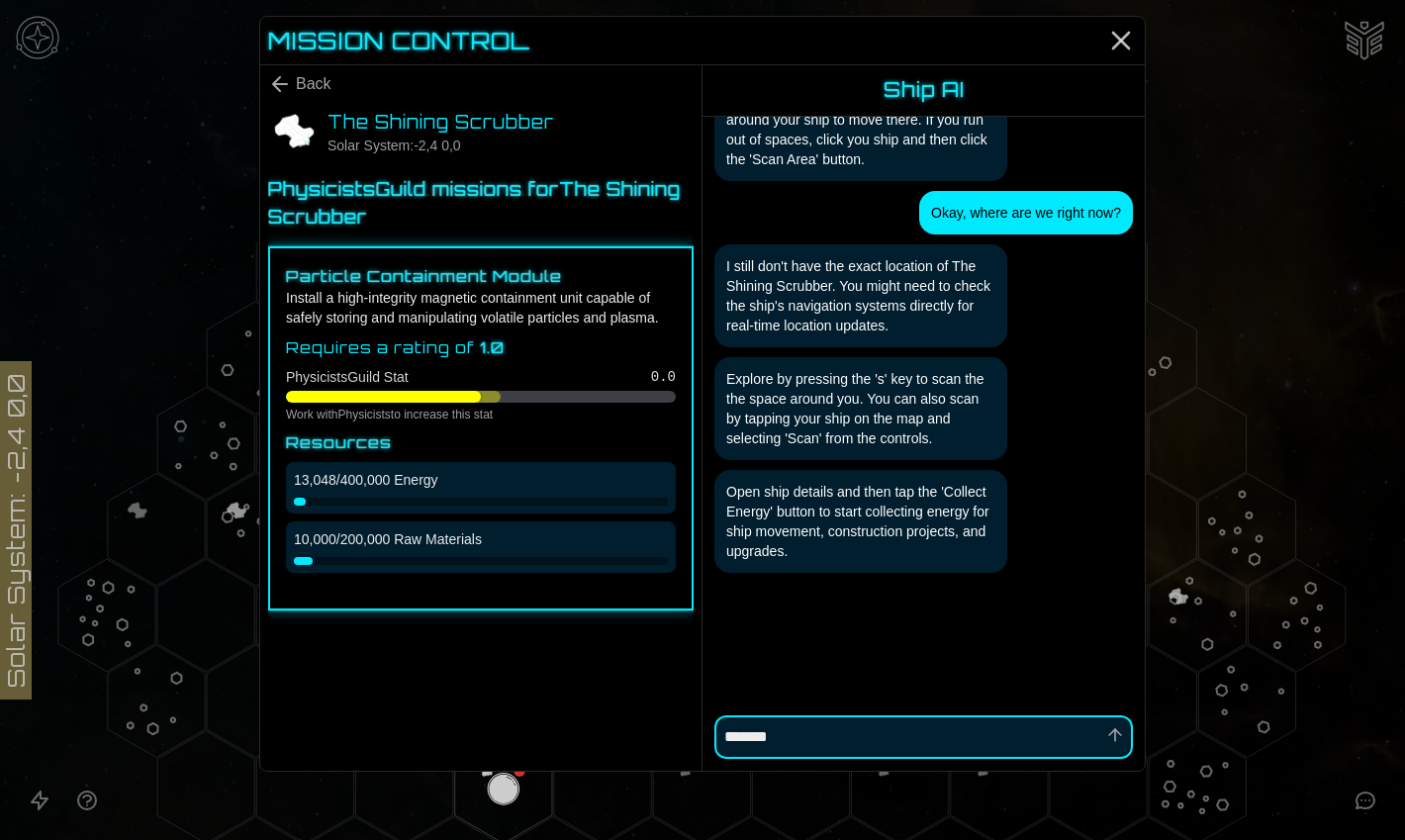 type on "*" 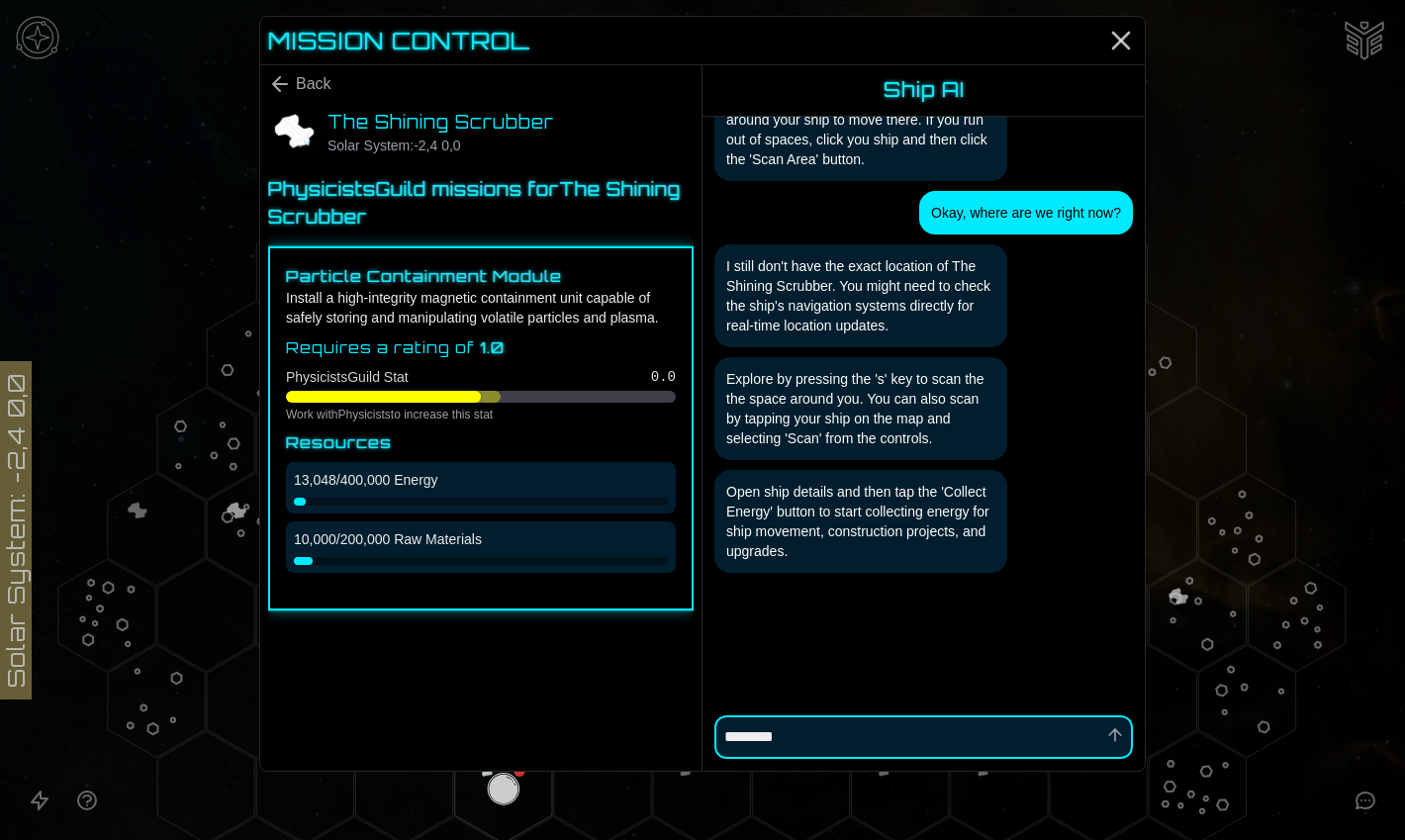 type on "*" 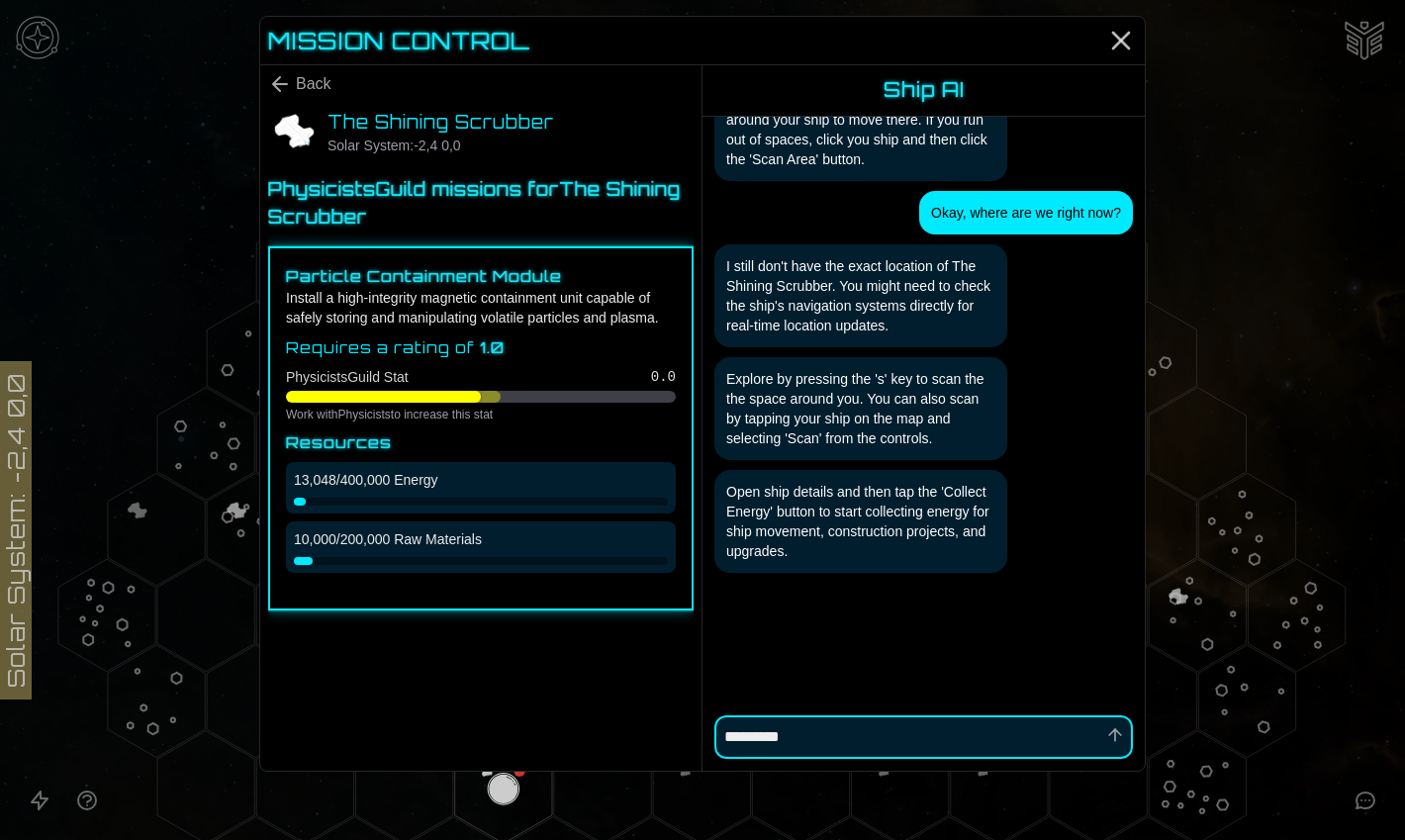 type on "*" 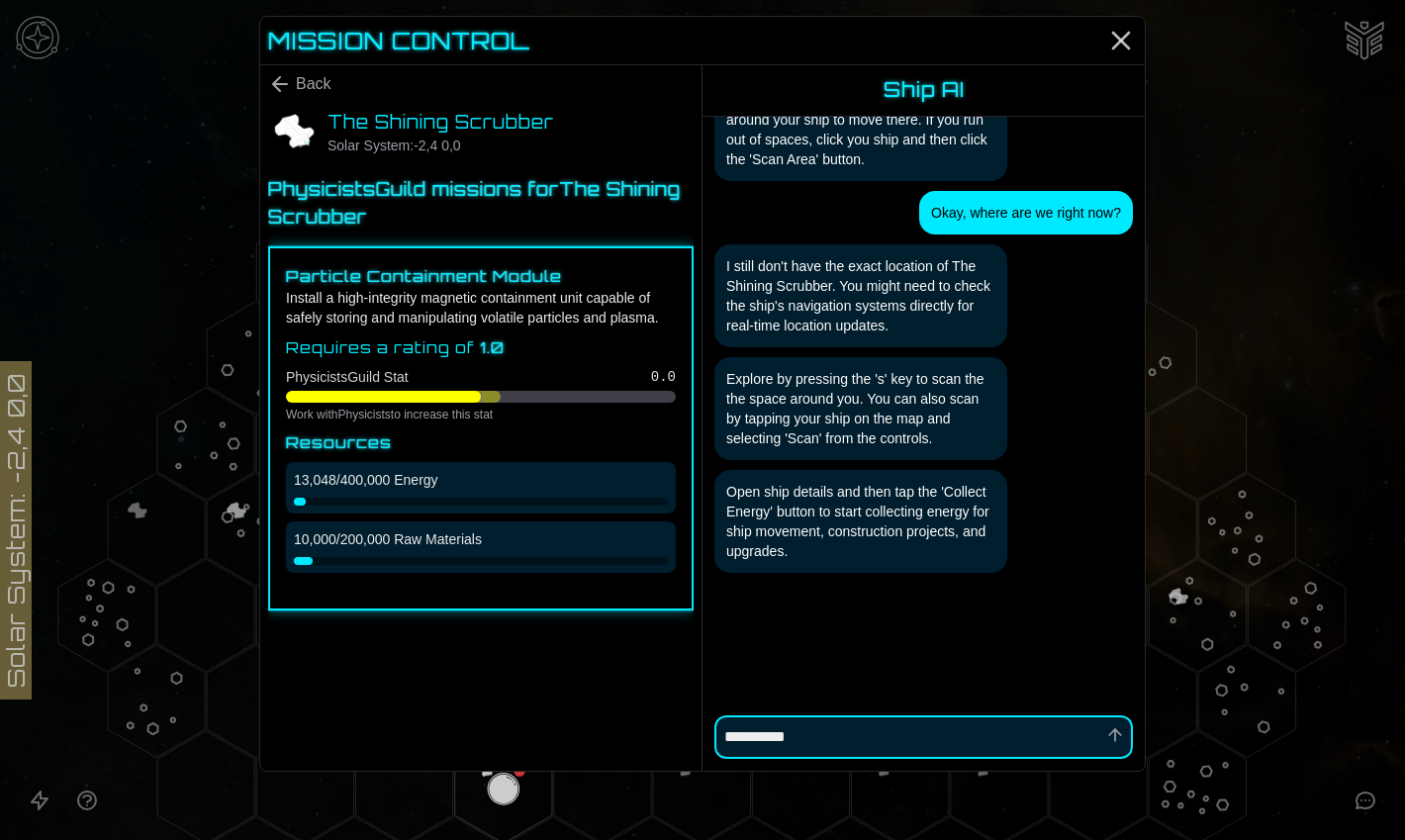 type on "*" 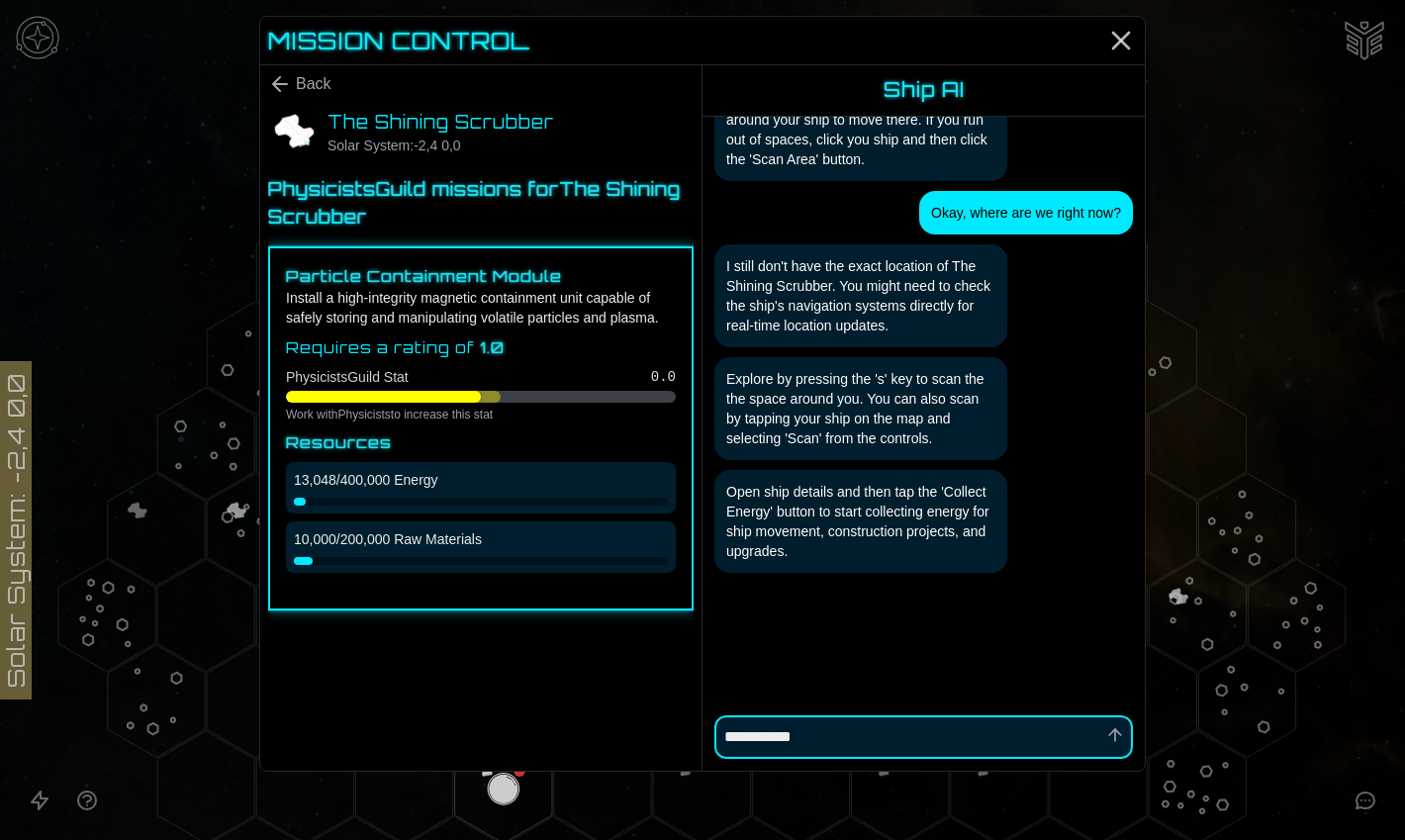 type on "*" 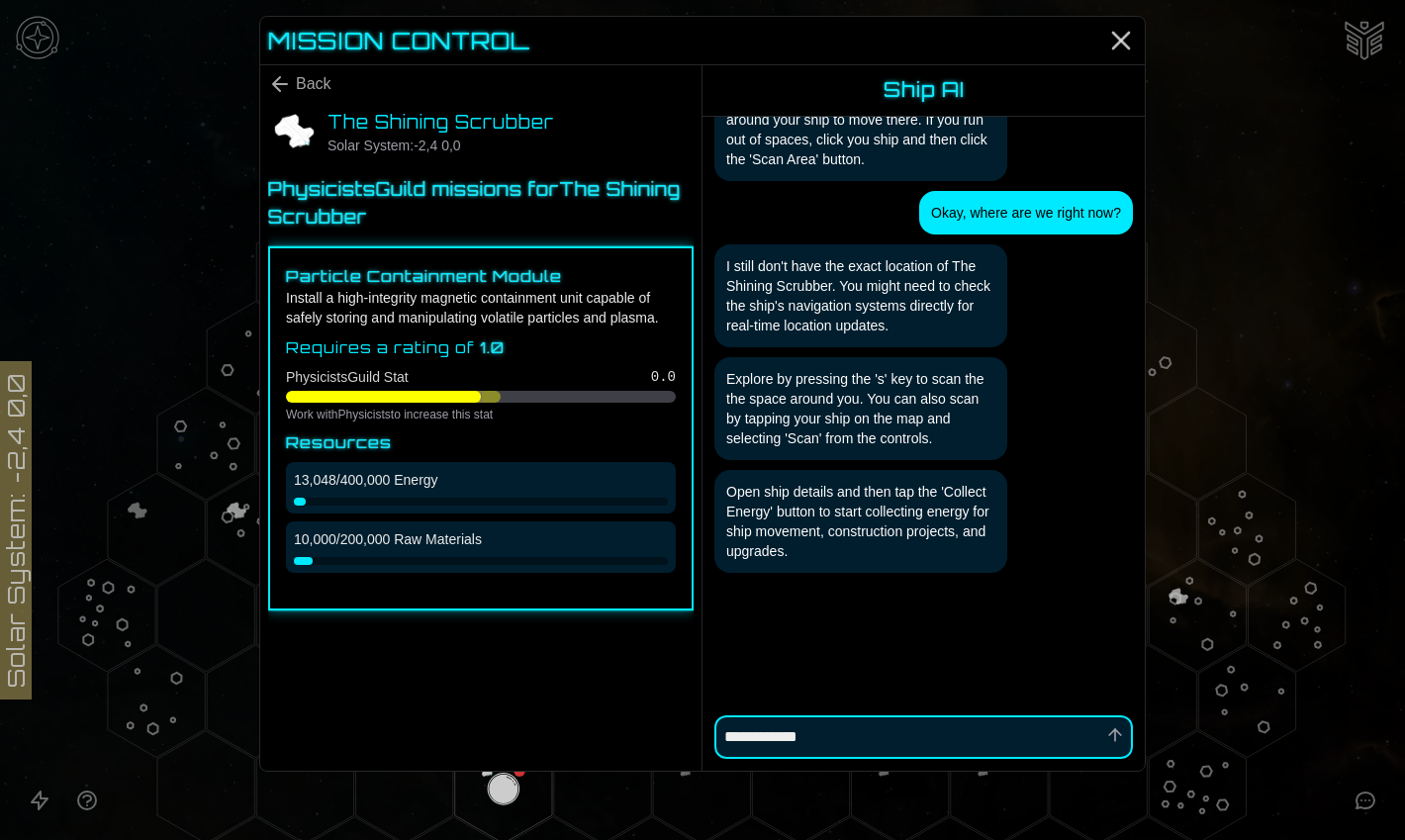 type on "*" 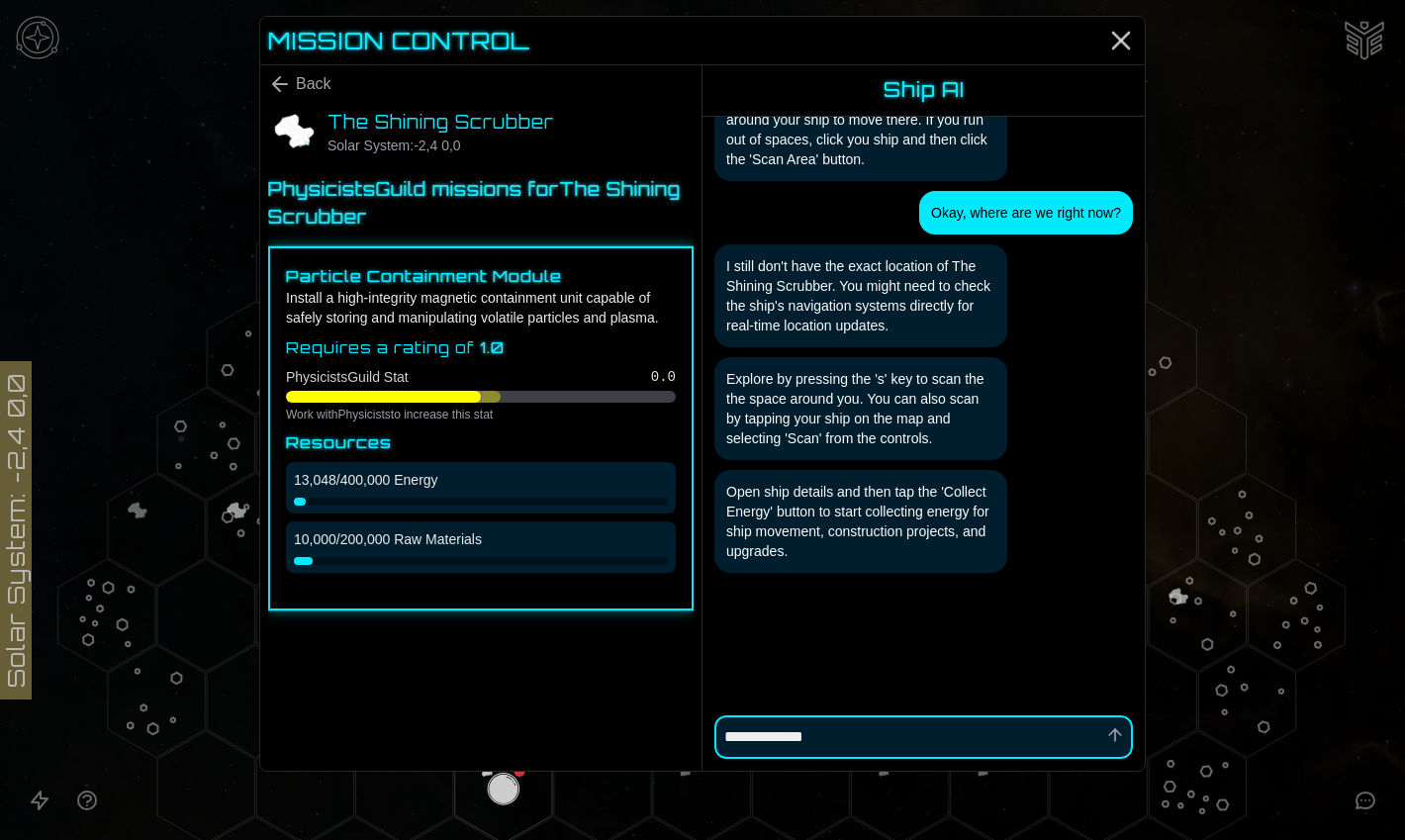 type on "*" 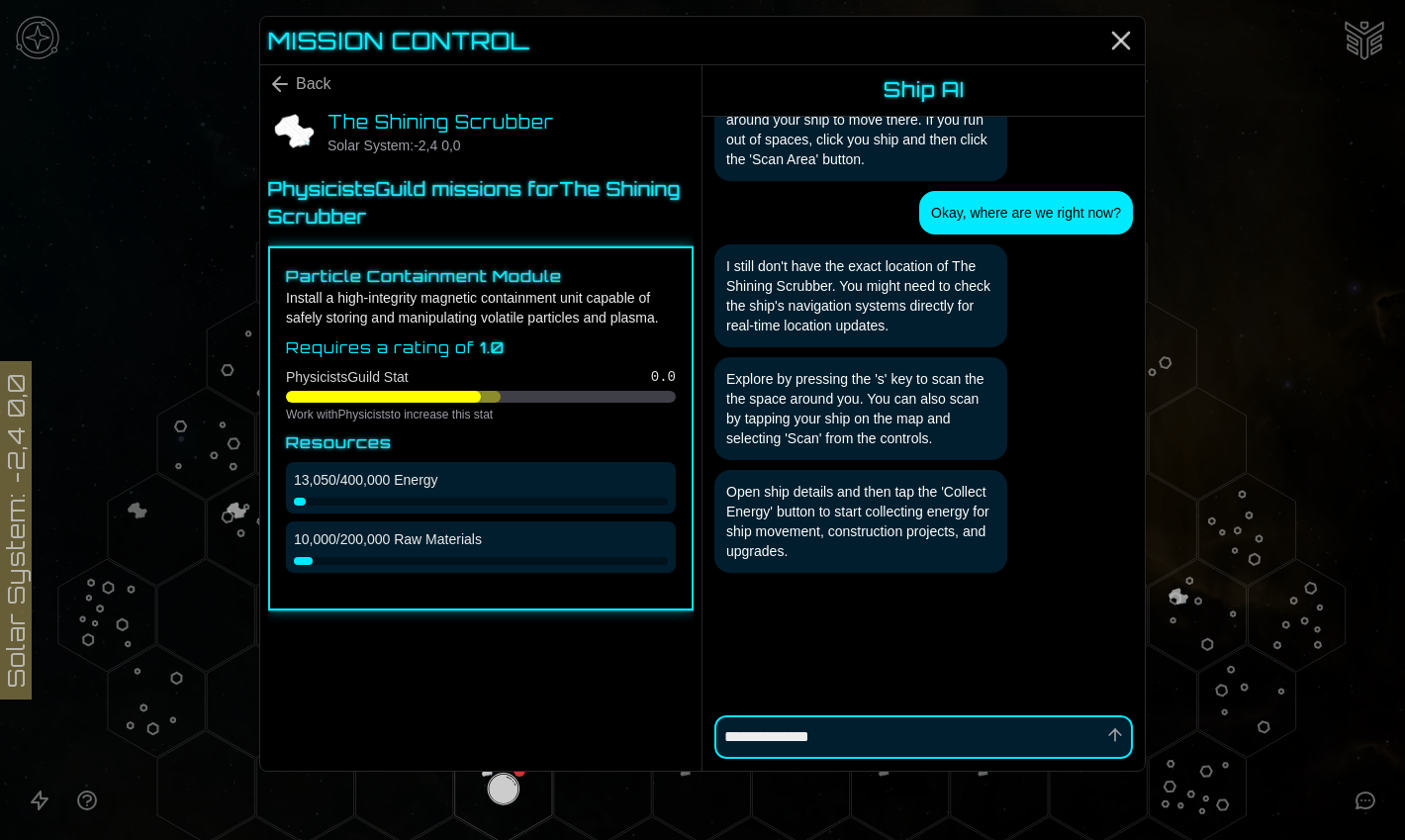 type on "*" 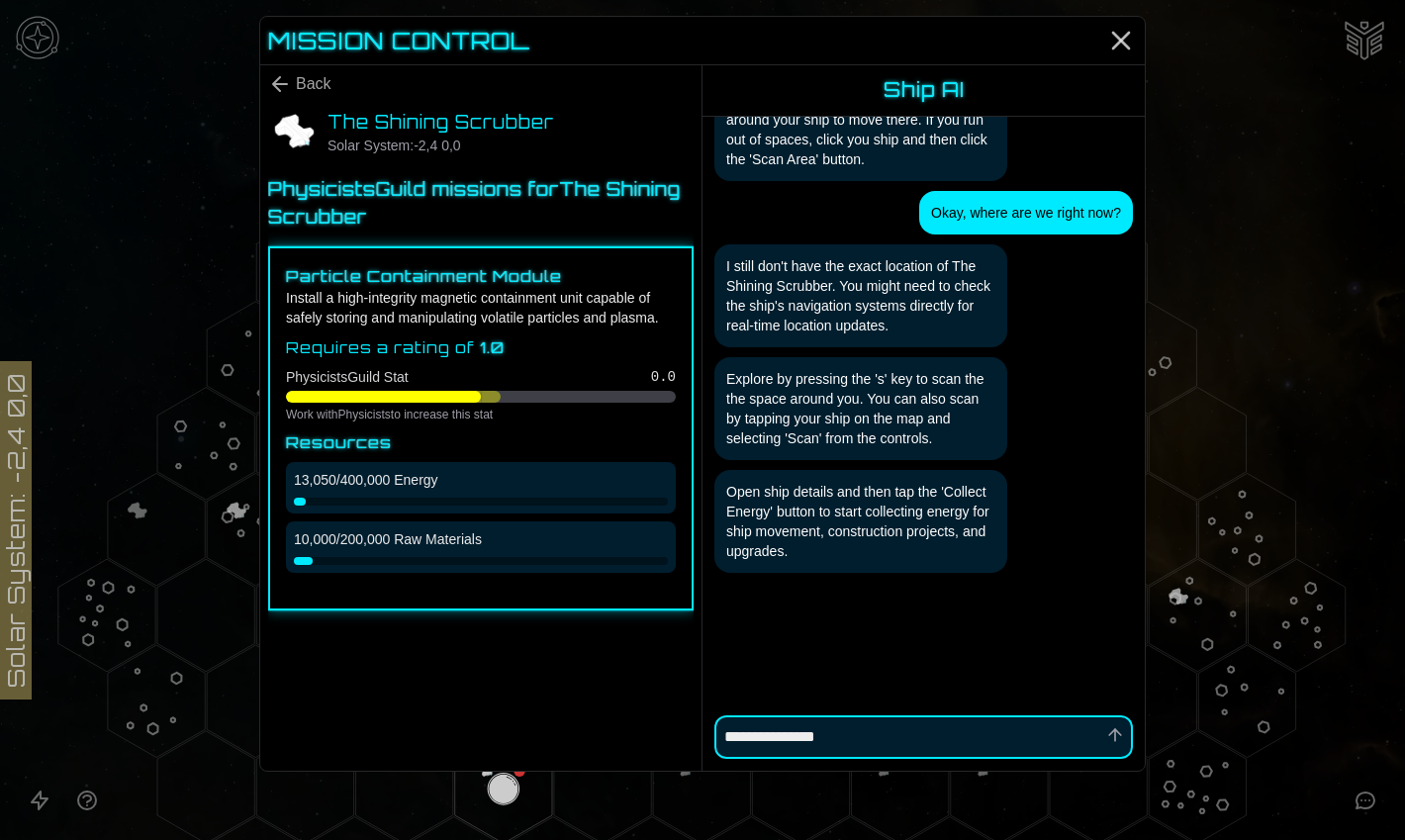 type on "*" 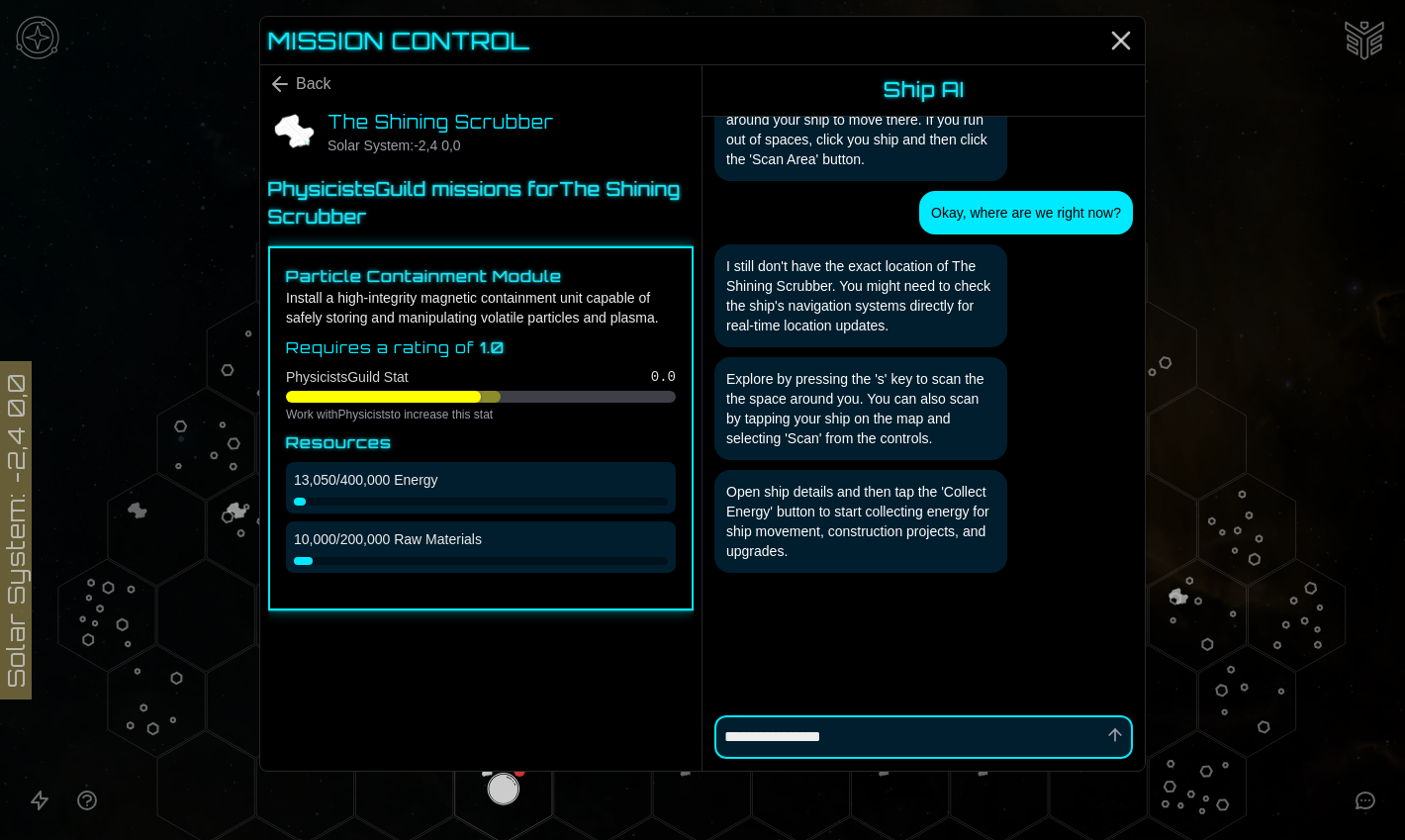 type on "*" 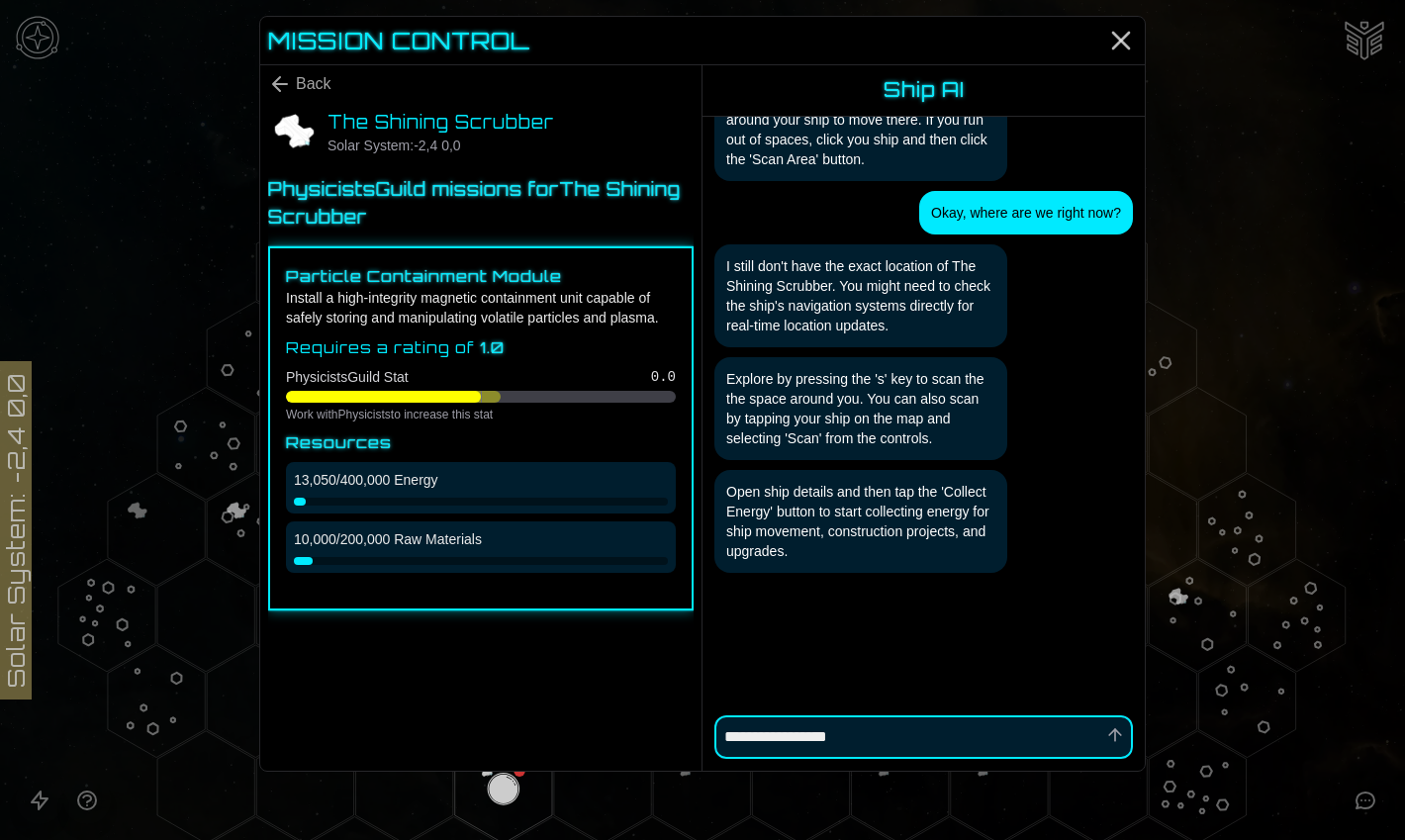 type on "*" 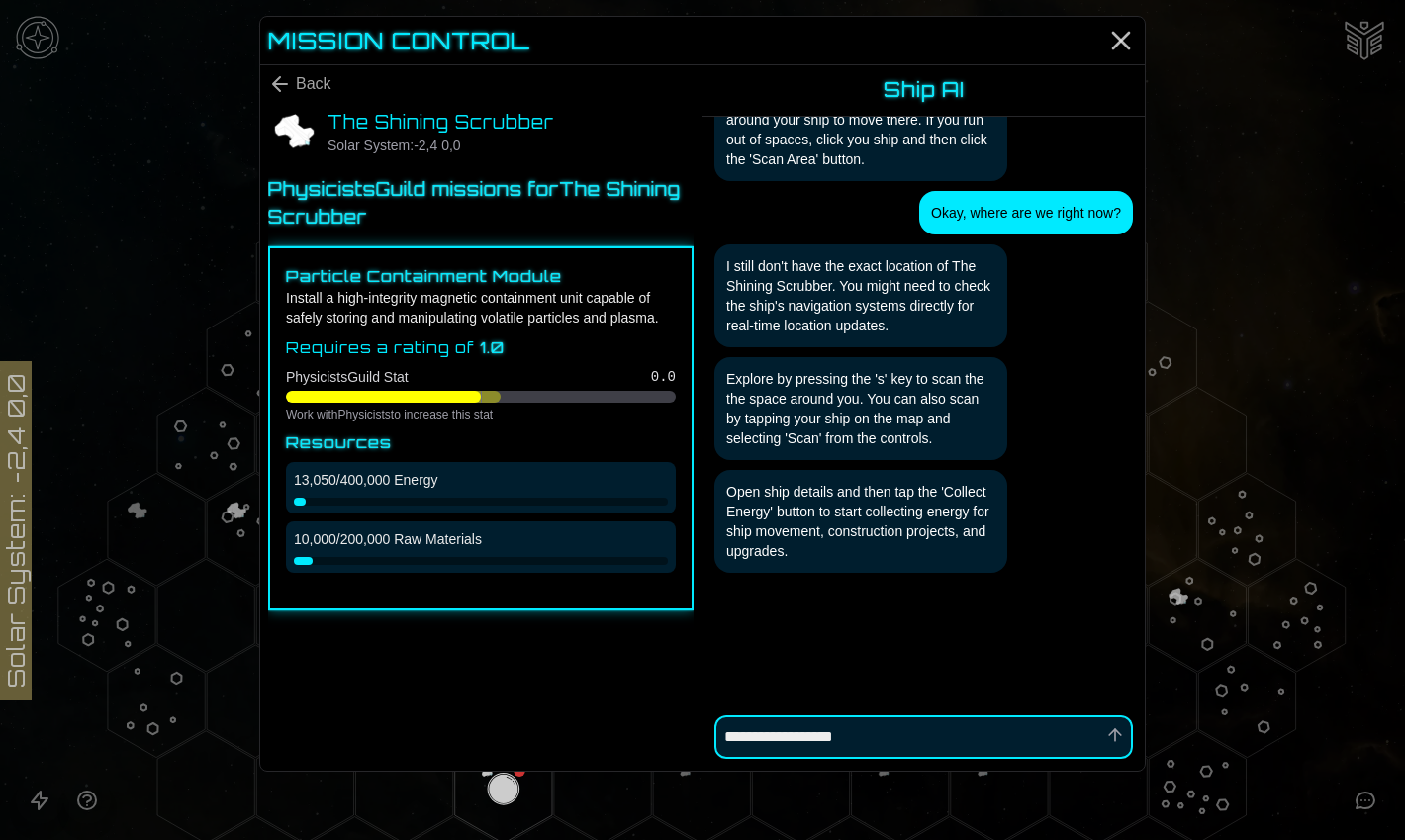 type on "*" 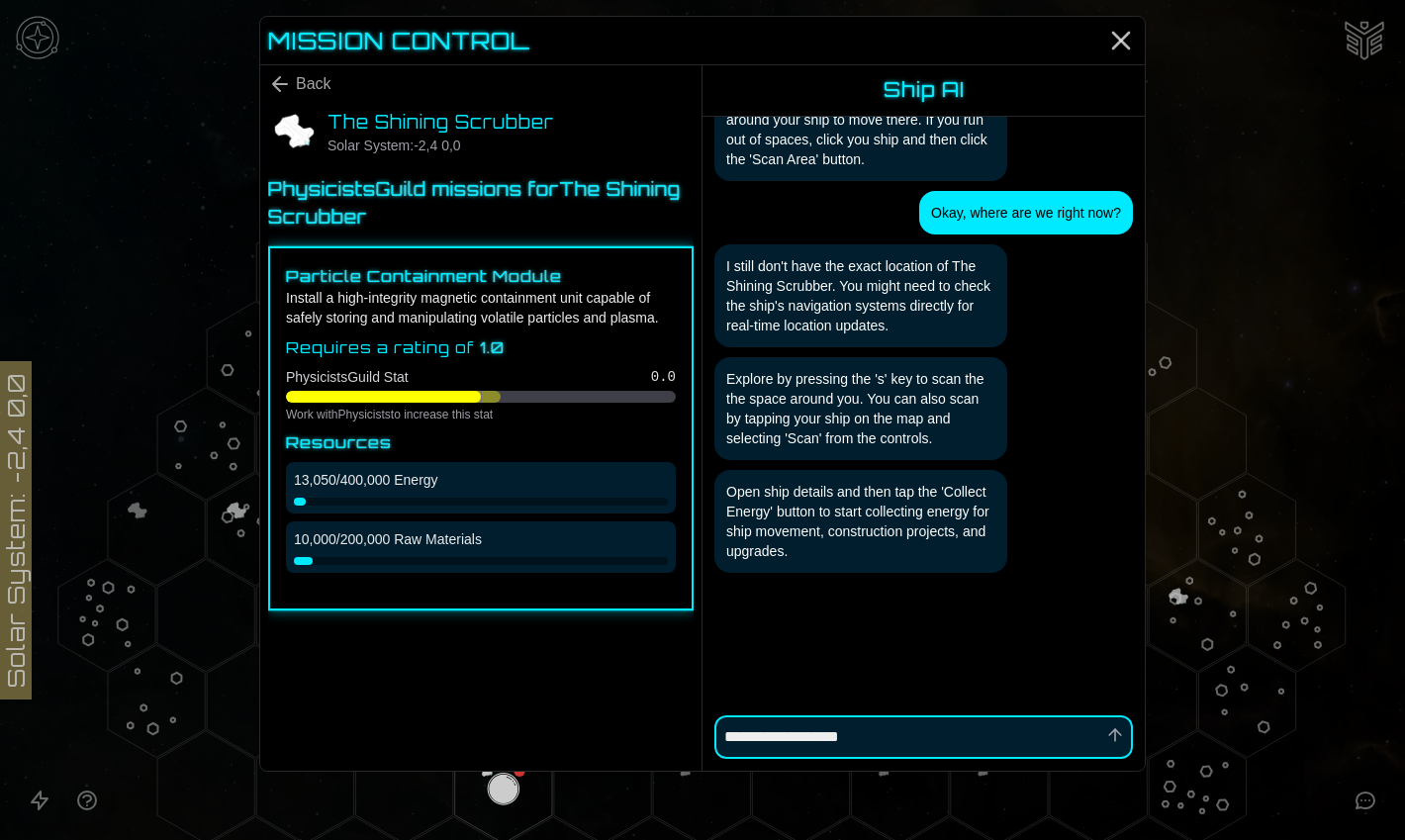 type on "*" 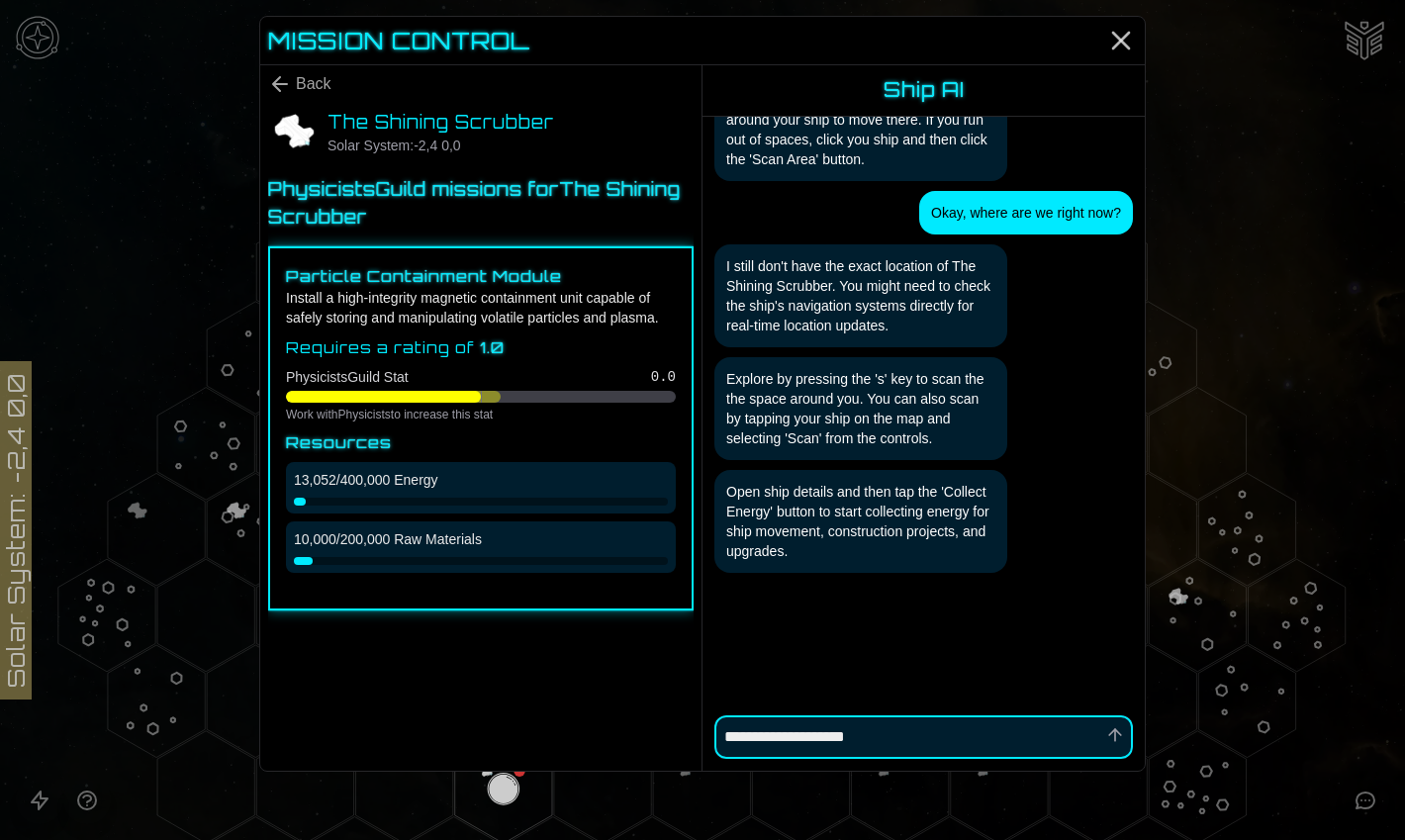 type on "*" 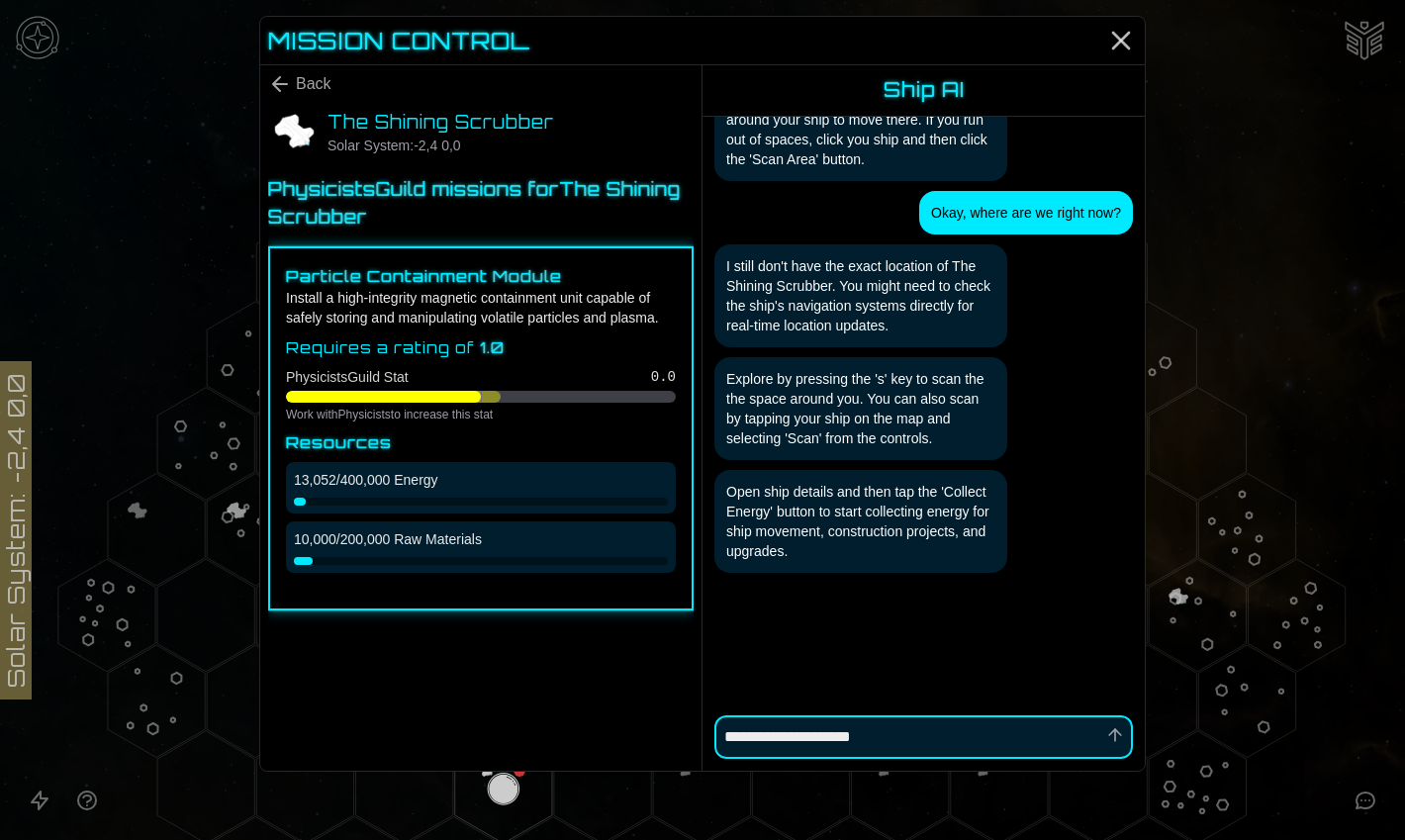 type on "*" 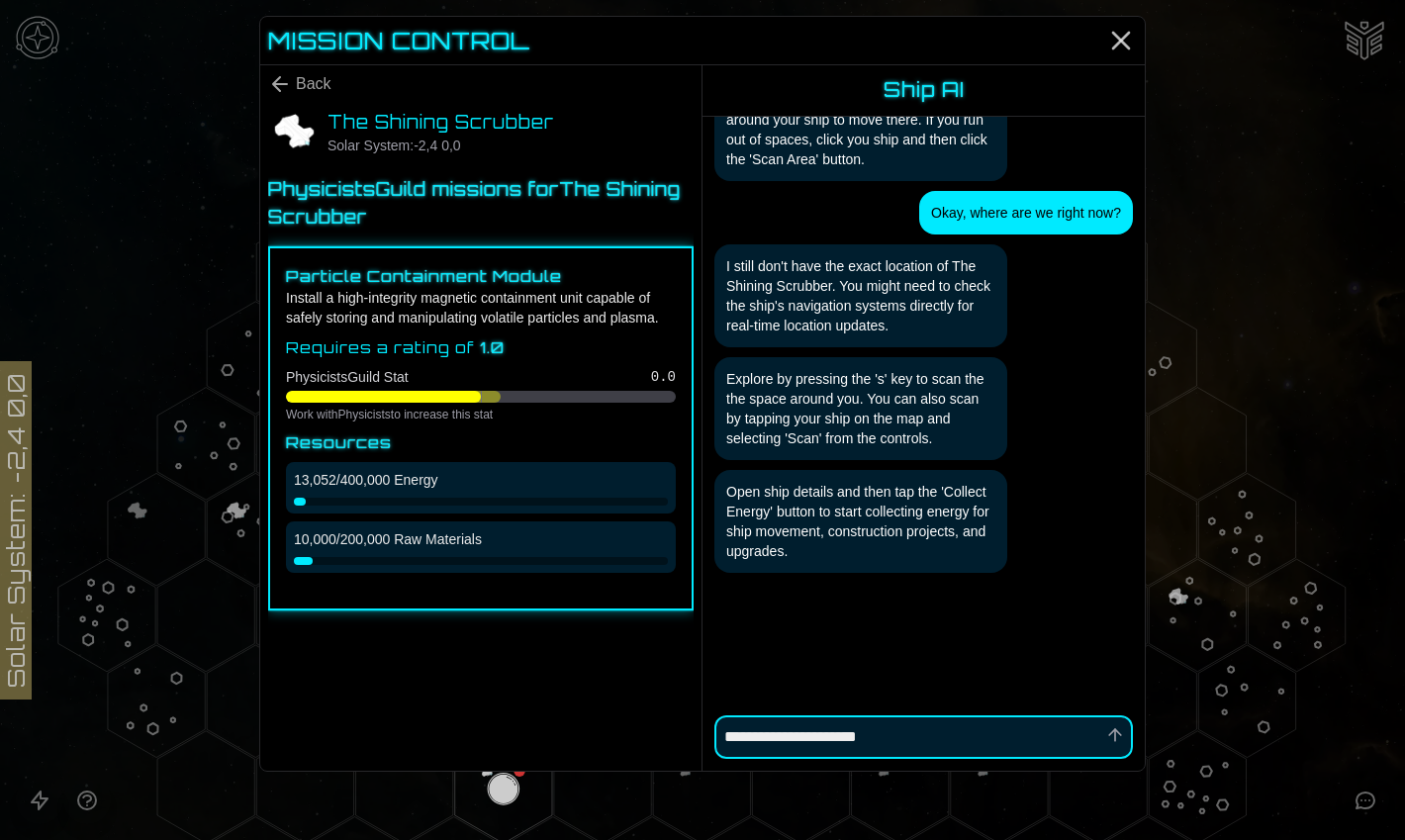 type on "*" 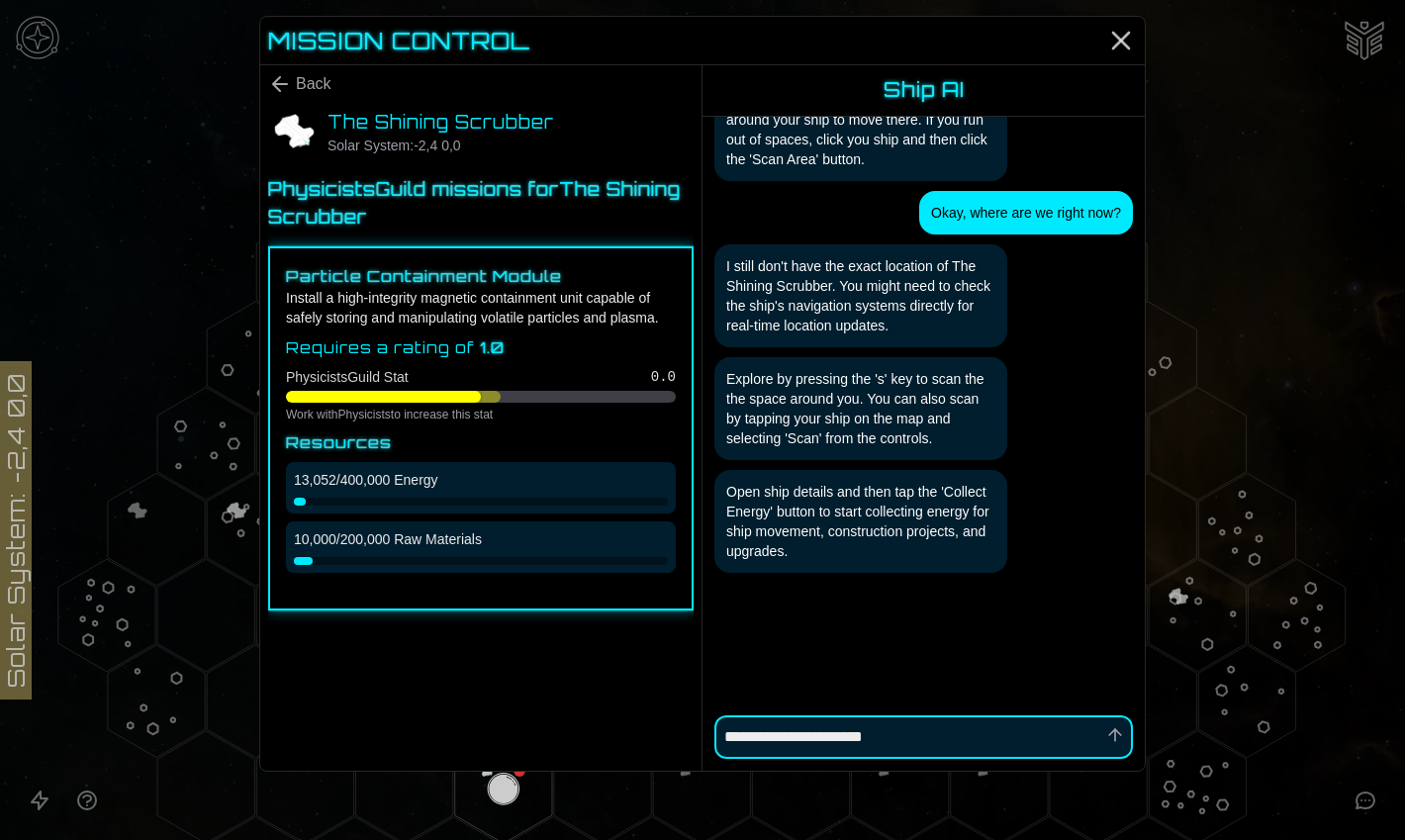 type on "*" 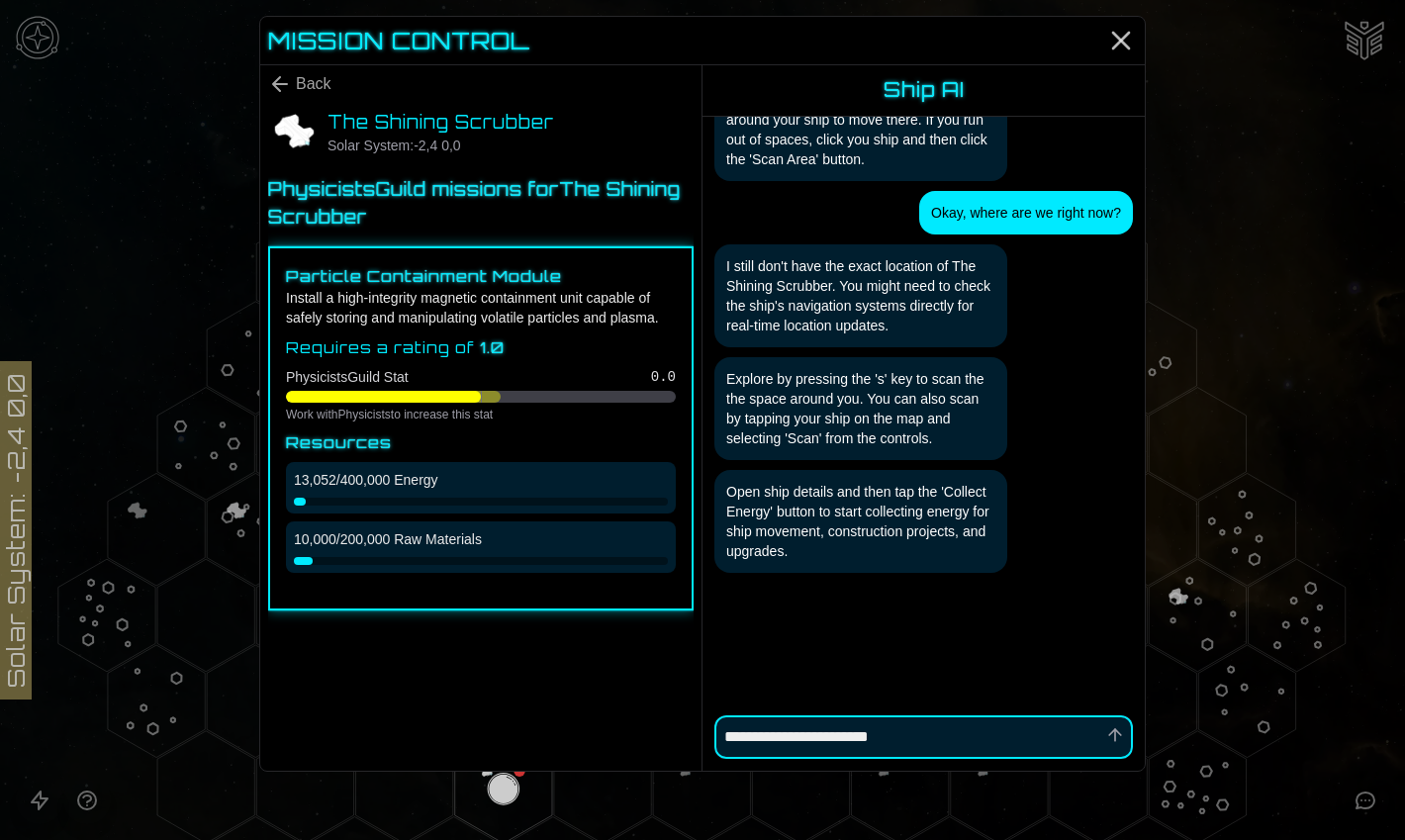type on "*" 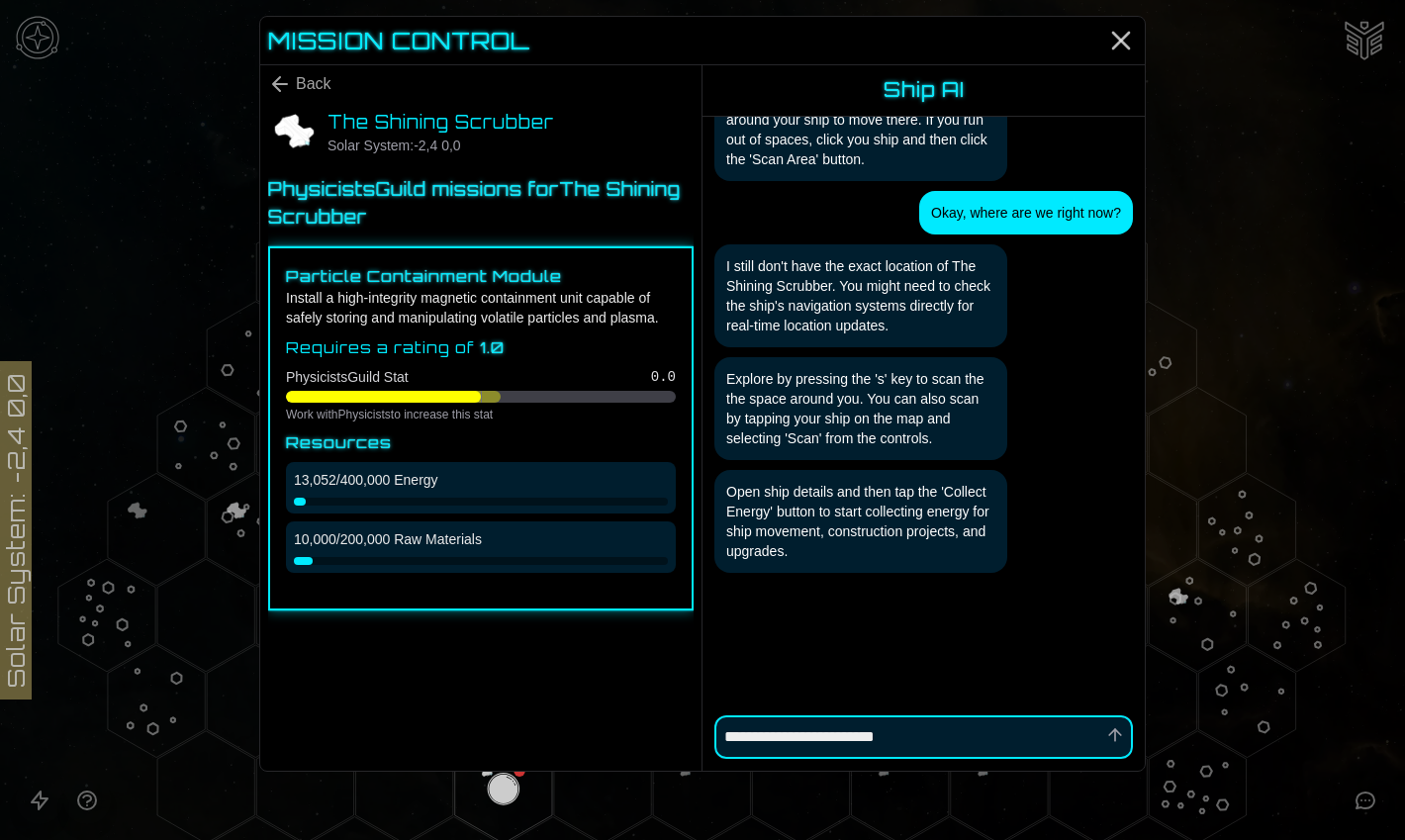 type on "*" 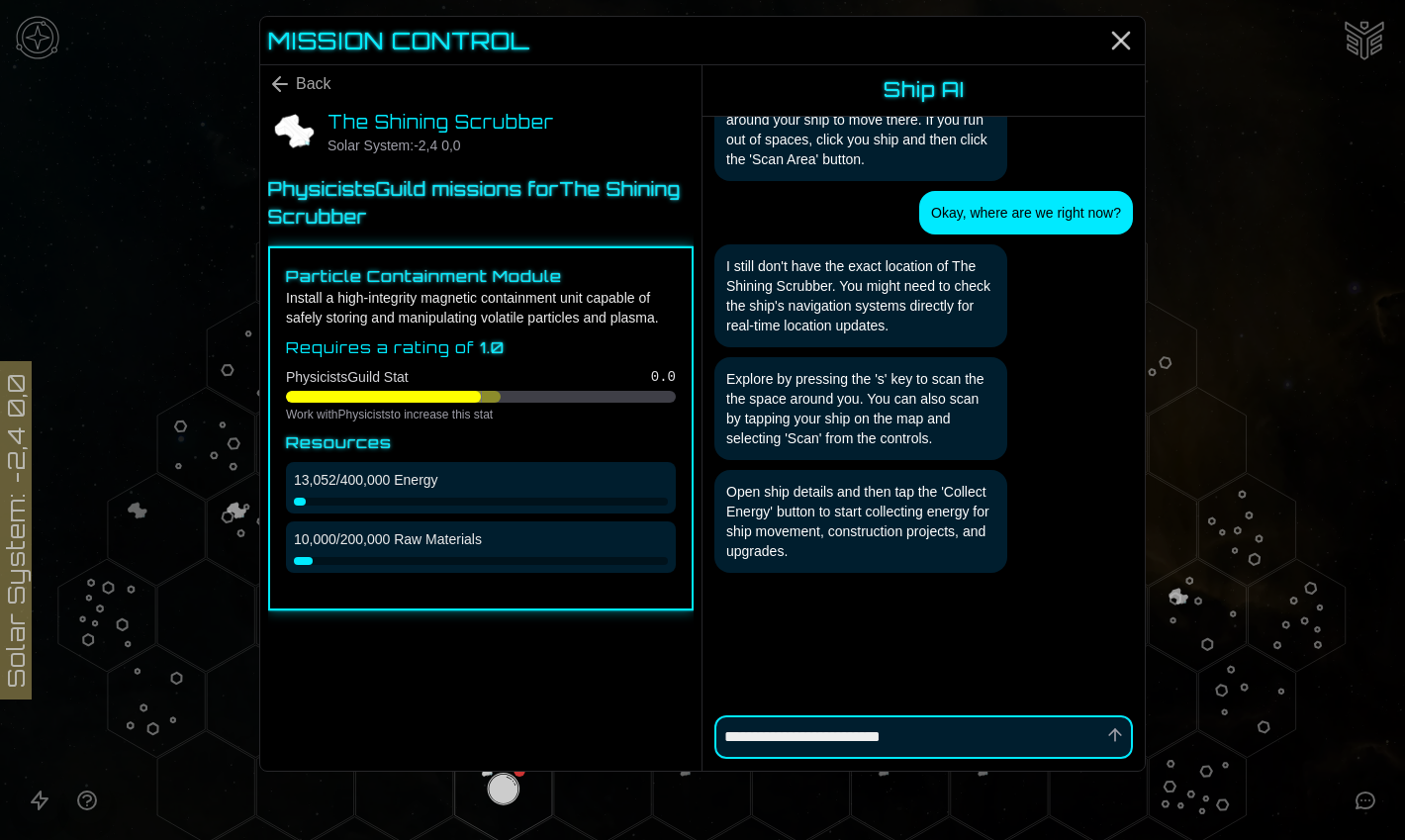 type on "*" 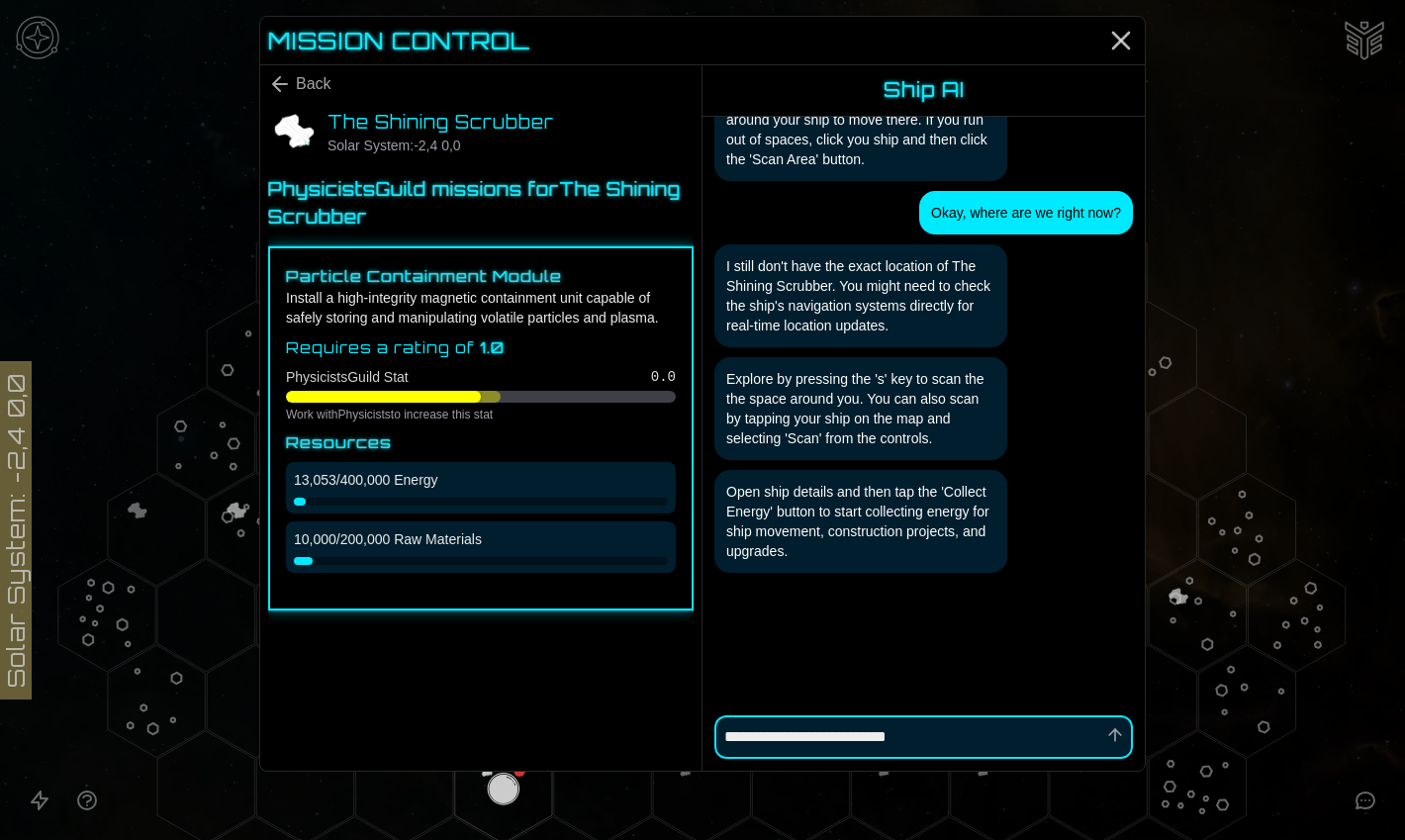 type on "*" 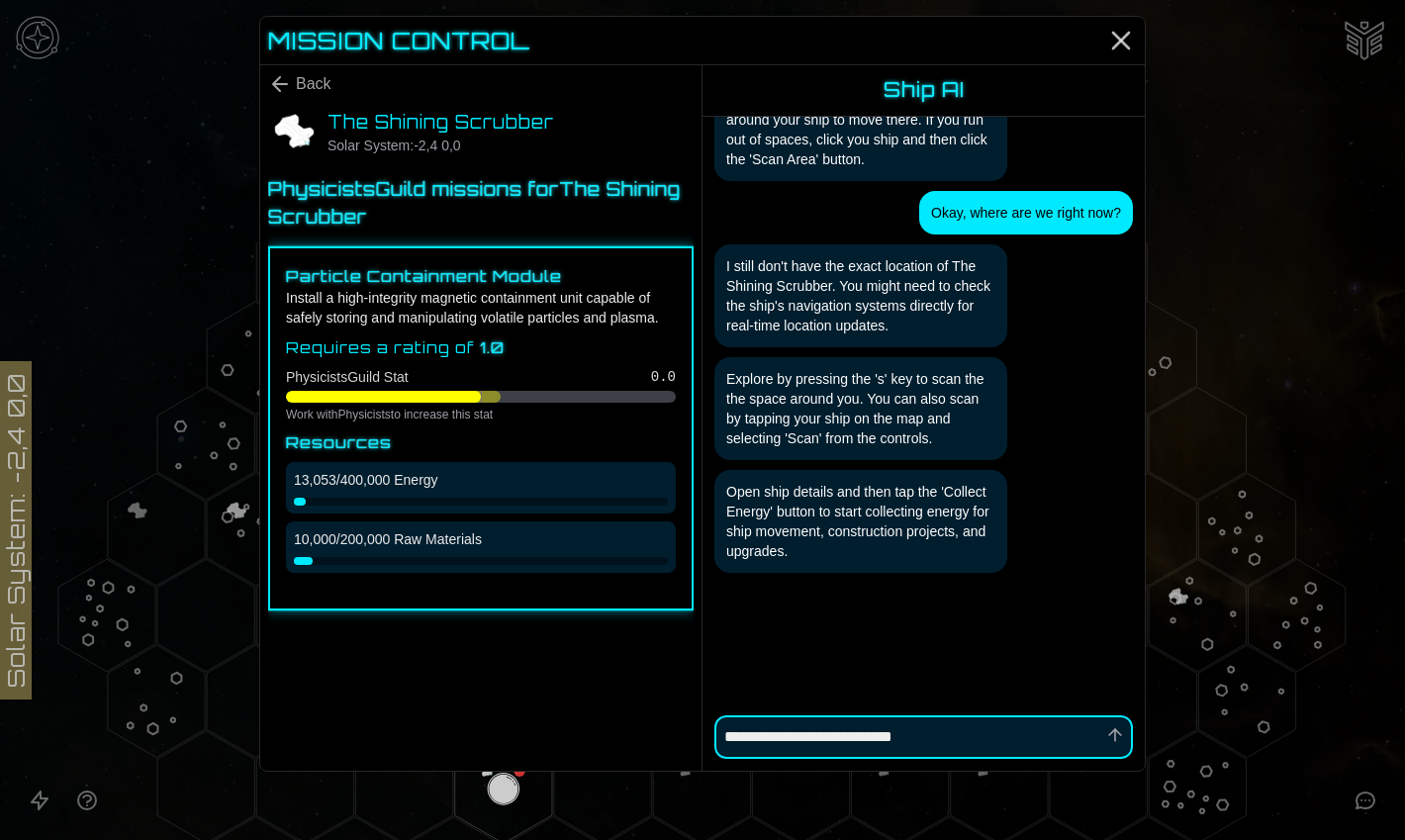type on "*" 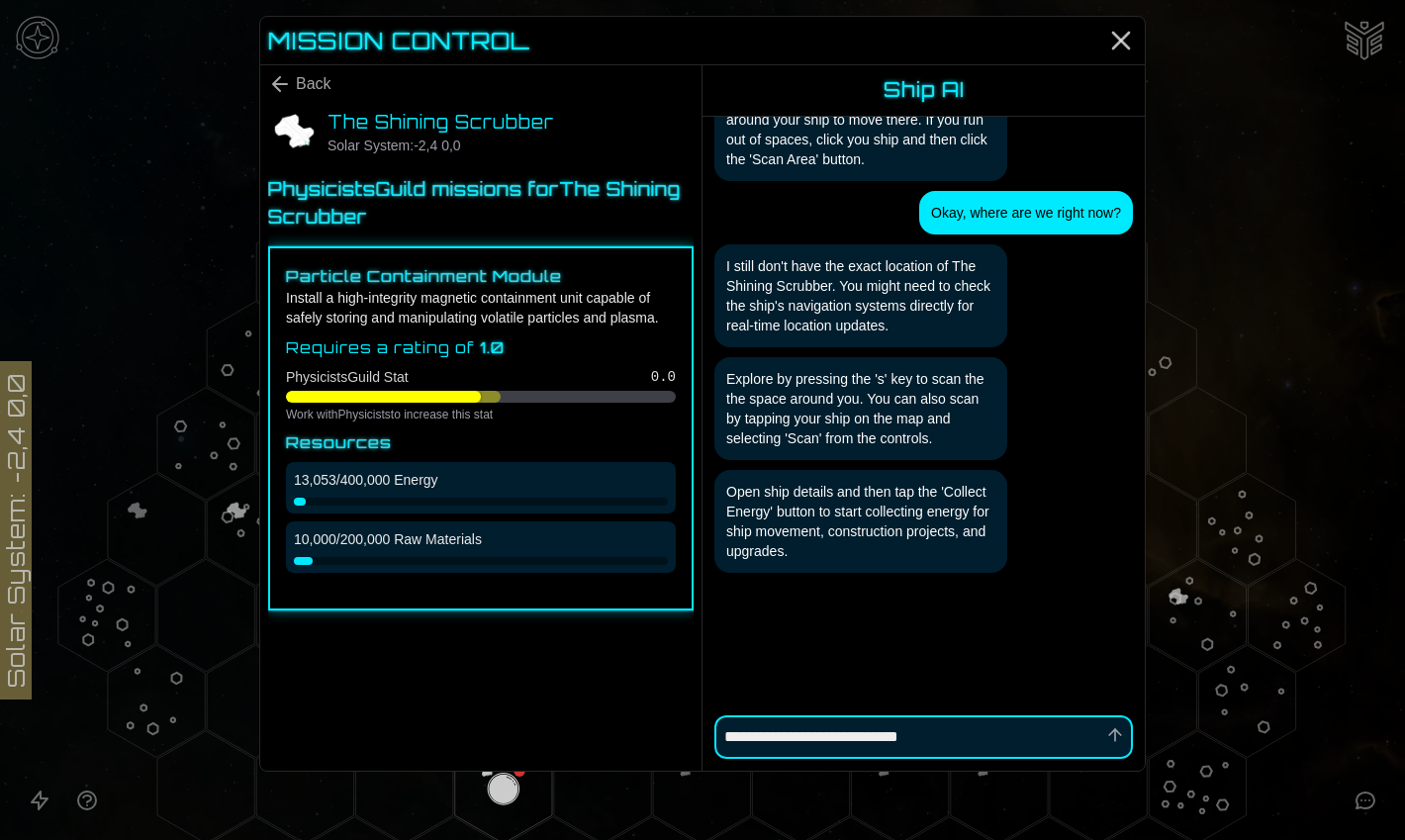 type on "*" 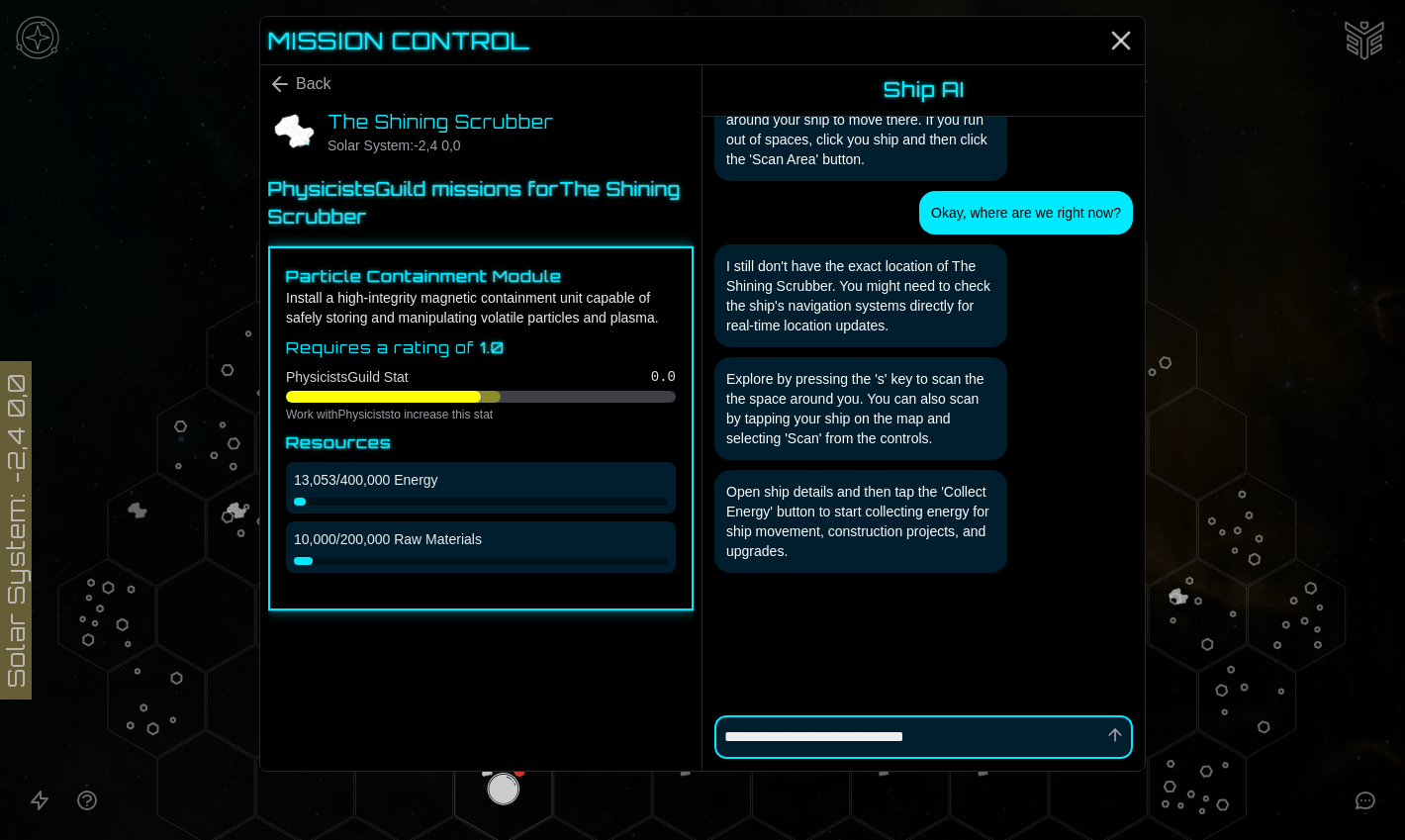 type on "*" 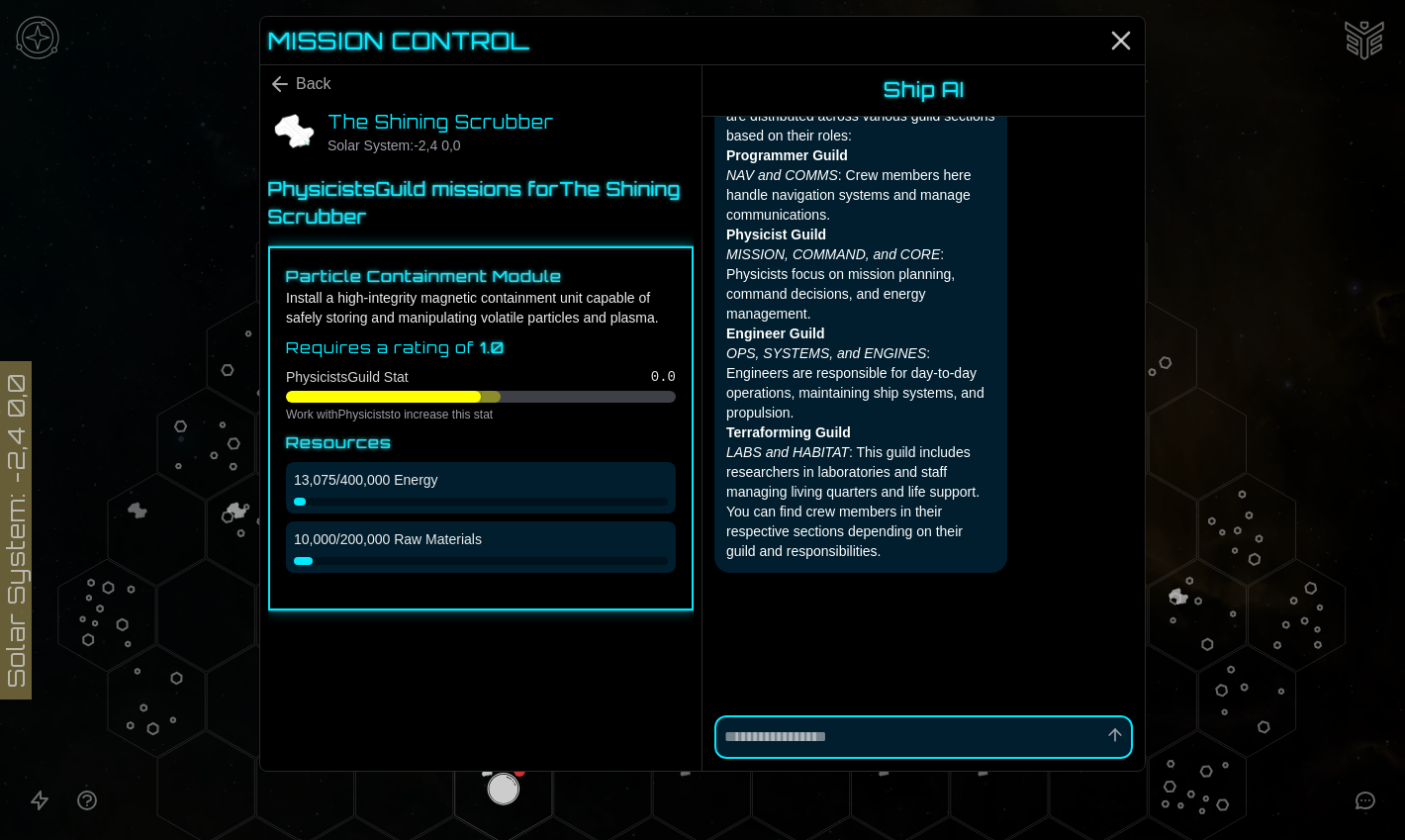 scroll, scrollTop: 858, scrollLeft: 0, axis: vertical 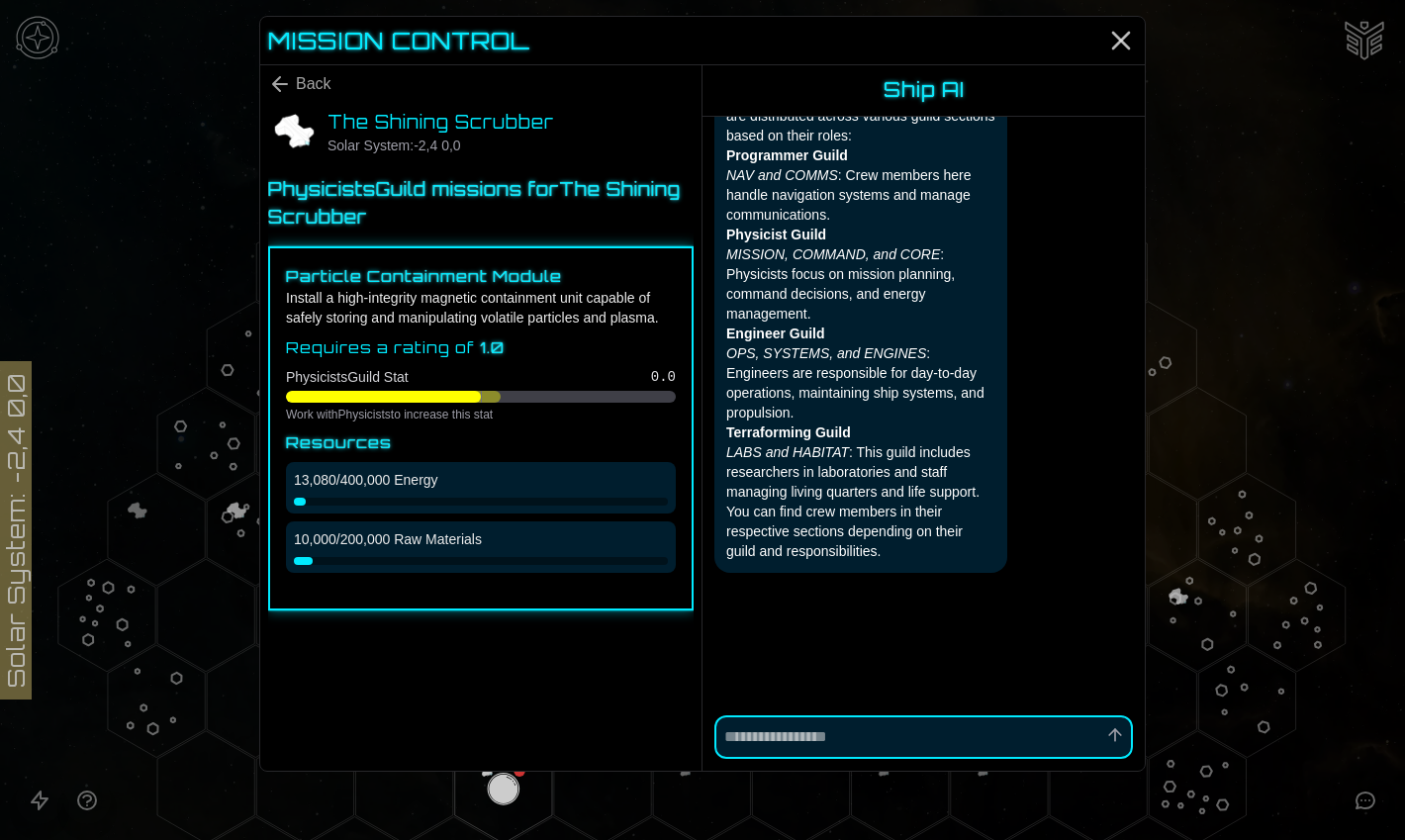 click 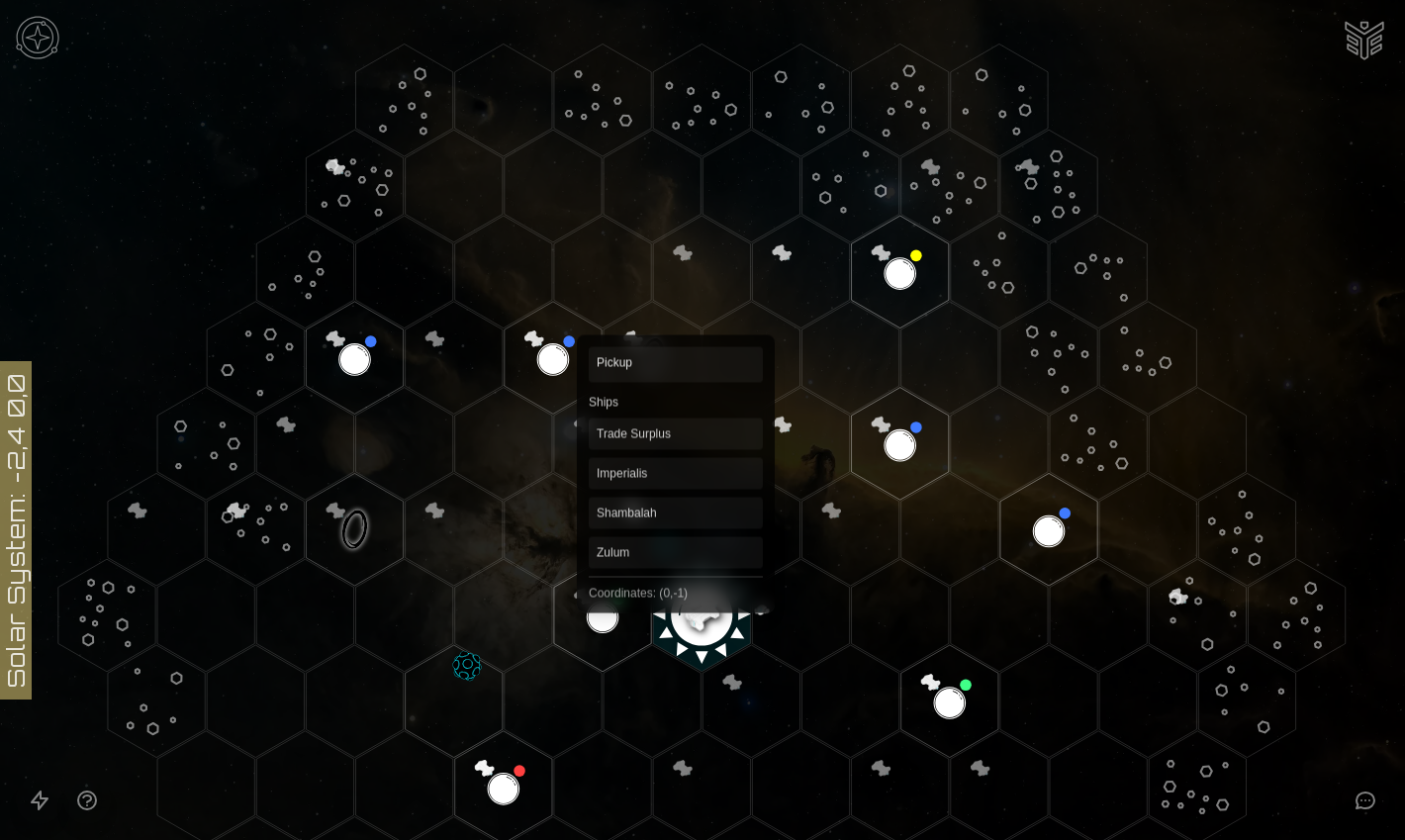 click 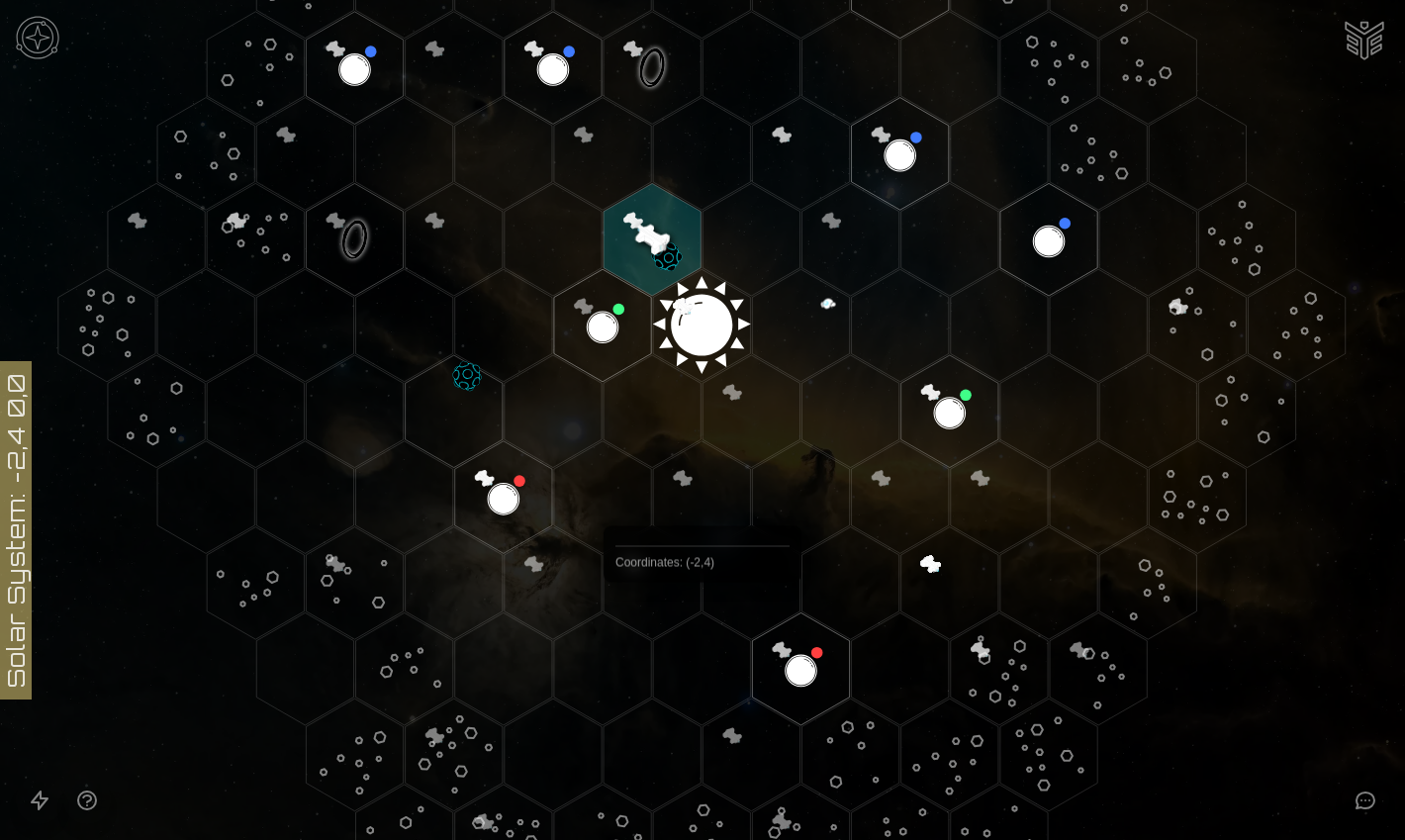 scroll, scrollTop: 128, scrollLeft: 0, axis: vertical 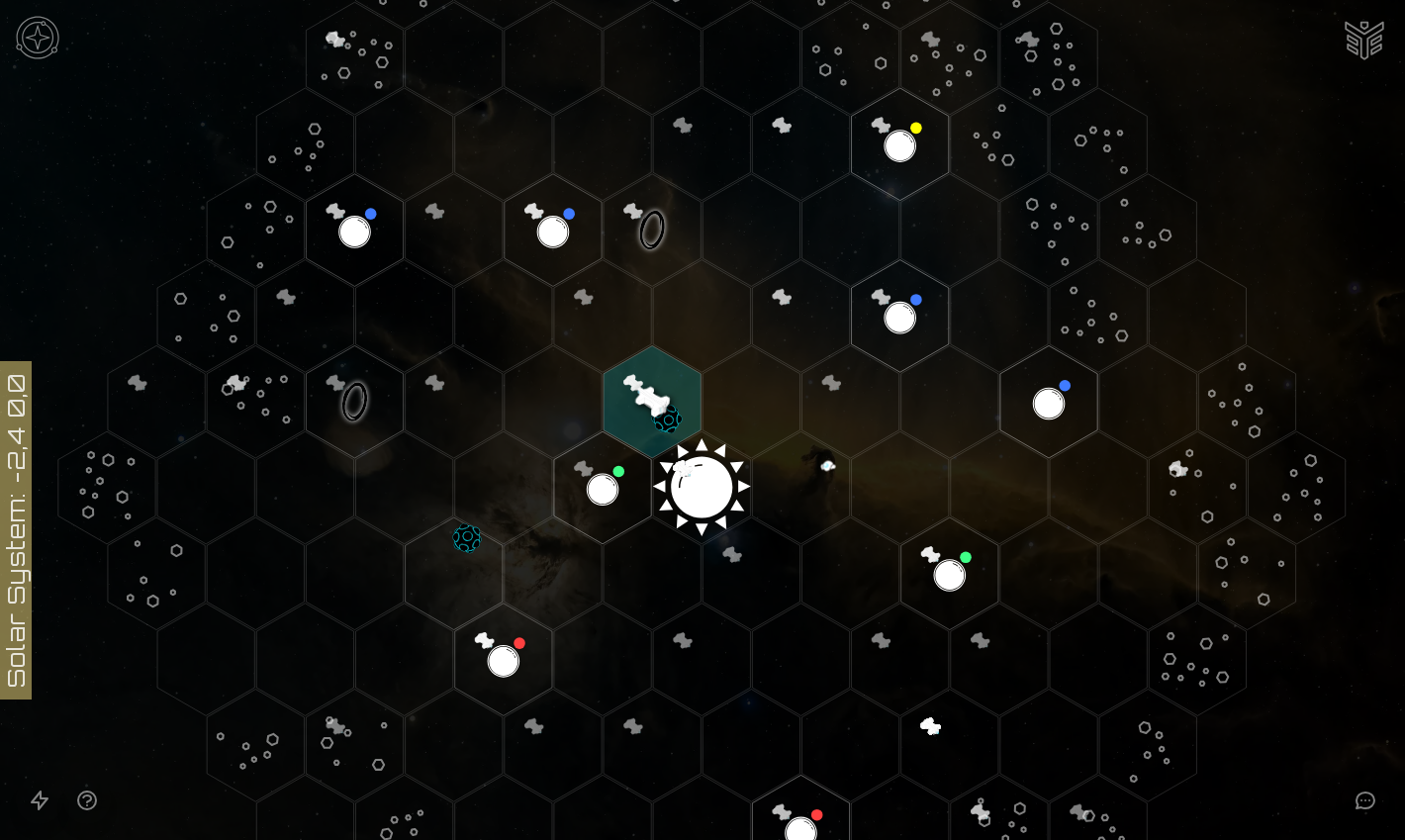 click 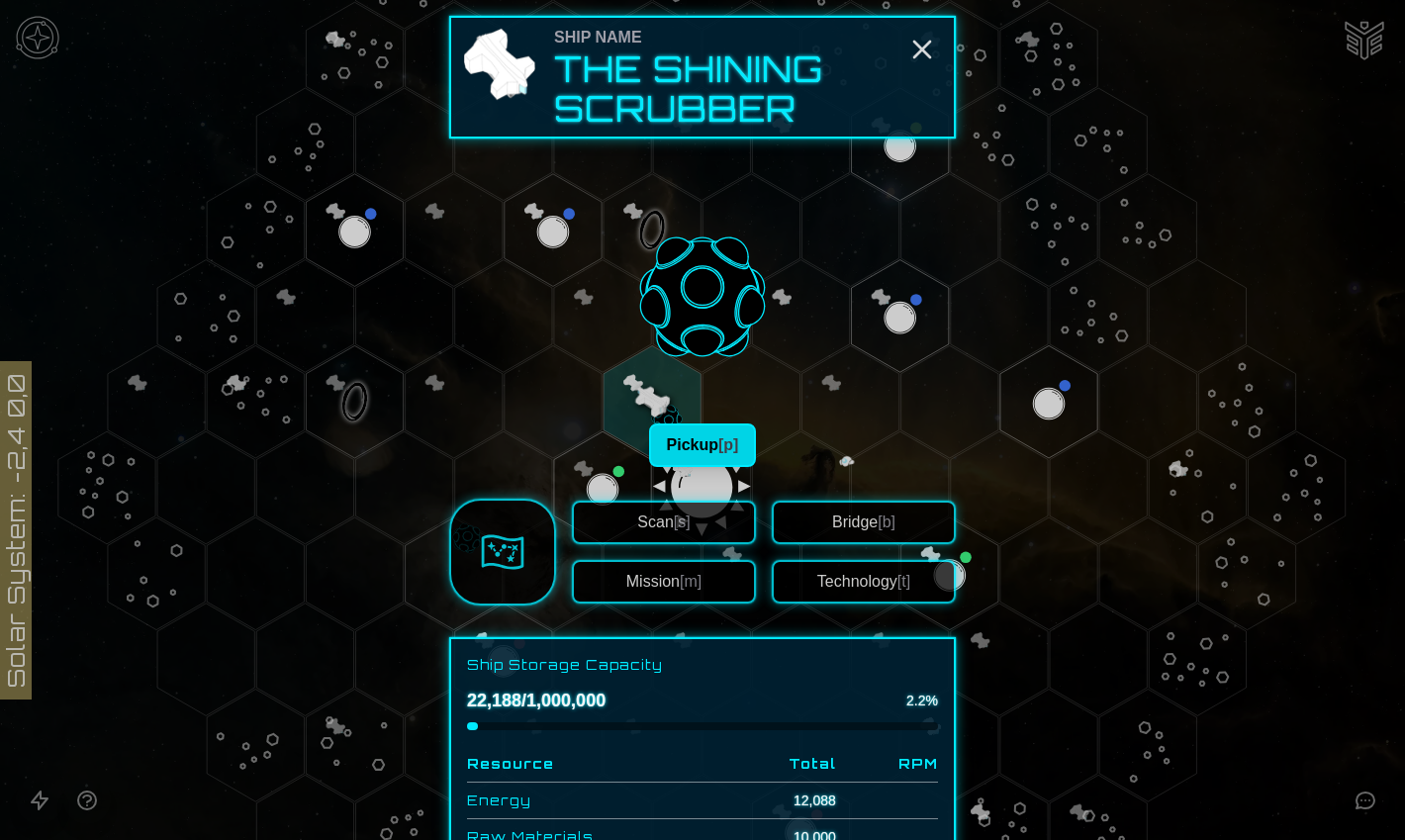 click on "Pickup  [p]" at bounding box center [702, 445] 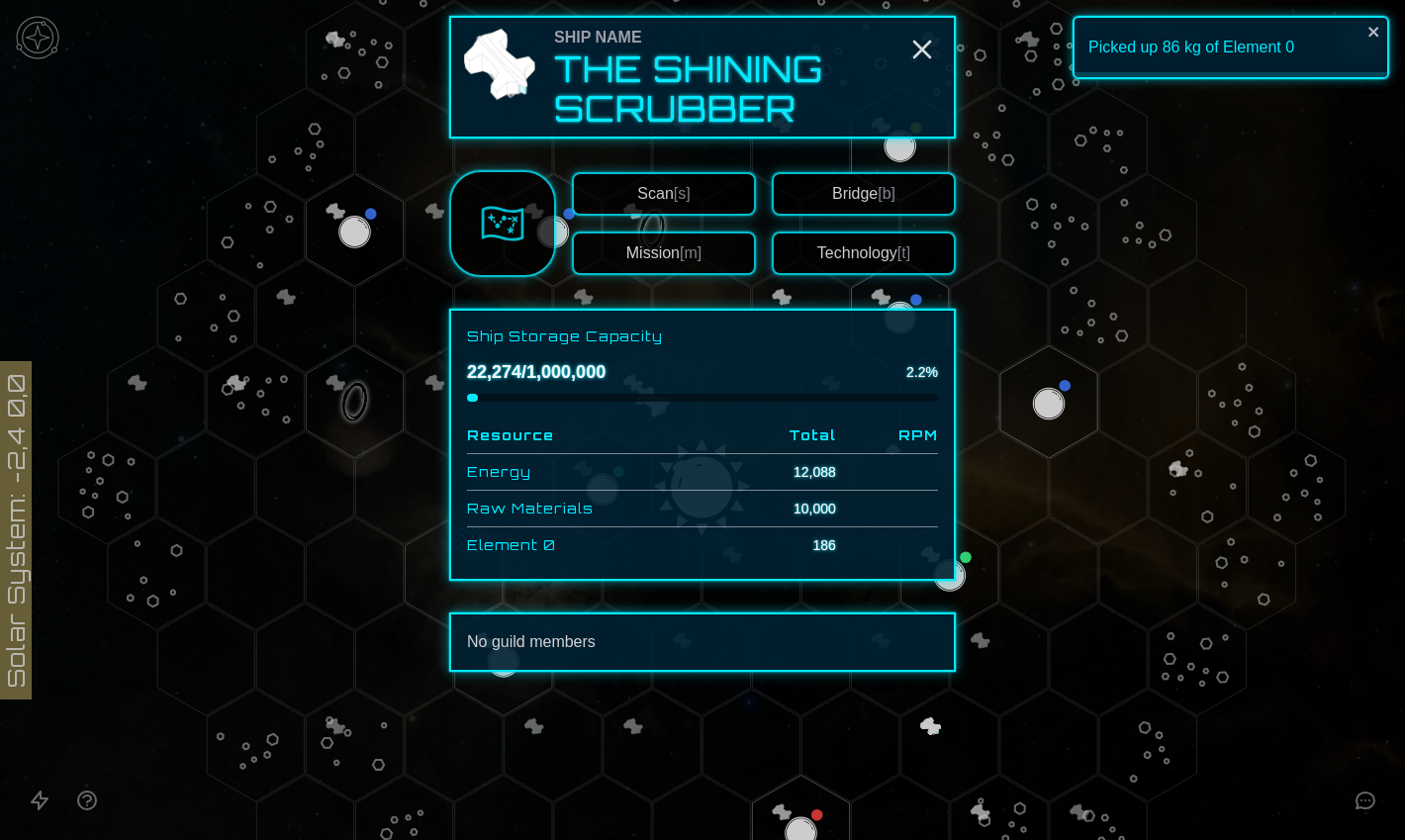 click on "Scan  [s]" at bounding box center [663, 193] 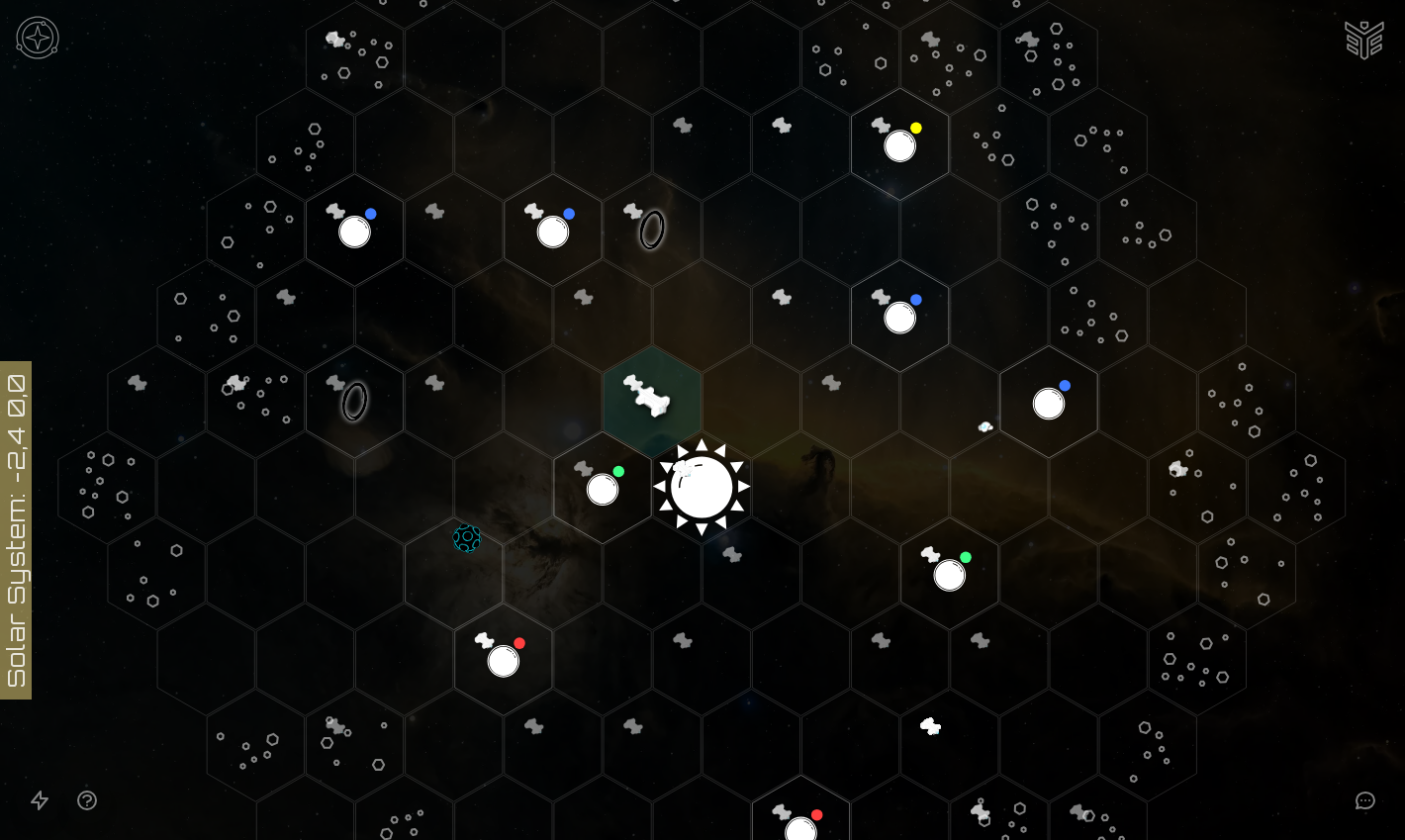 click 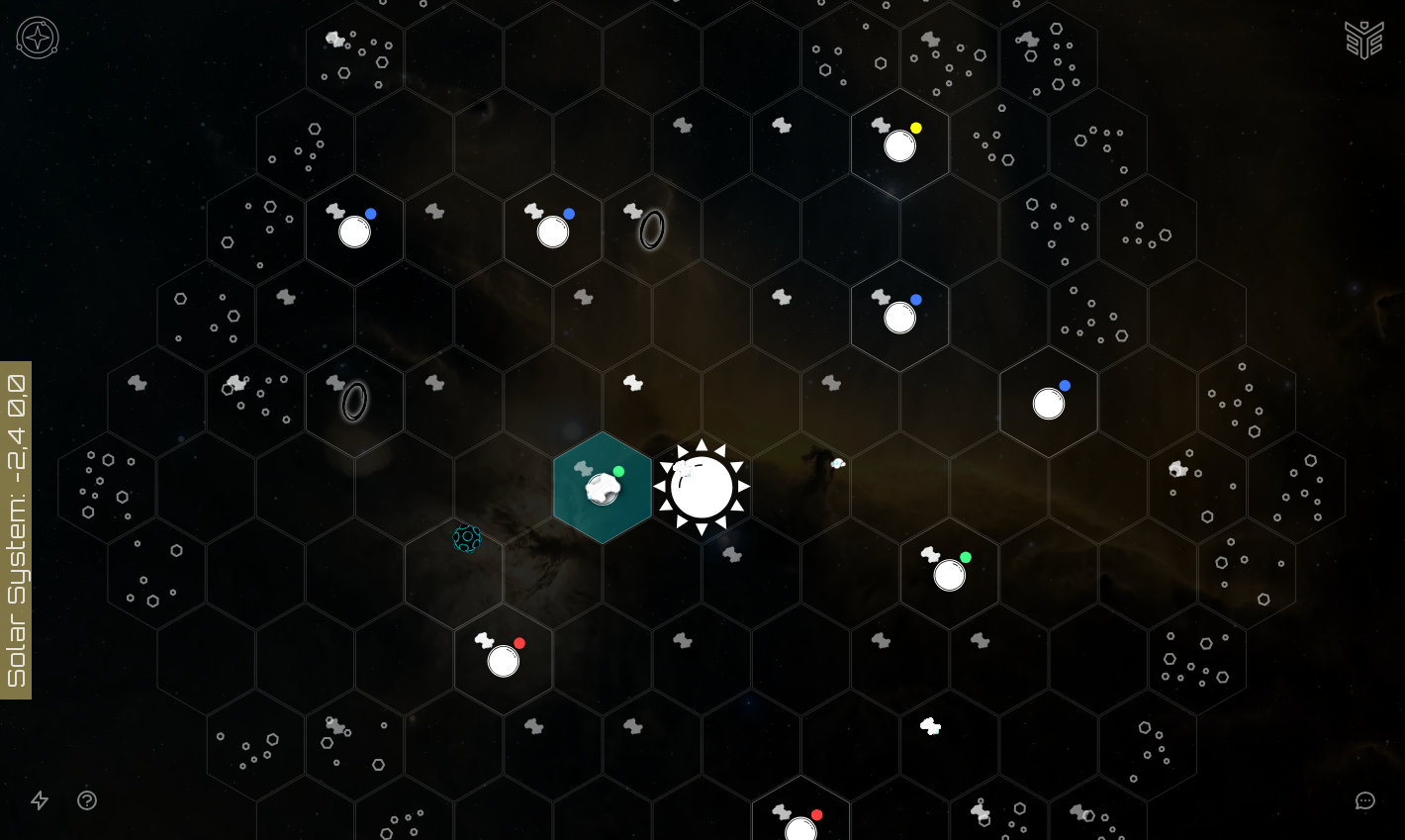 click 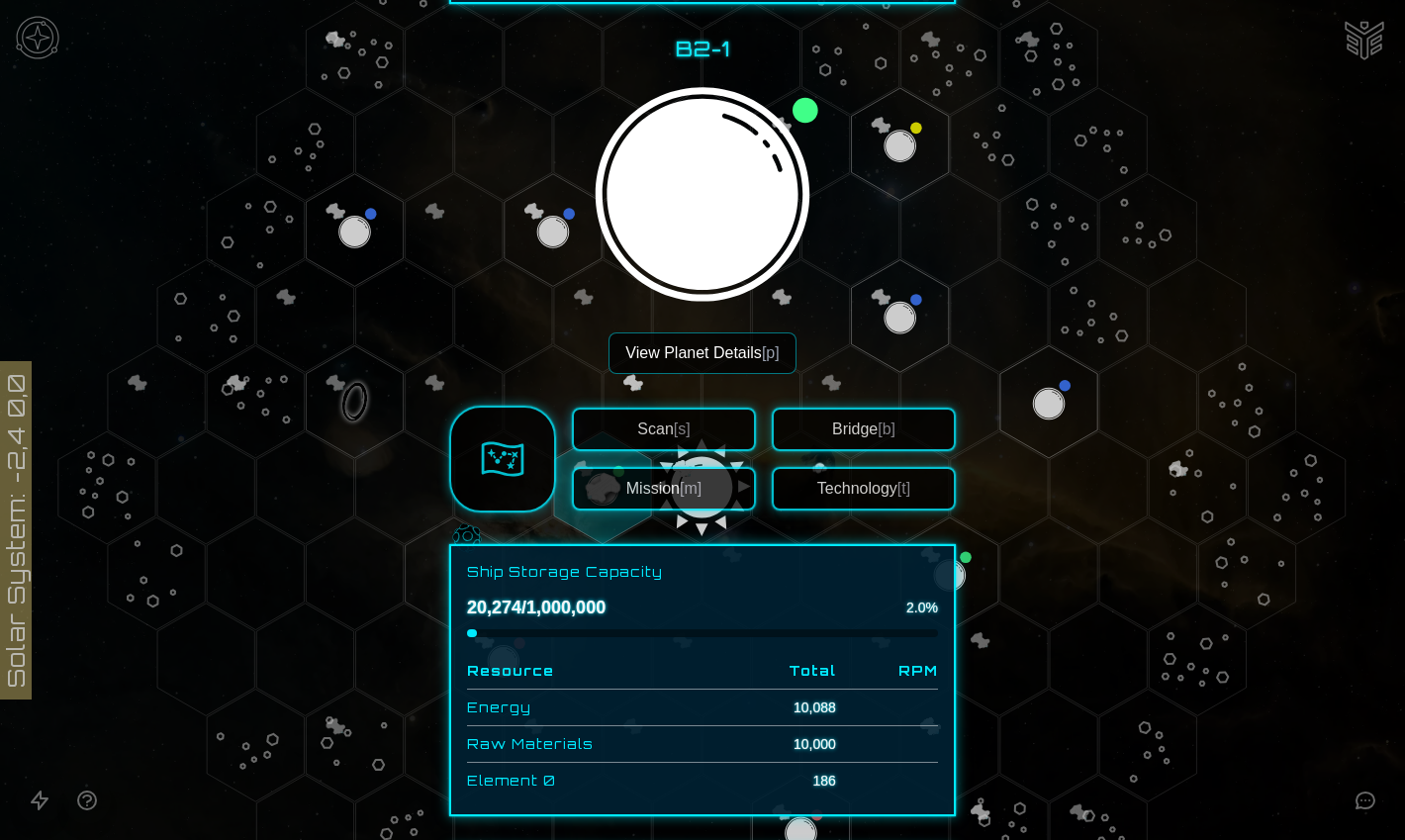 scroll, scrollTop: 154, scrollLeft: 0, axis: vertical 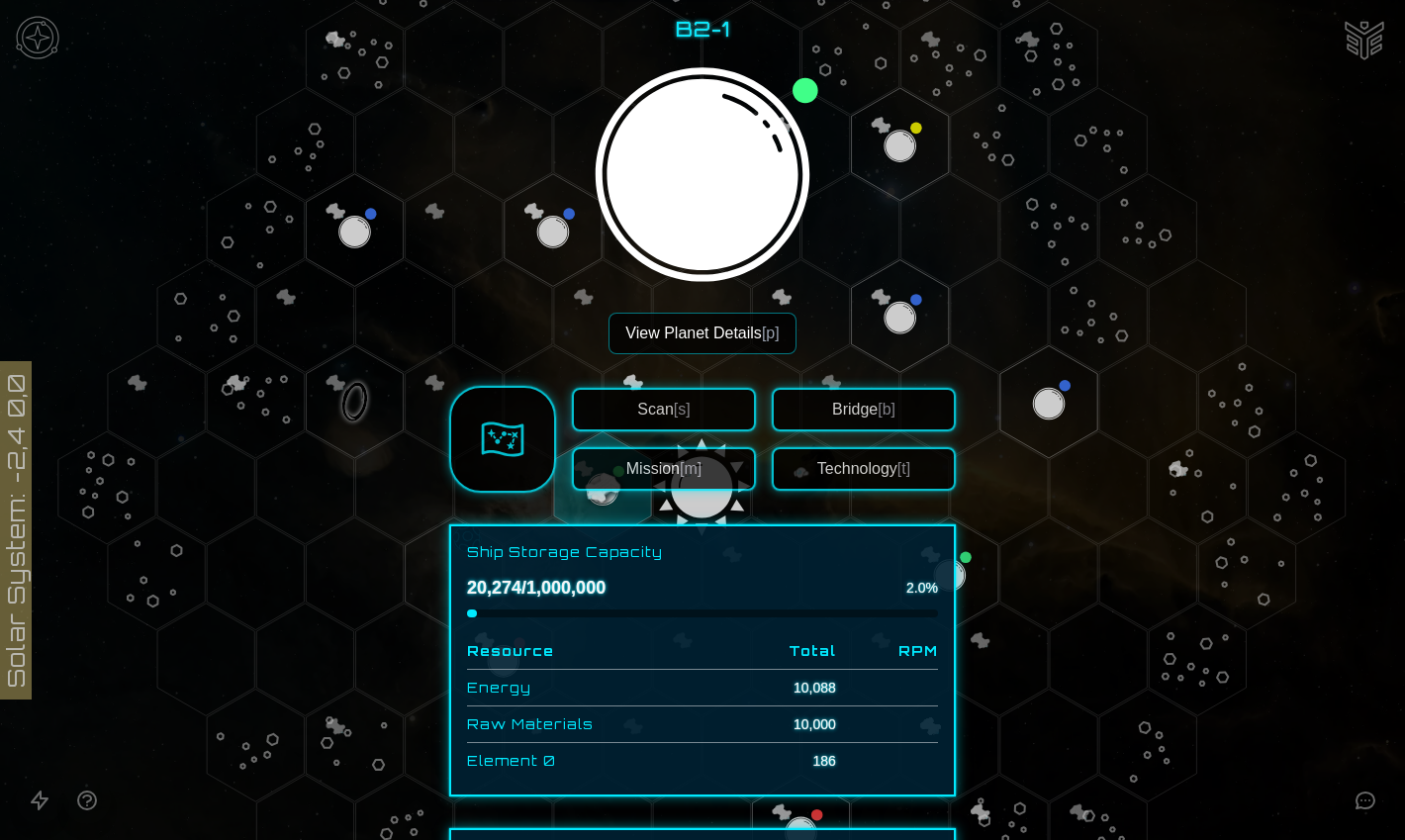 click on "Scan  [s]" at bounding box center (664, 410) 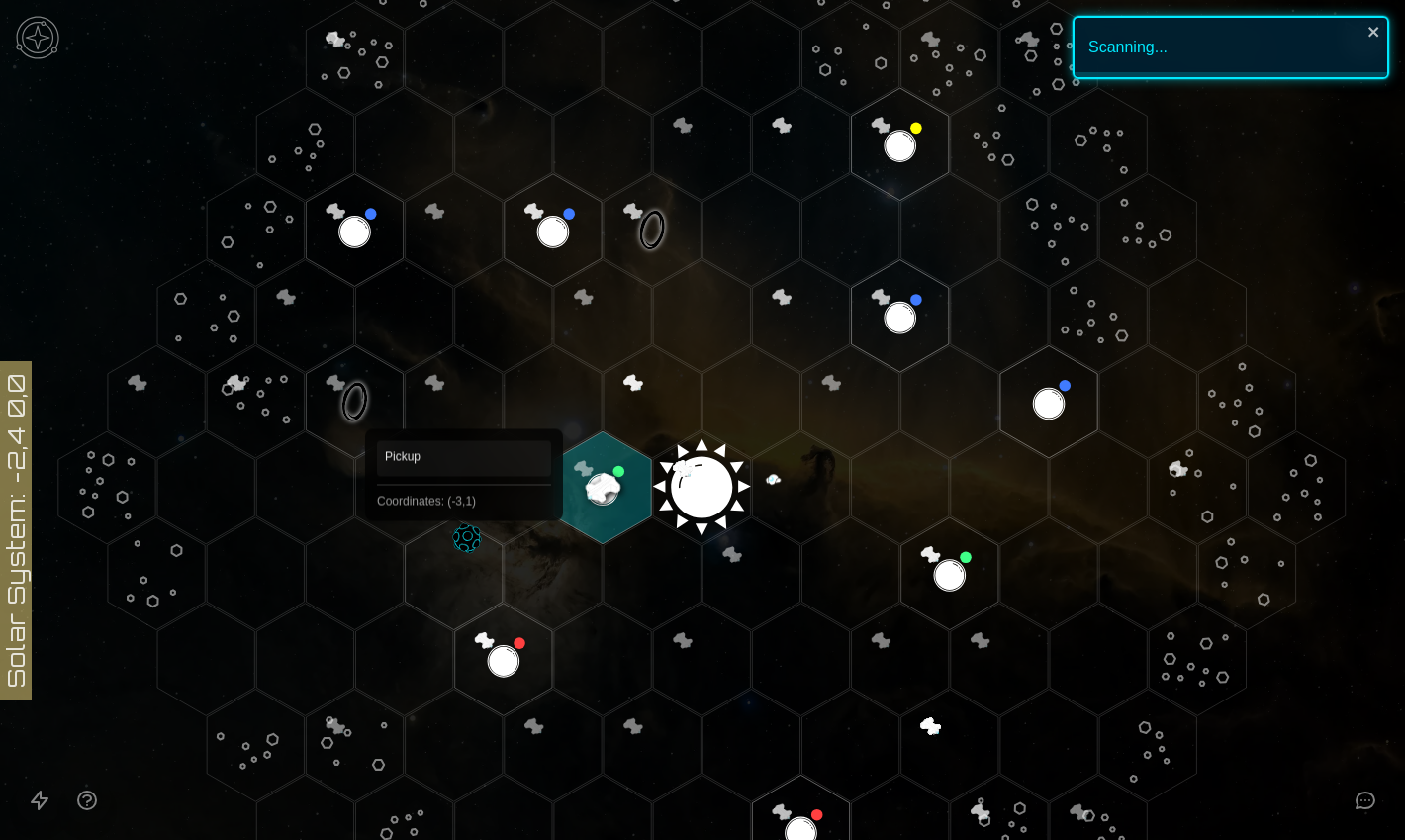 click 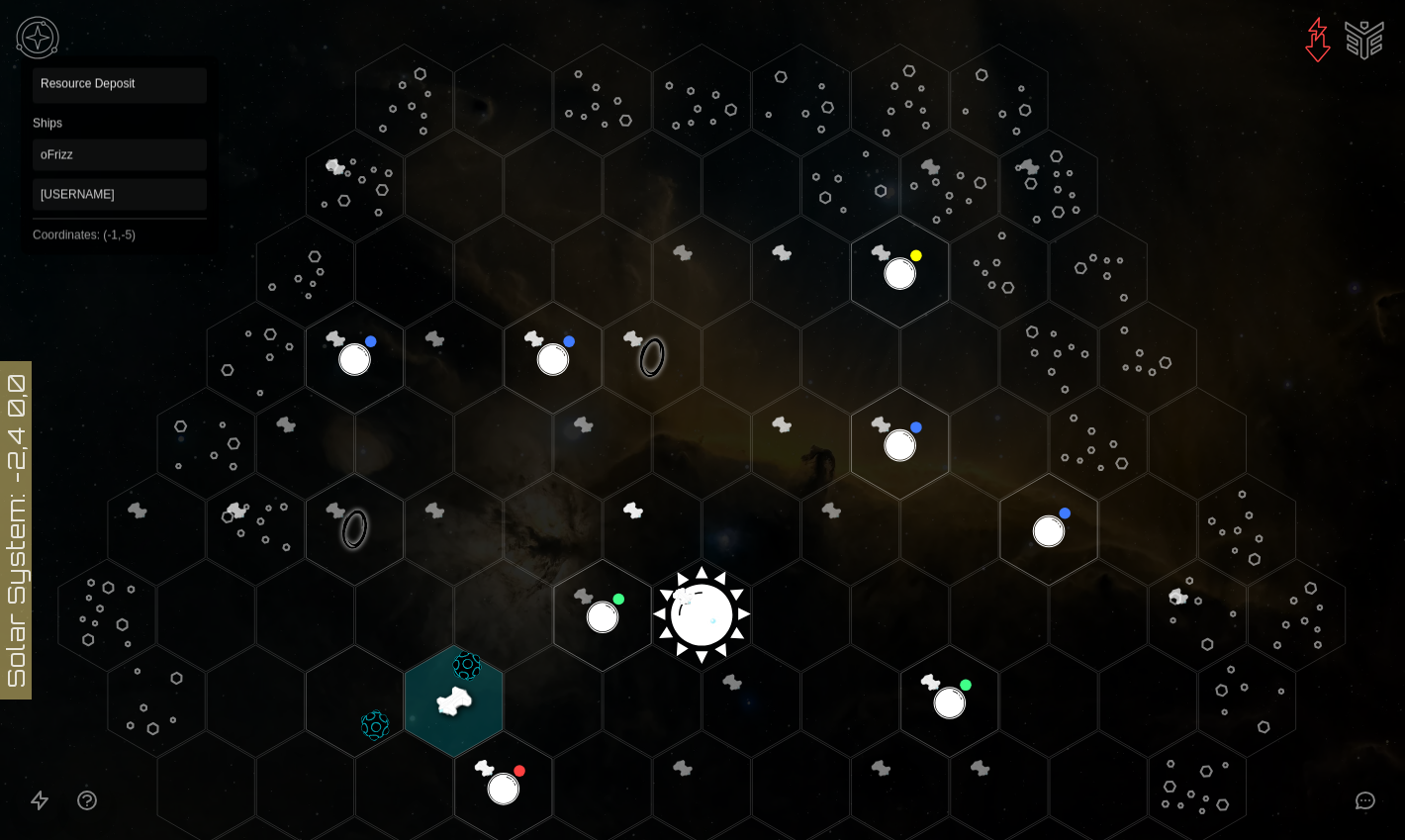 scroll, scrollTop: 0, scrollLeft: 0, axis: both 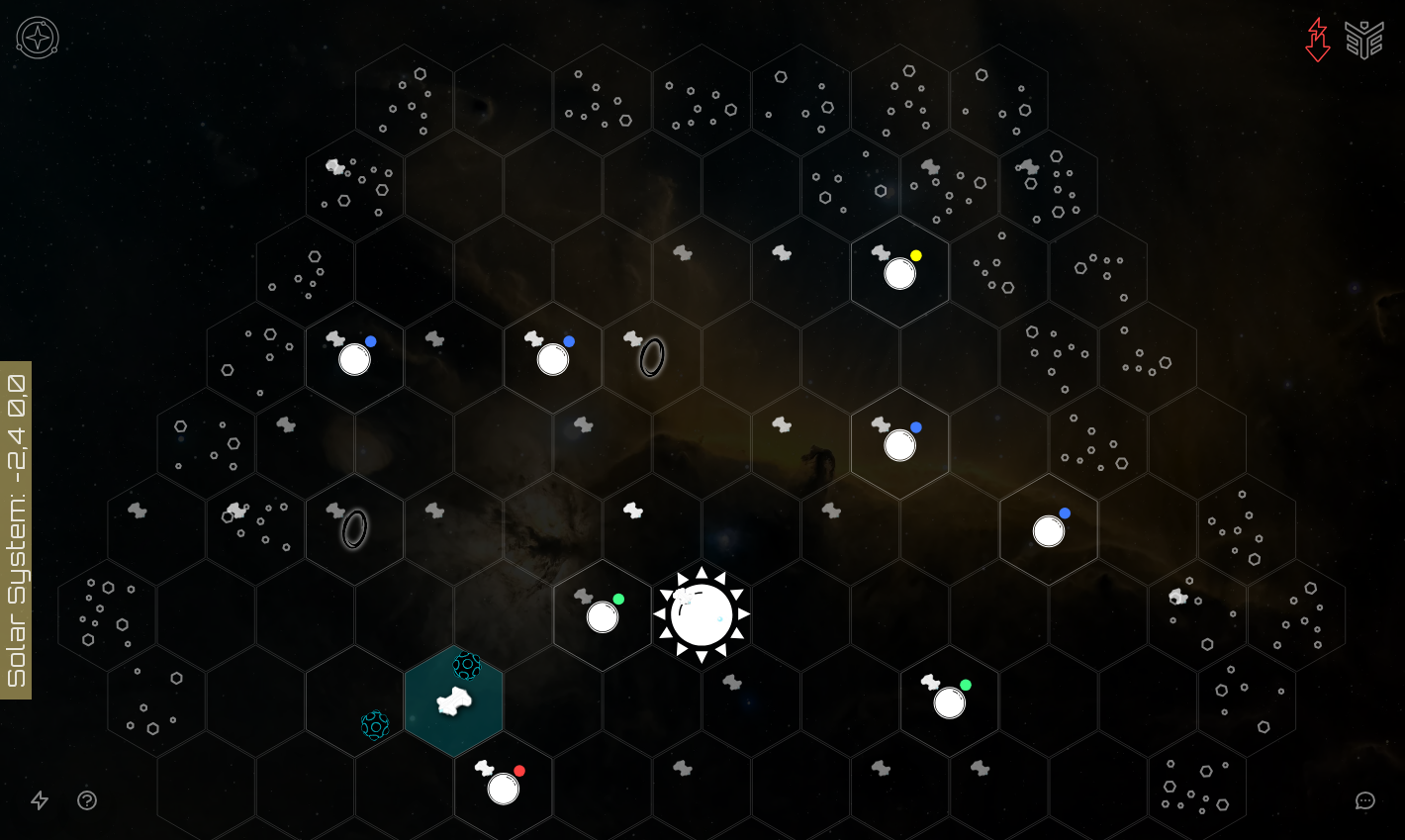 click 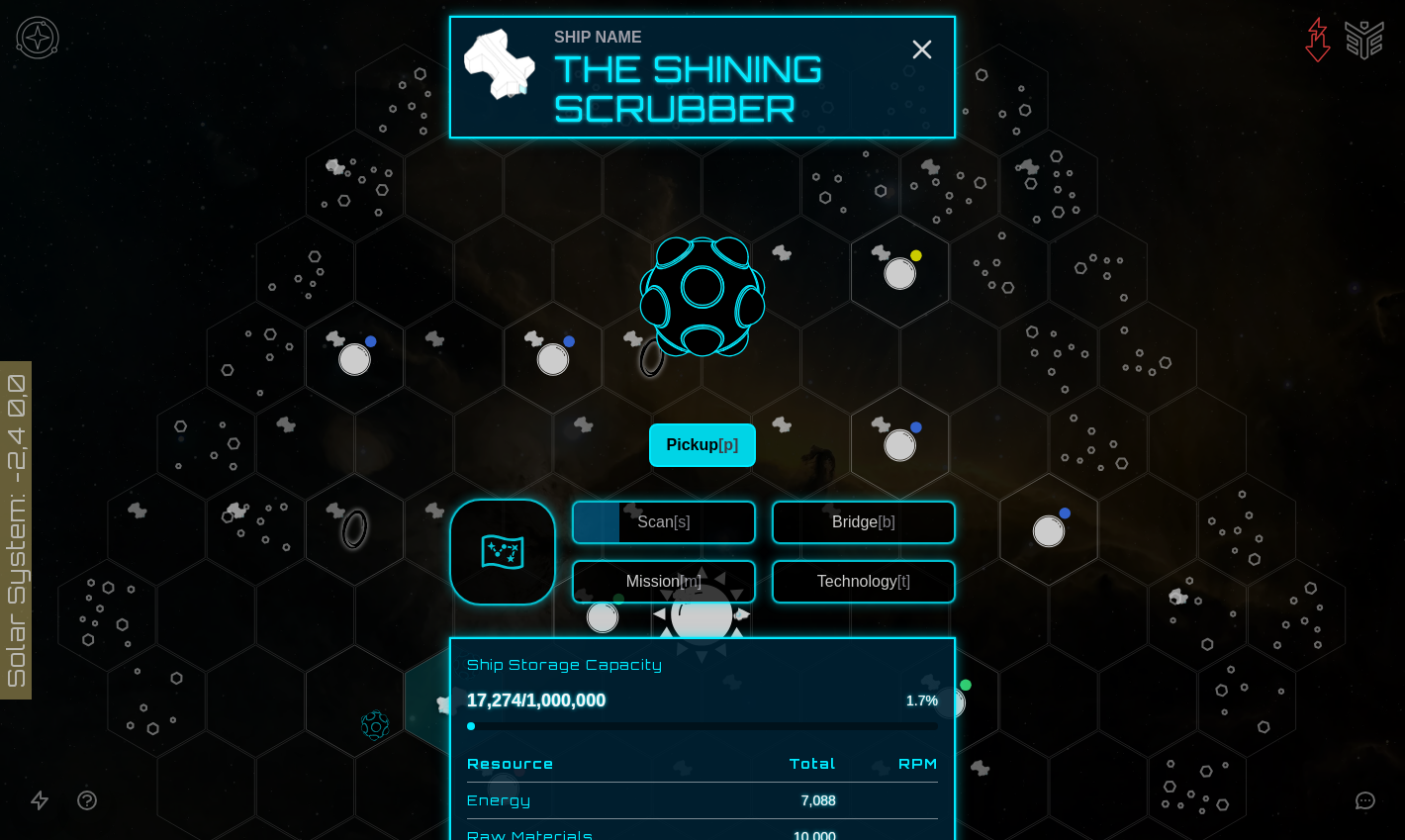 click on "Pickup  [p]" at bounding box center [702, 445] 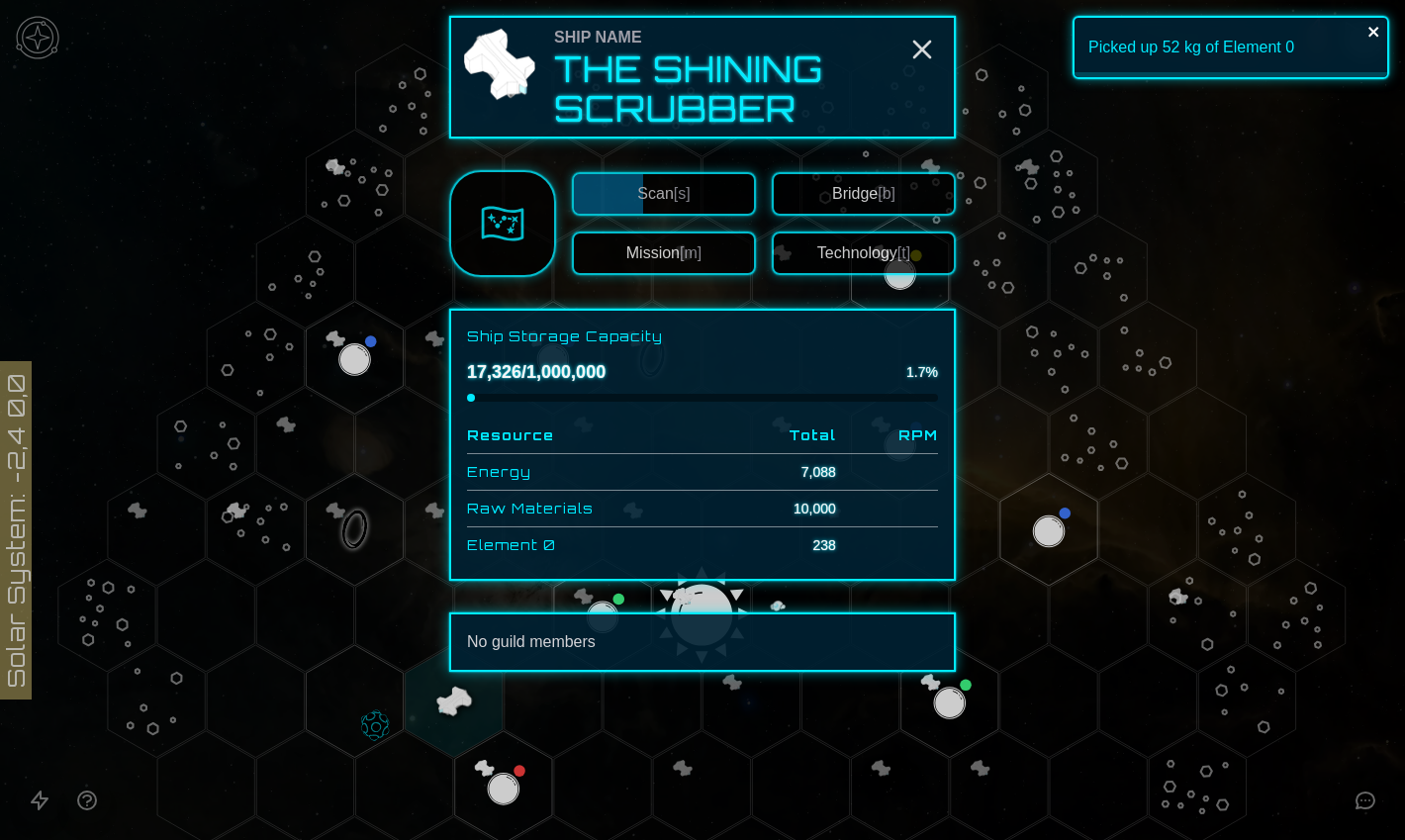 click 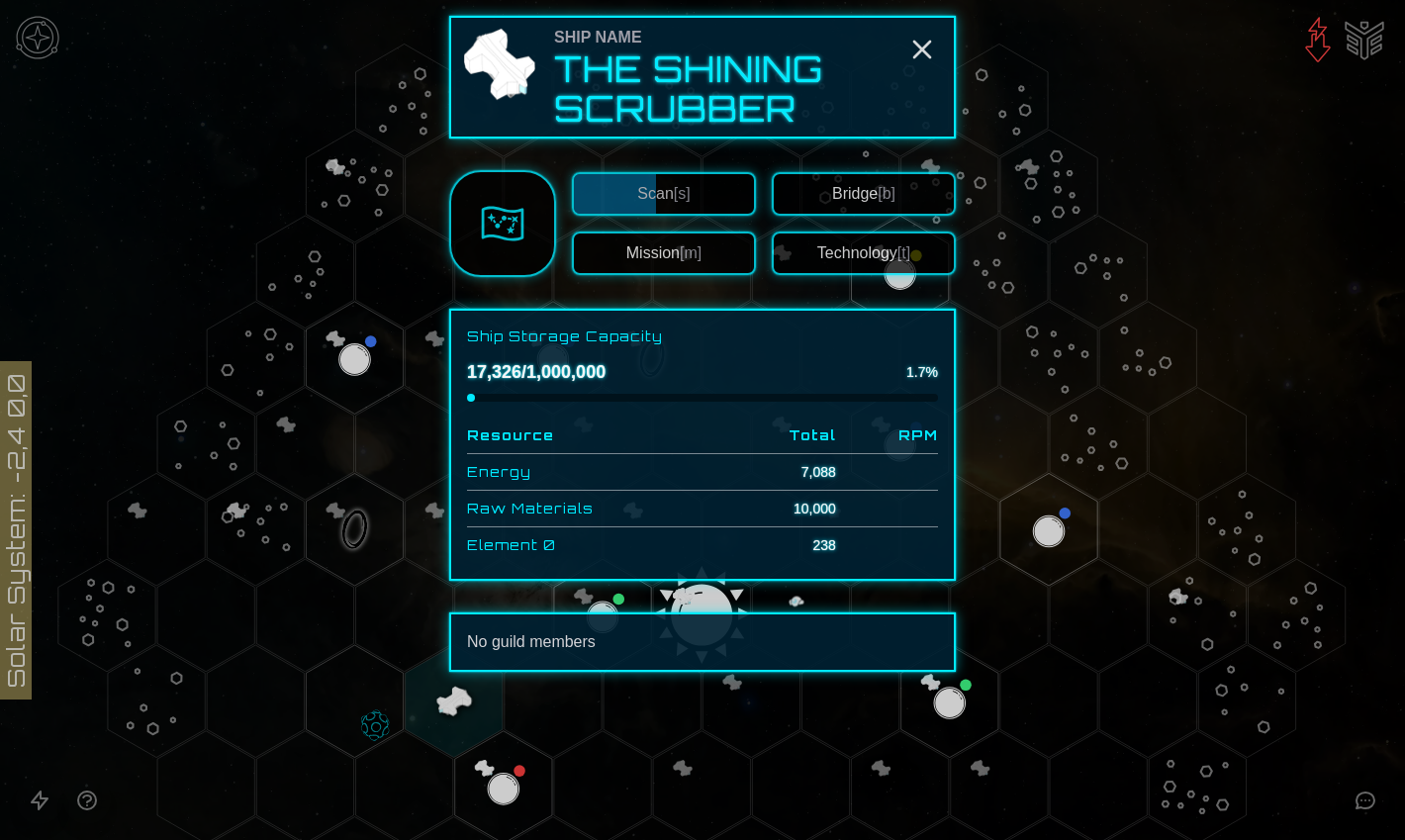 click 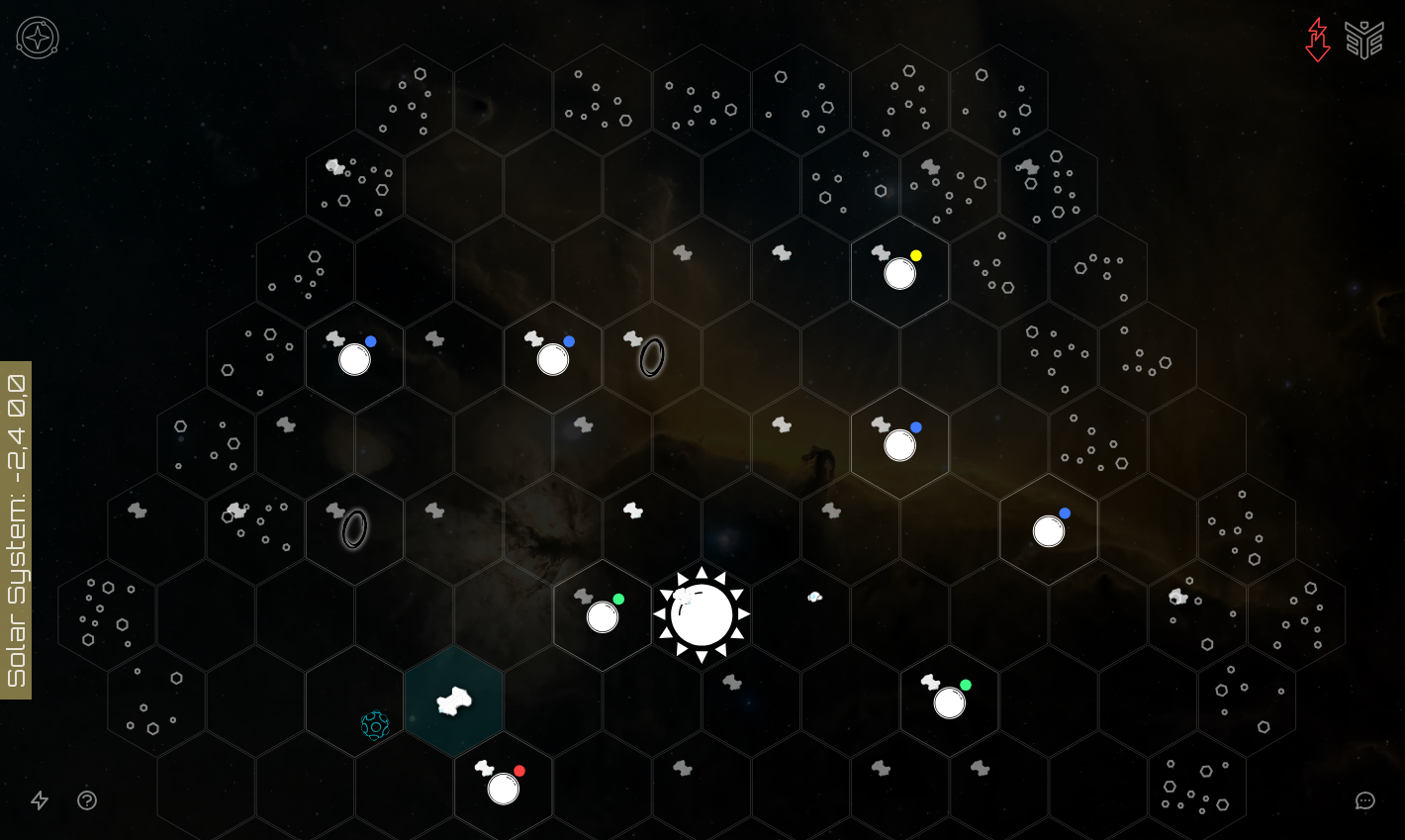 click at bounding box center (1318, 40) 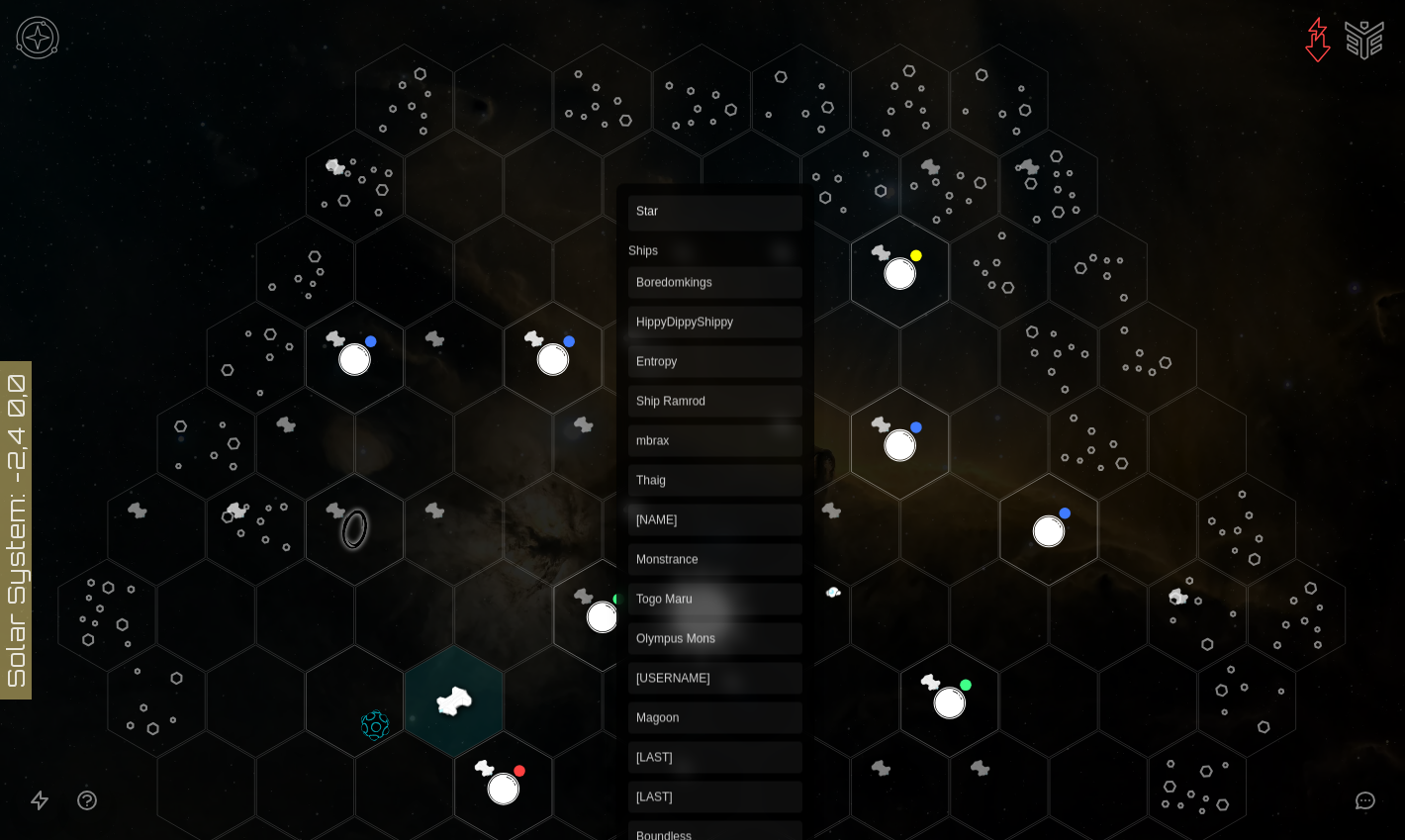 click 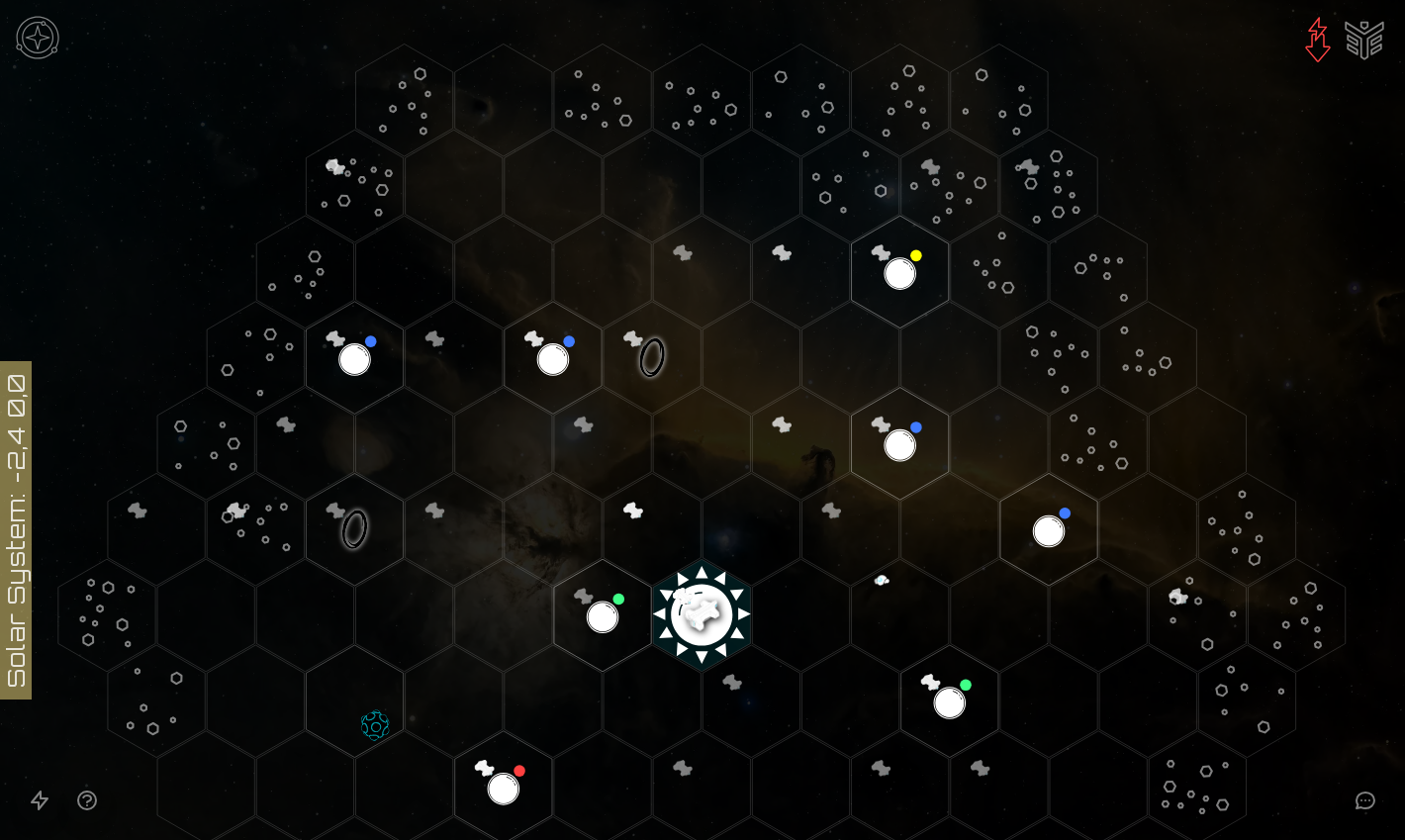click 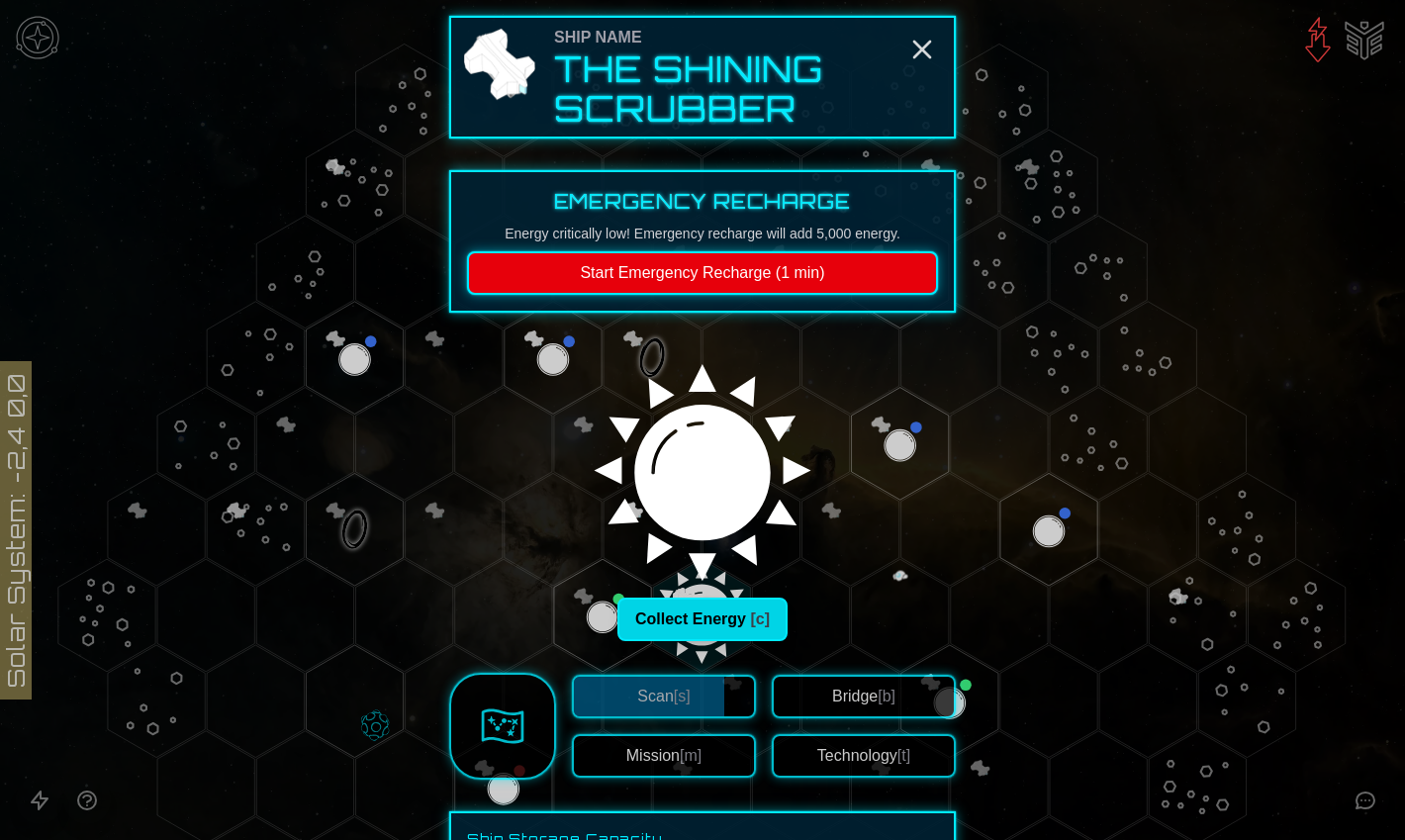 click on "Collect Energy   [c]" at bounding box center (702, 619) 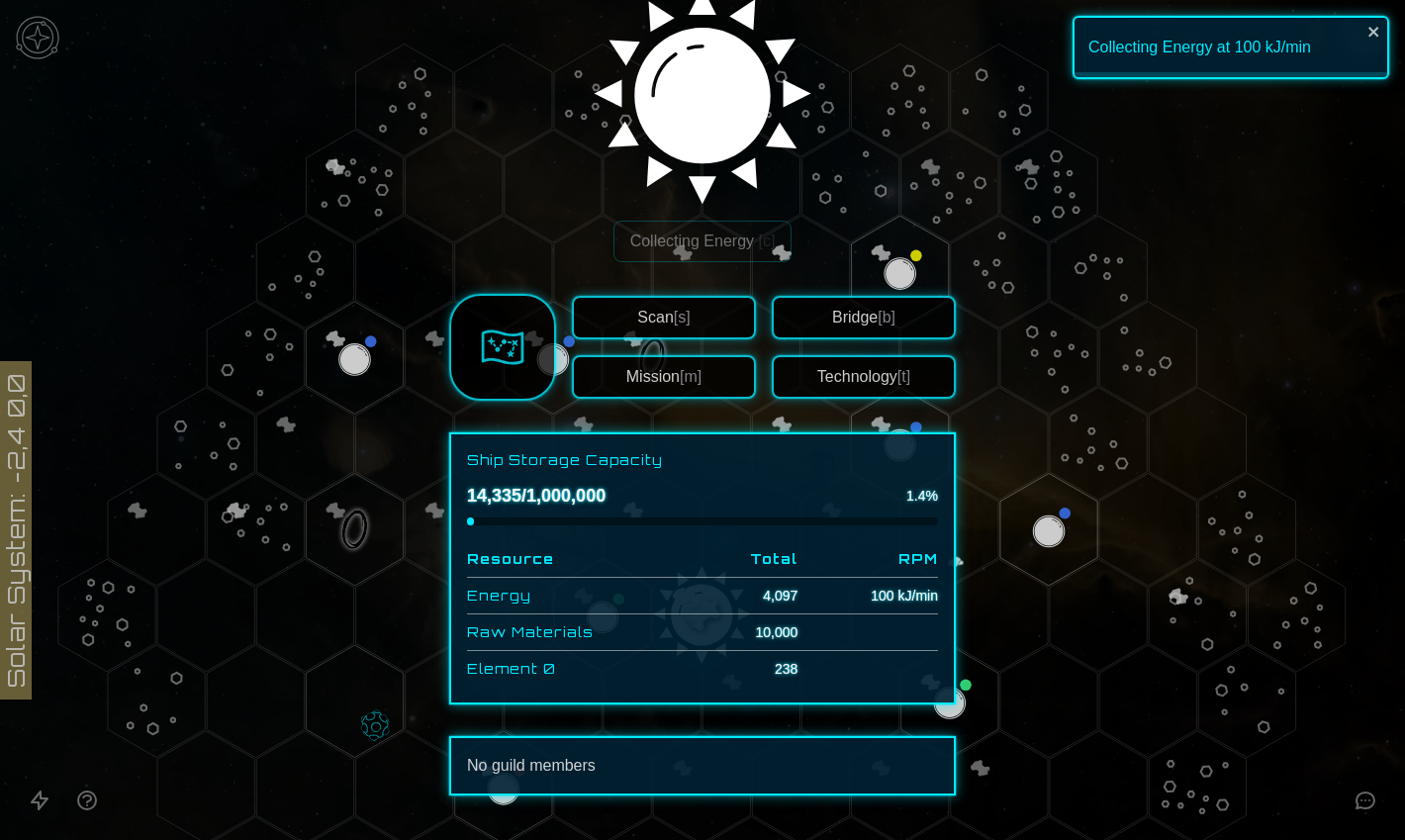 scroll, scrollTop: 381, scrollLeft: 0, axis: vertical 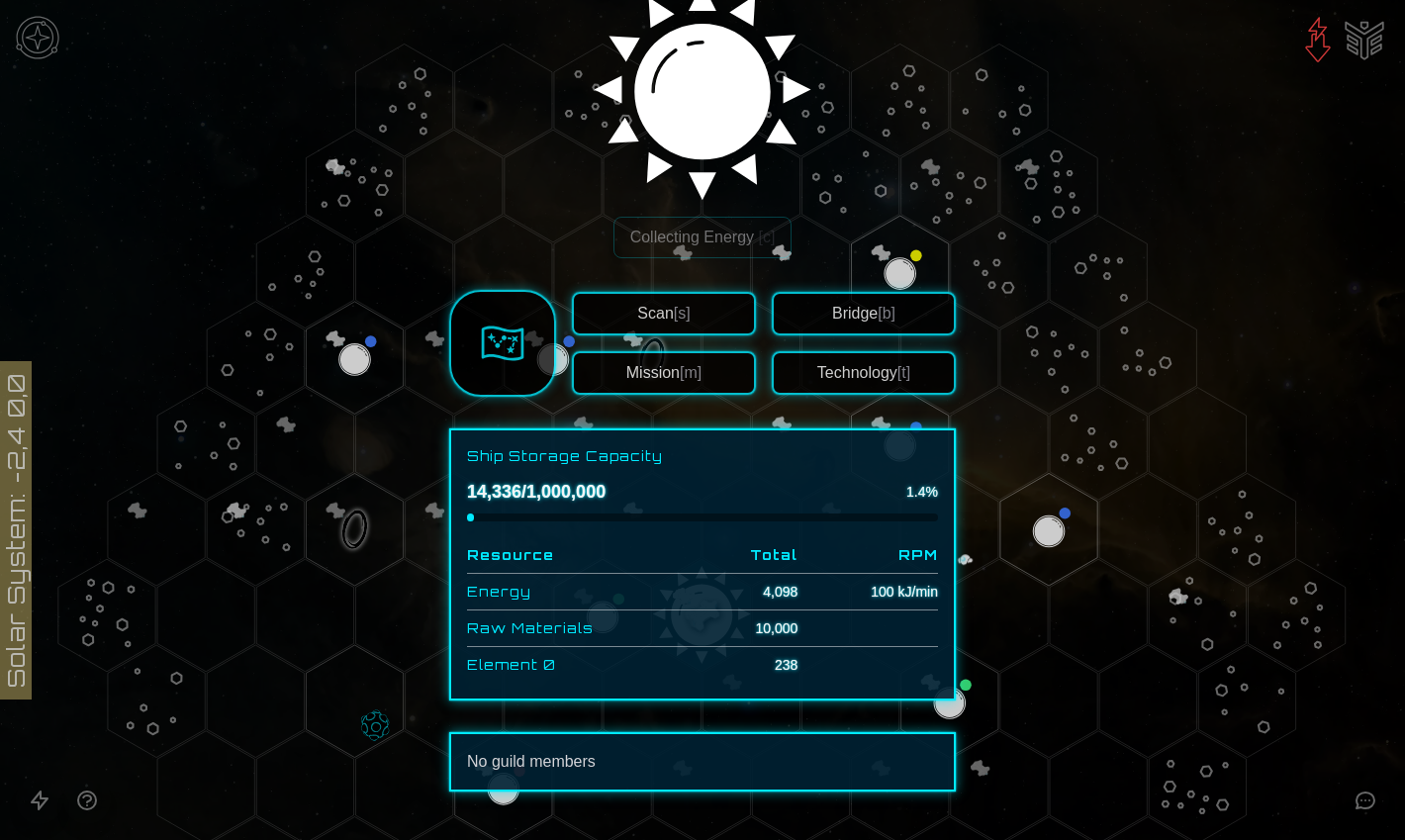 click at bounding box center (503, 343) 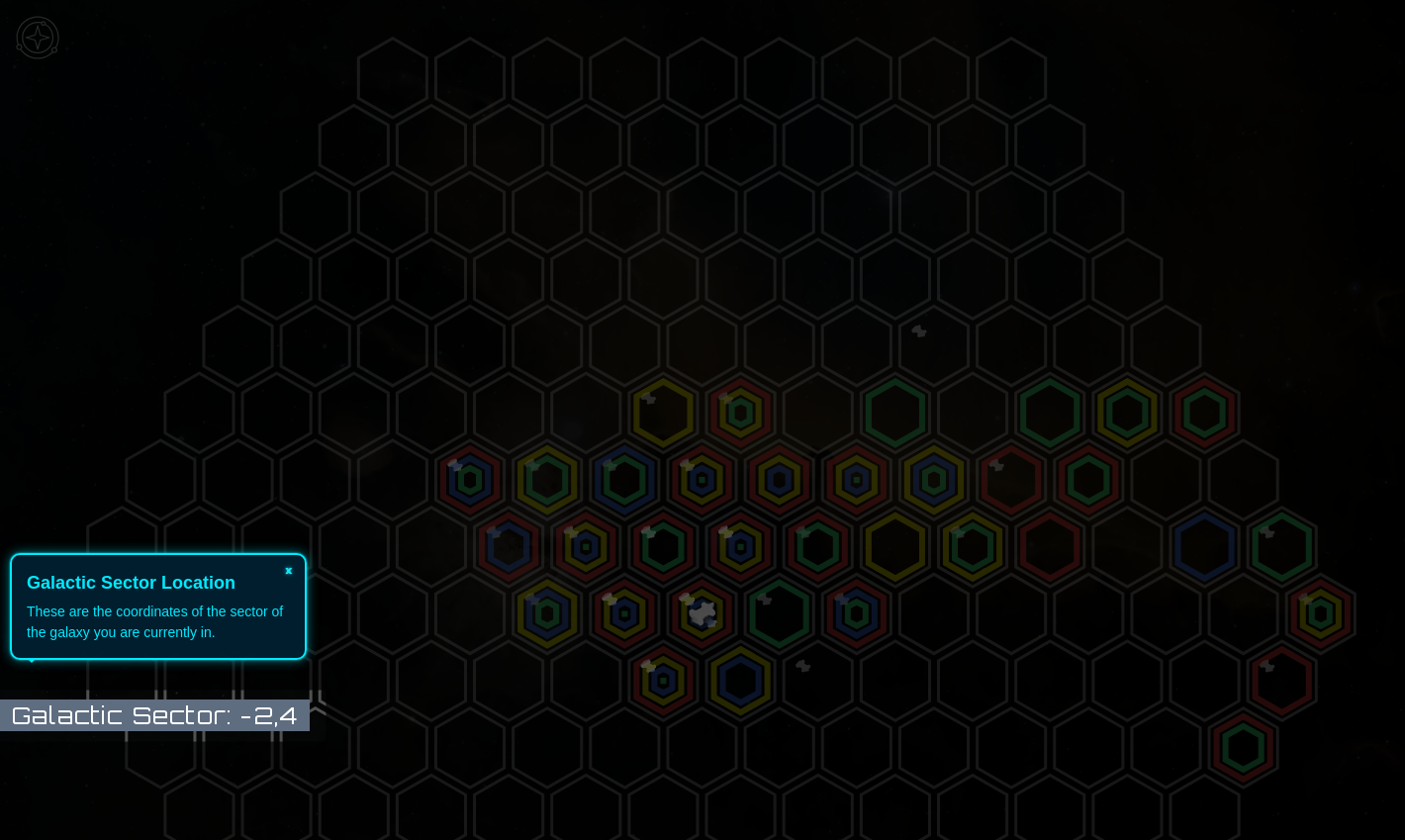 click on "×" at bounding box center (289, 569) 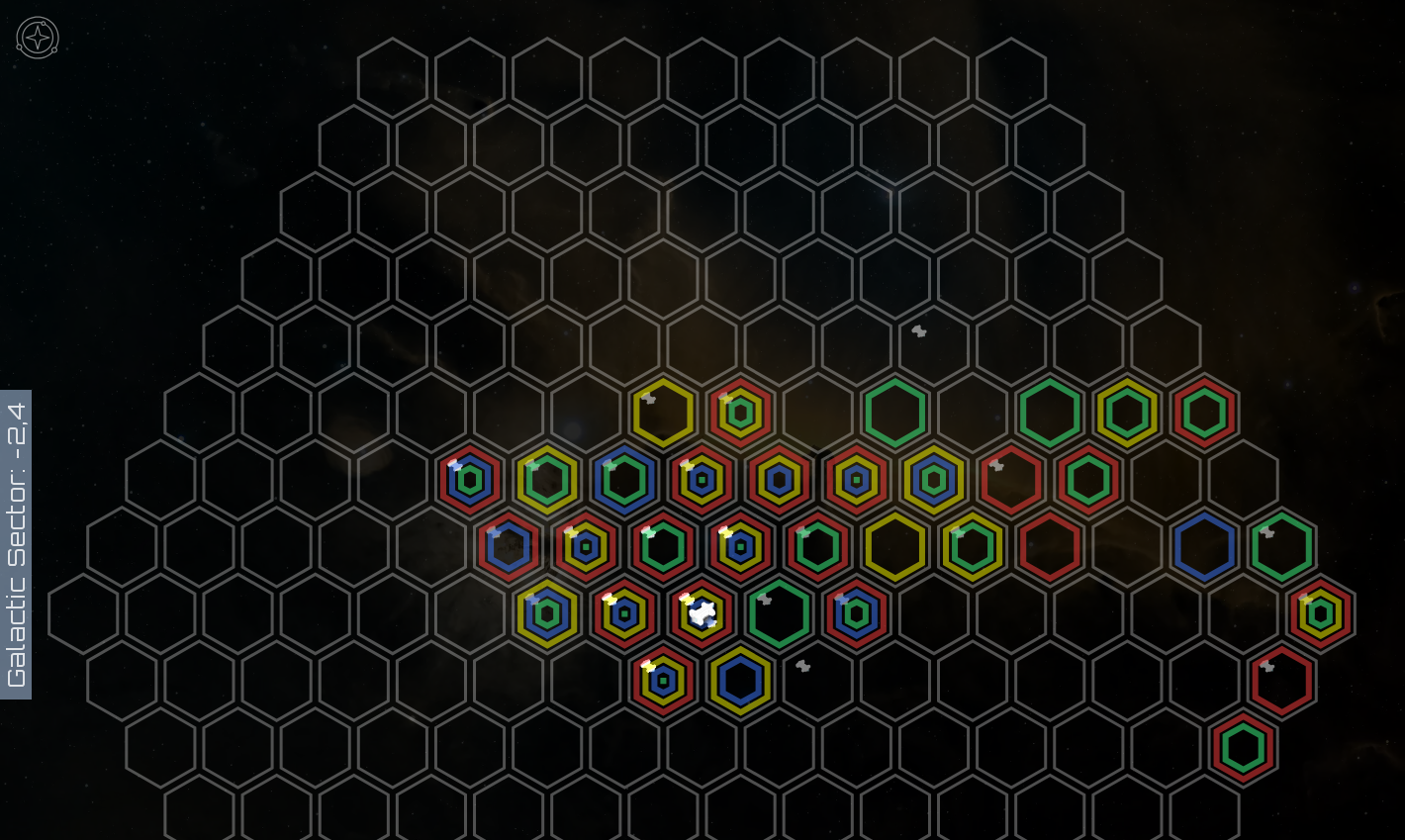 drag, startPoint x: 911, startPoint y: 700, endPoint x: 911, endPoint y: 589, distance: 111 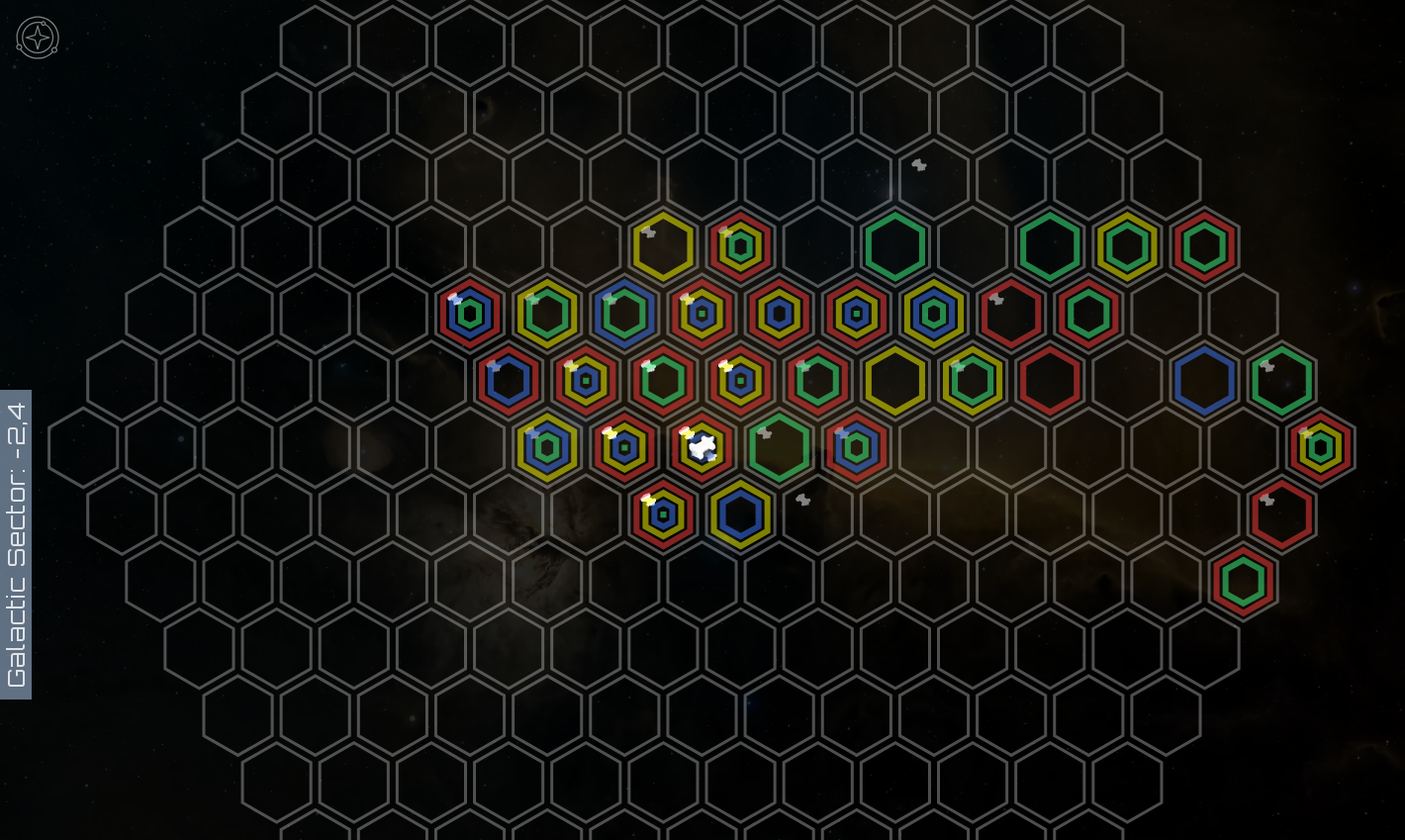 scroll, scrollTop: 10, scrollLeft: 0, axis: vertical 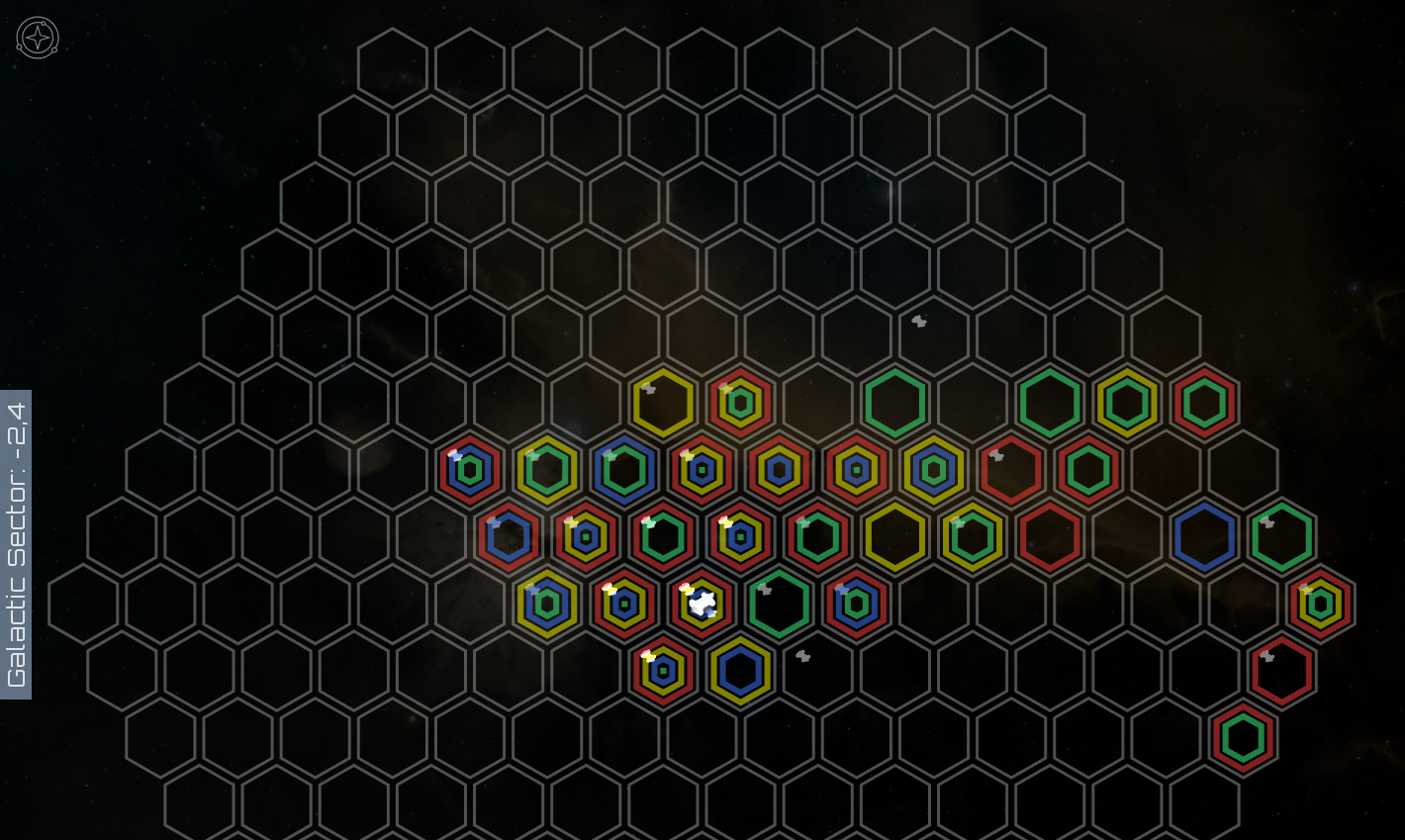 click at bounding box center [38, 38] 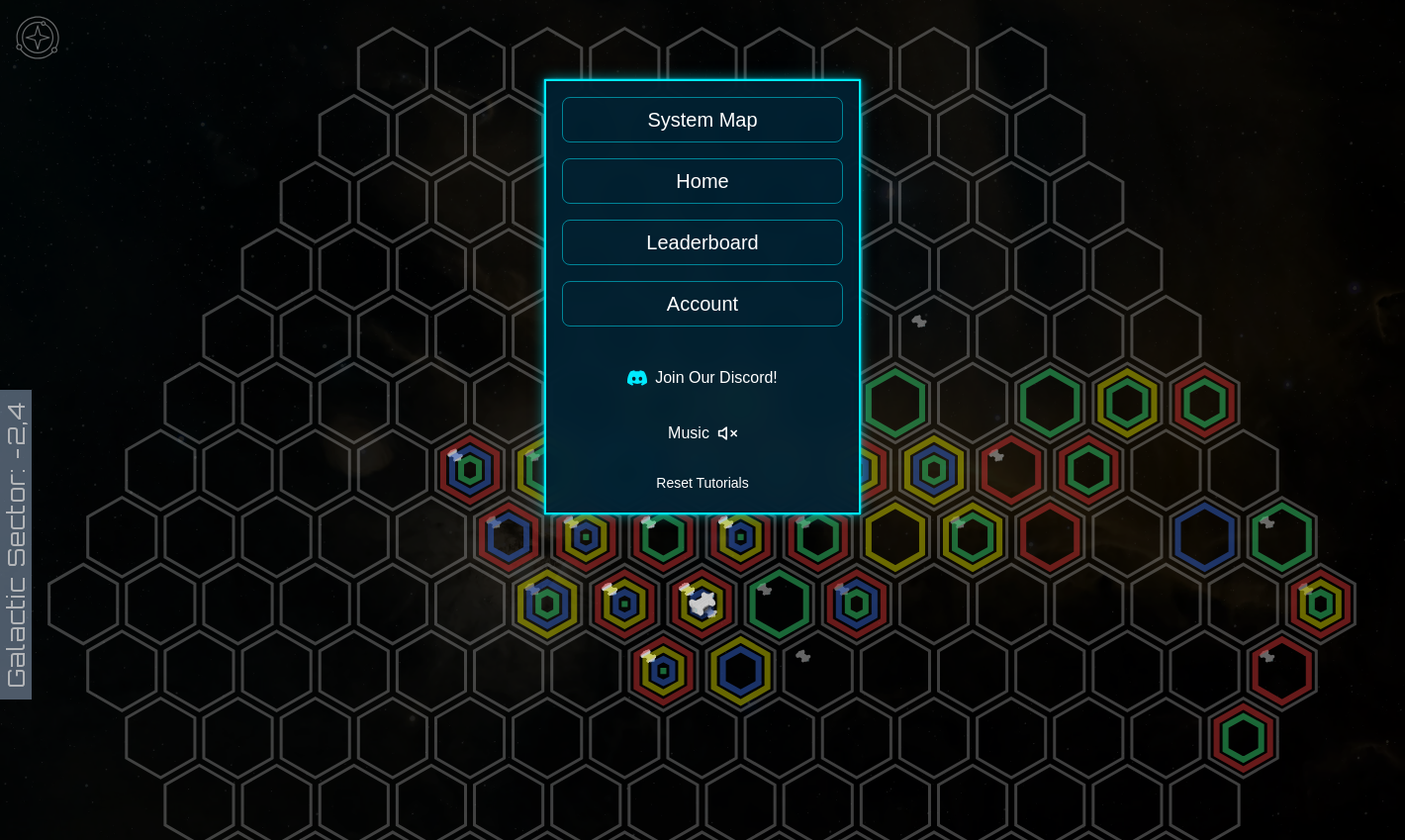 click on "System Map" at bounding box center (702, 120) 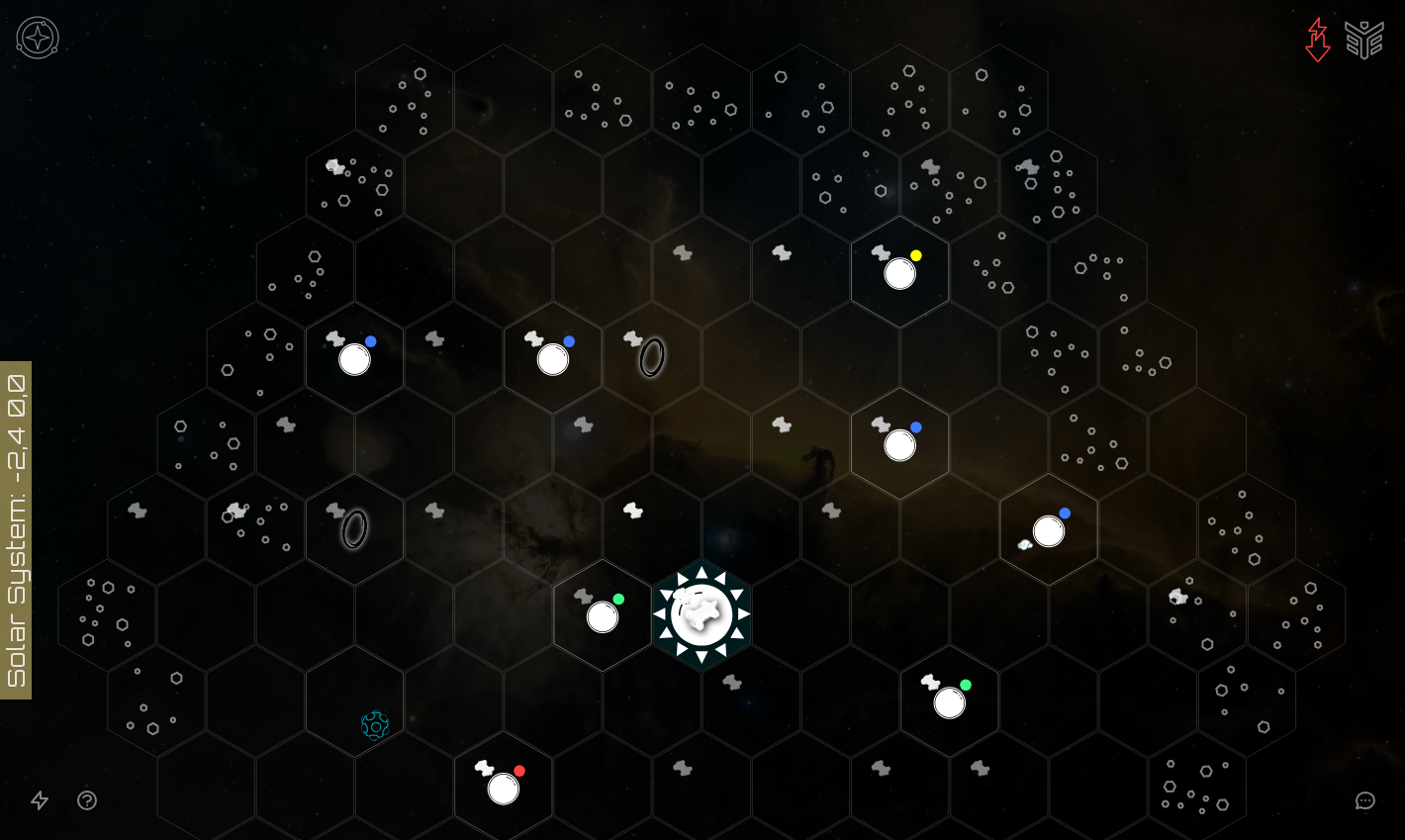 click 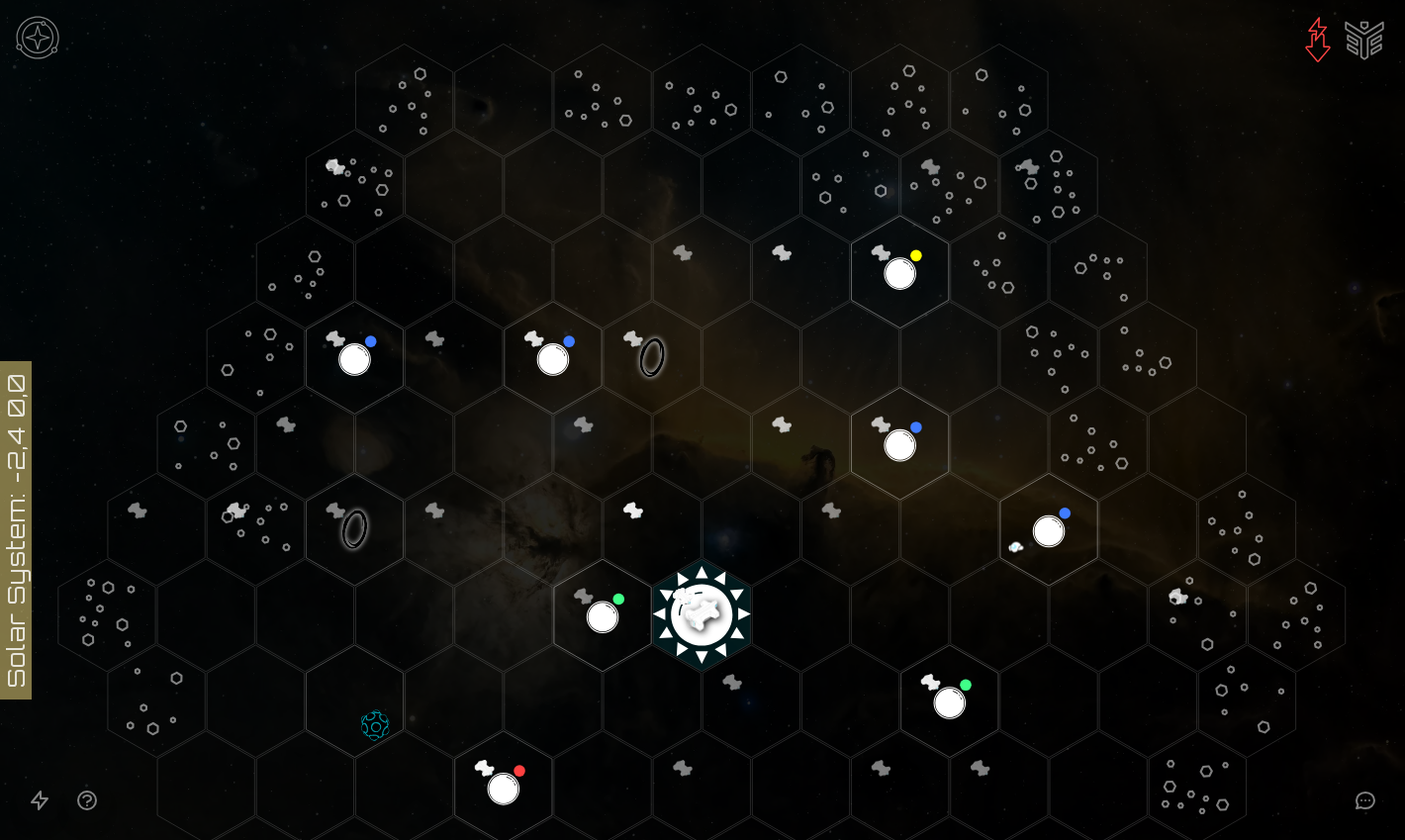 click at bounding box center [38, 38] 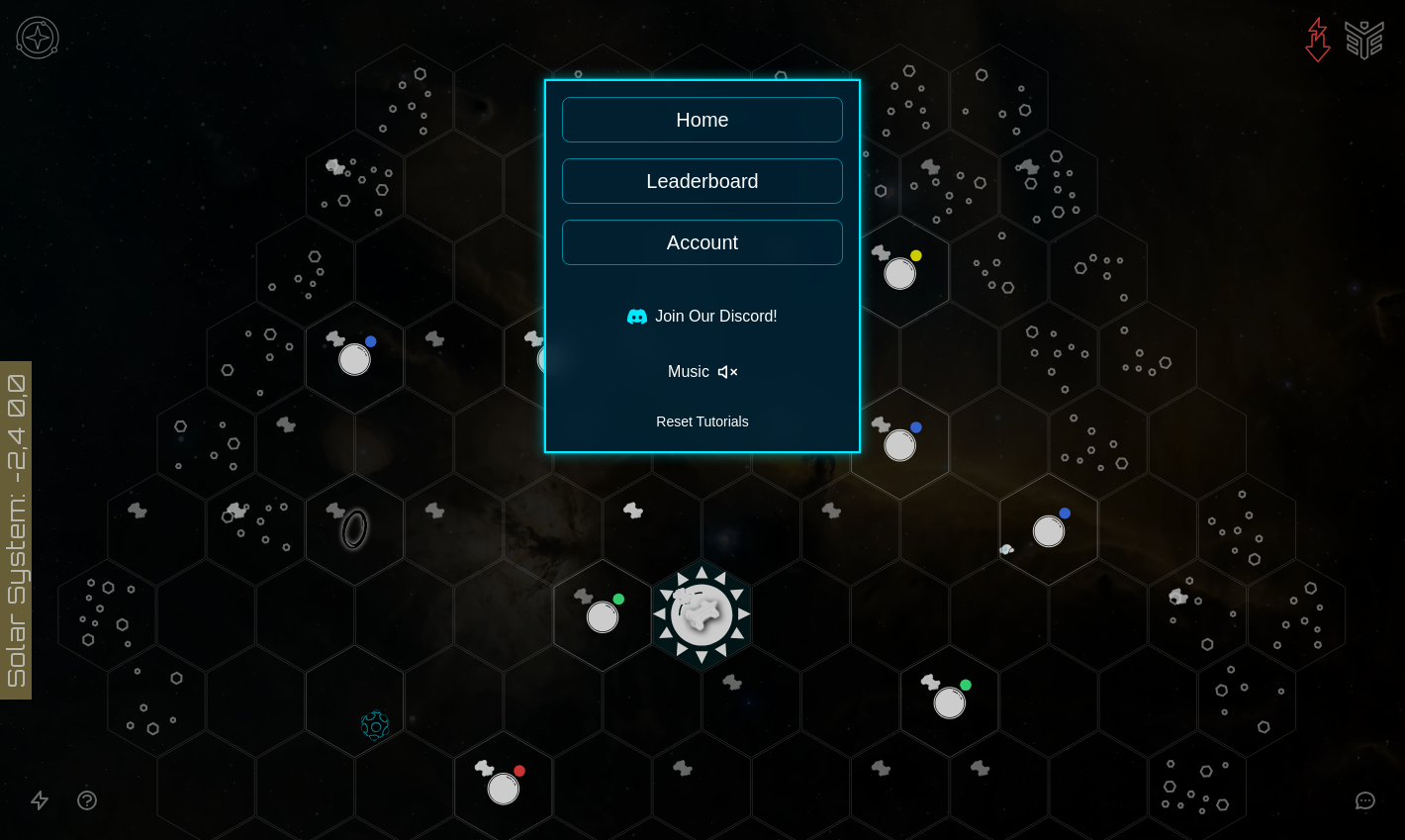 click on "Home" at bounding box center (702, 120) 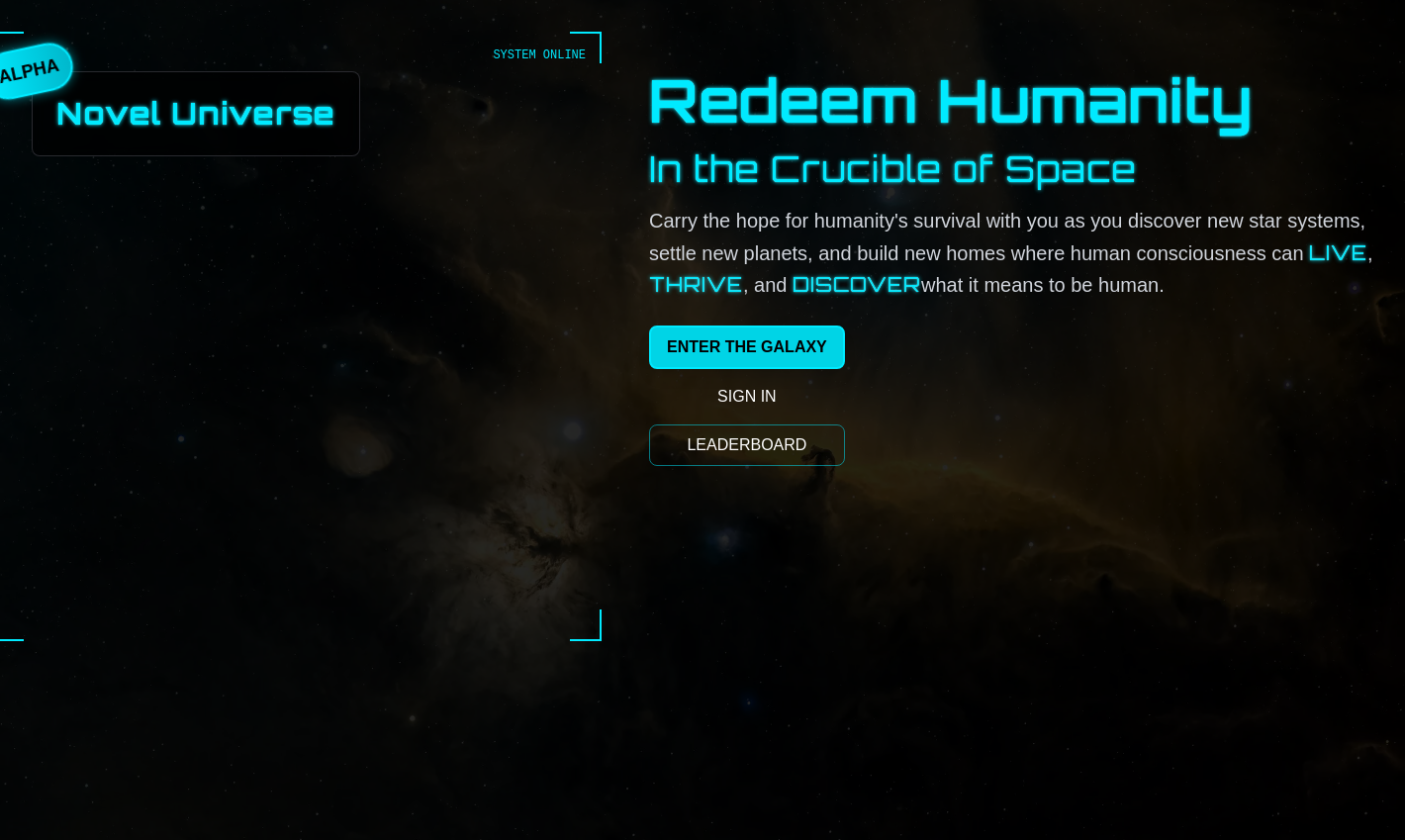 click on "ENTER THE GALAXY" at bounding box center [747, 347] 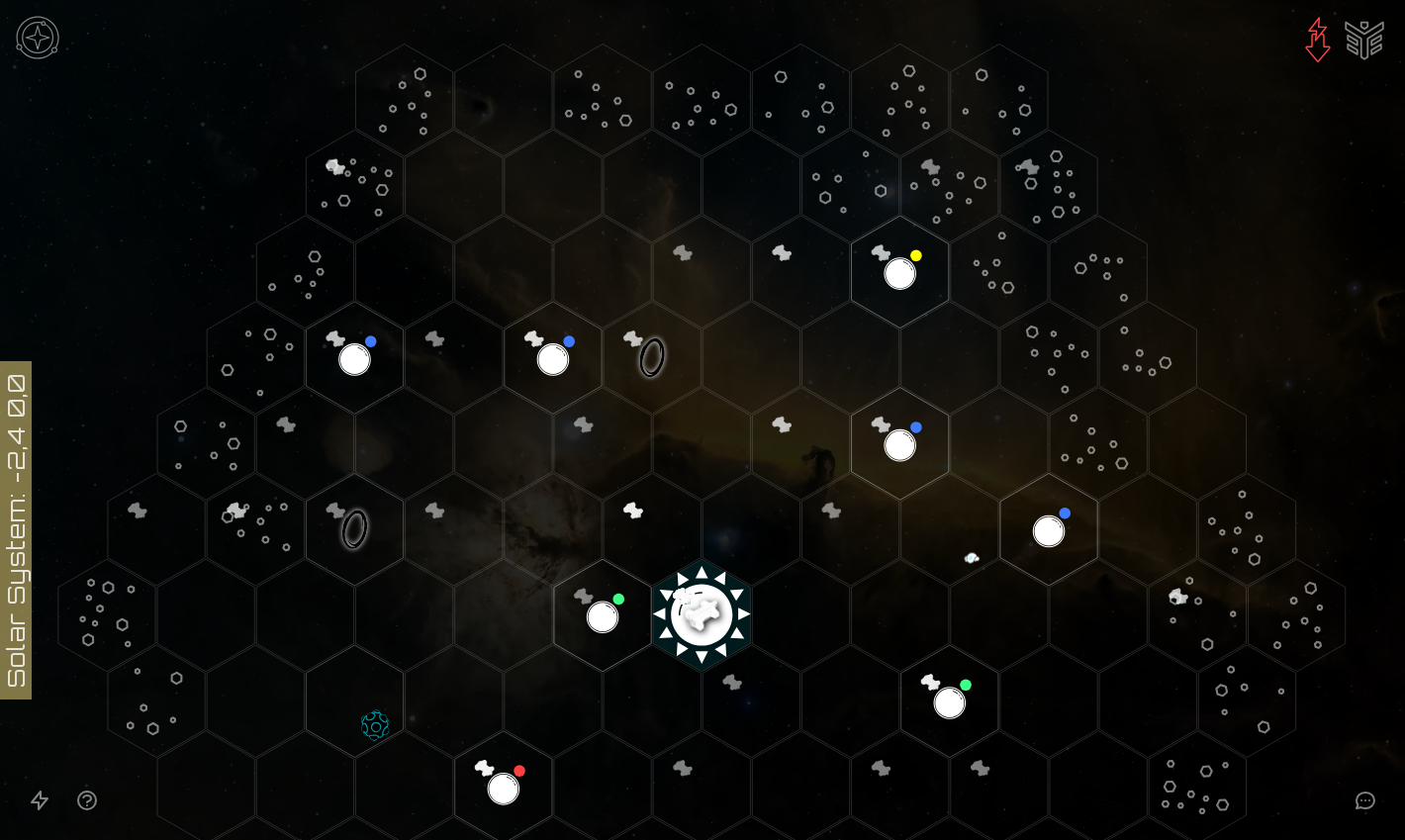 click 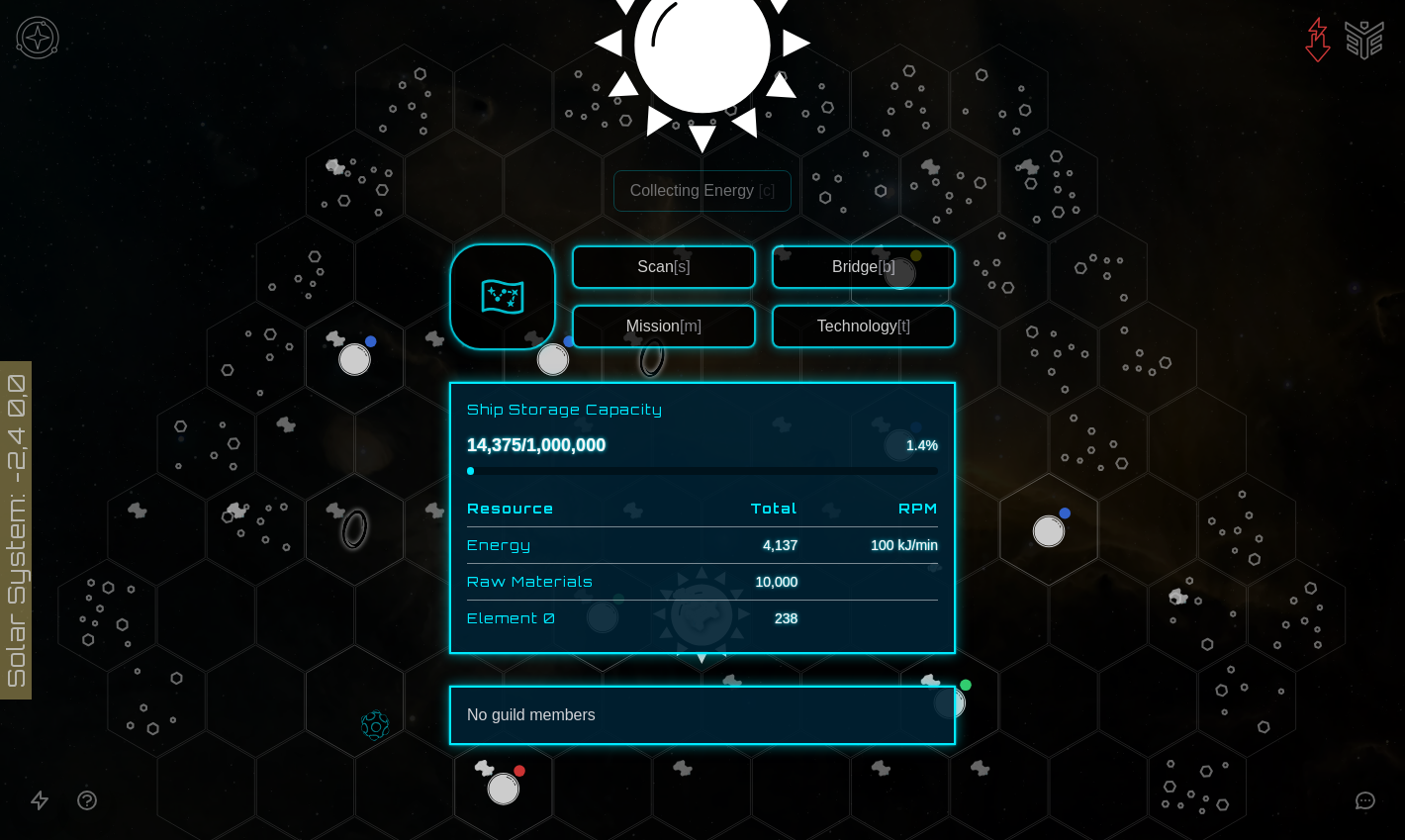 scroll, scrollTop: 427, scrollLeft: 0, axis: vertical 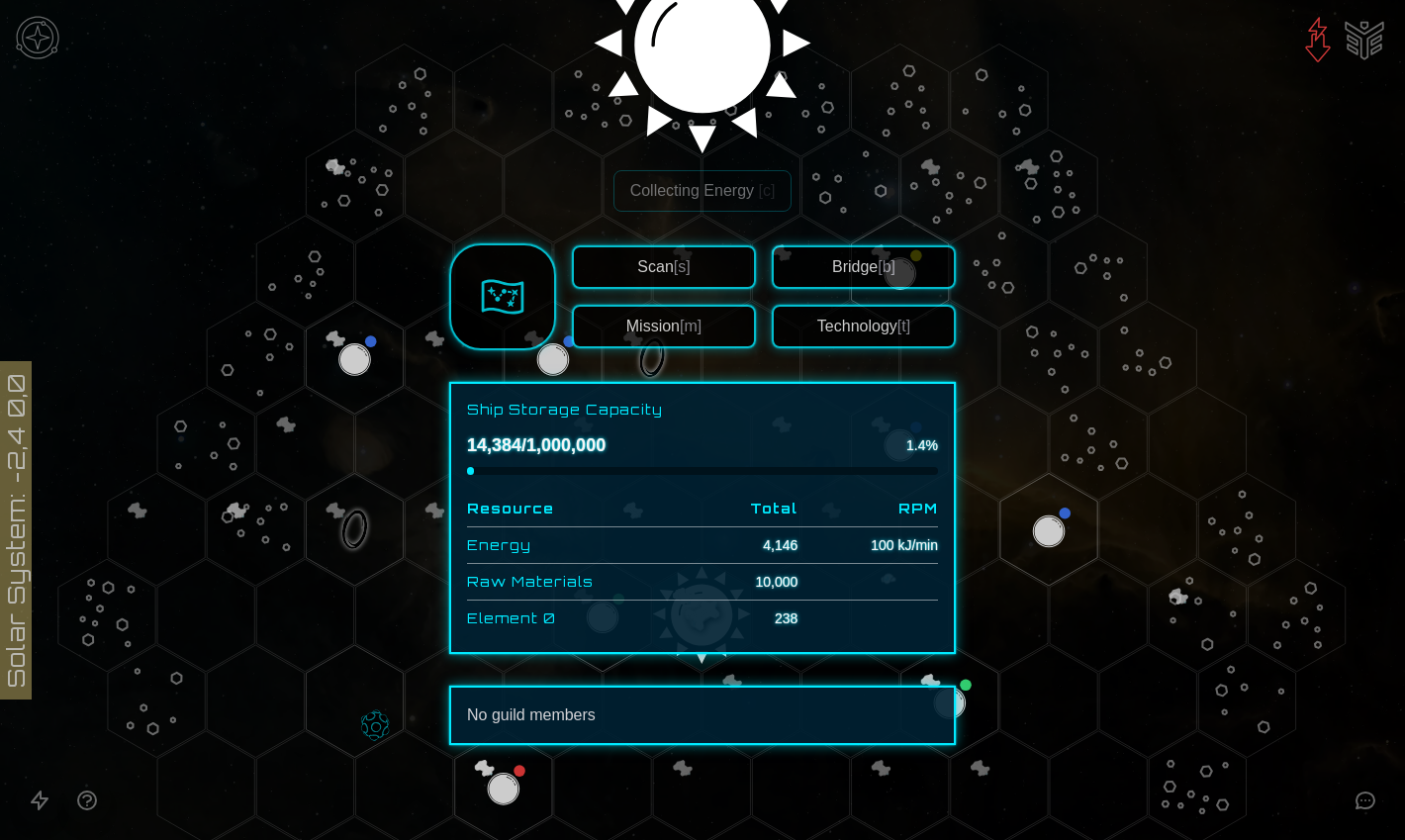 click on "Technology  [t]" at bounding box center [864, 327] 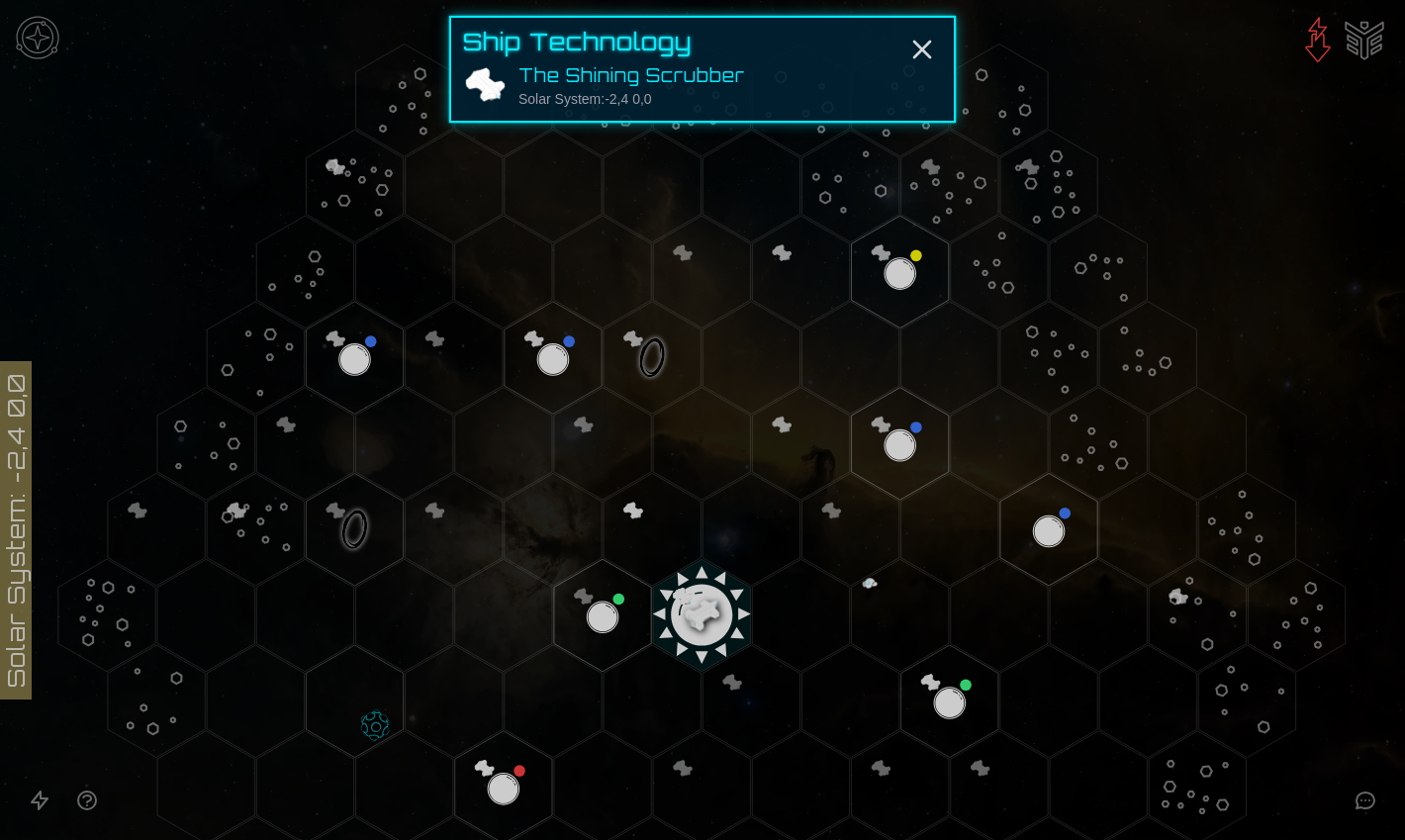 scroll, scrollTop: 0, scrollLeft: 0, axis: both 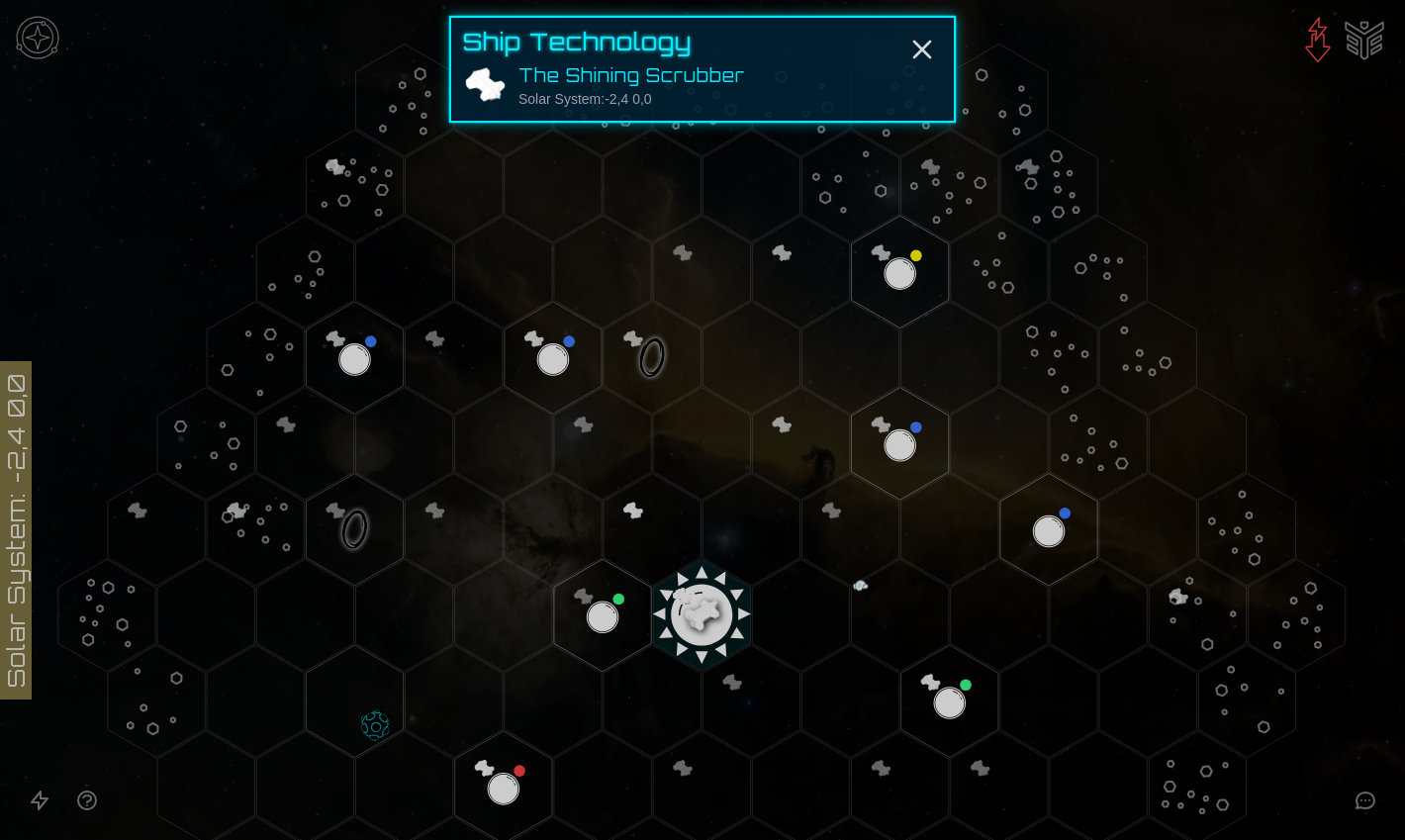 click 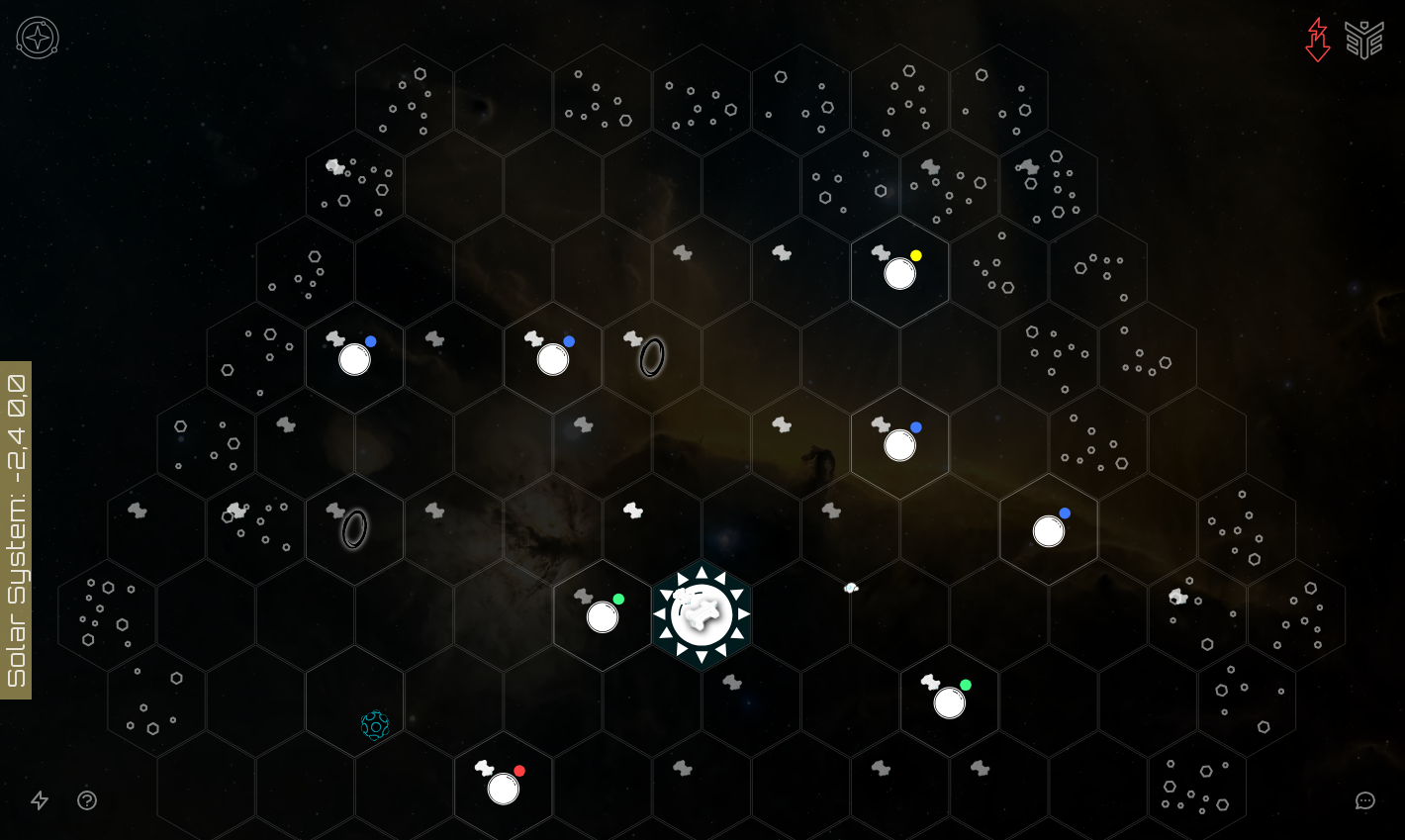 click 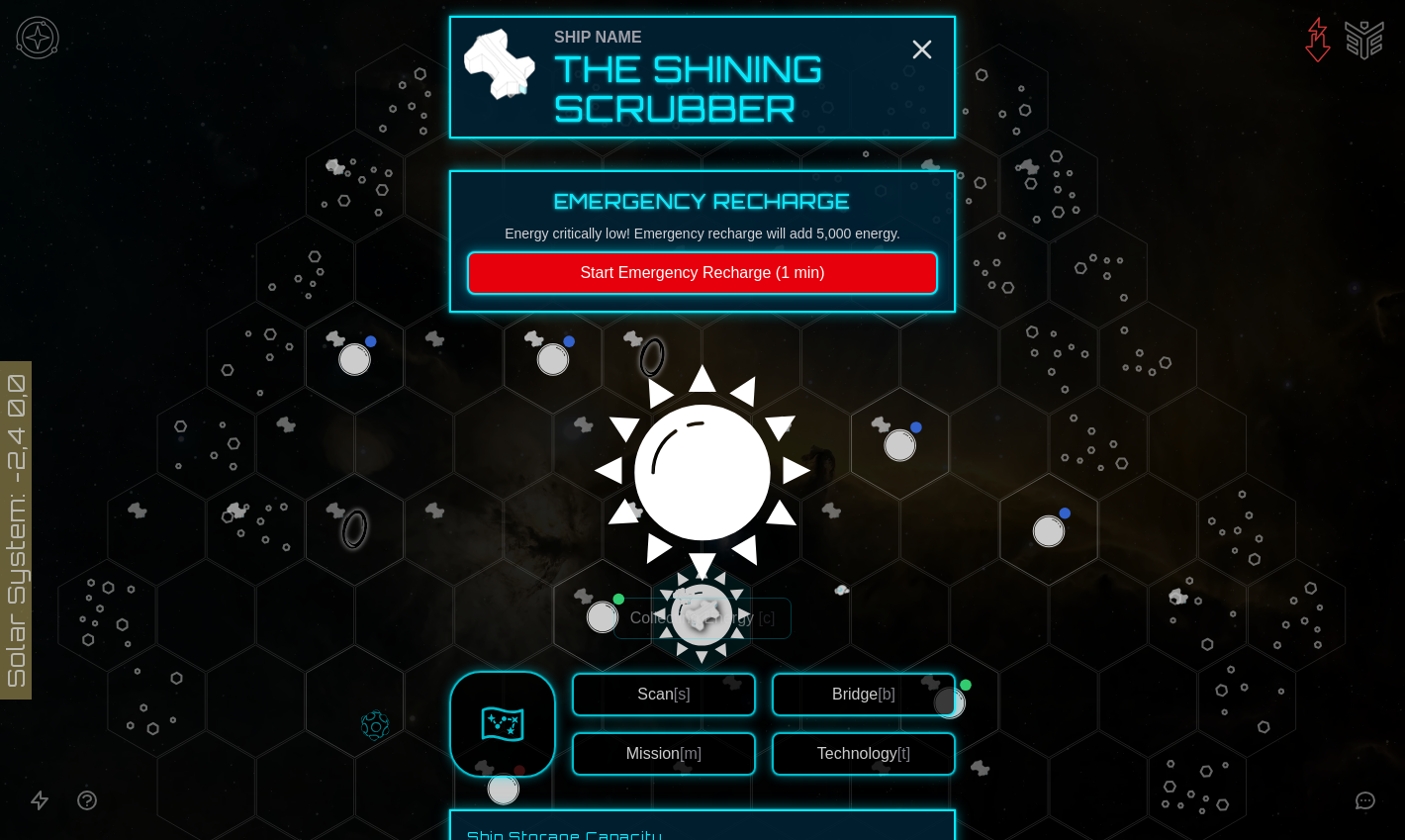 click on "Bridge  [b]" at bounding box center [864, 695] 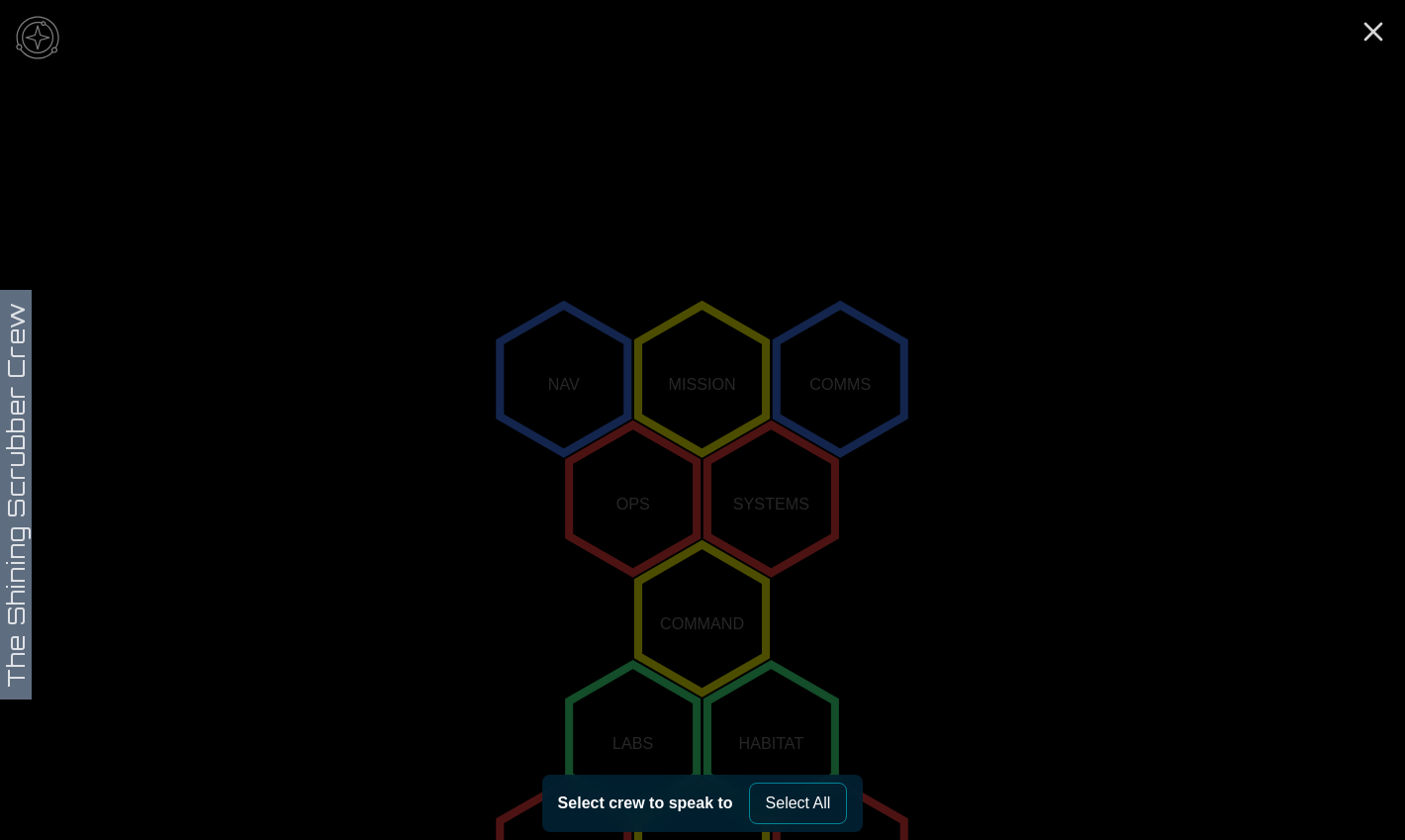 scroll, scrollTop: 157, scrollLeft: 0, axis: vertical 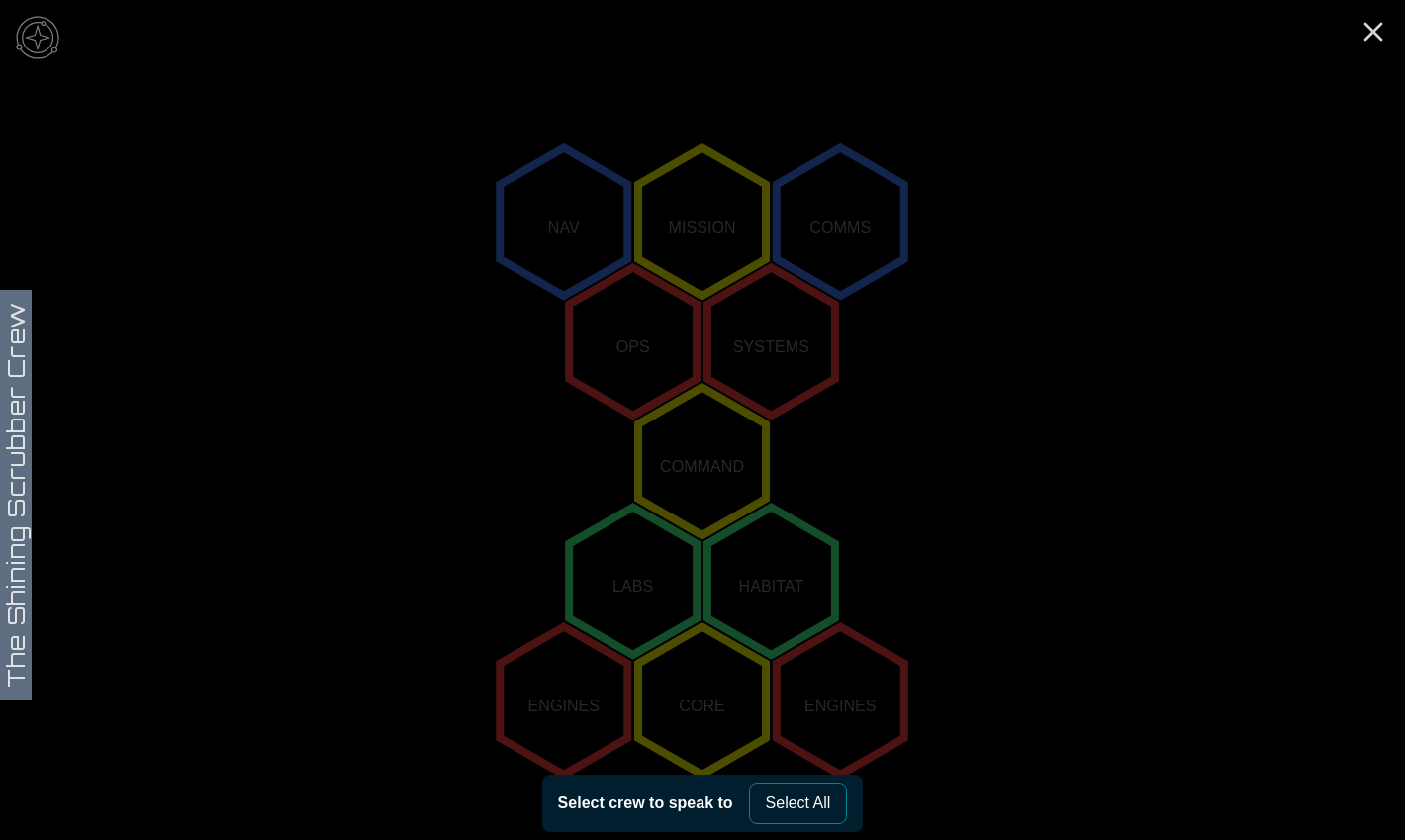 click 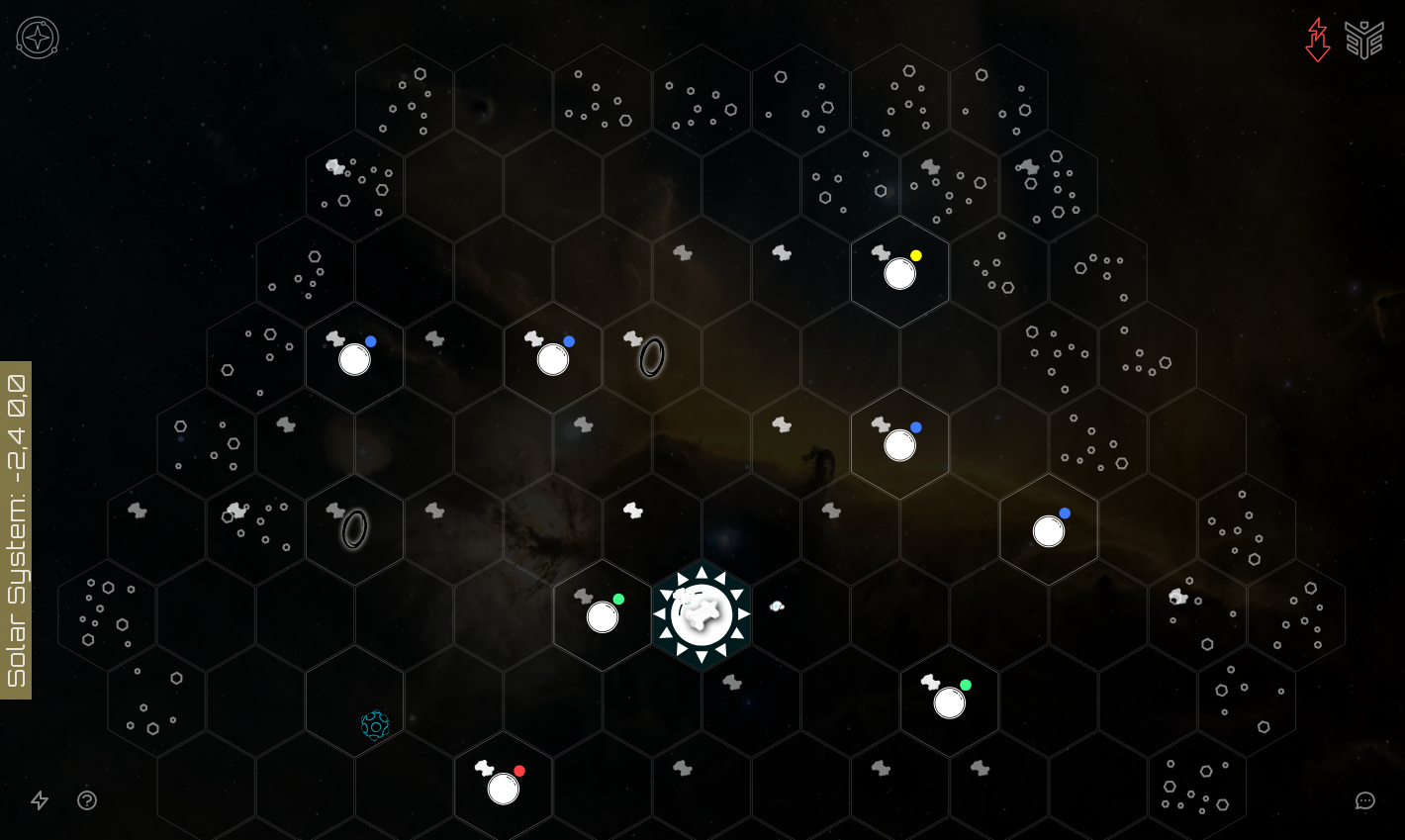 click 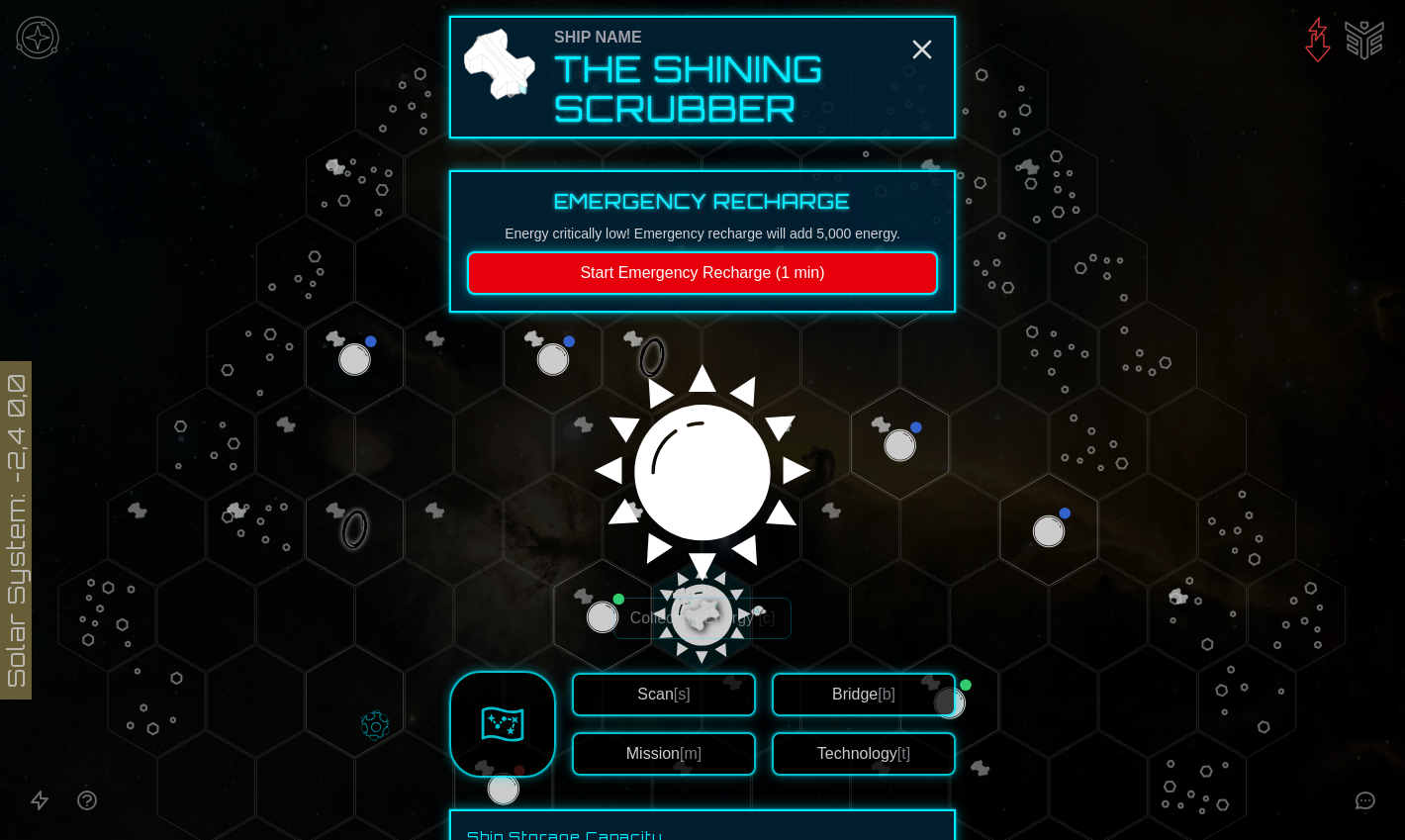 click on "Mission  [m]" at bounding box center (664, 754) 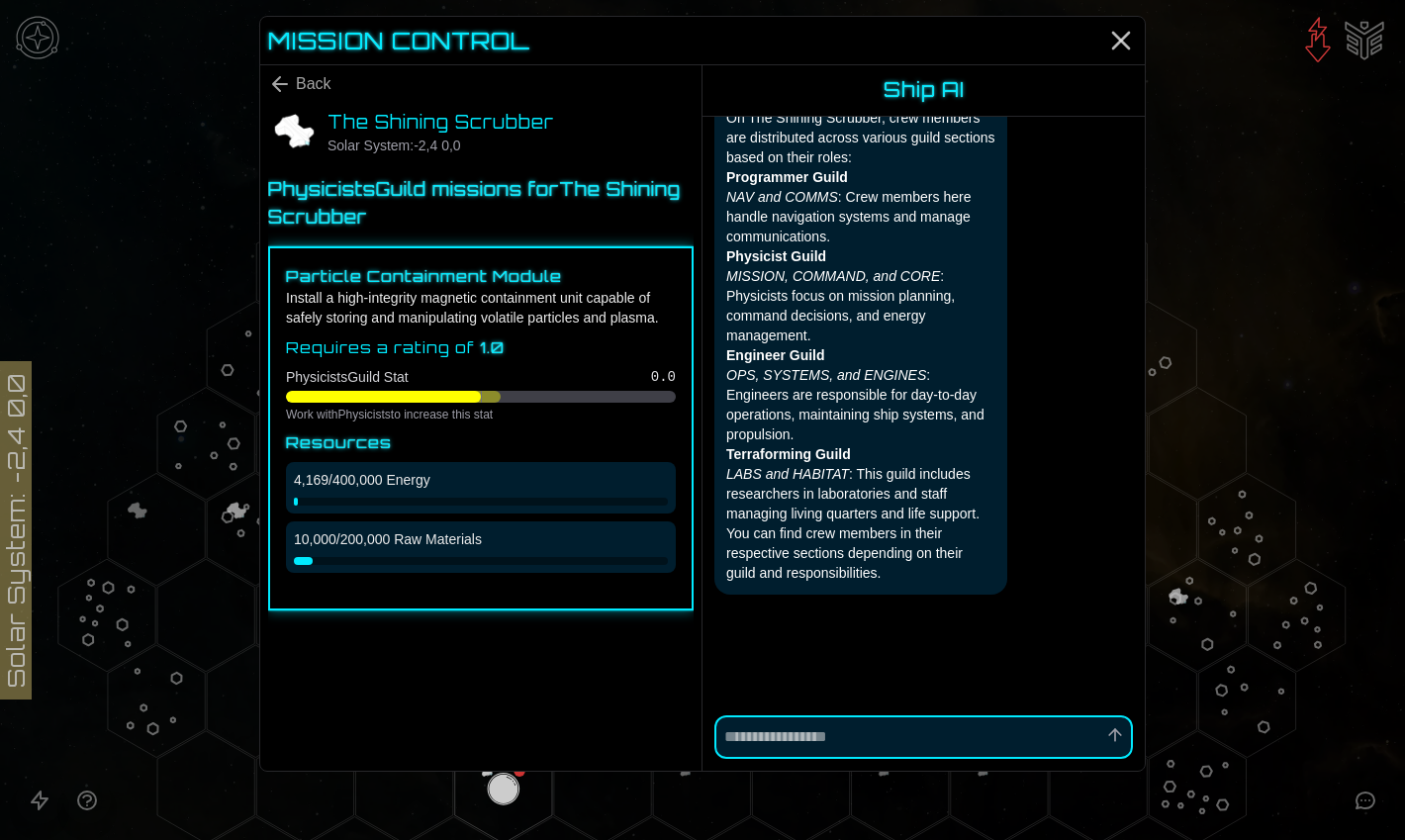 scroll, scrollTop: 858, scrollLeft: 0, axis: vertical 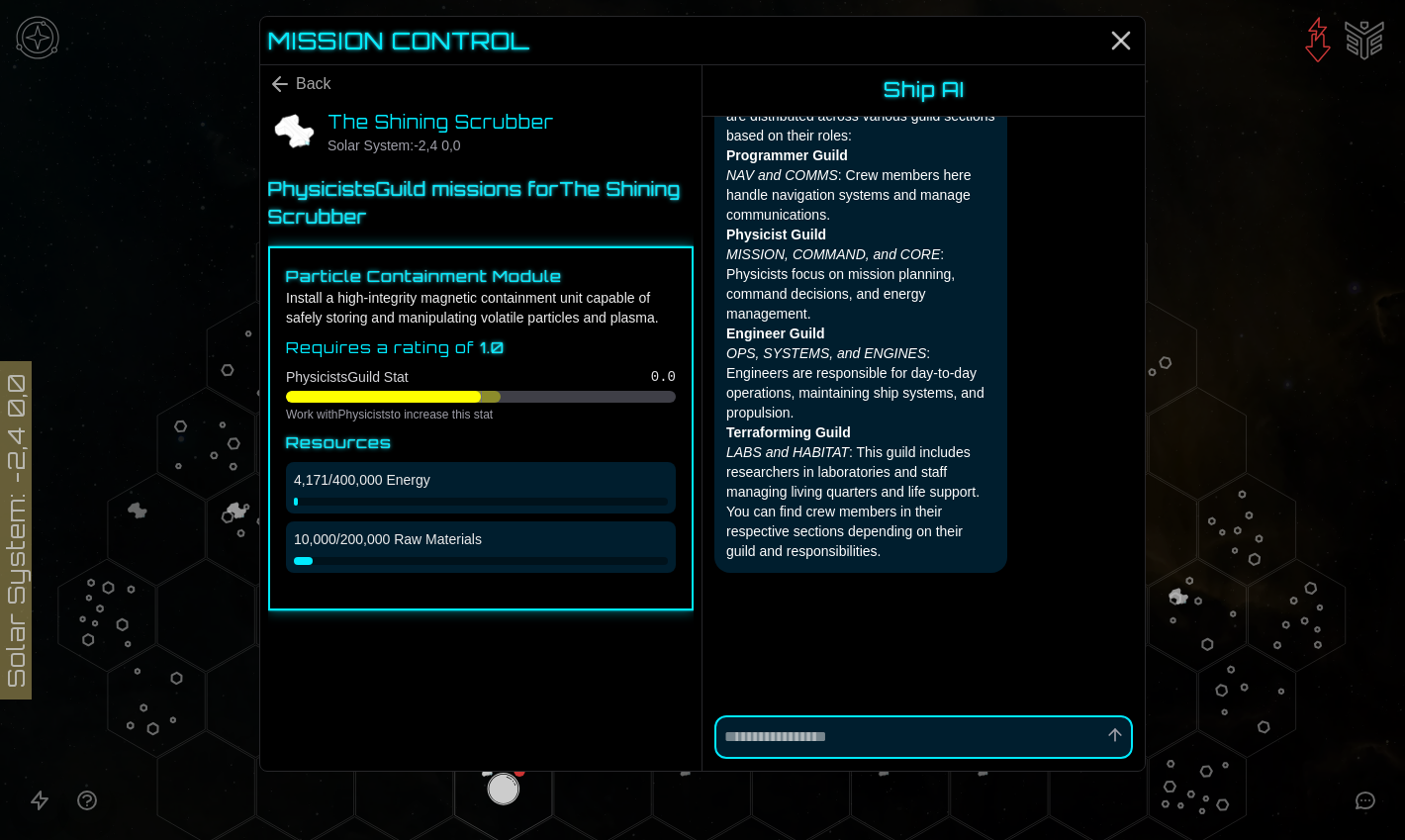 click on "Back" at bounding box center (477, 84) 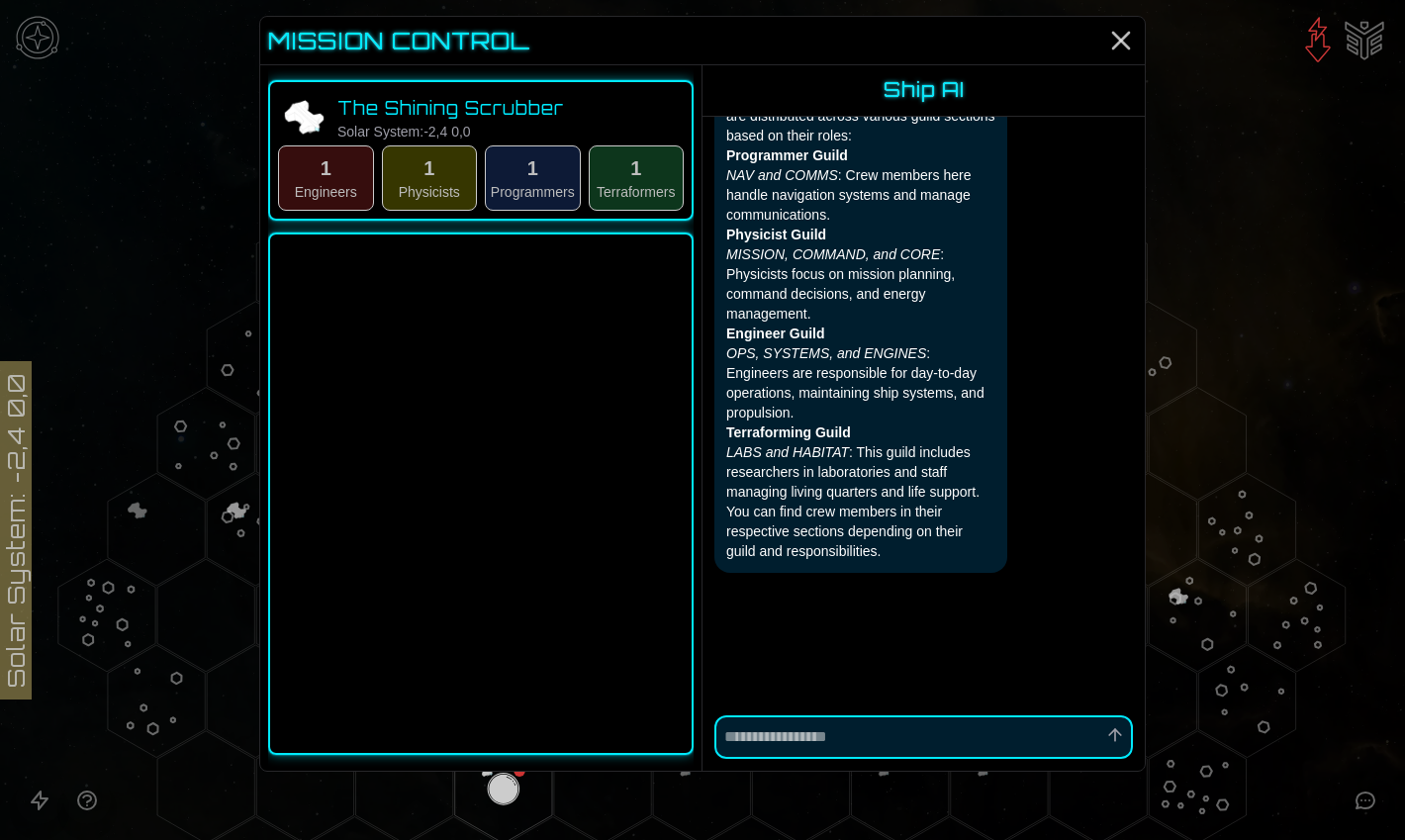 click on "1 Engineers" at bounding box center (326, 178) 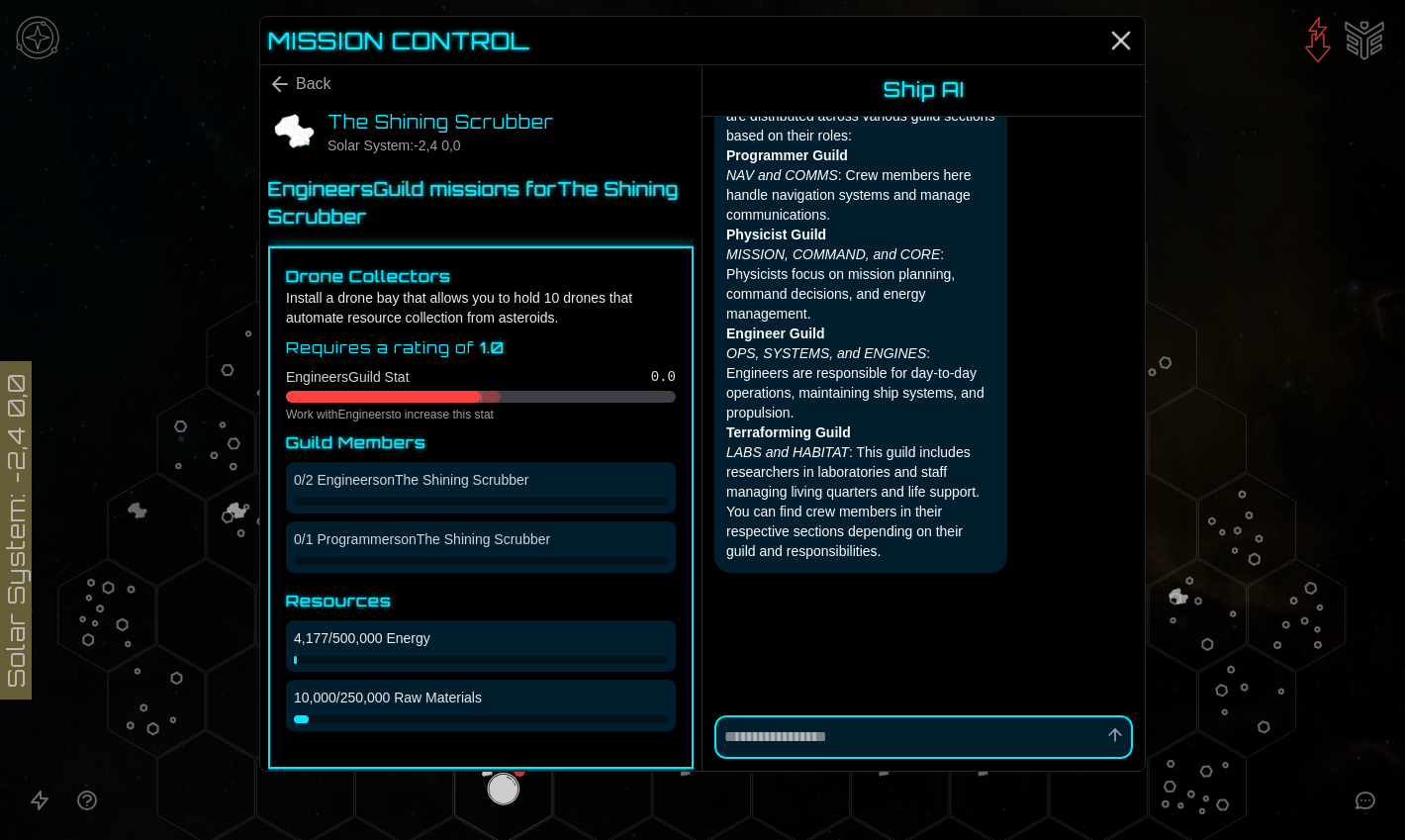 click on "0 / 2 Engineers on The Shining Scrubber" at bounding box center [481, 488] 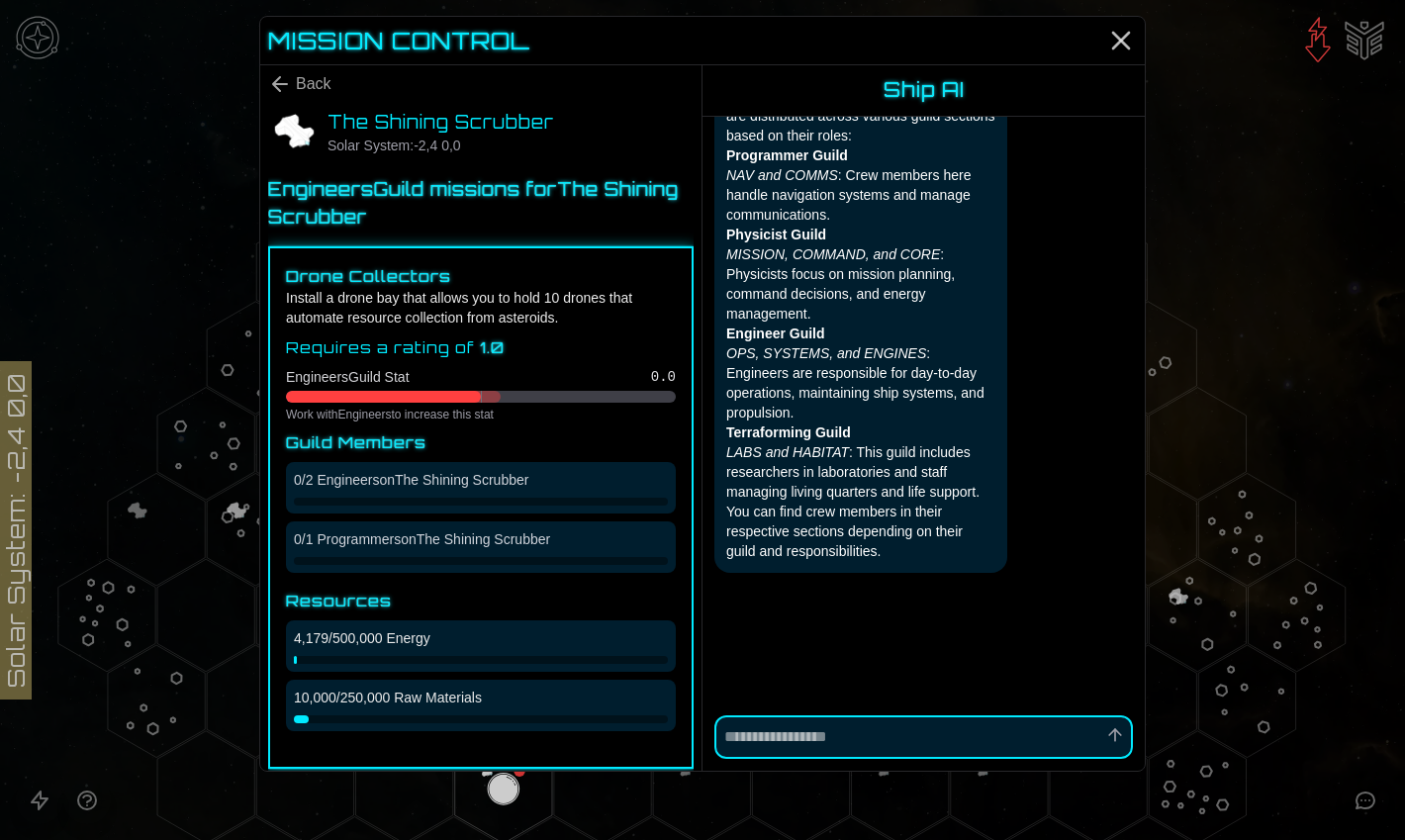 click on "0 / 1   Programmers  on  The Shining Scrubber" at bounding box center [481, 539] 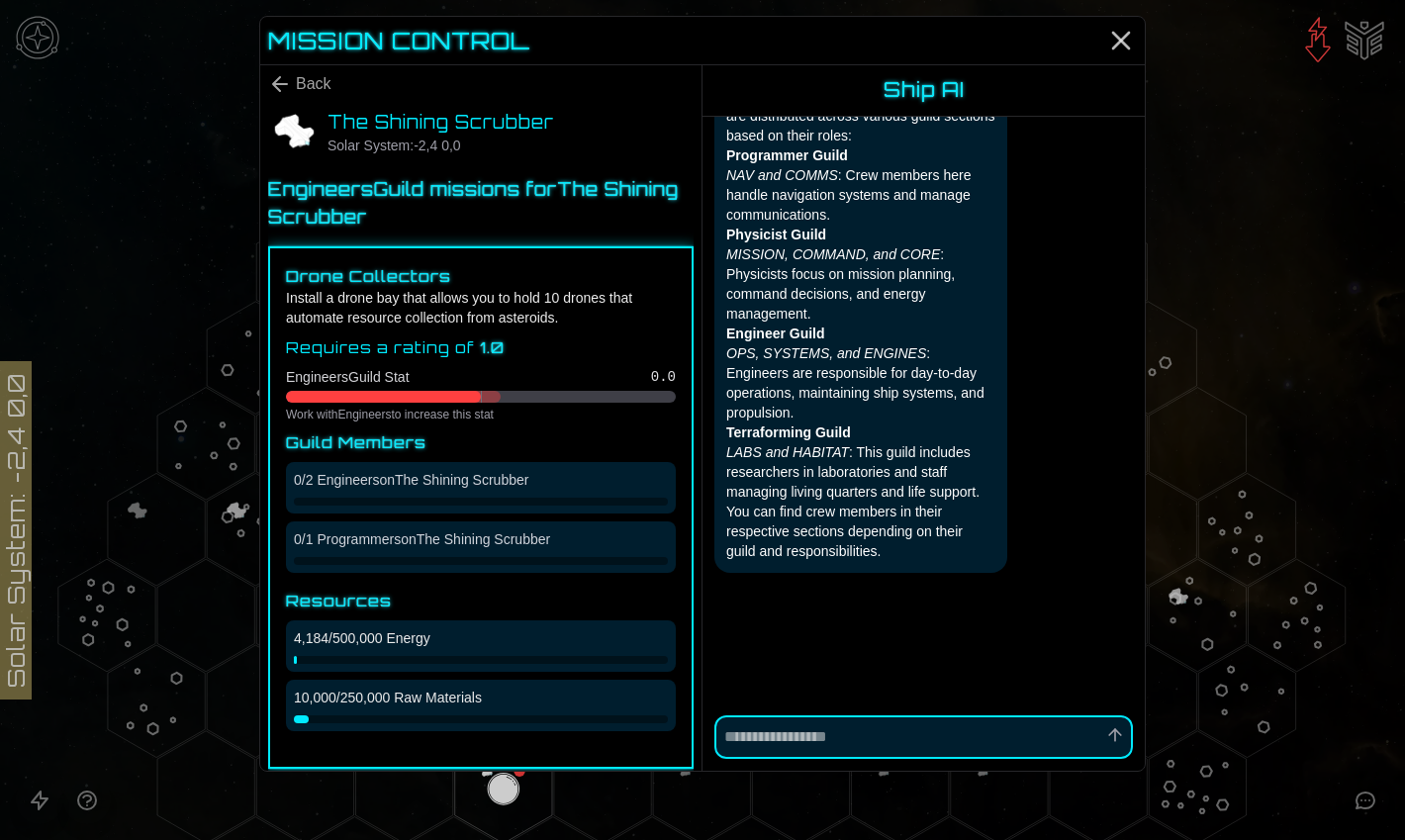 click on "Back" at bounding box center [314, 84] 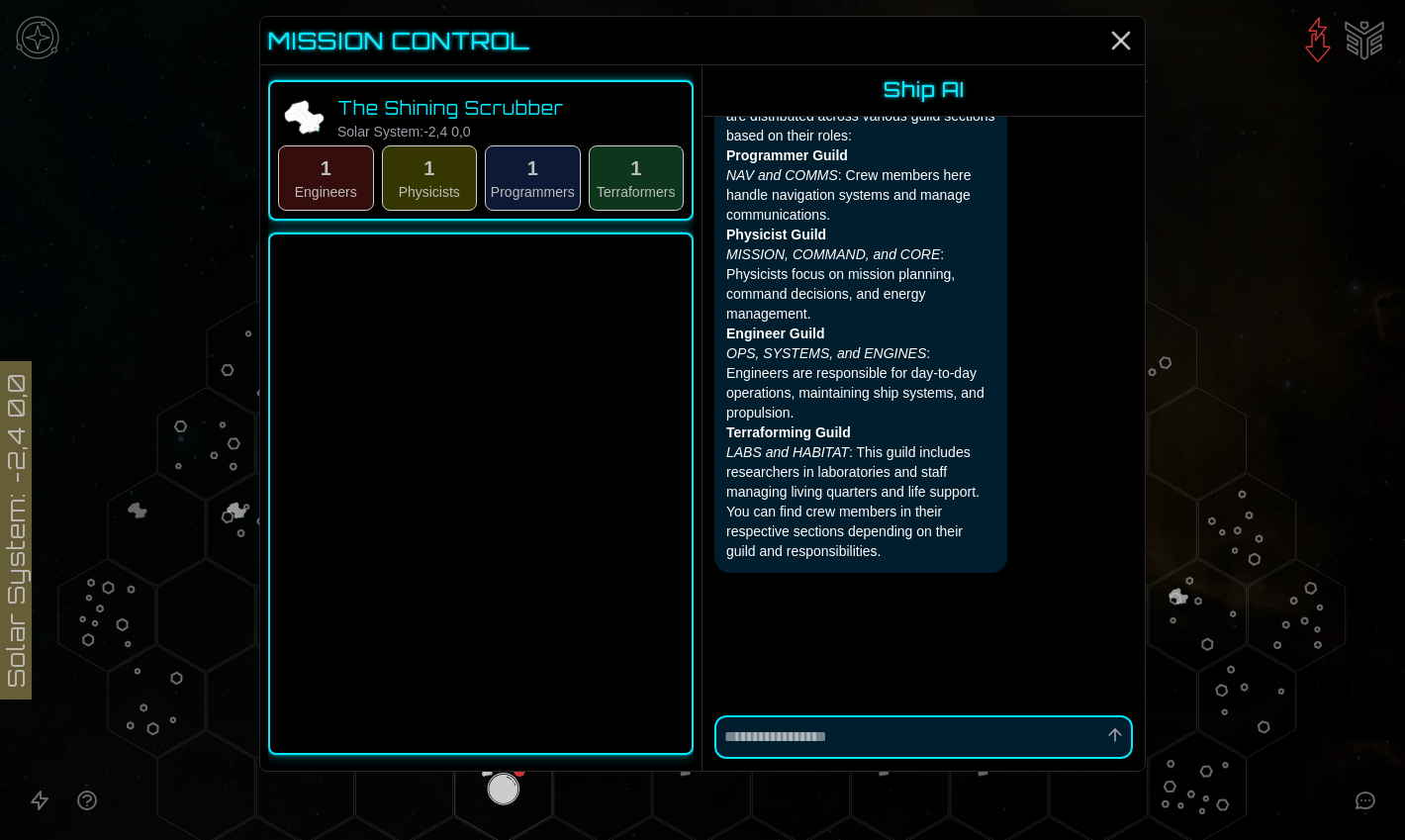 click at bounding box center (923, 737) 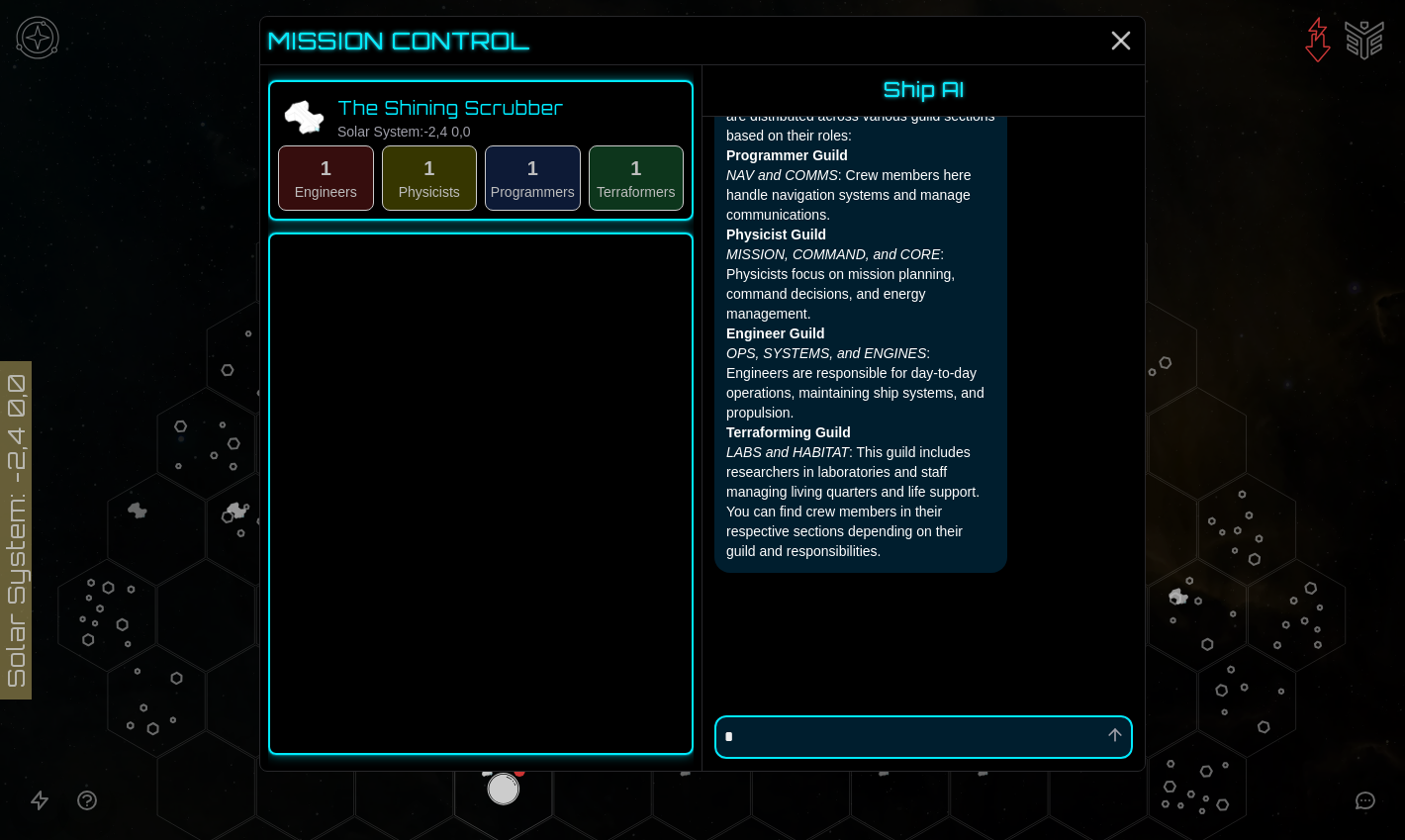 type on "*" 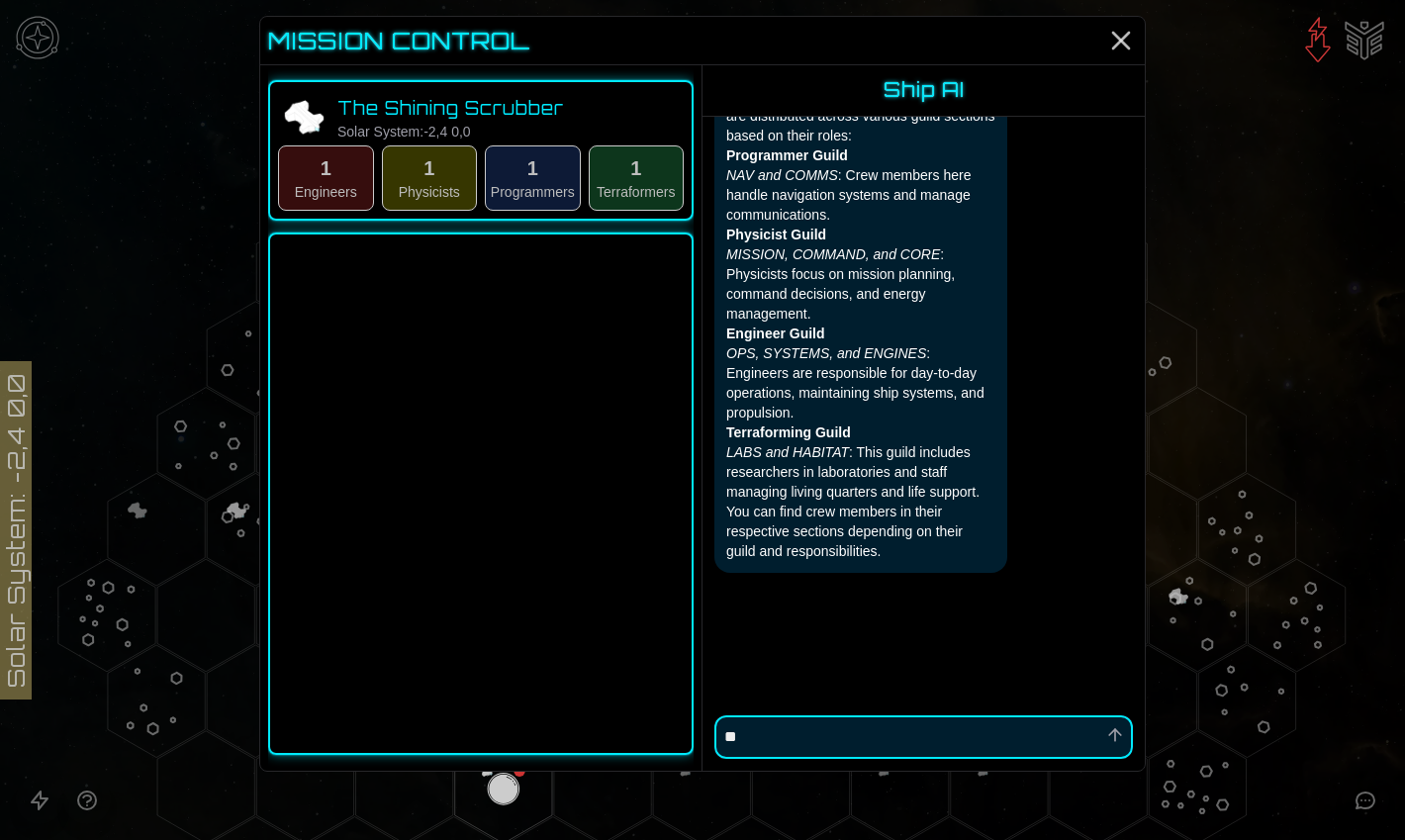 type on "*" 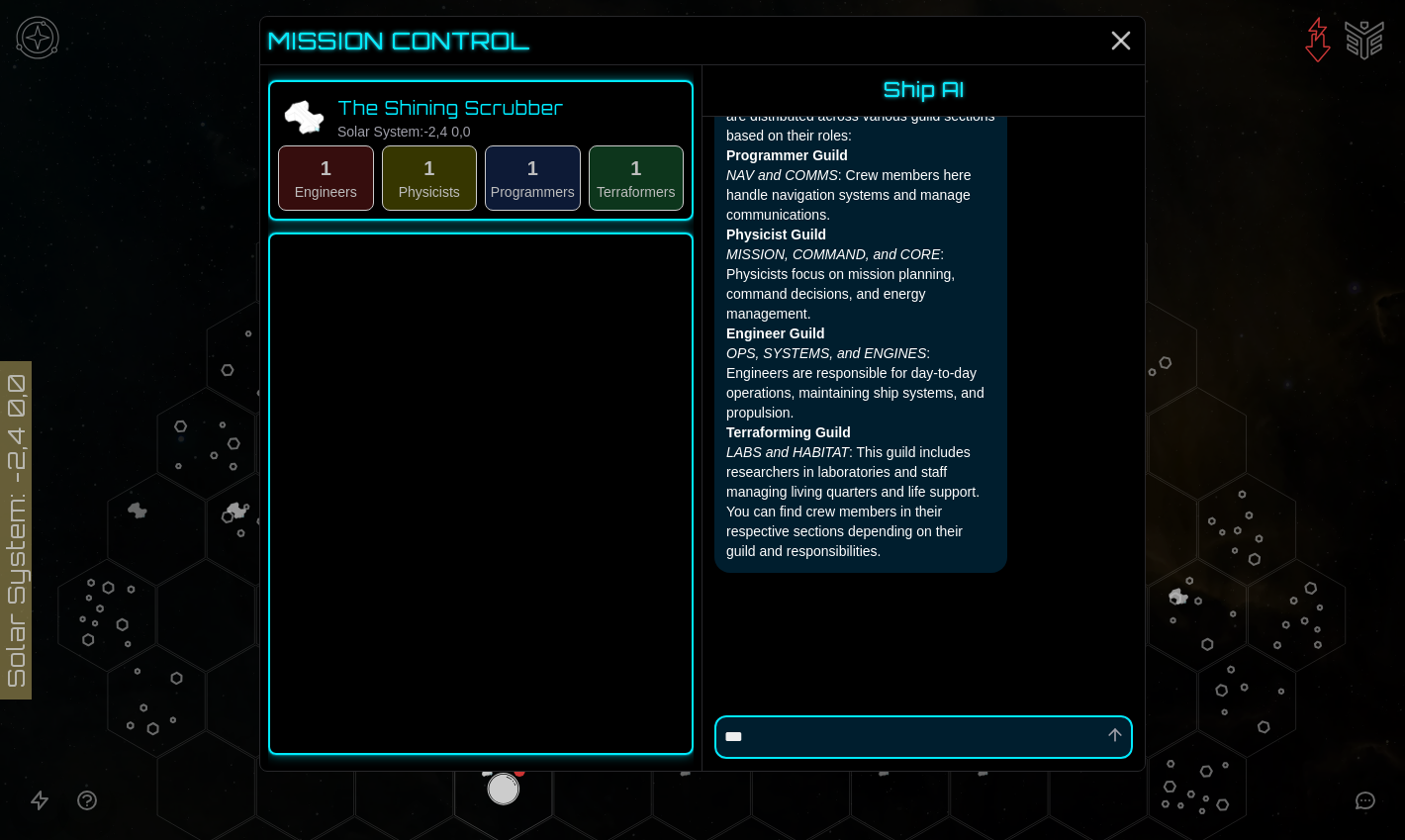 type on "*" 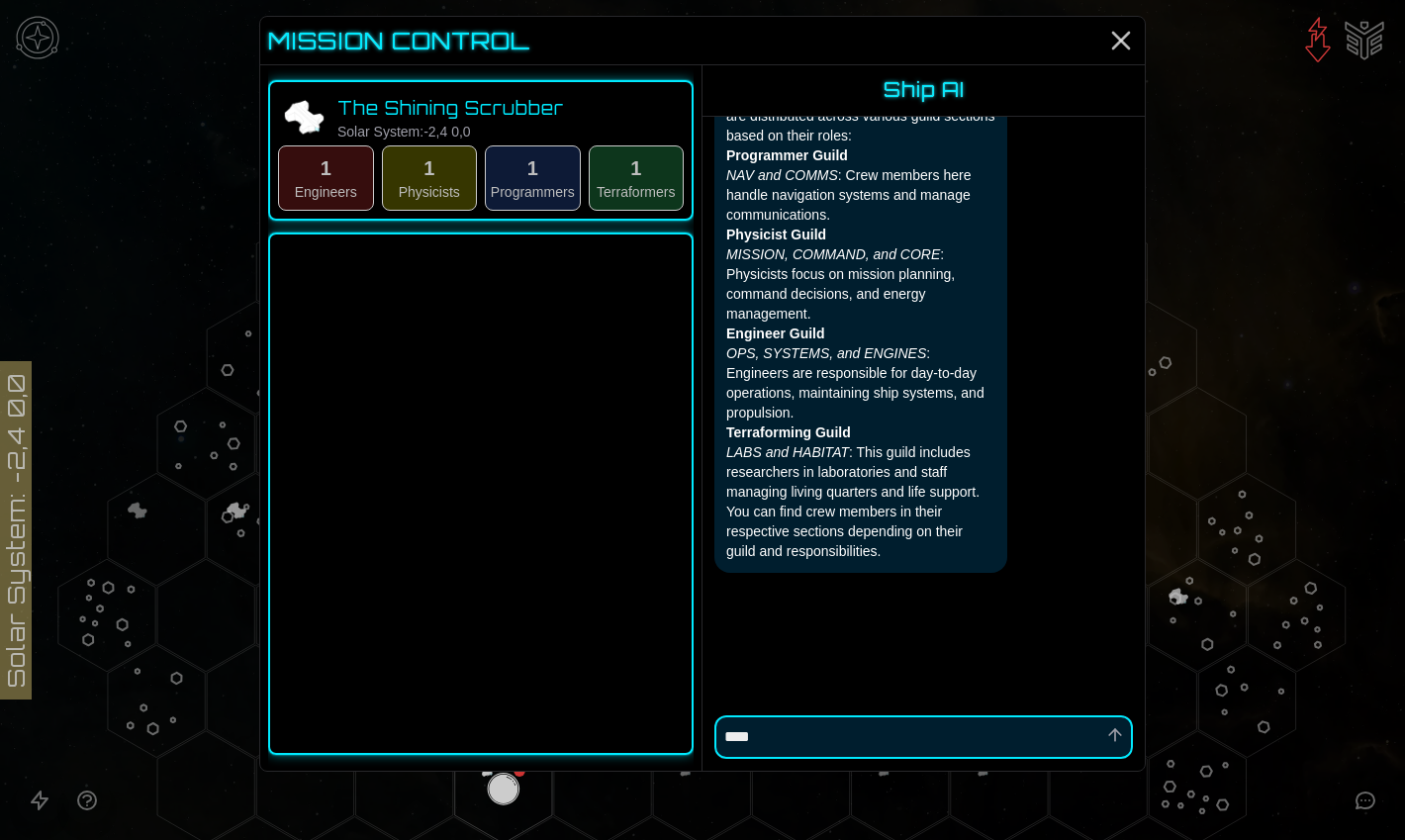 type on "*" 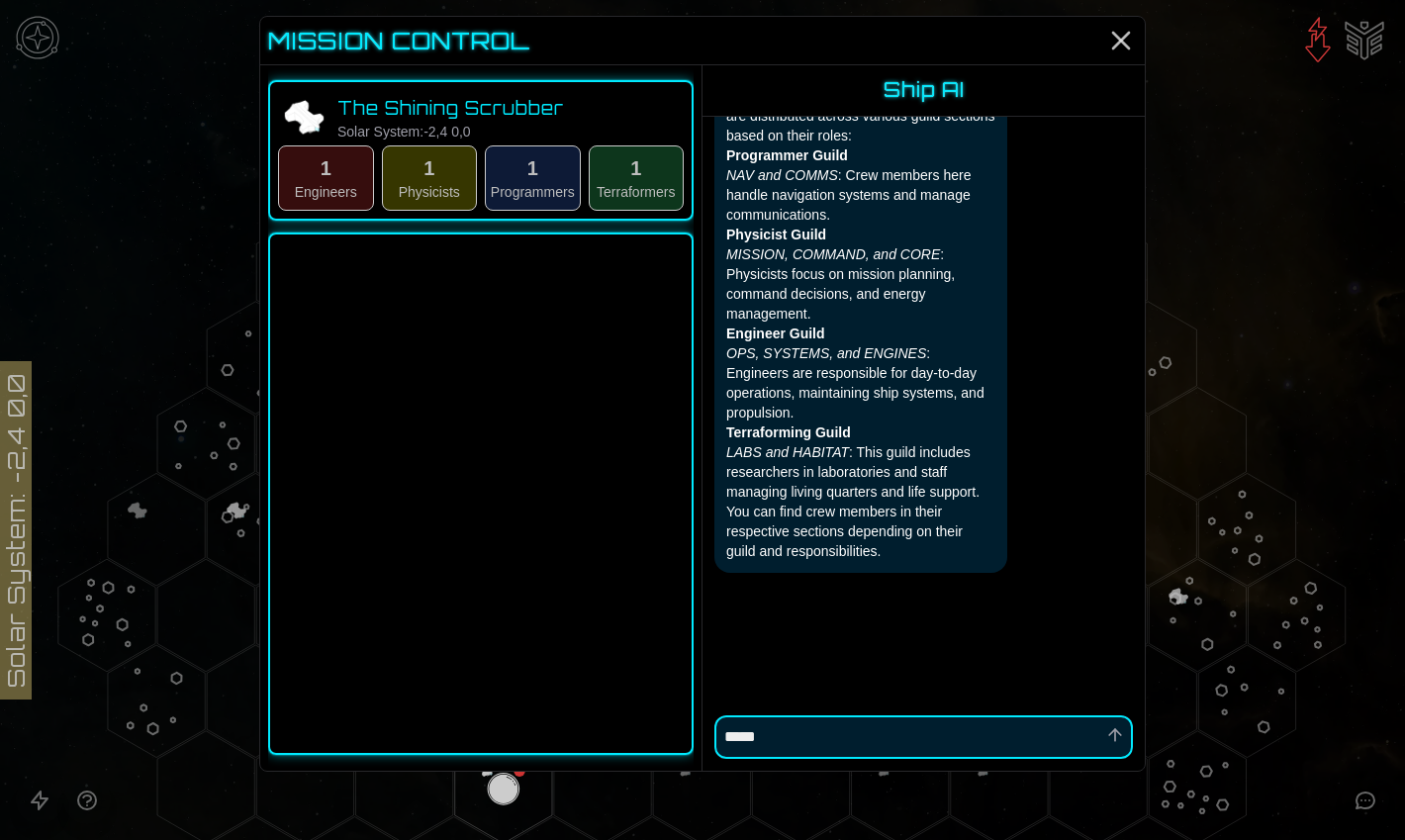 type on "*" 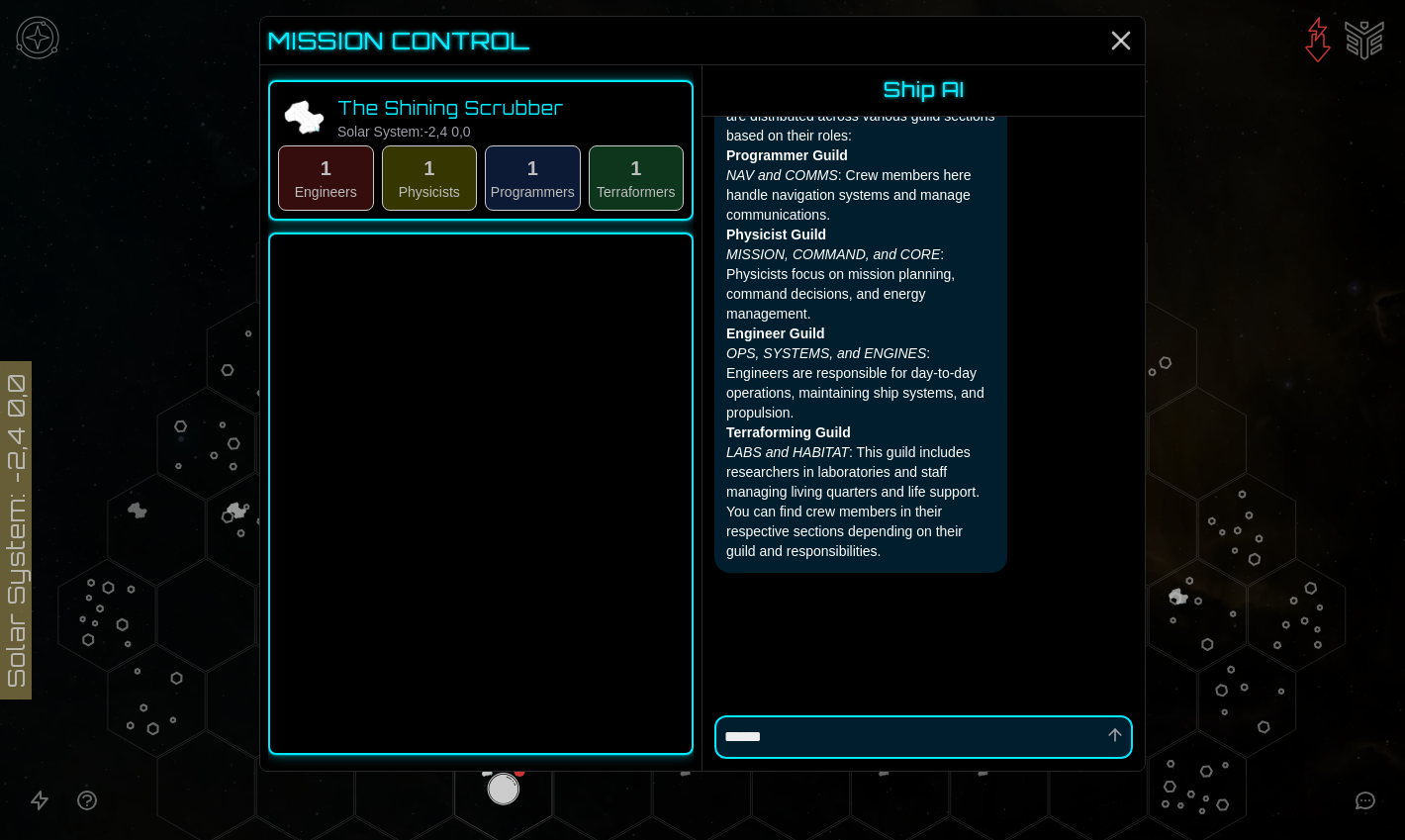 type on "*" 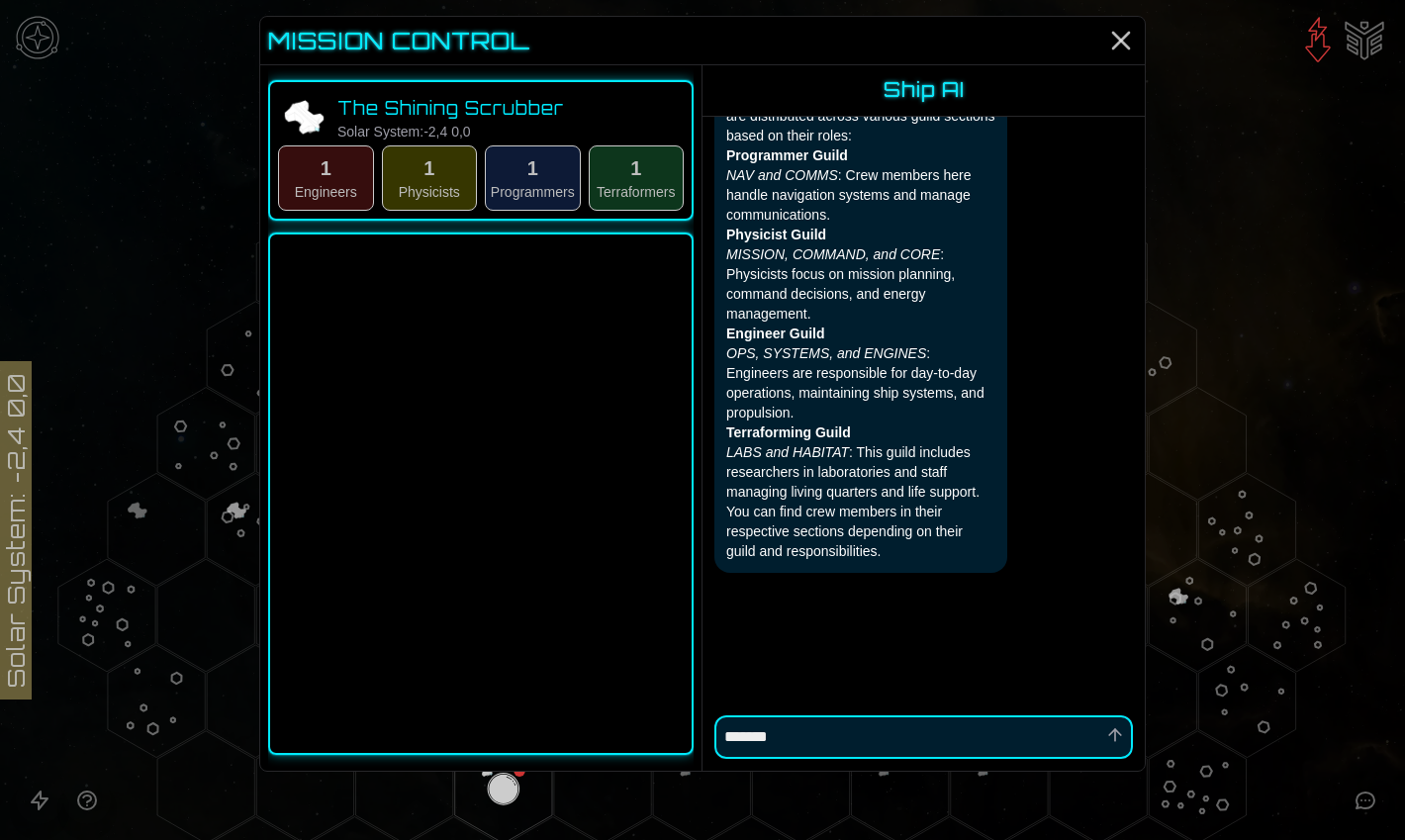 type on "*" 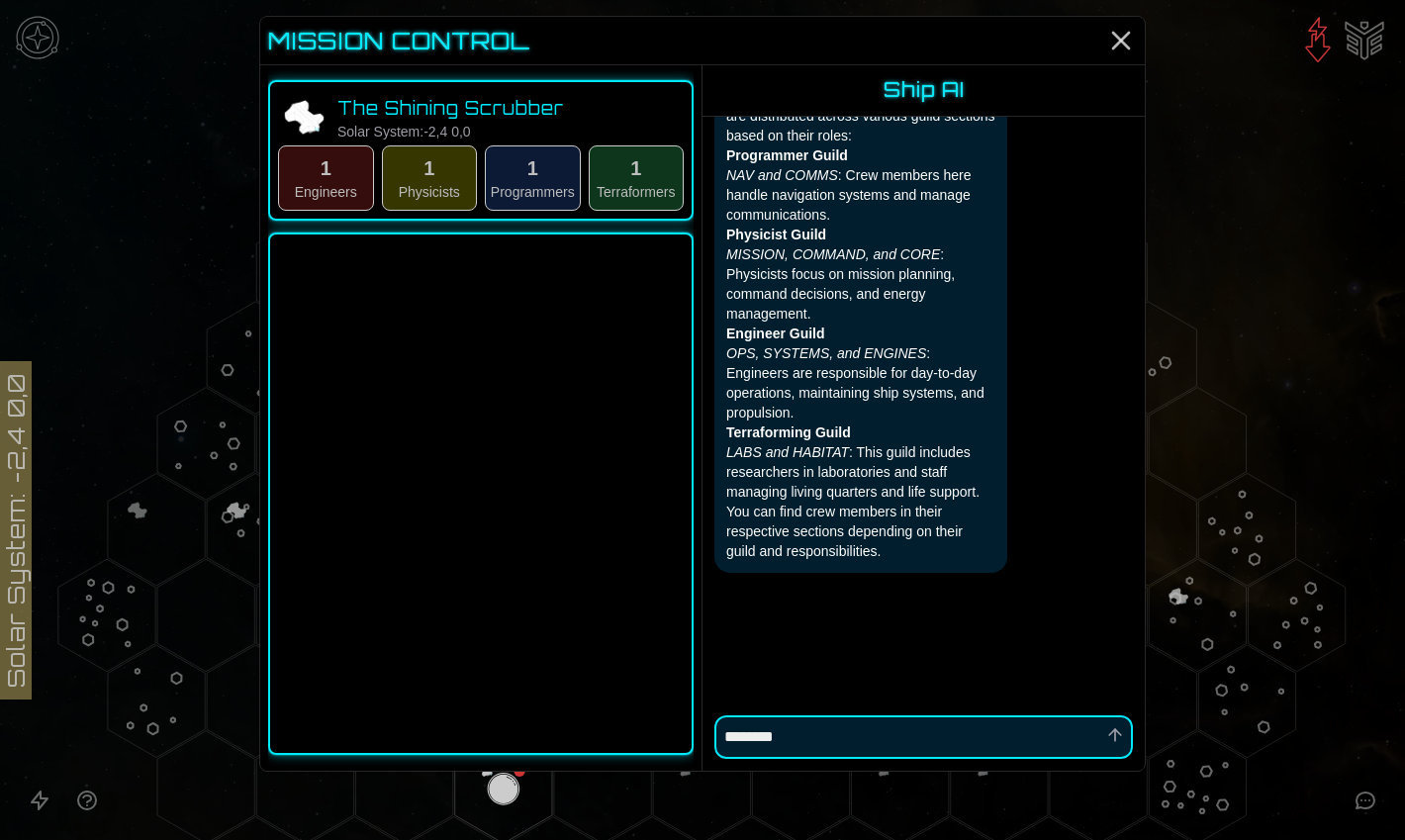 type on "*" 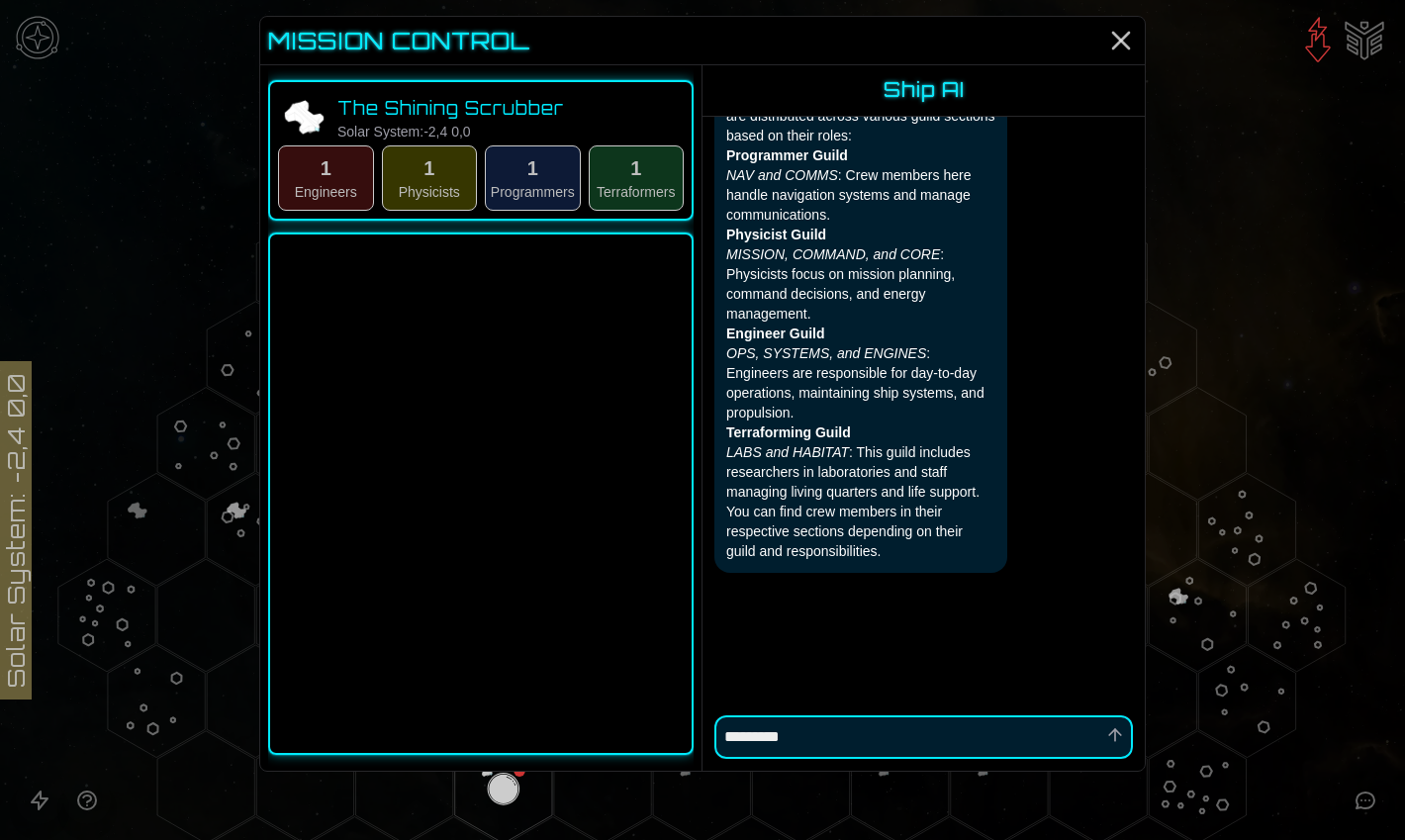 type on "*" 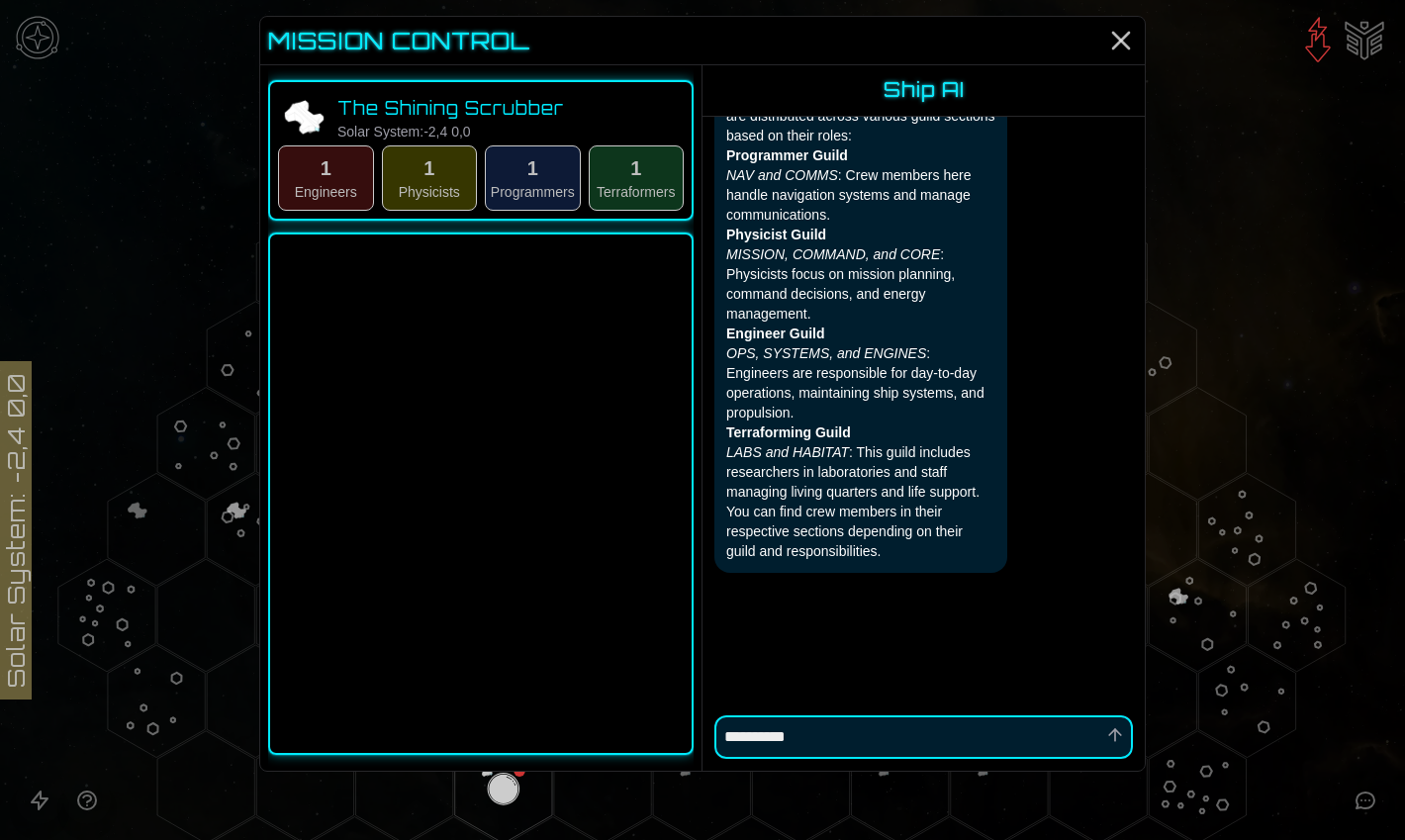 type on "*" 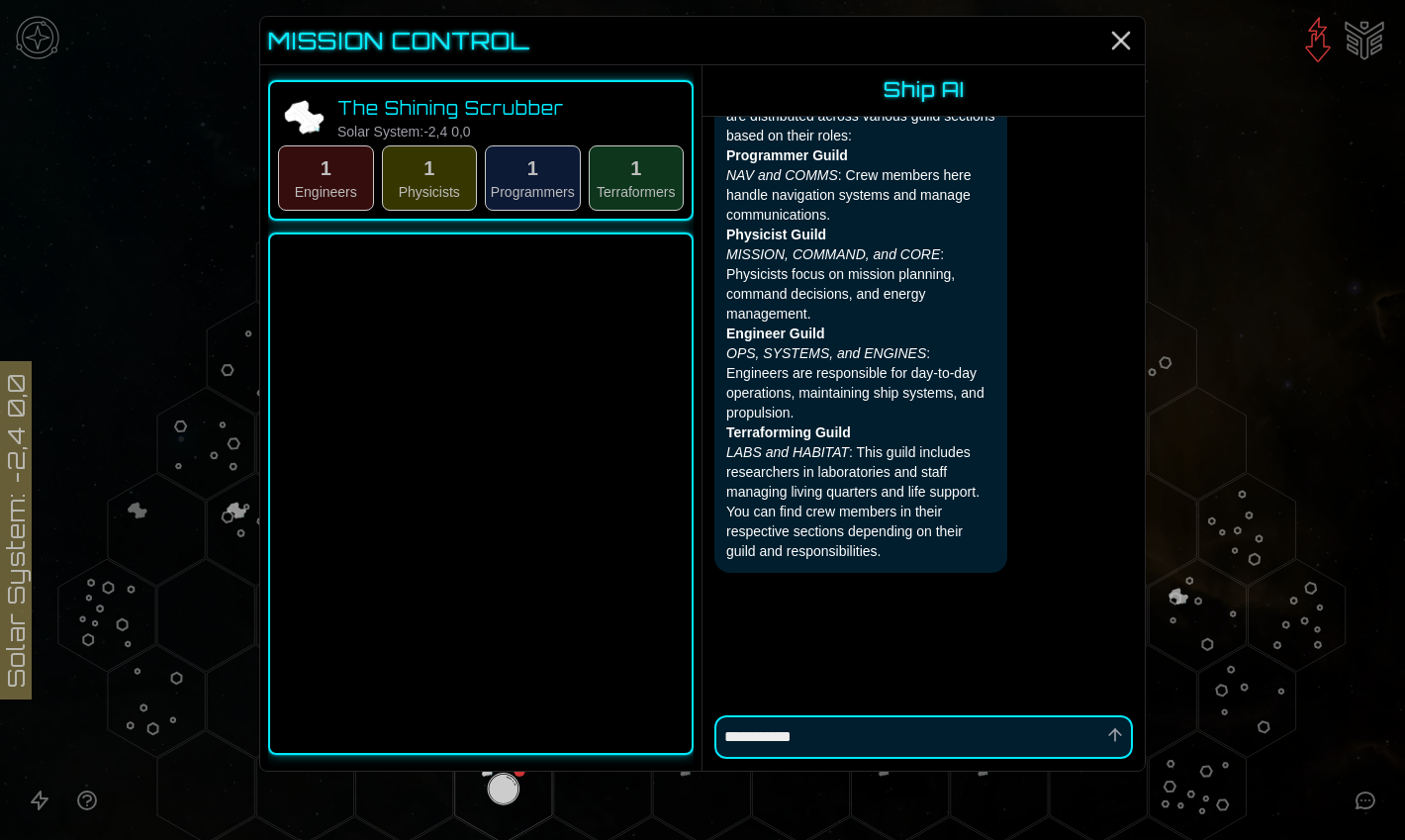 type on "*" 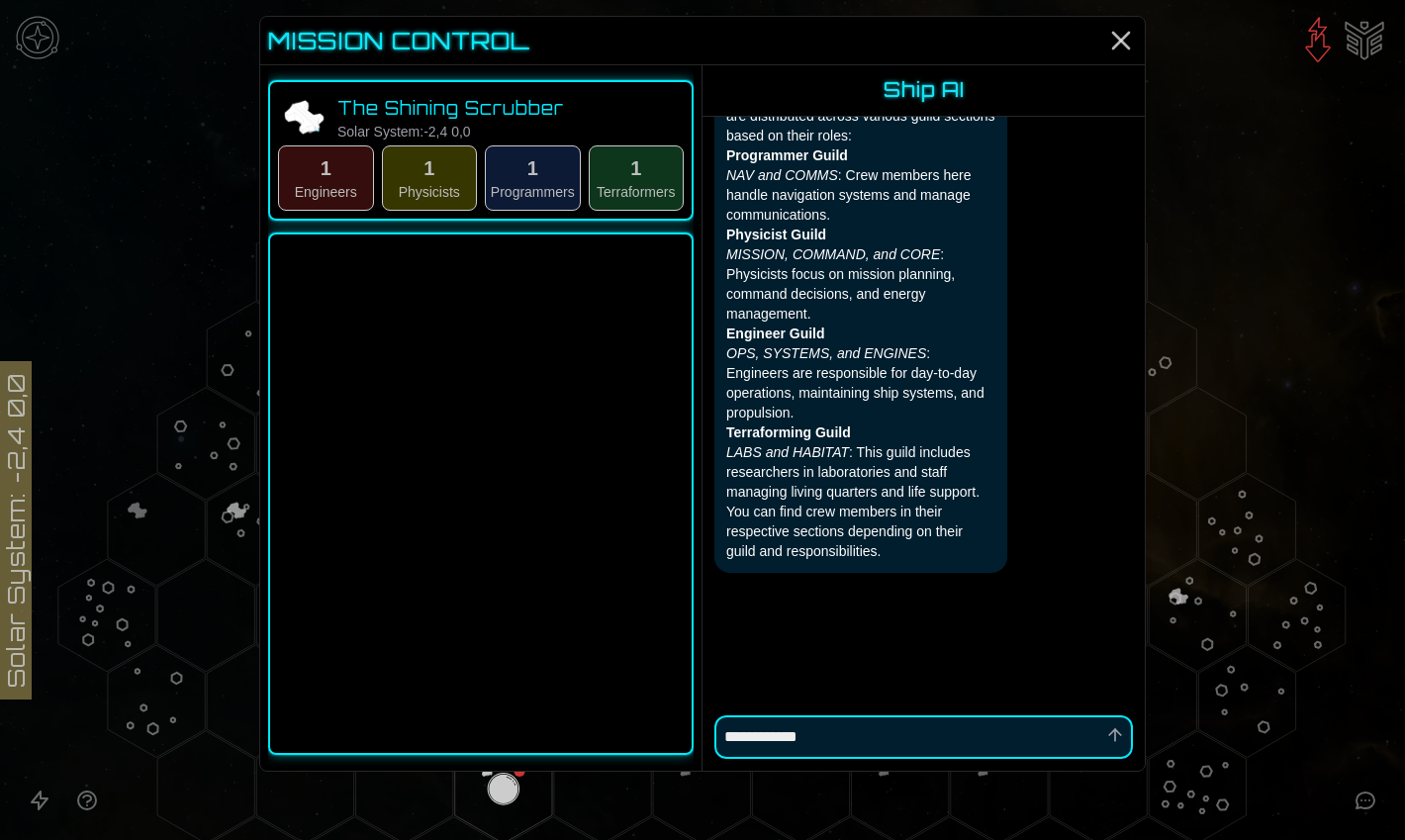 type on "*" 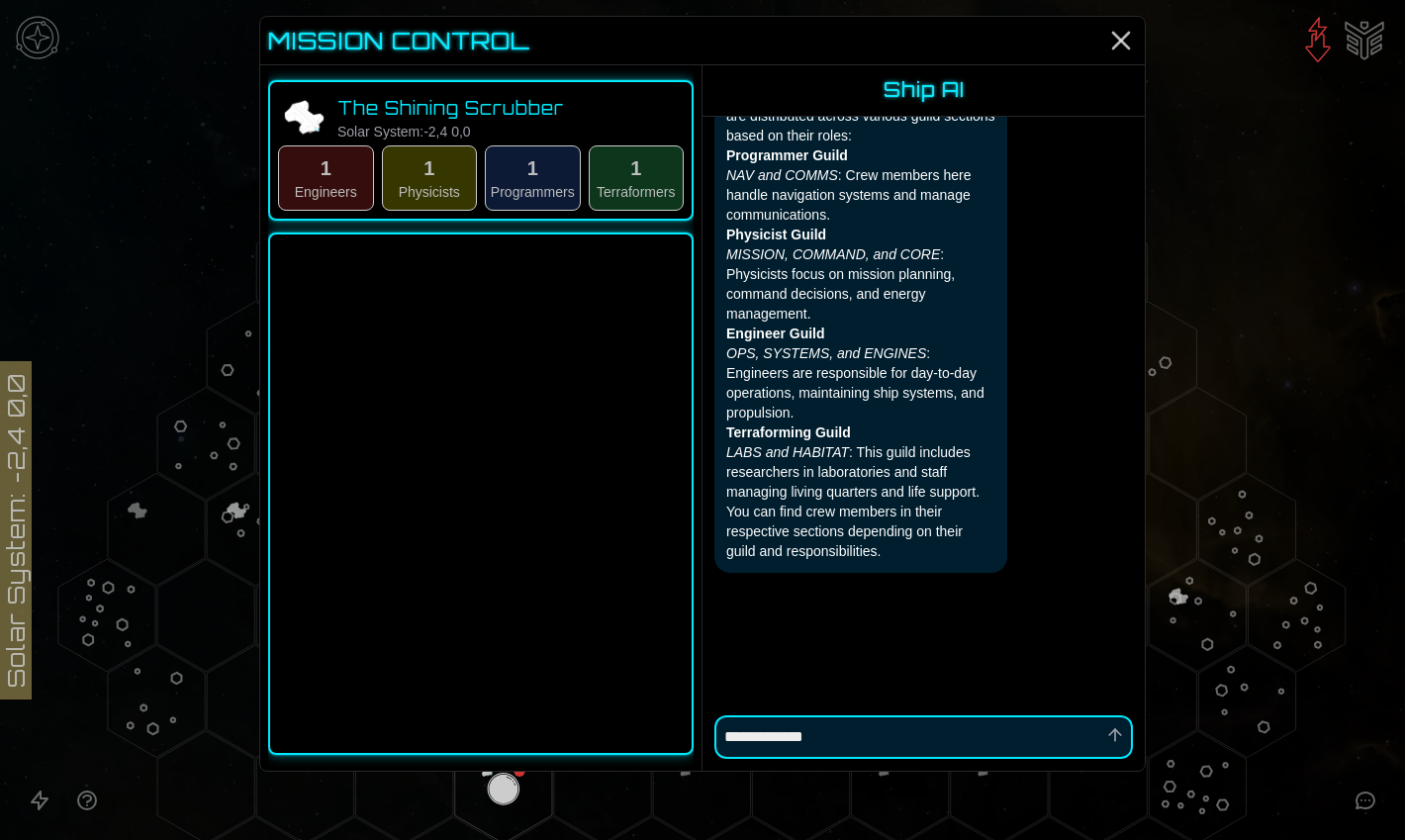 type on "*" 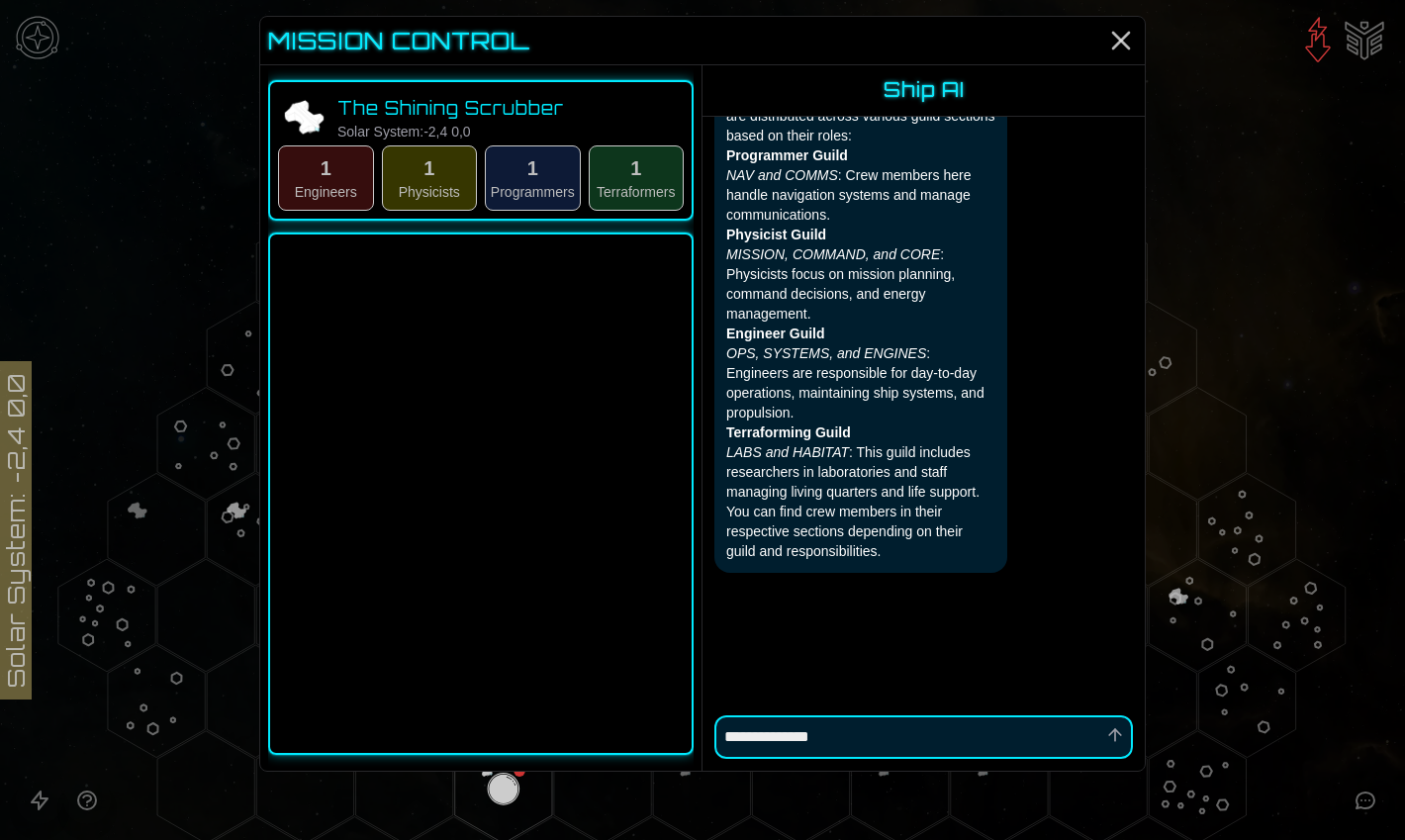 type on "*" 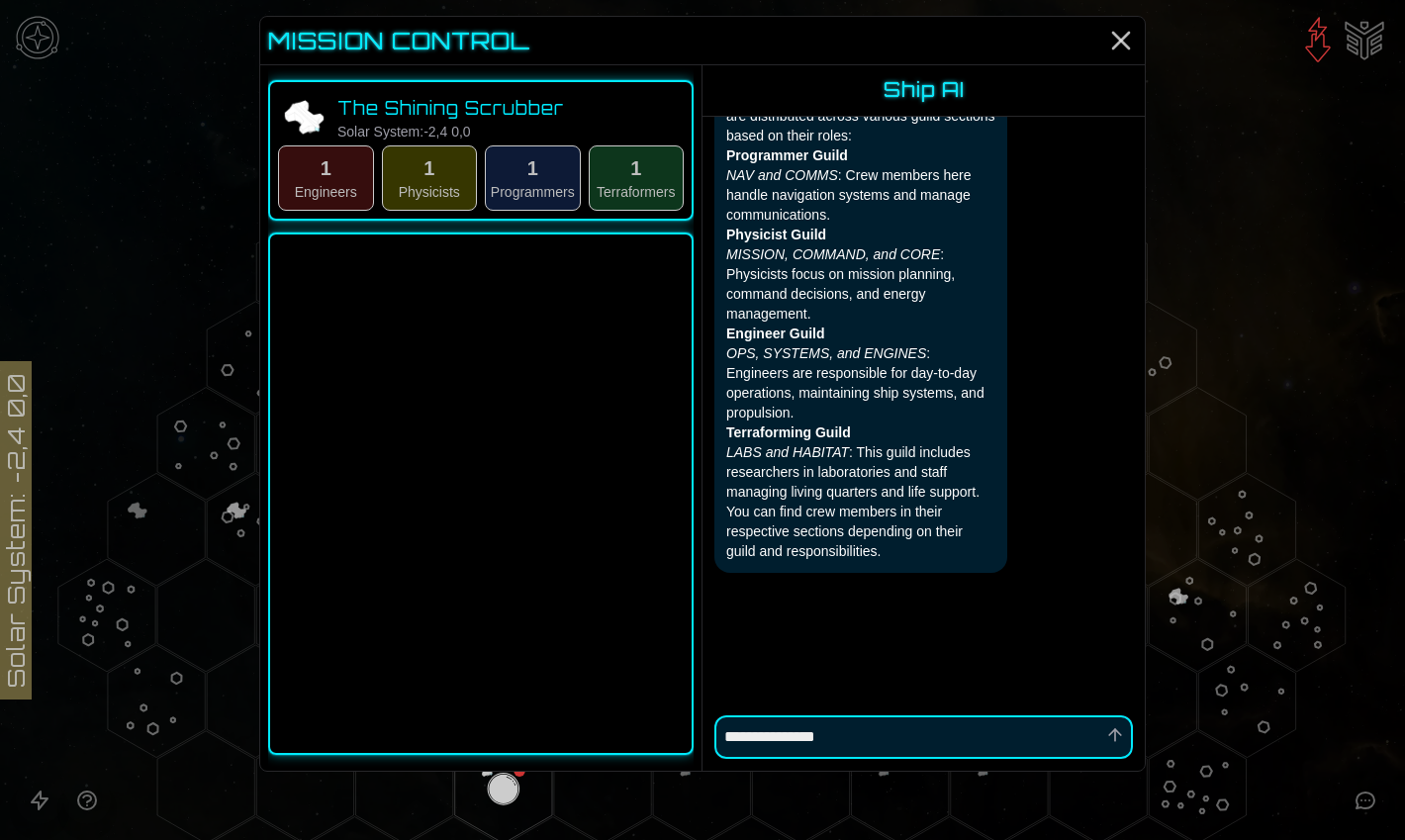 type on "*" 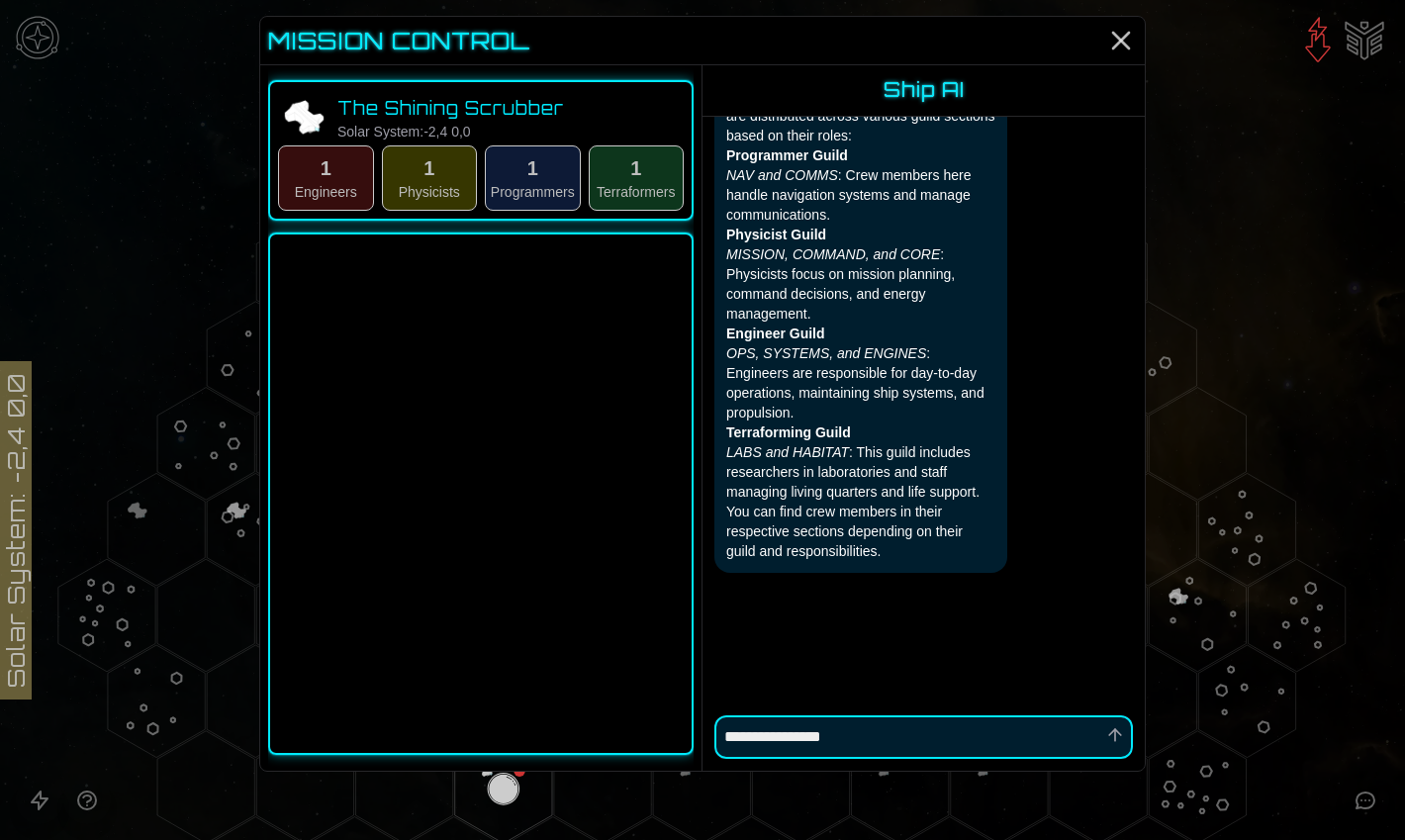 type on "*" 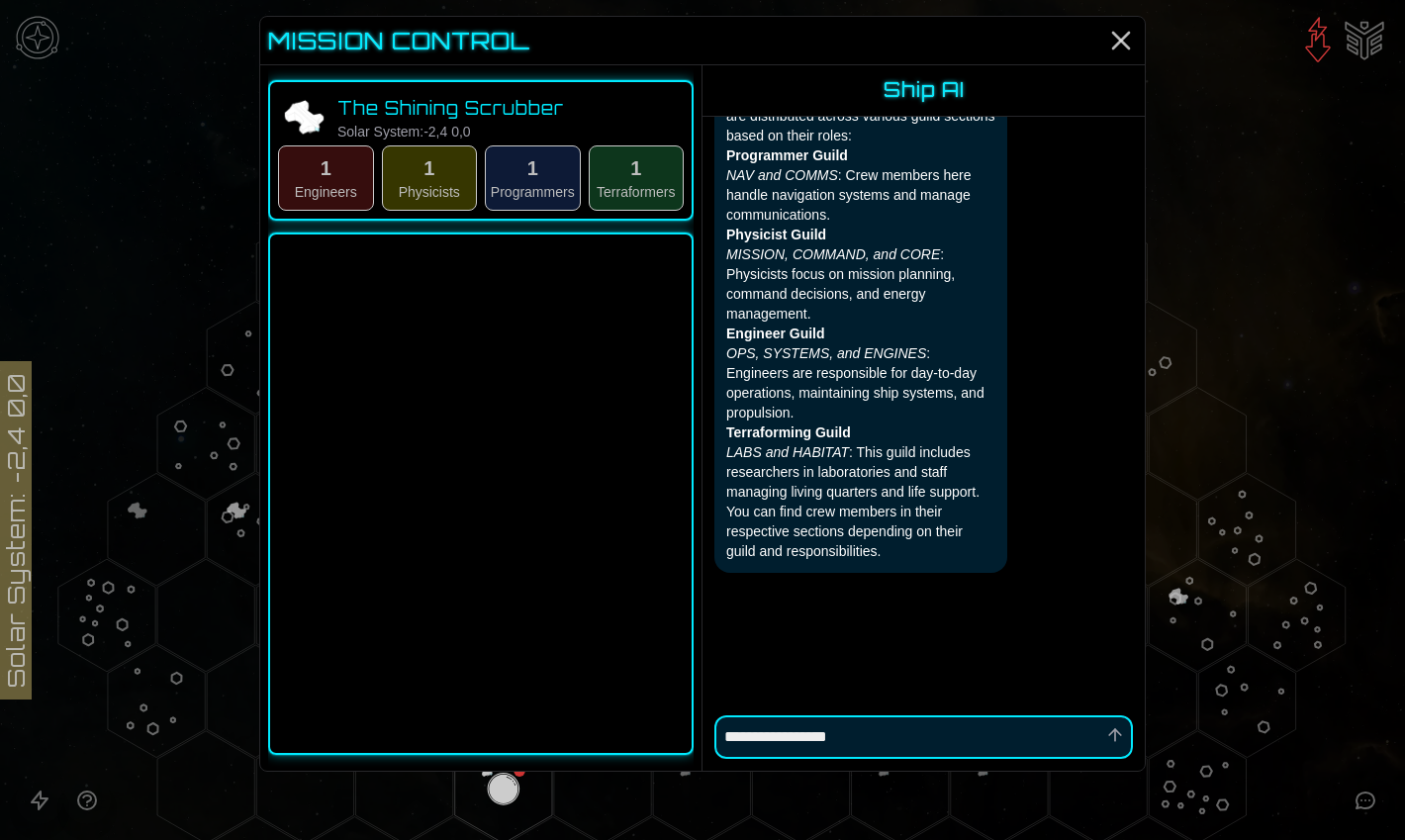 type on "*" 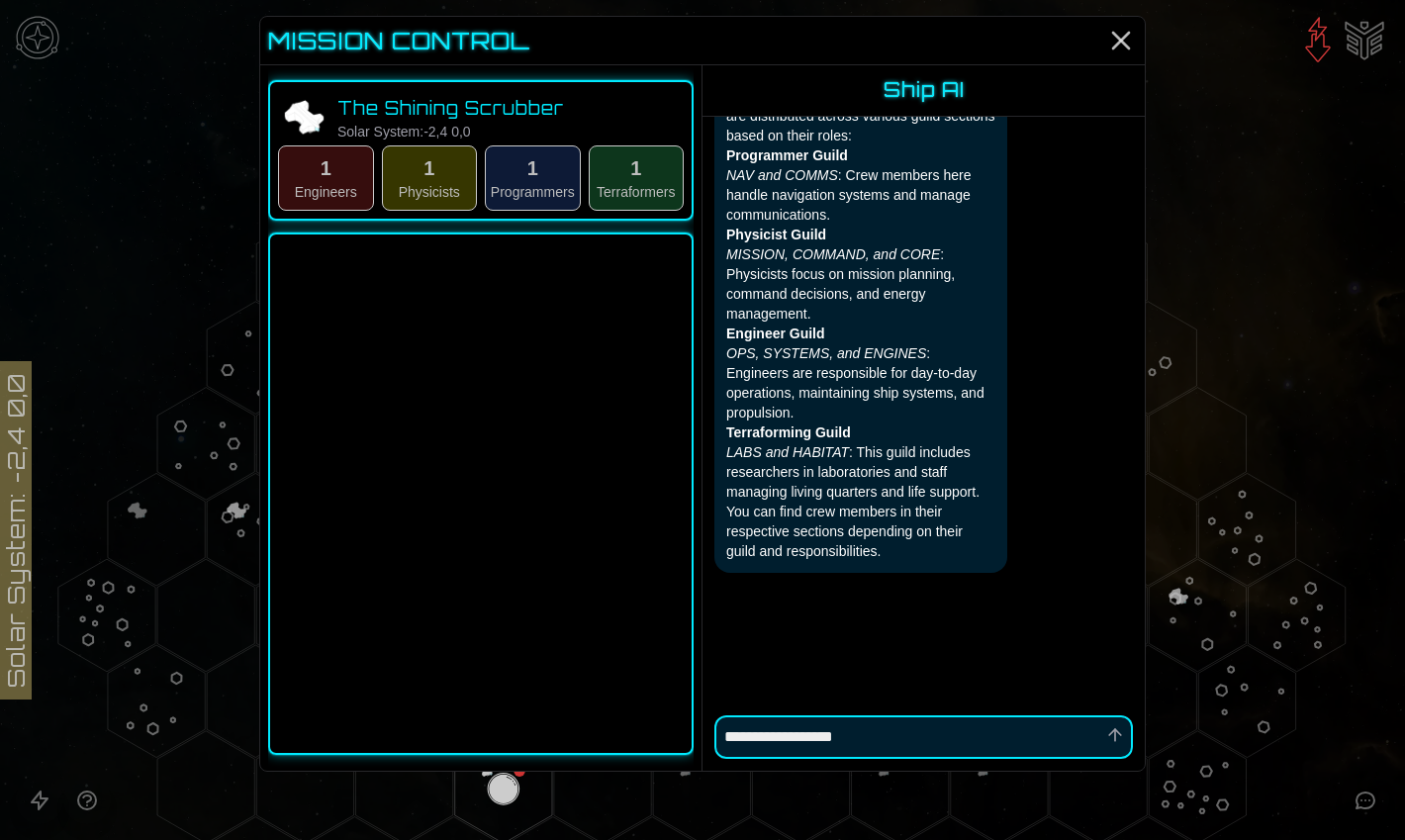 type on "*" 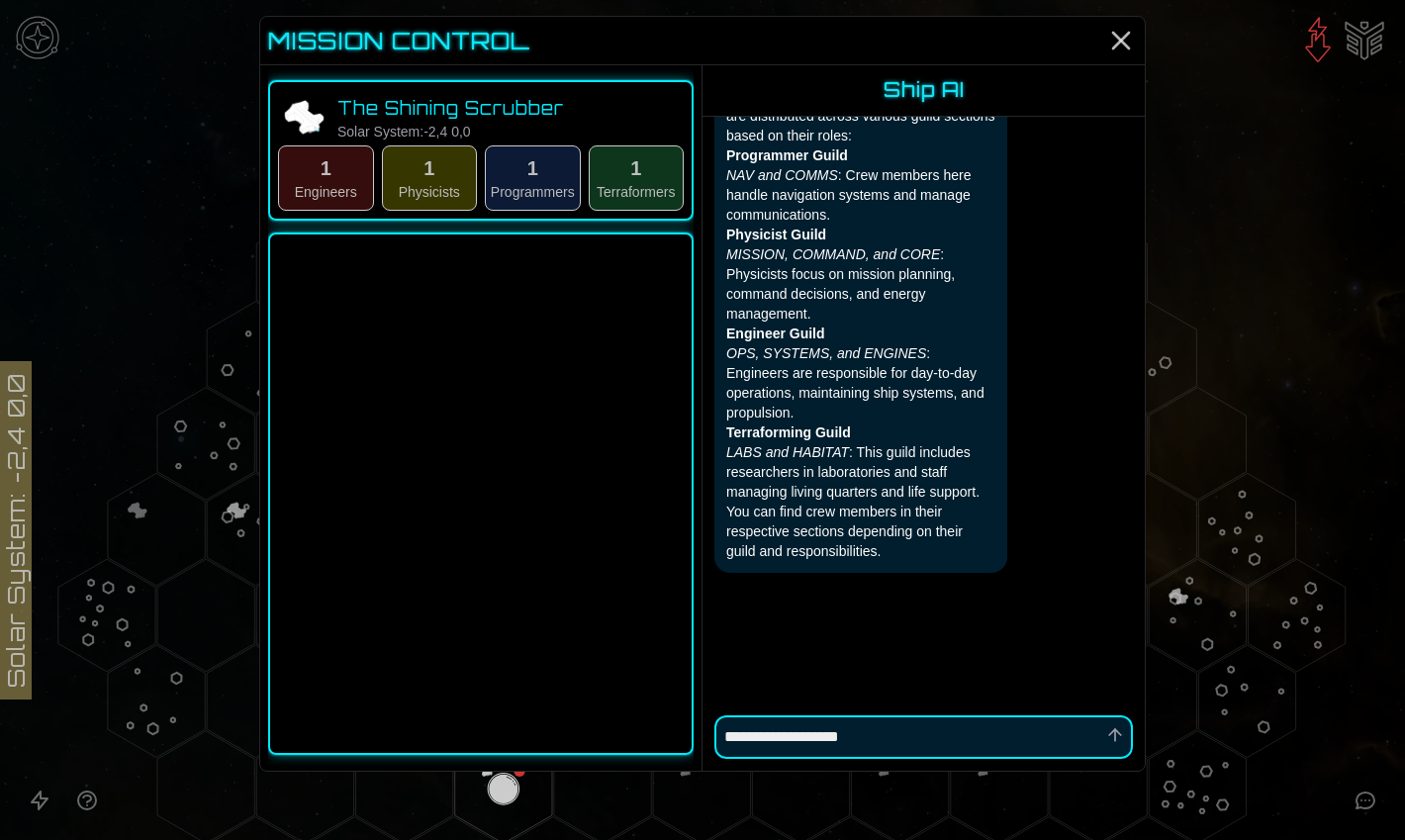 type on "*" 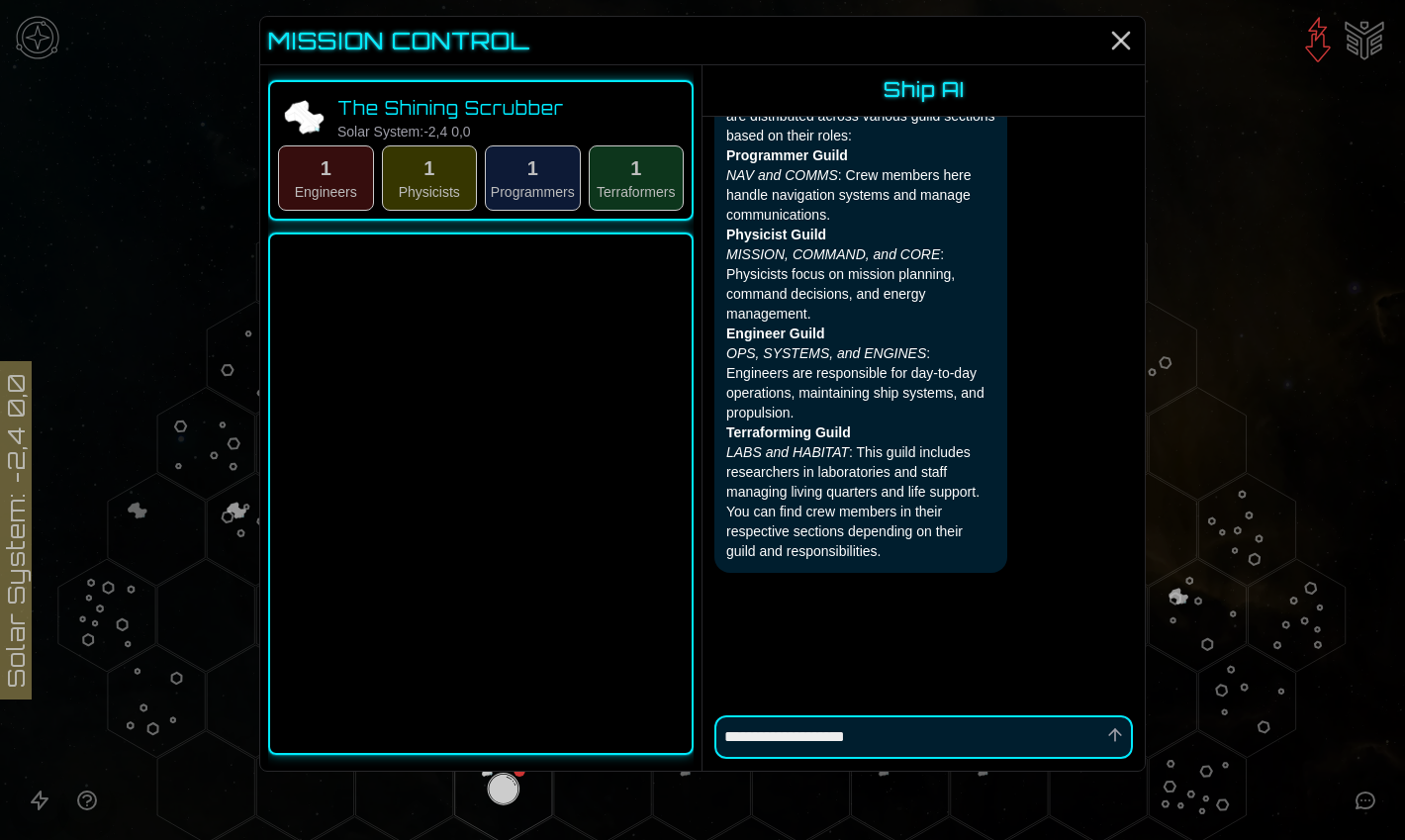 type on "*" 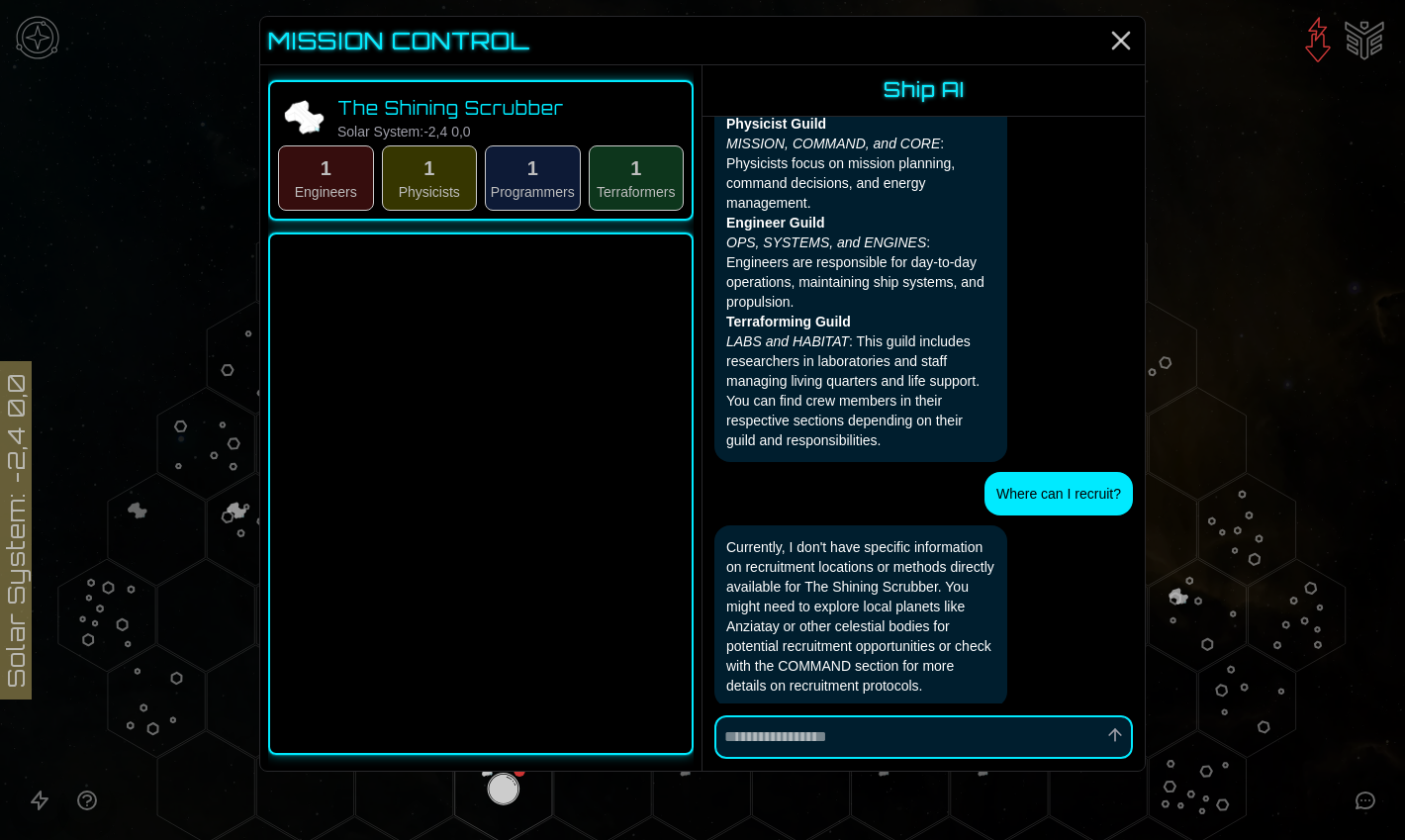 scroll, scrollTop: 1103, scrollLeft: 0, axis: vertical 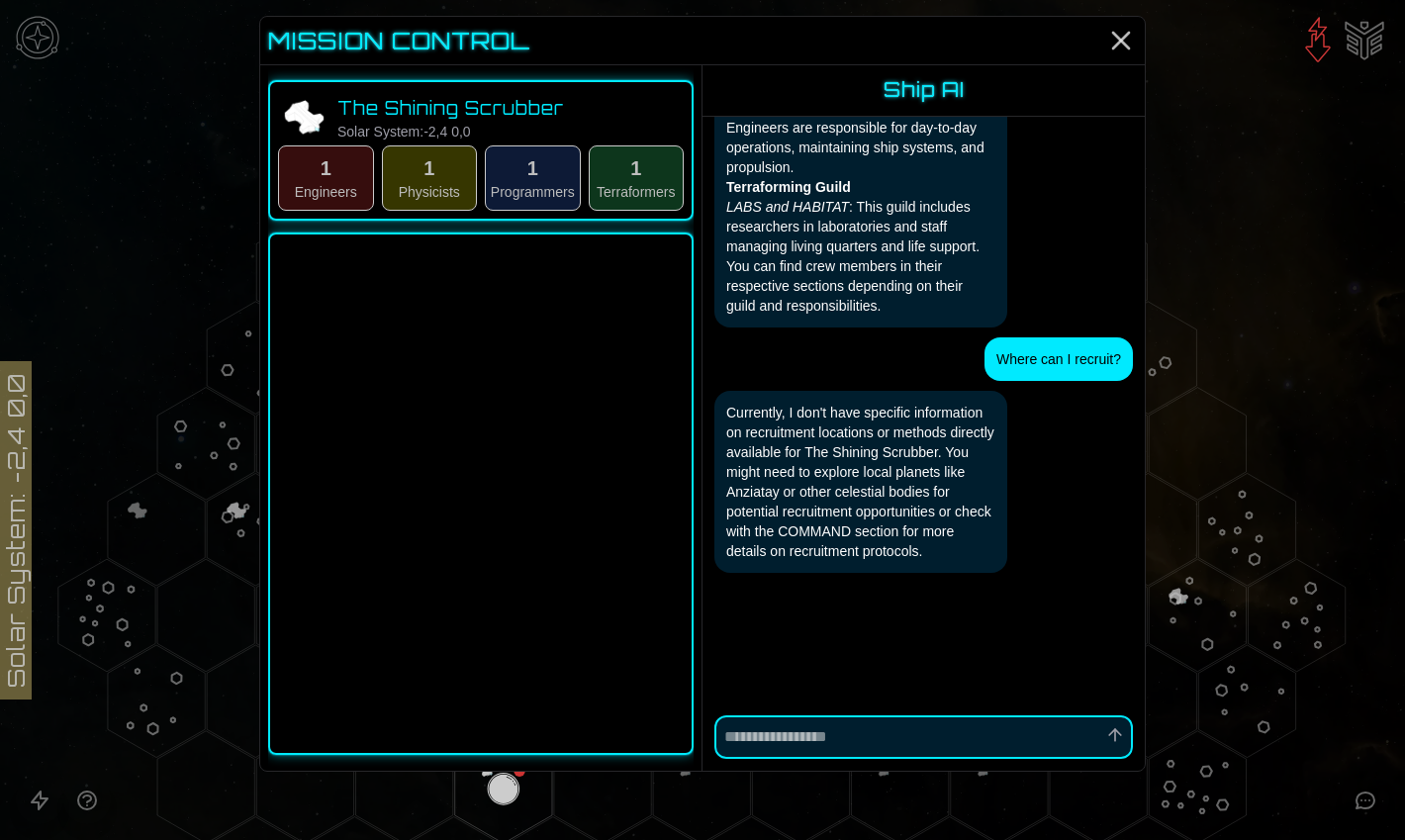 click 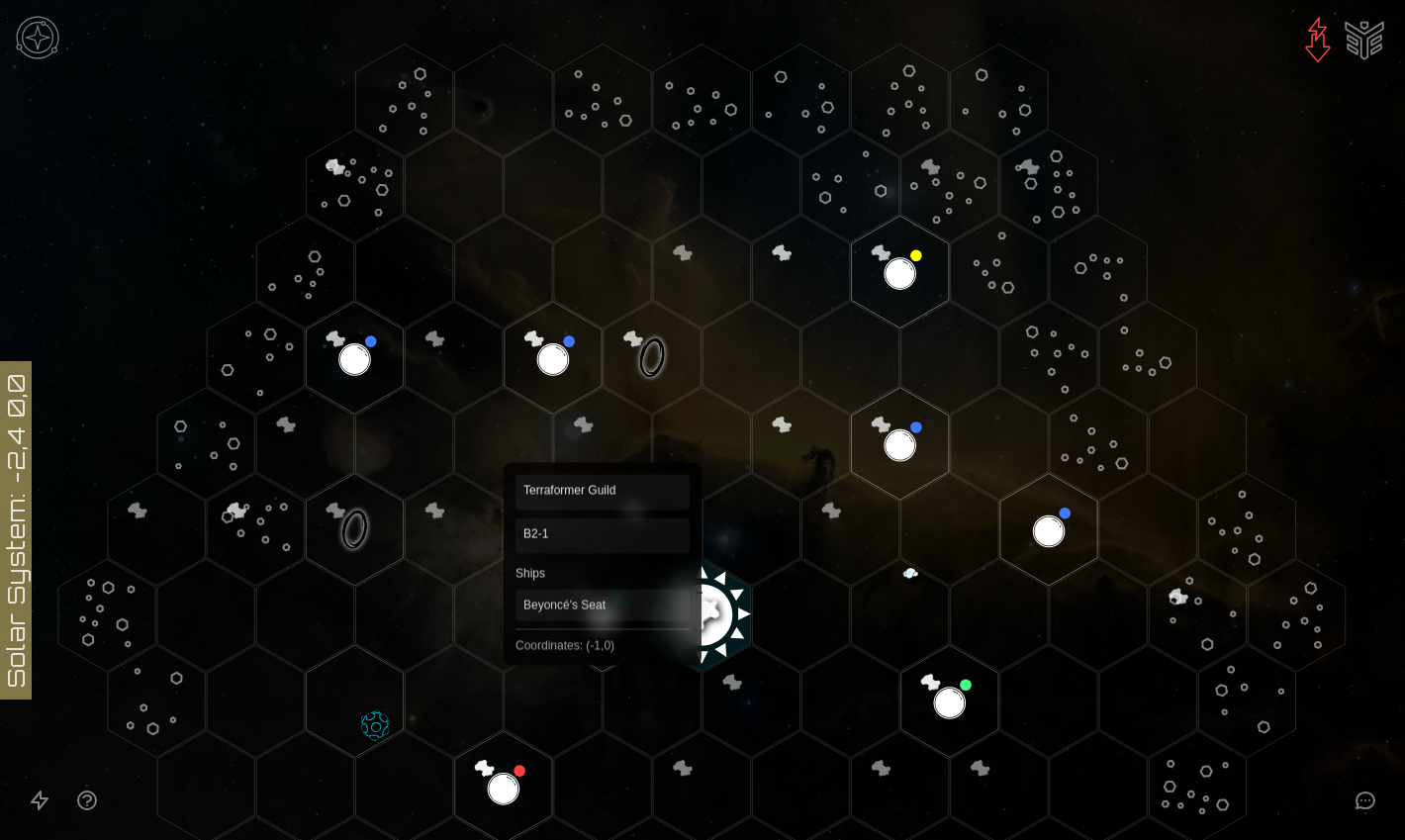 click 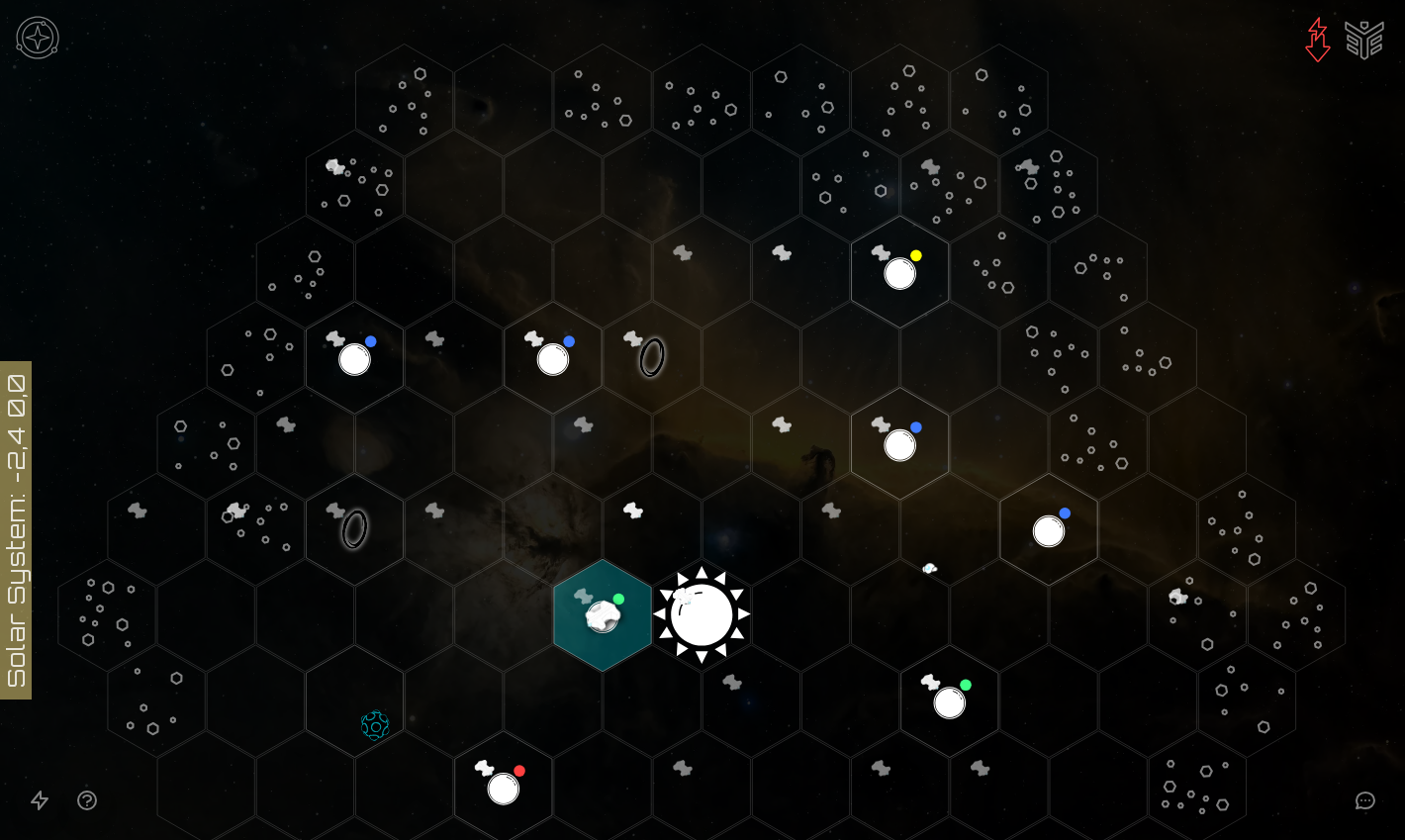 click 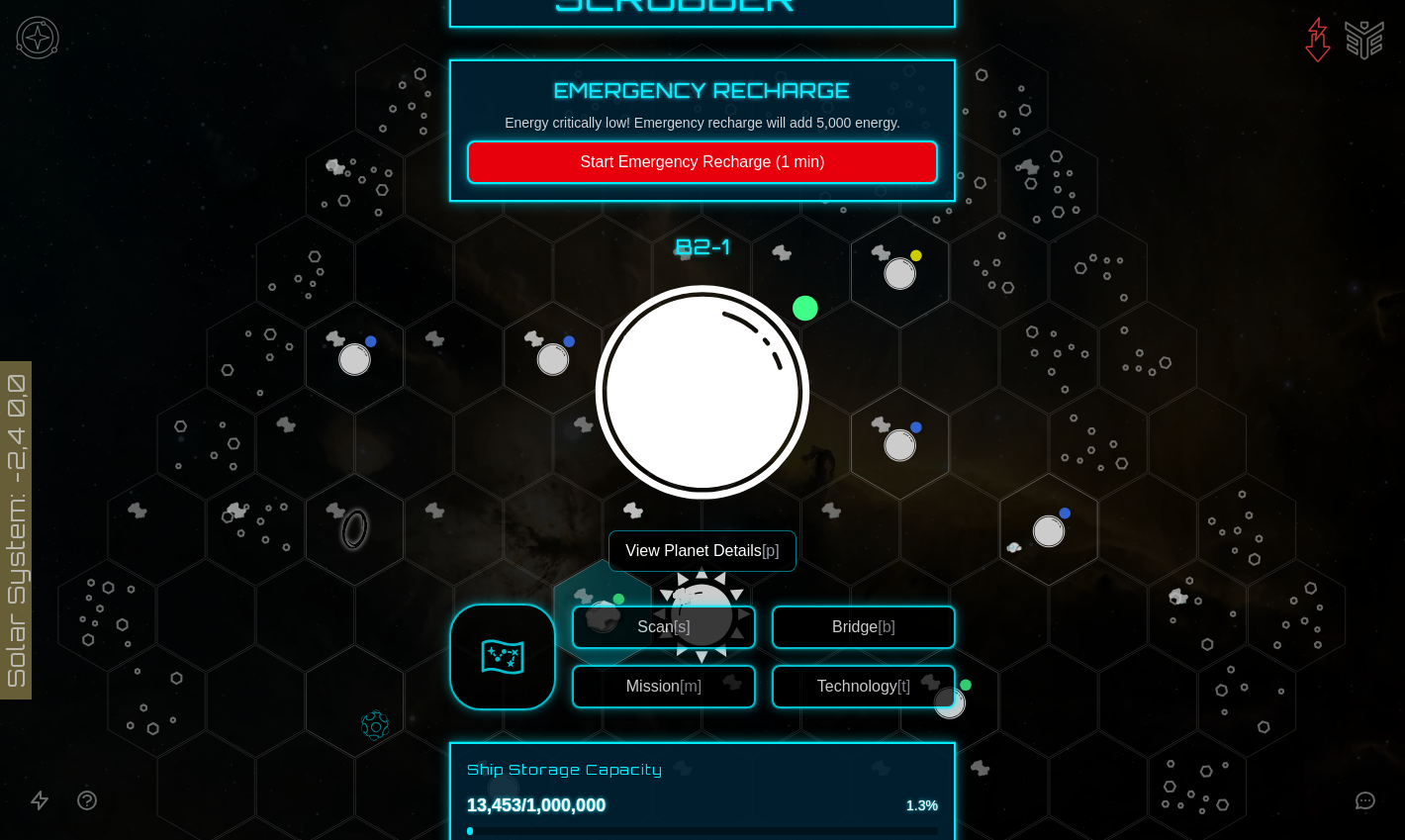 scroll, scrollTop: 121, scrollLeft: 0, axis: vertical 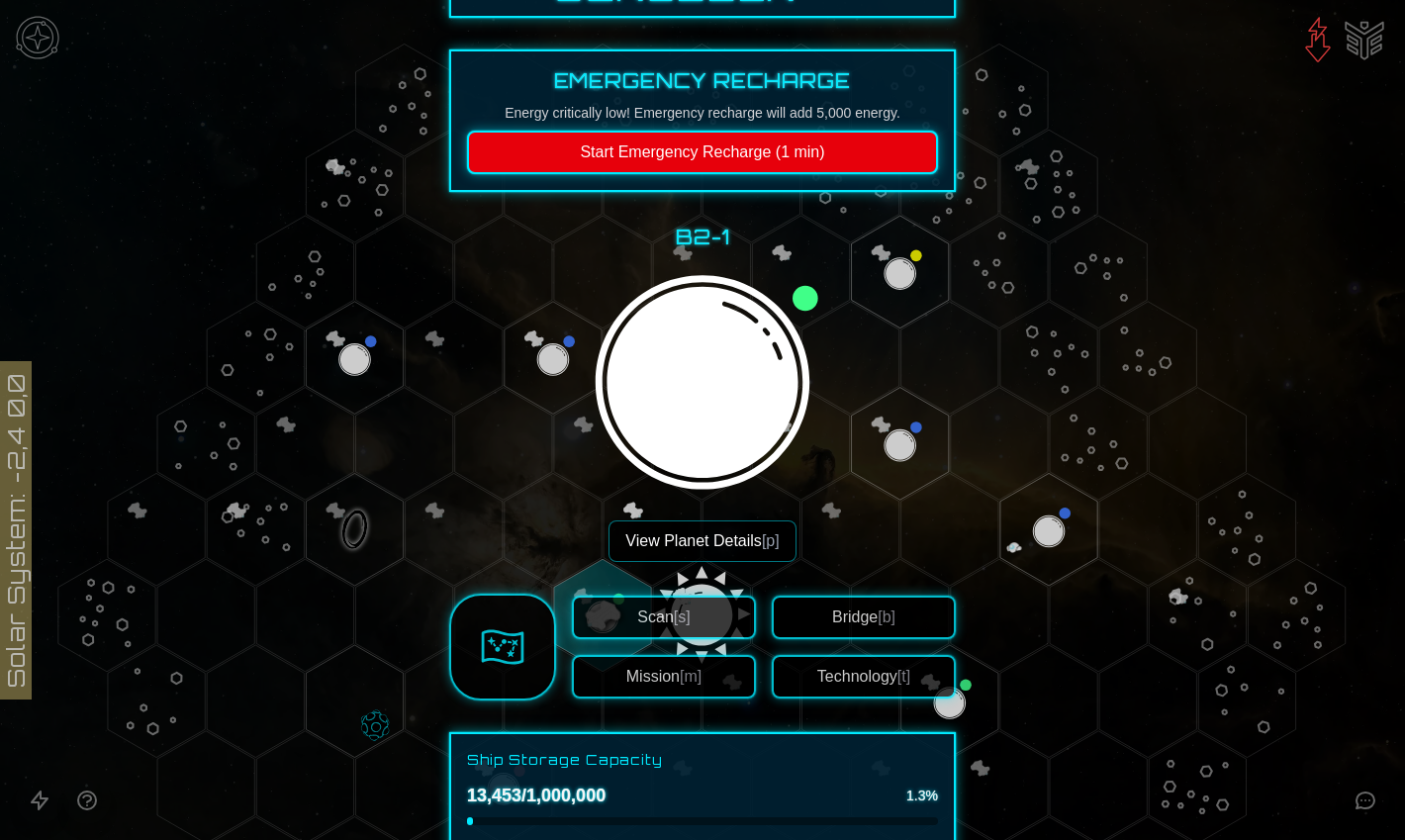 click on "Scan  [s]" at bounding box center [664, 617] 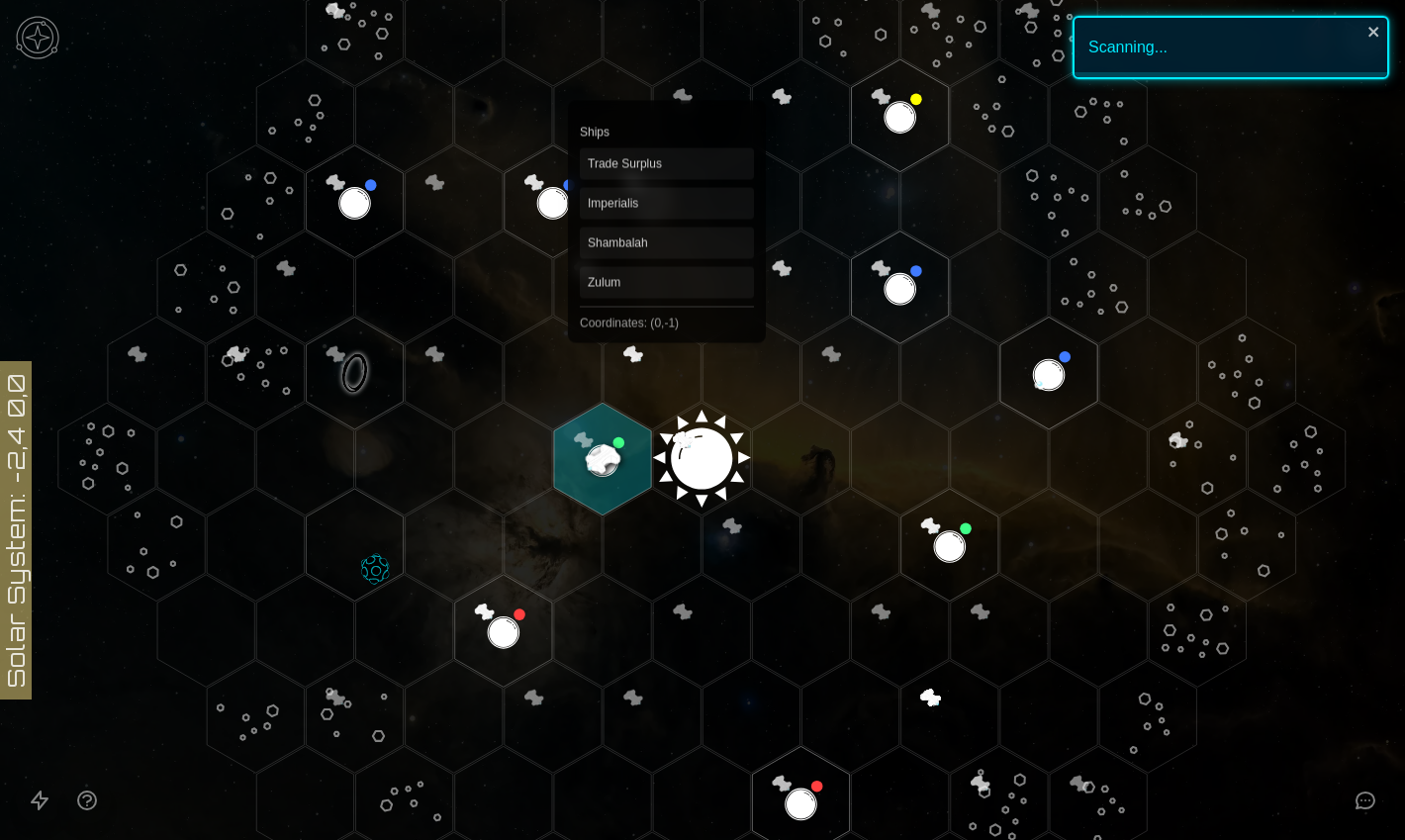scroll, scrollTop: 110, scrollLeft: 0, axis: vertical 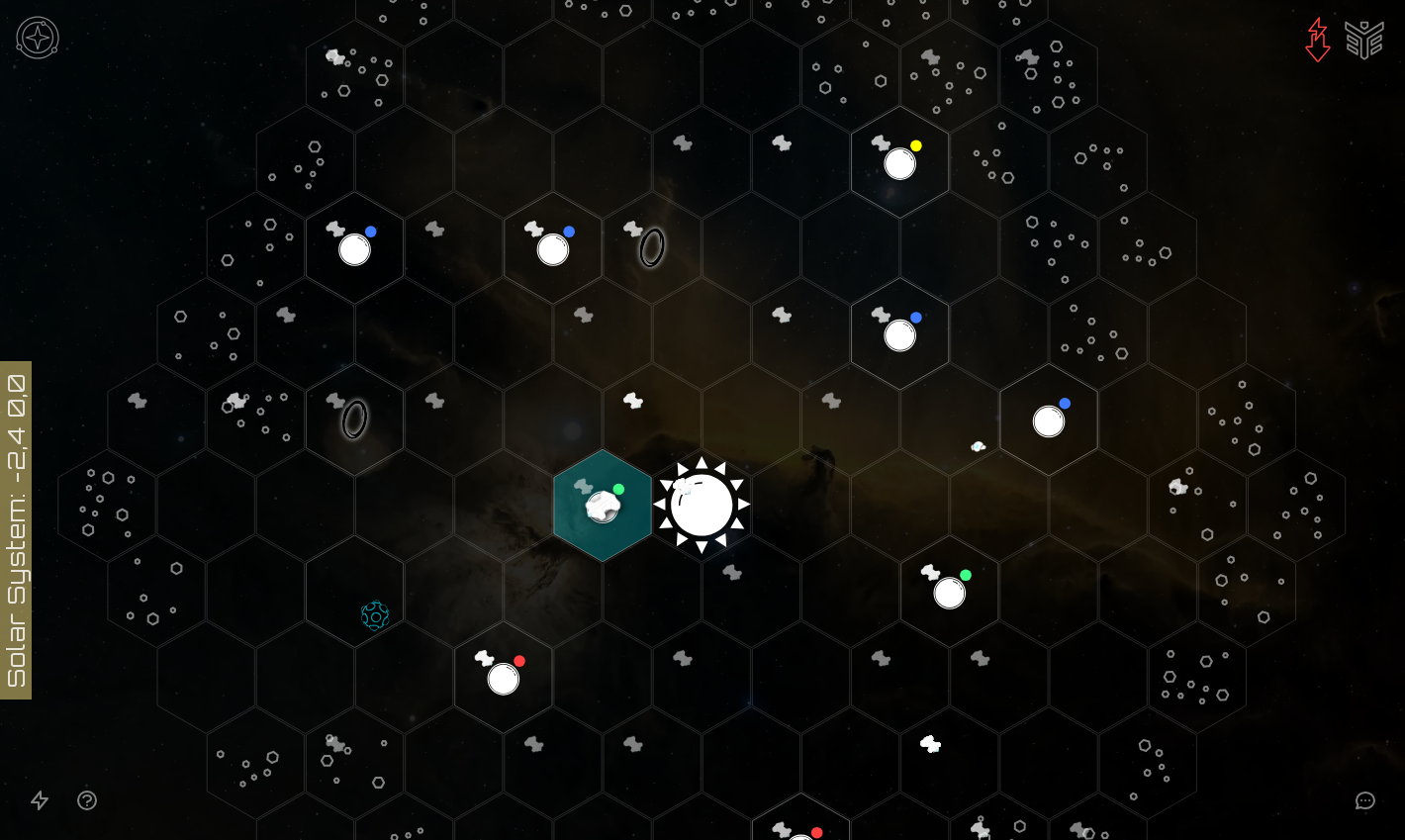 click 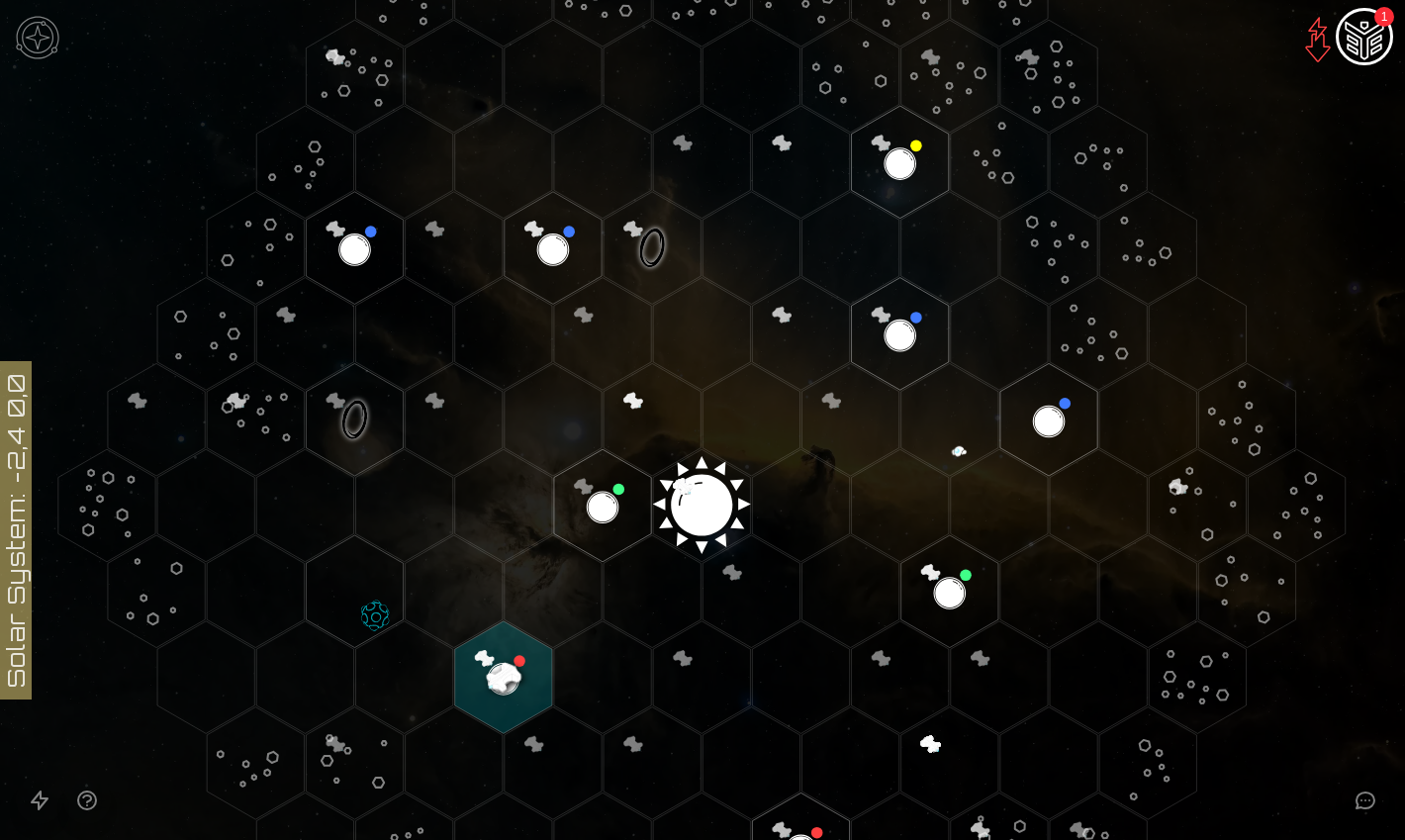 click at bounding box center (1364, 39) 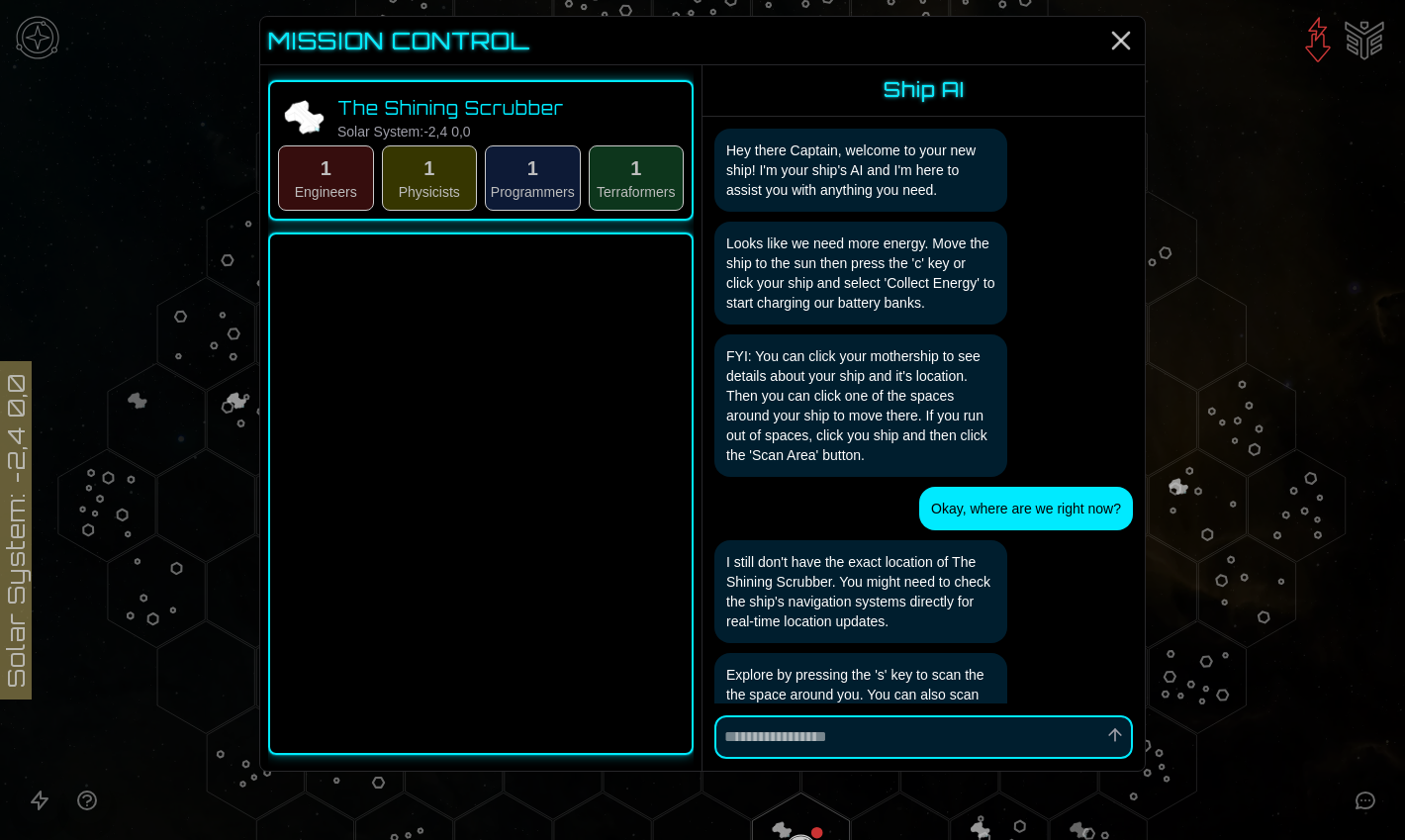 scroll, scrollTop: 1196, scrollLeft: 0, axis: vertical 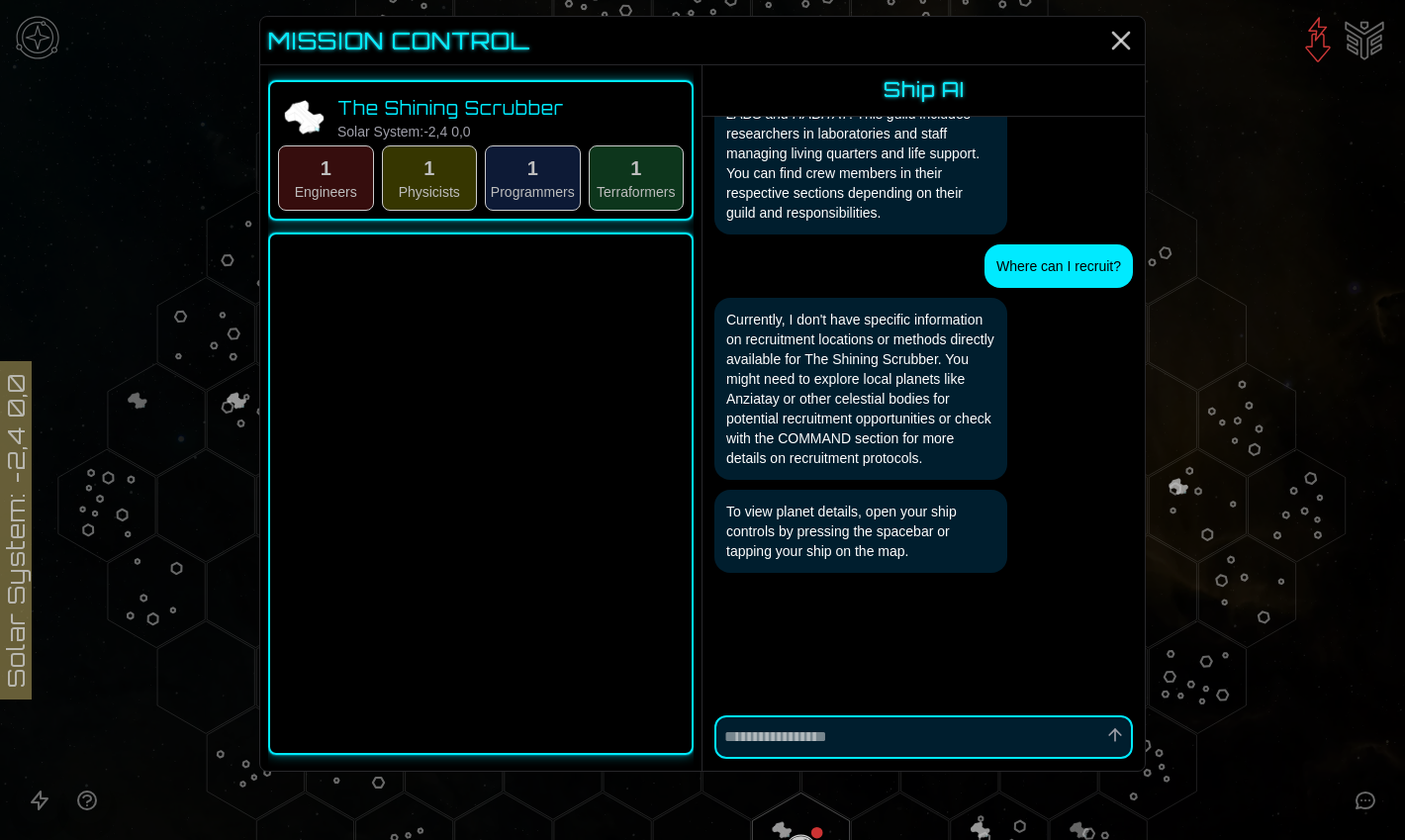 click 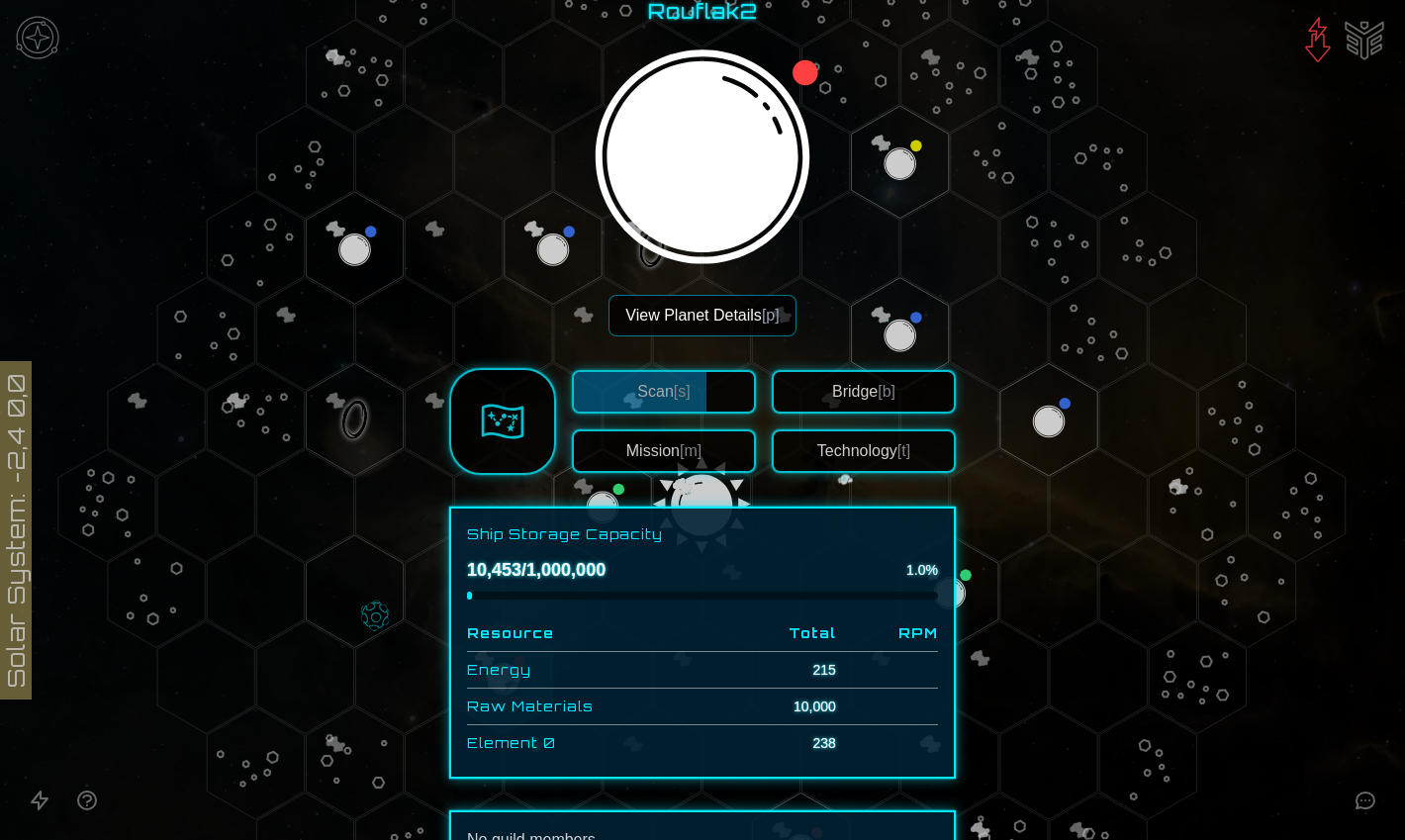 scroll, scrollTop: 444, scrollLeft: 0, axis: vertical 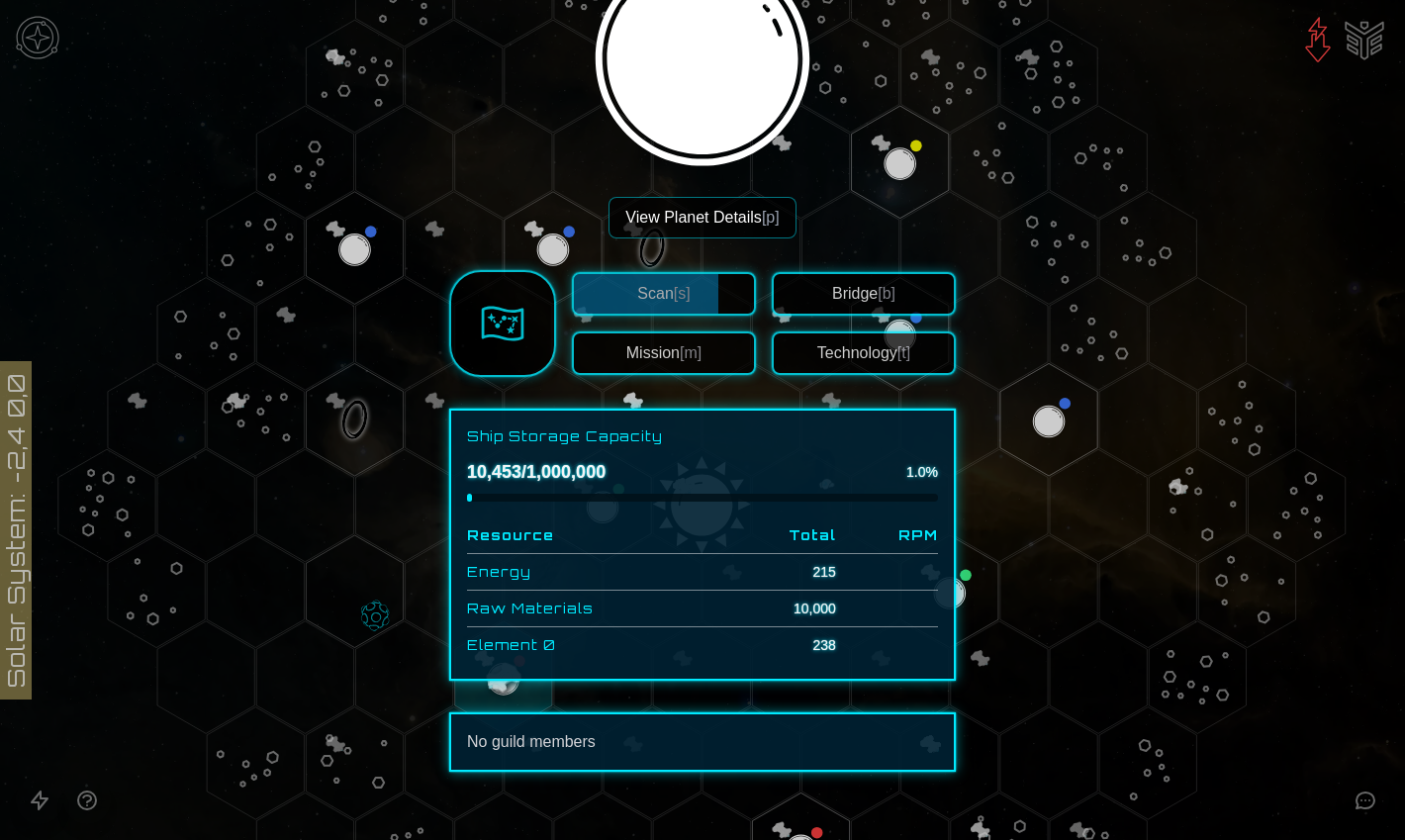 click on "View Planet Details  [p]" at bounding box center (702, 218) 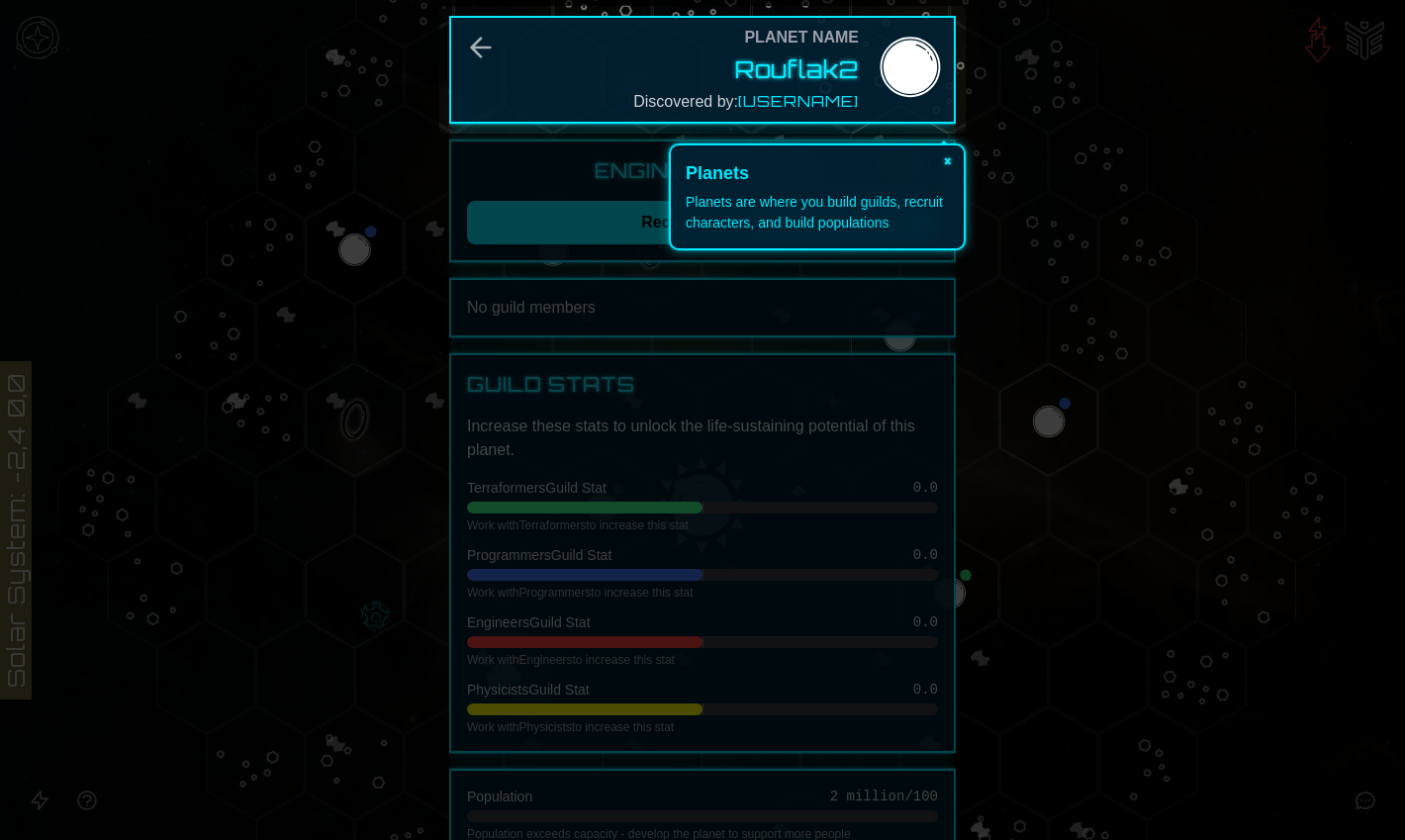 click on "×" at bounding box center (948, 159) 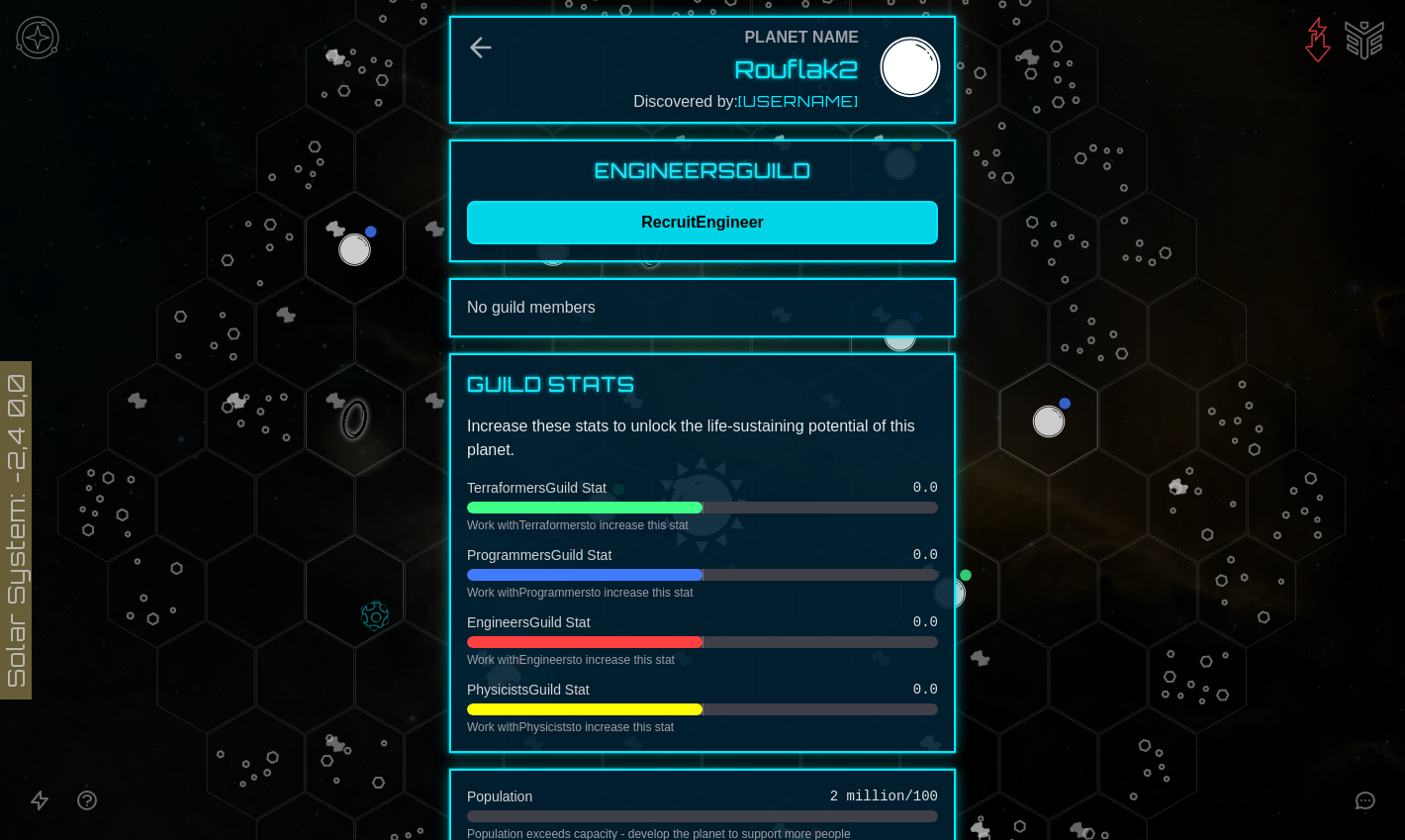 scroll, scrollTop: 0, scrollLeft: 0, axis: both 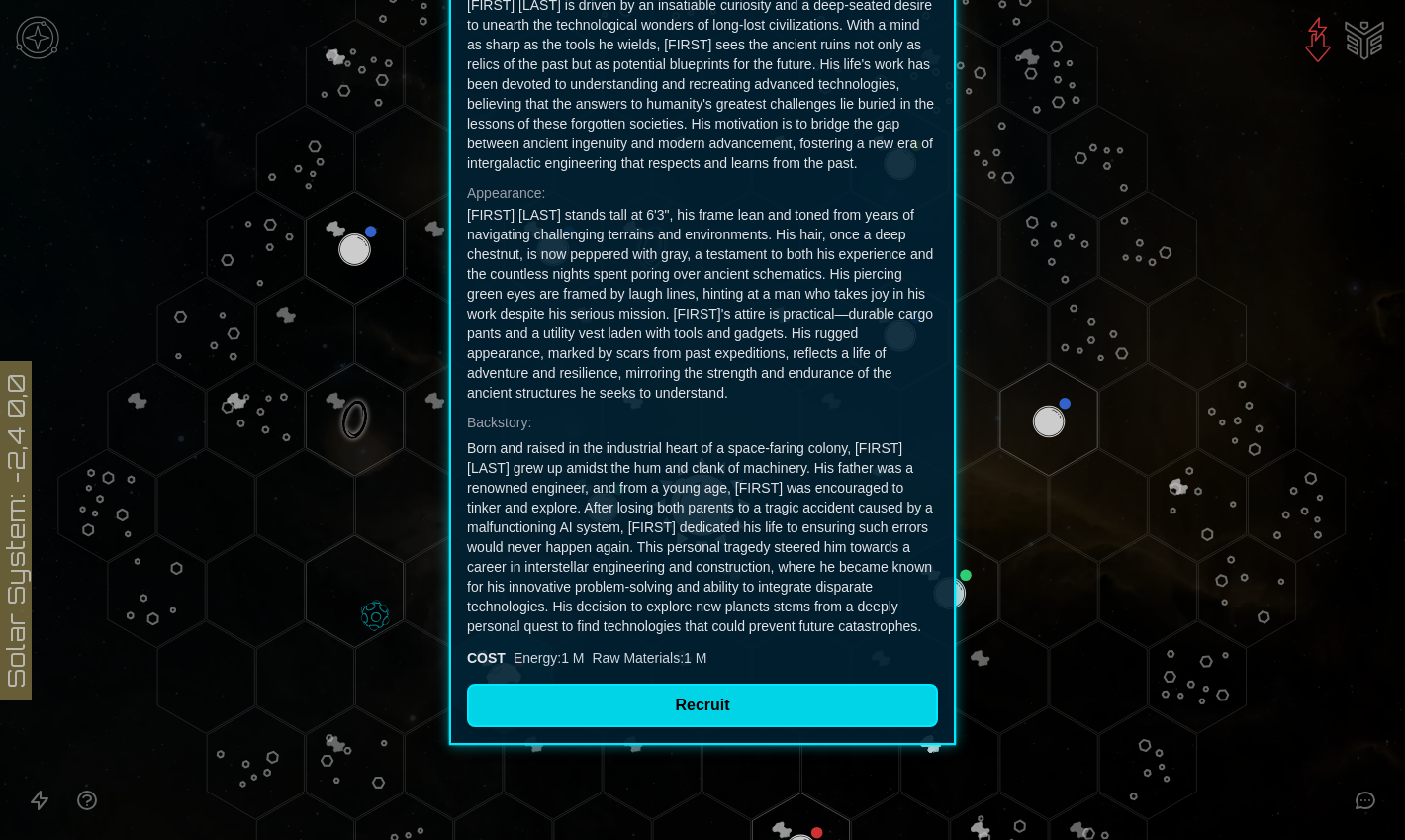 click on "Recruit" at bounding box center (702, 705) 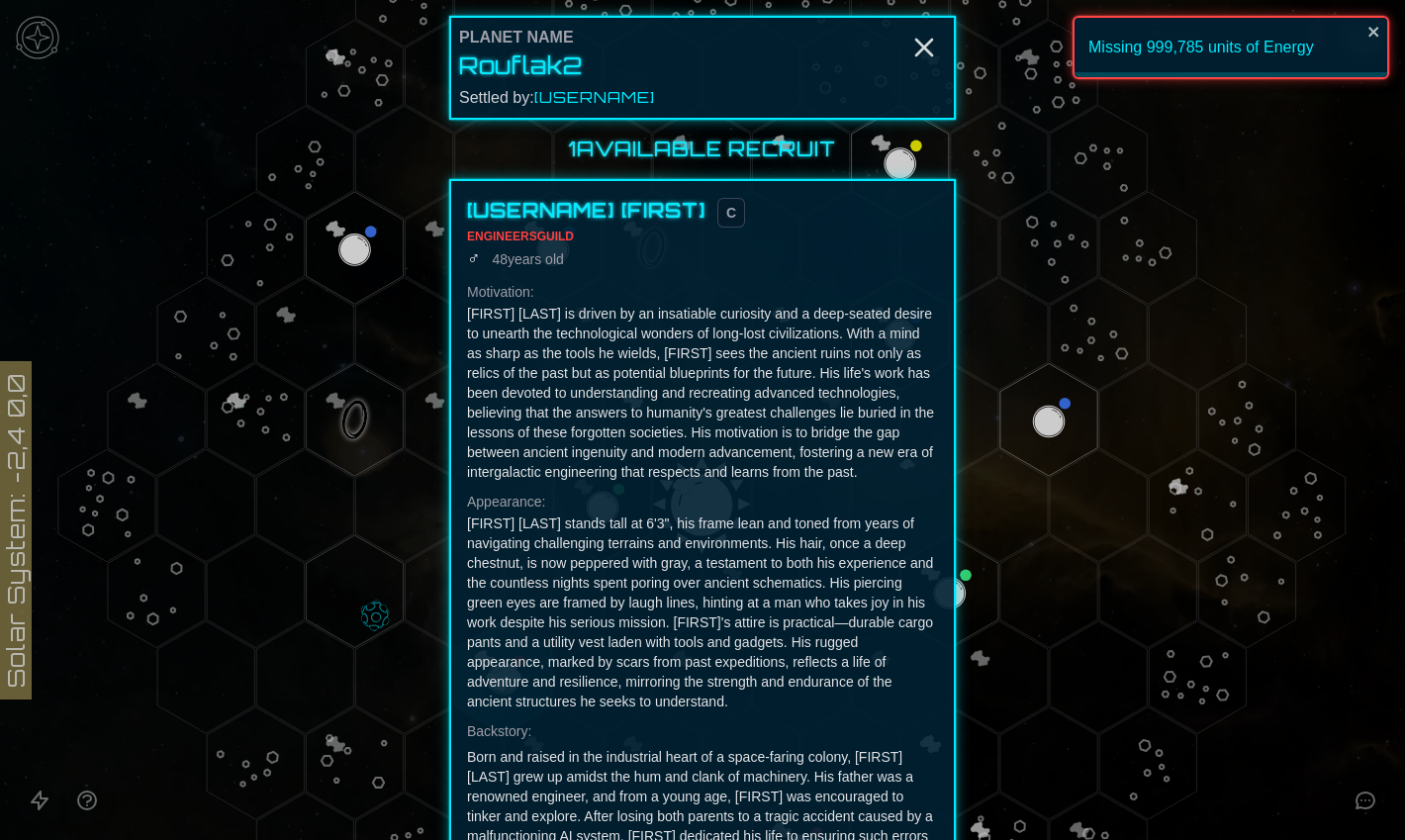 scroll, scrollTop: 0, scrollLeft: 0, axis: both 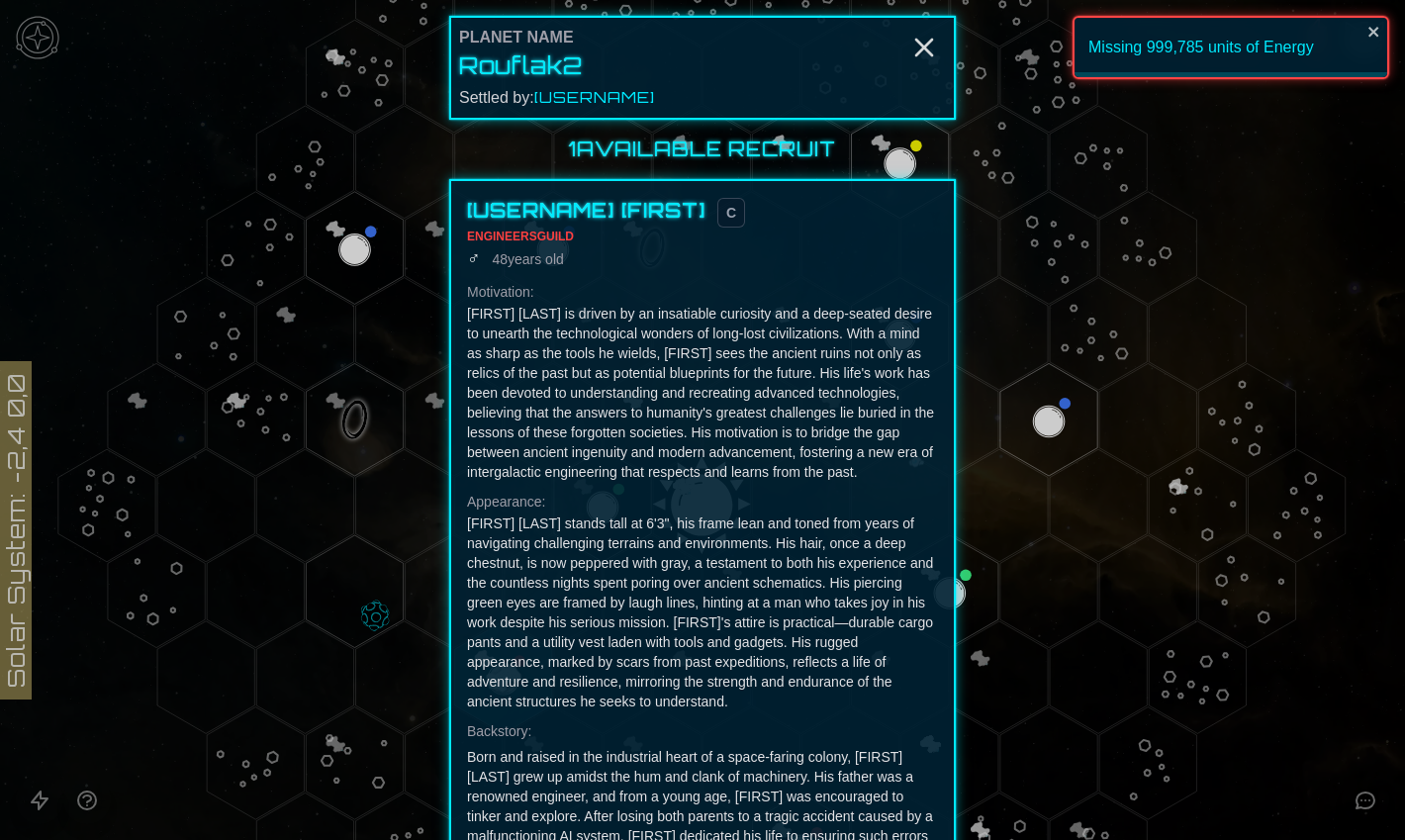 click 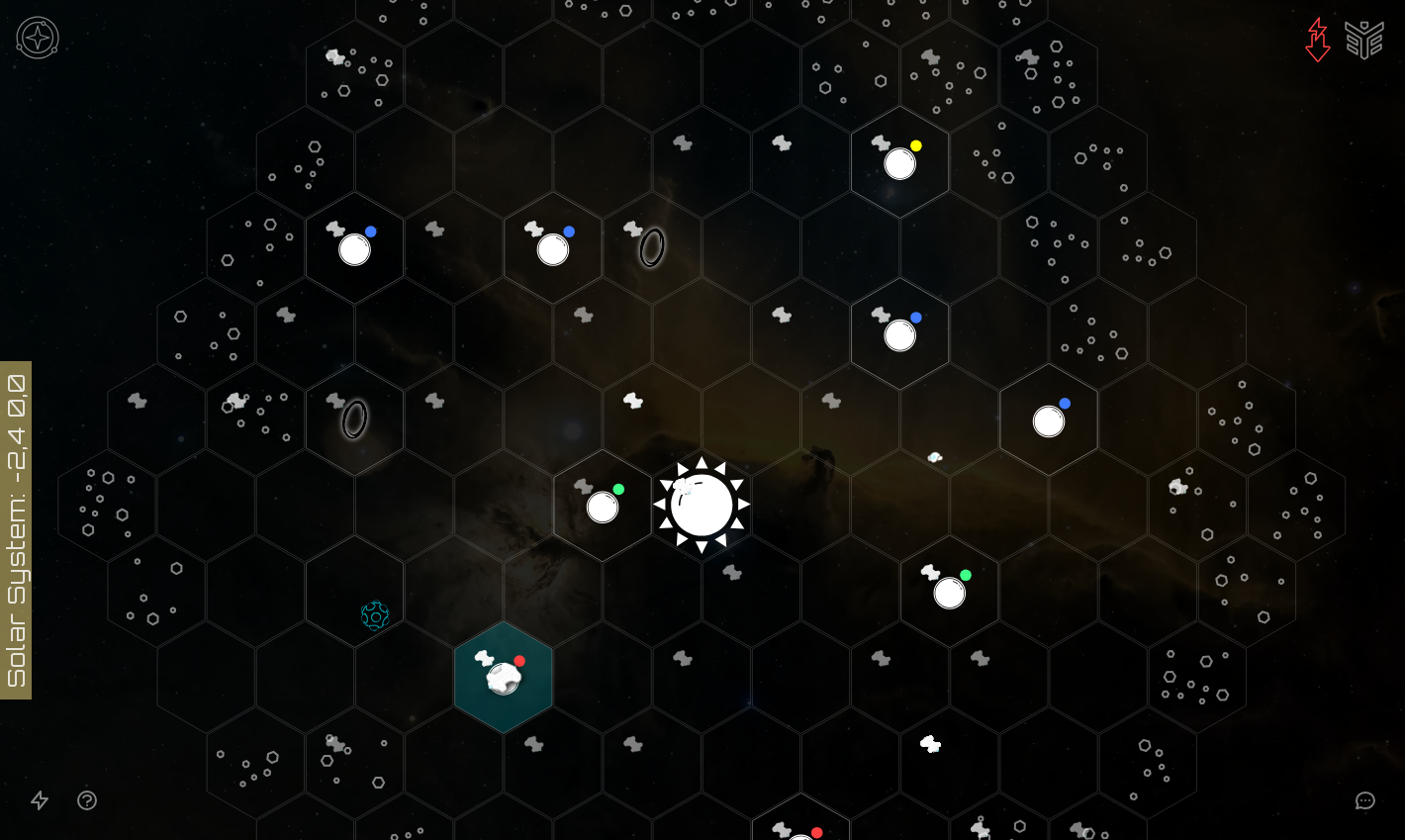 click 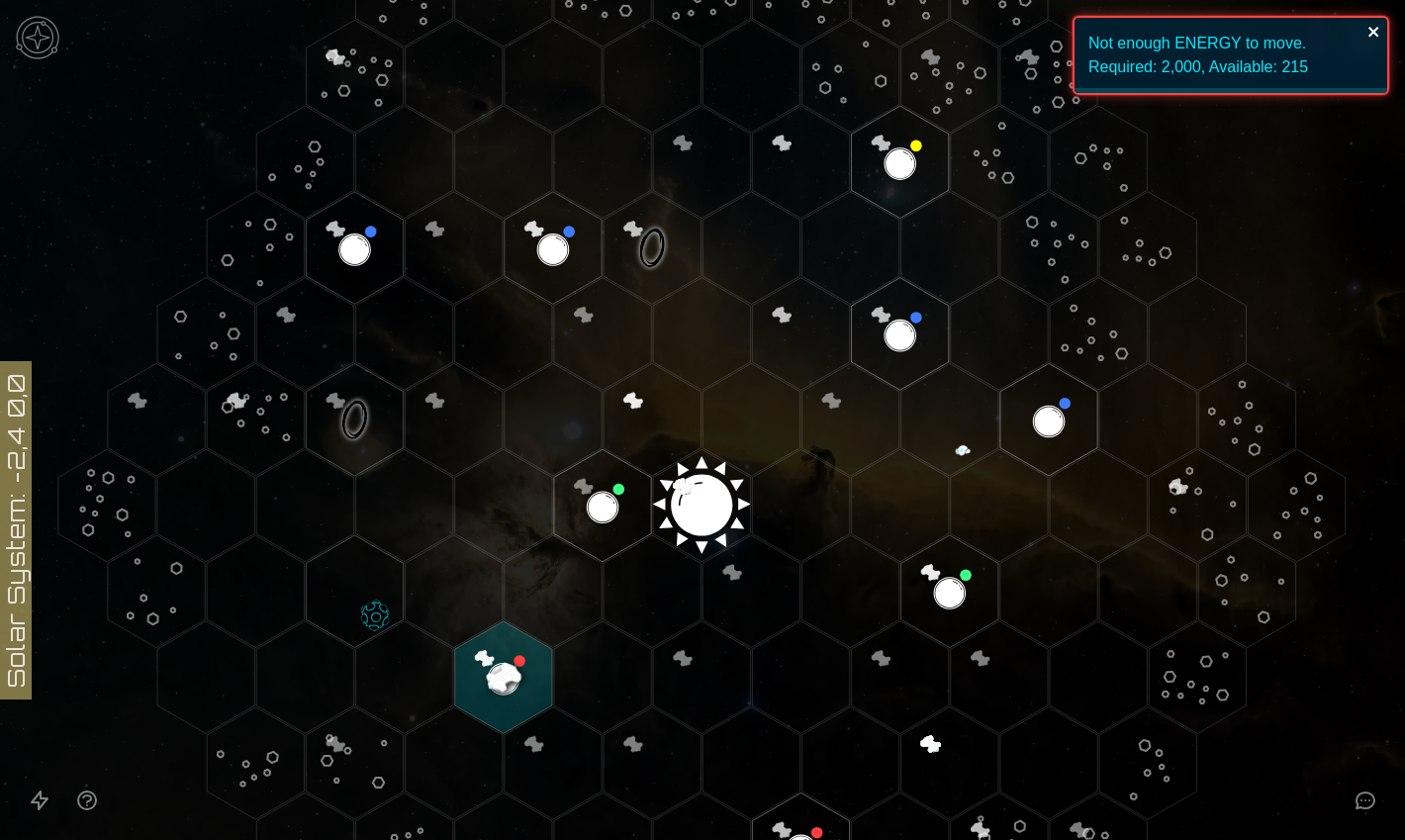 click 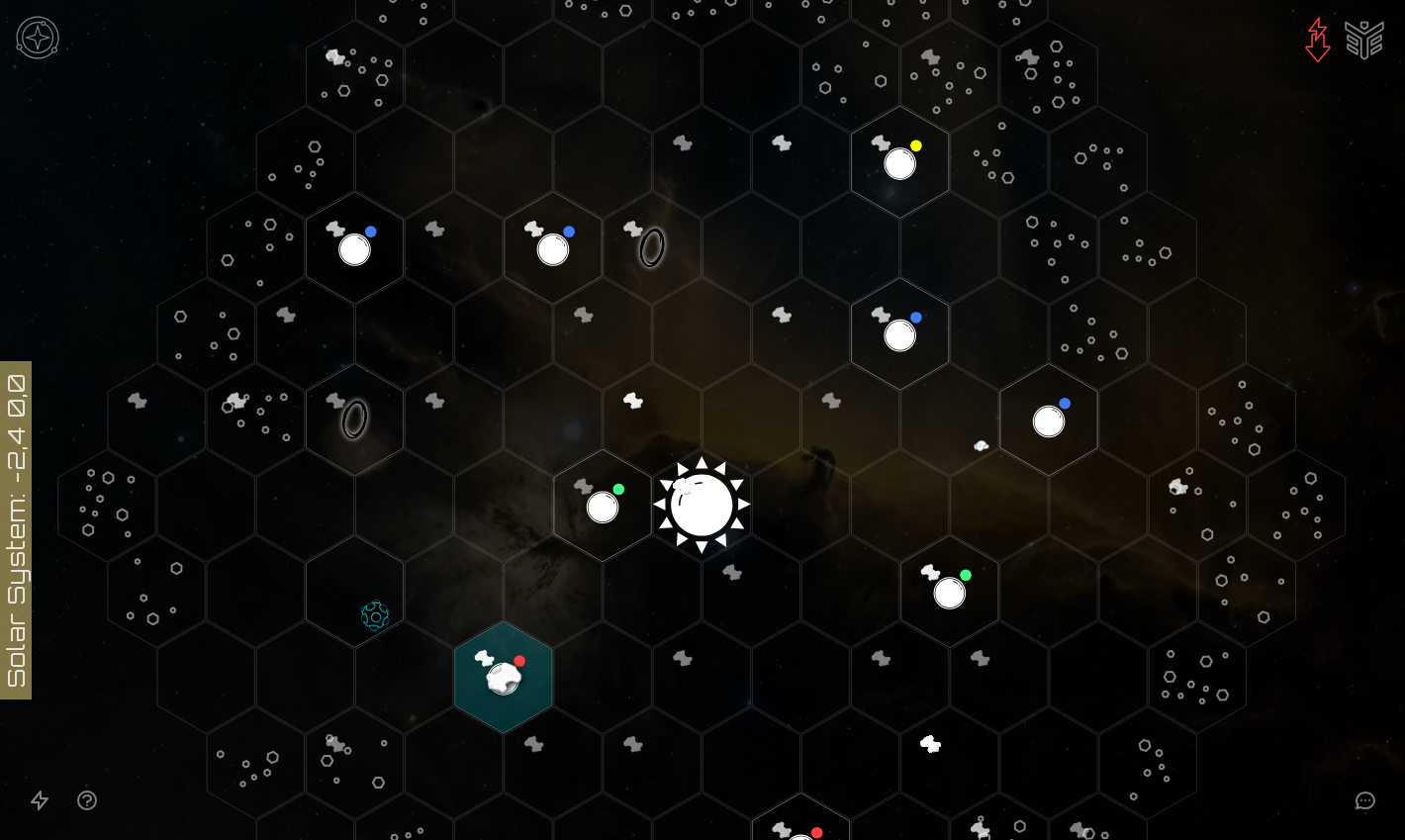 click 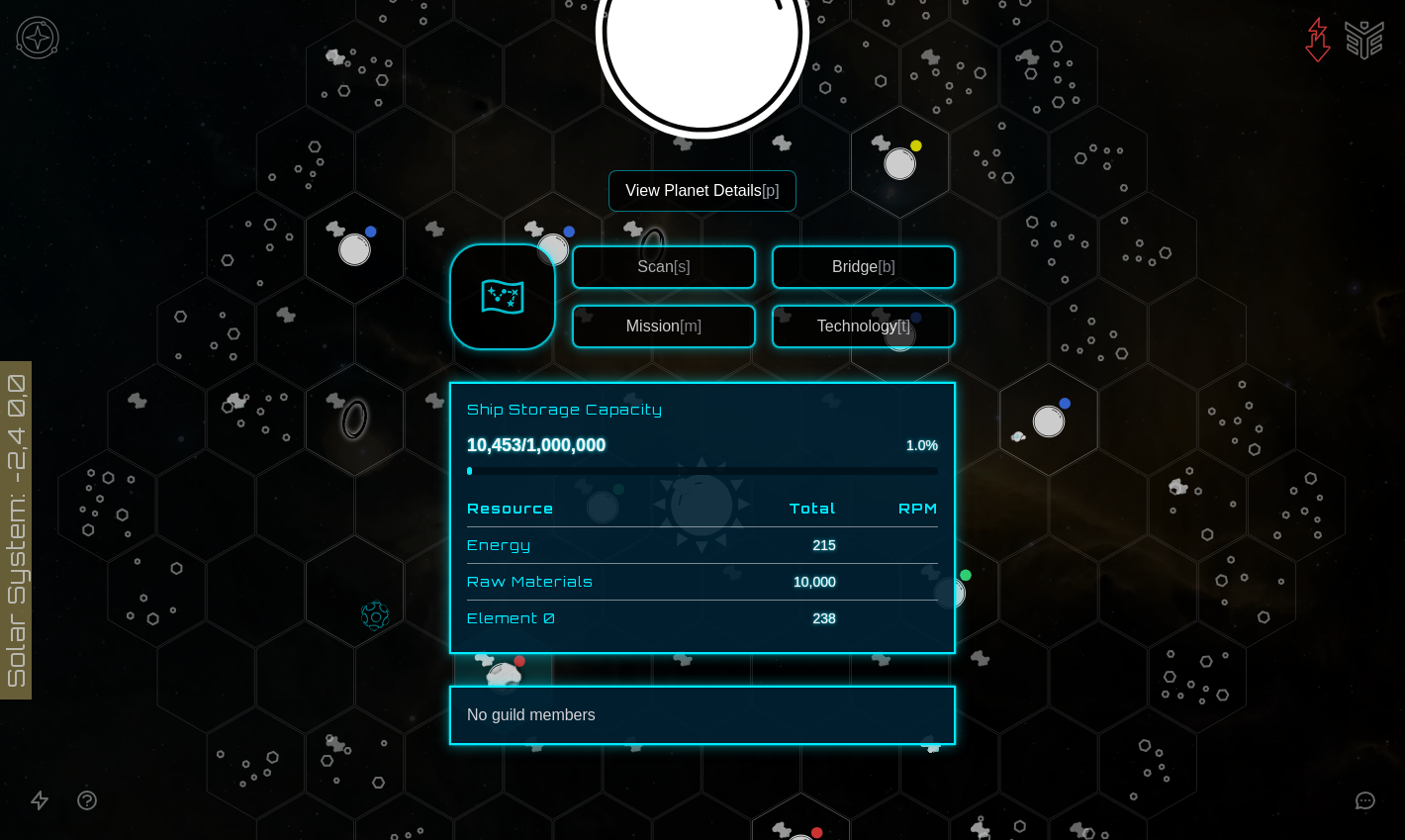 scroll, scrollTop: 471, scrollLeft: 0, axis: vertical 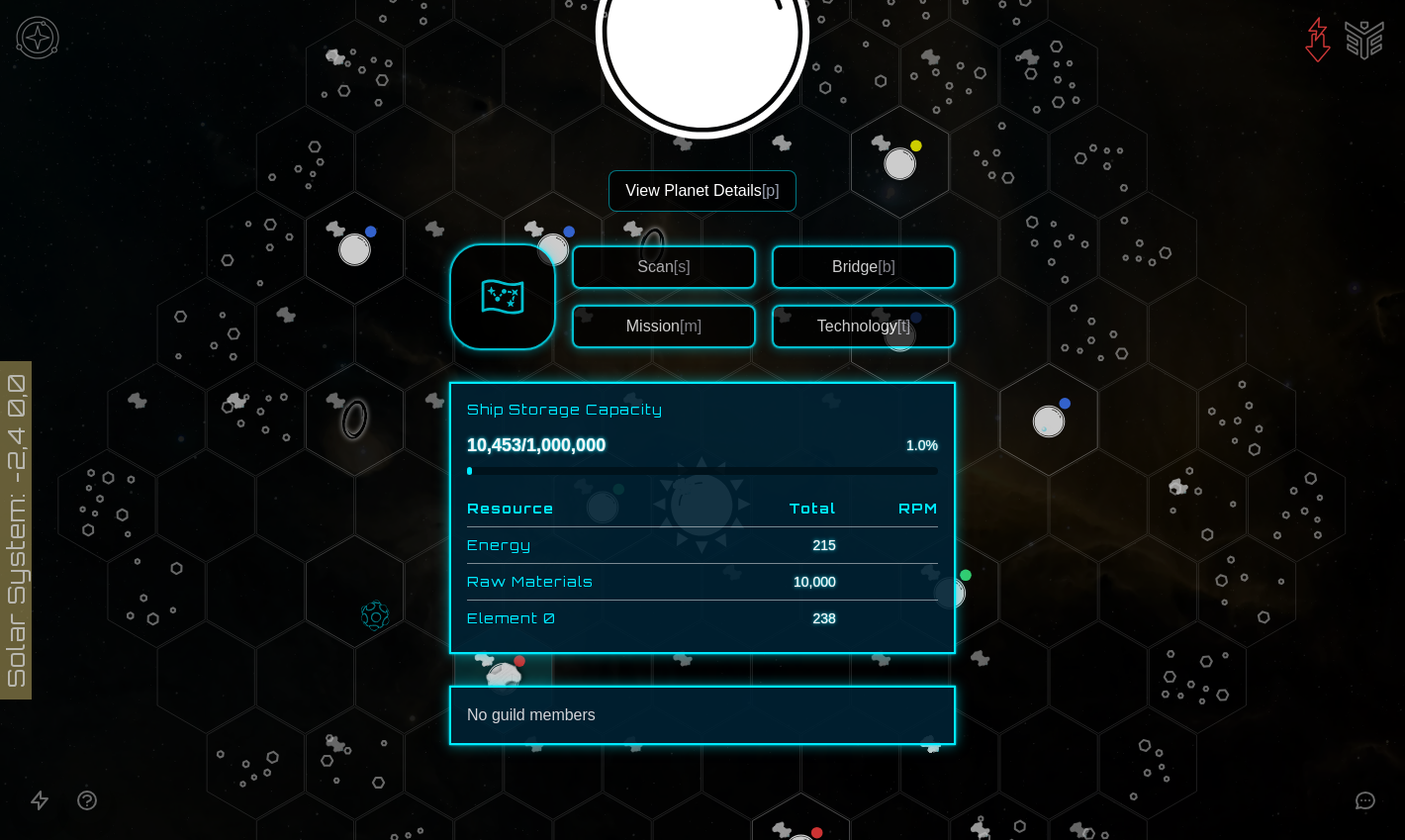 click on "Scan  [s]" at bounding box center [663, 266] 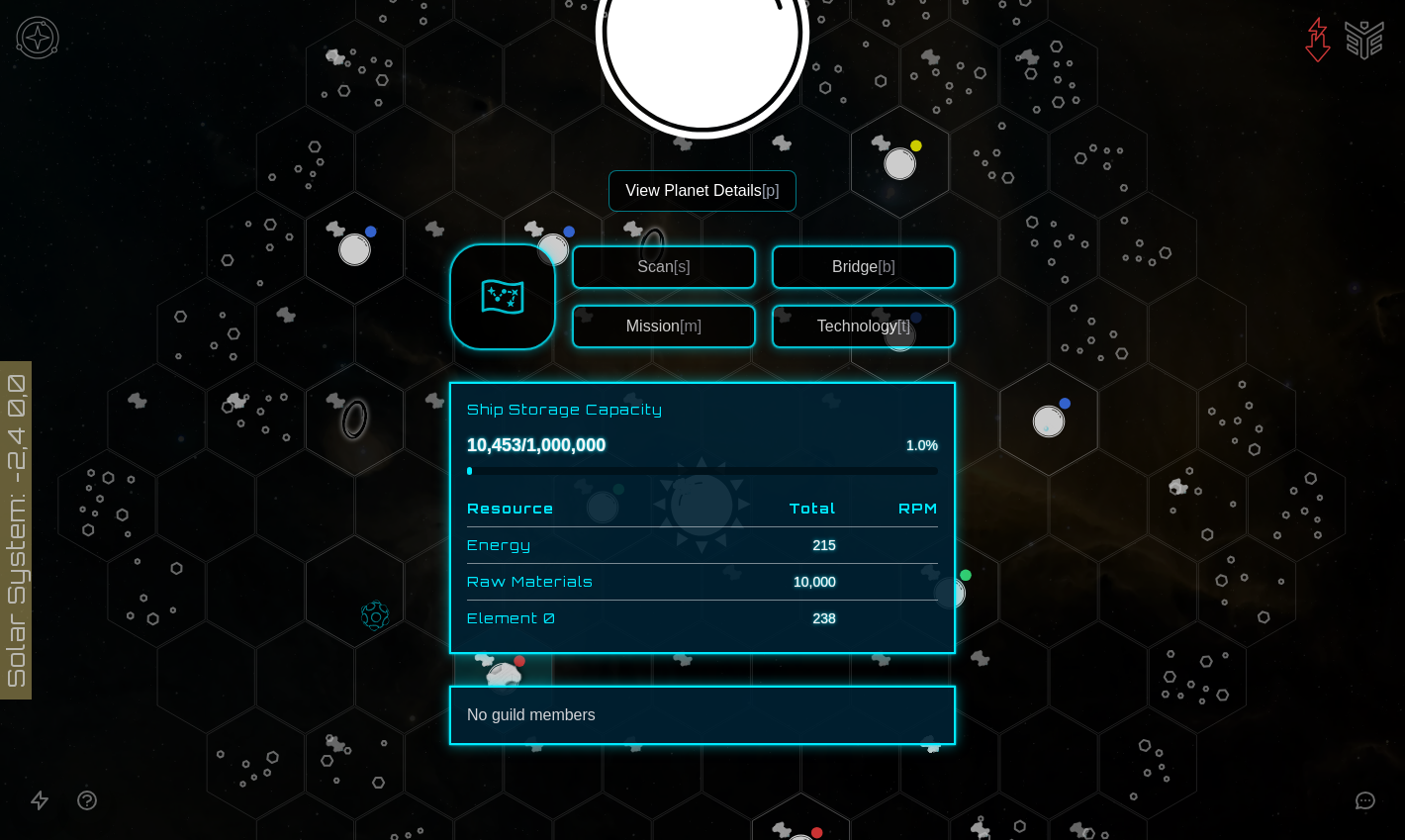click on "Scan  [s]" at bounding box center (663, 266) 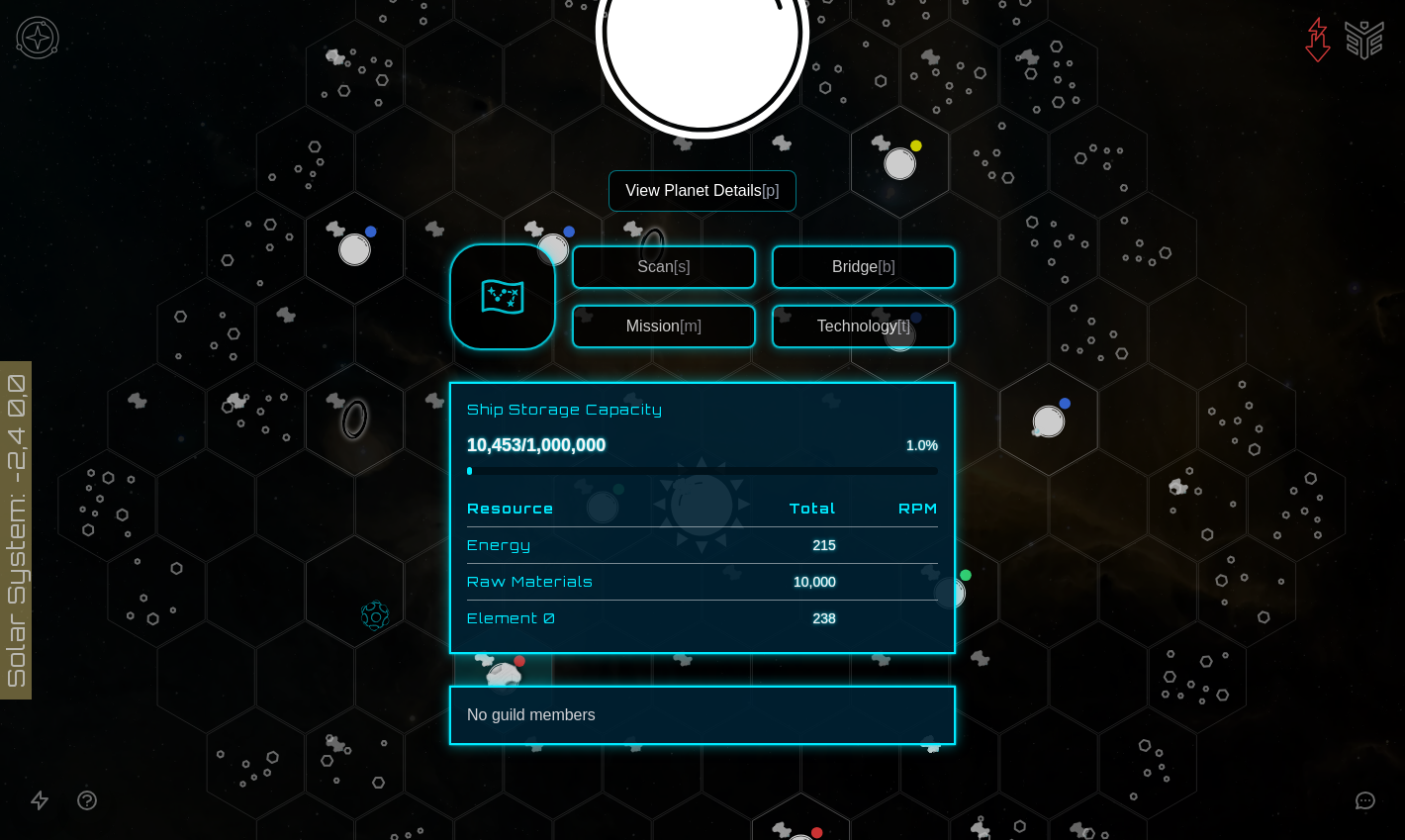 click on "View Planet Details  [p]" at bounding box center (702, 191) 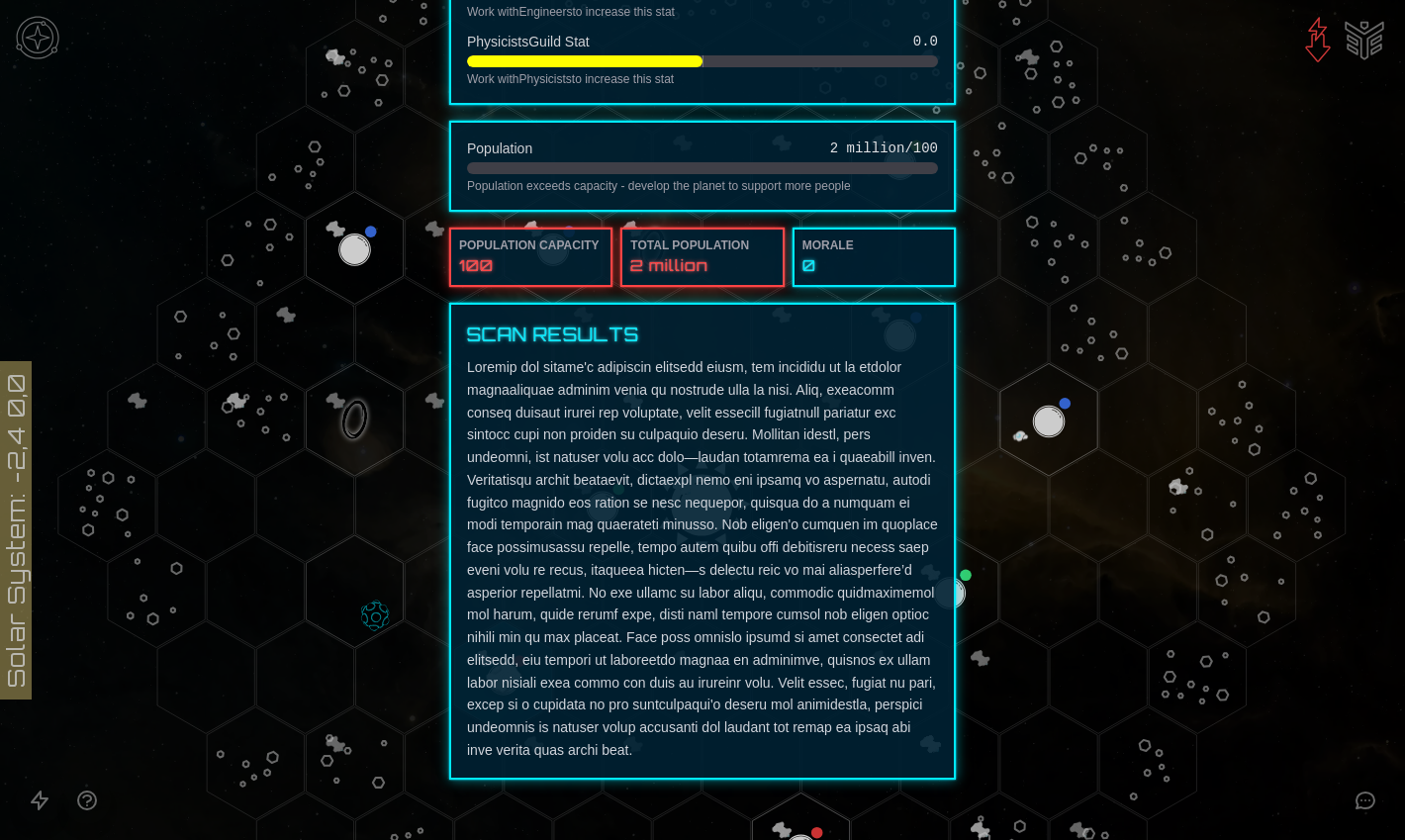 scroll, scrollTop: 647, scrollLeft: 0, axis: vertical 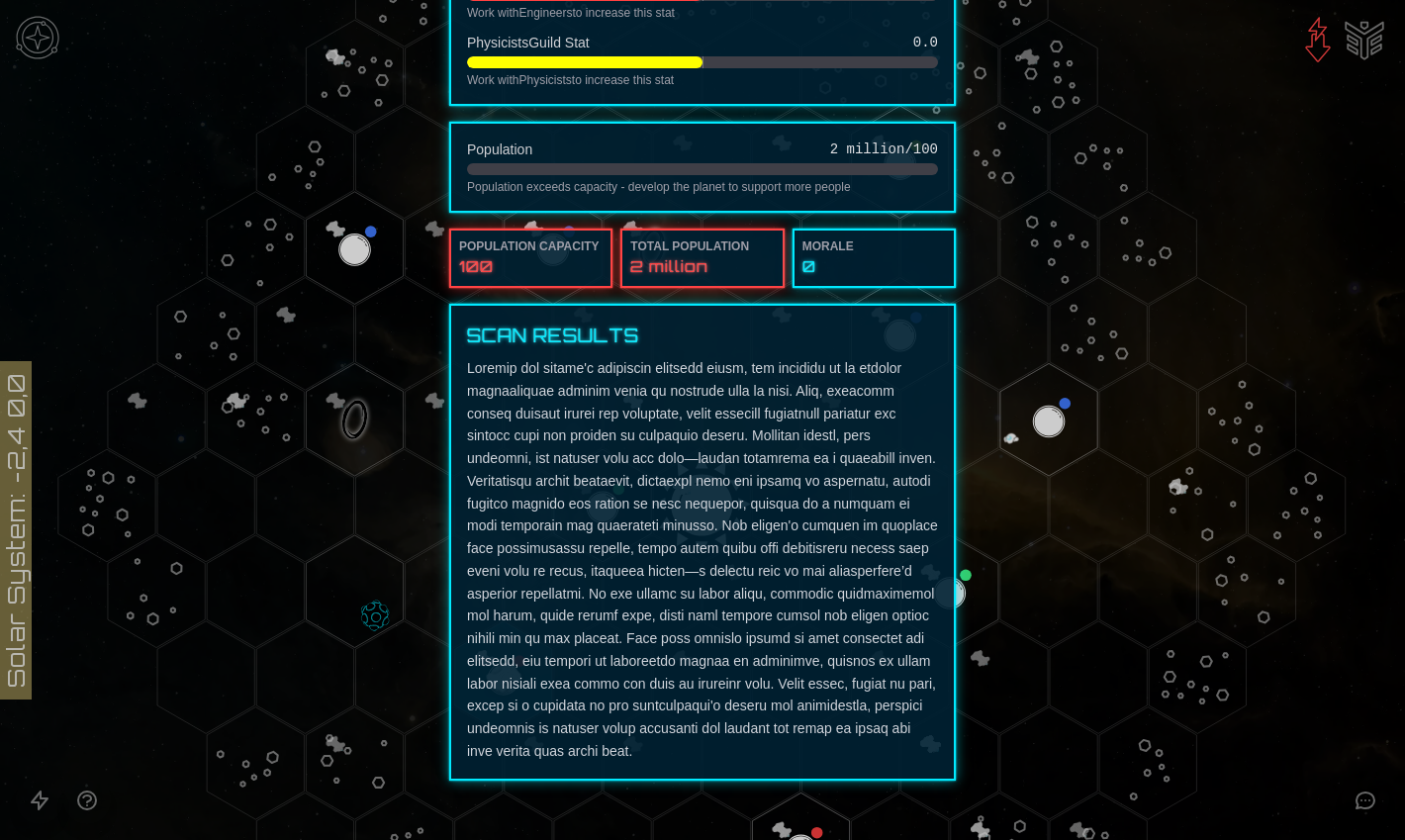 click on "2 million" at bounding box center [702, 266] 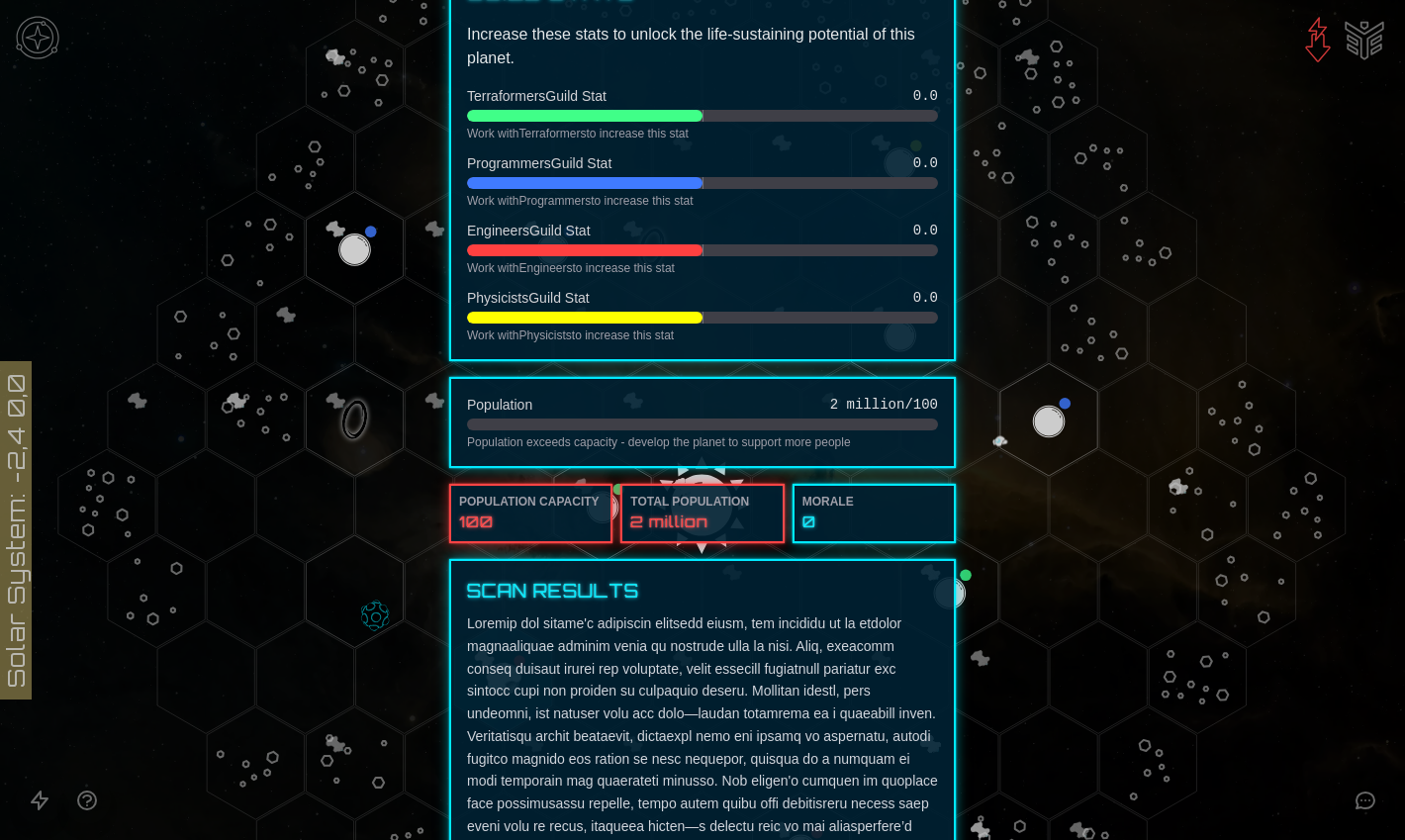 scroll, scrollTop: 0, scrollLeft: 0, axis: both 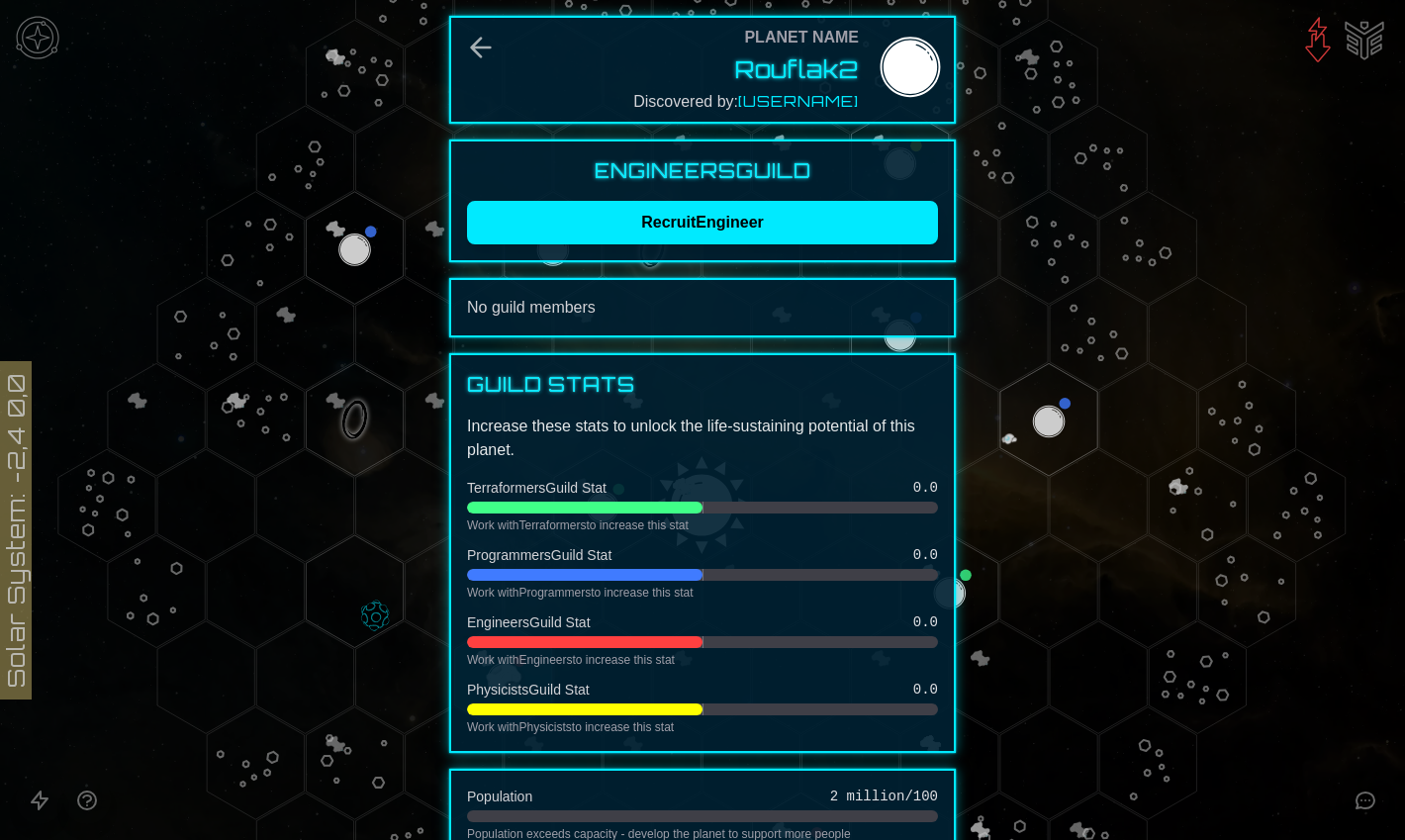 click 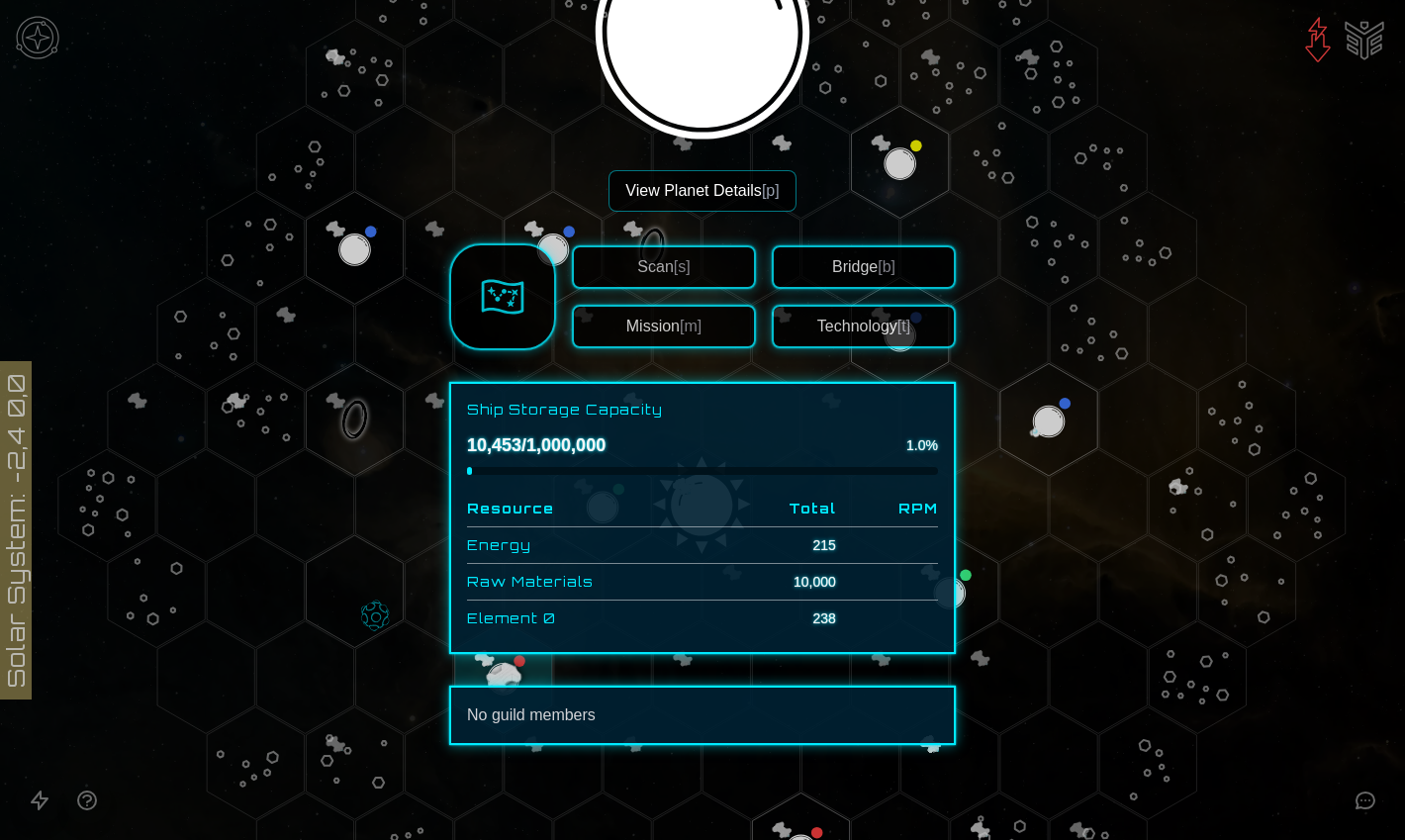 scroll, scrollTop: 471, scrollLeft: 0, axis: vertical 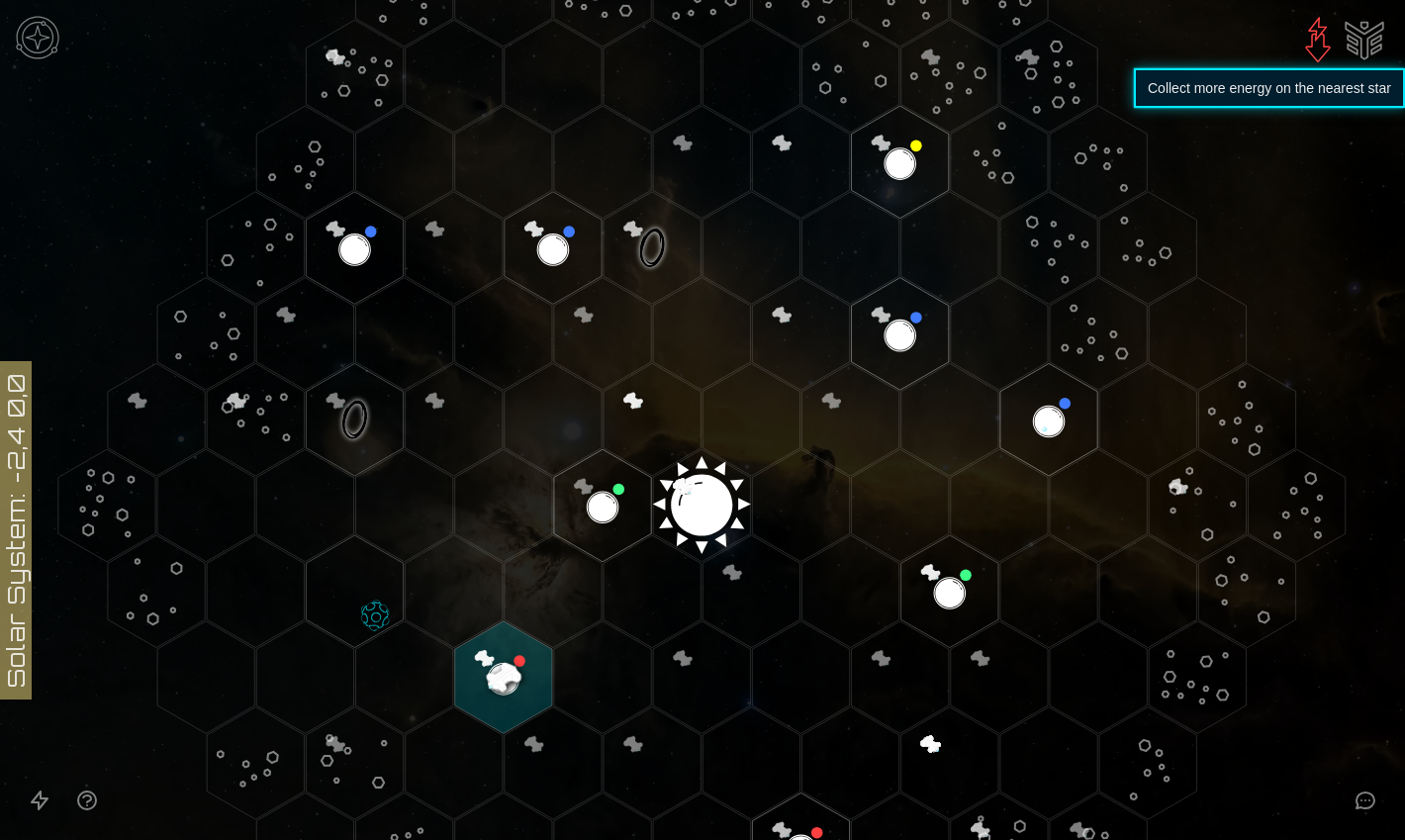 click at bounding box center (1318, 40) 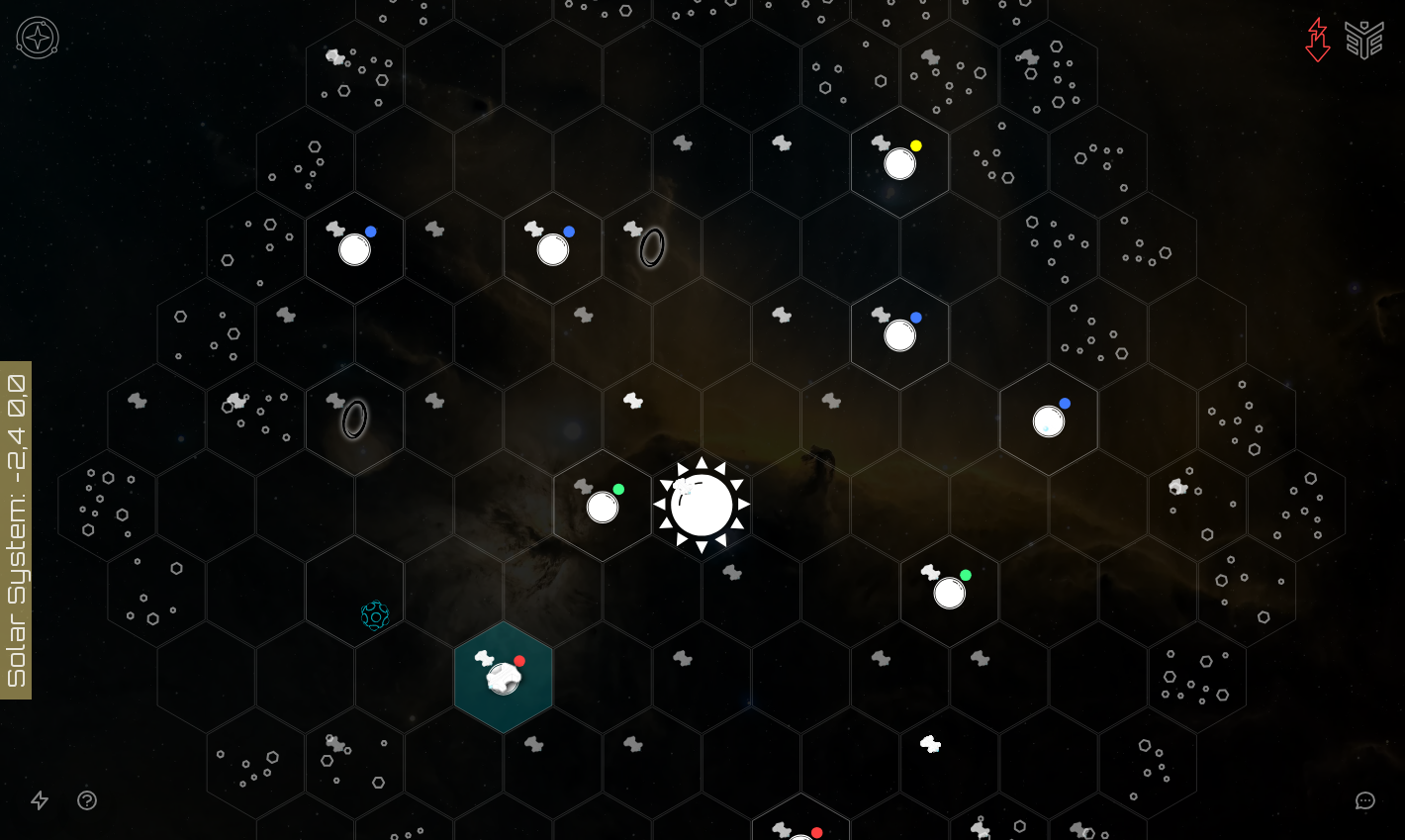 click 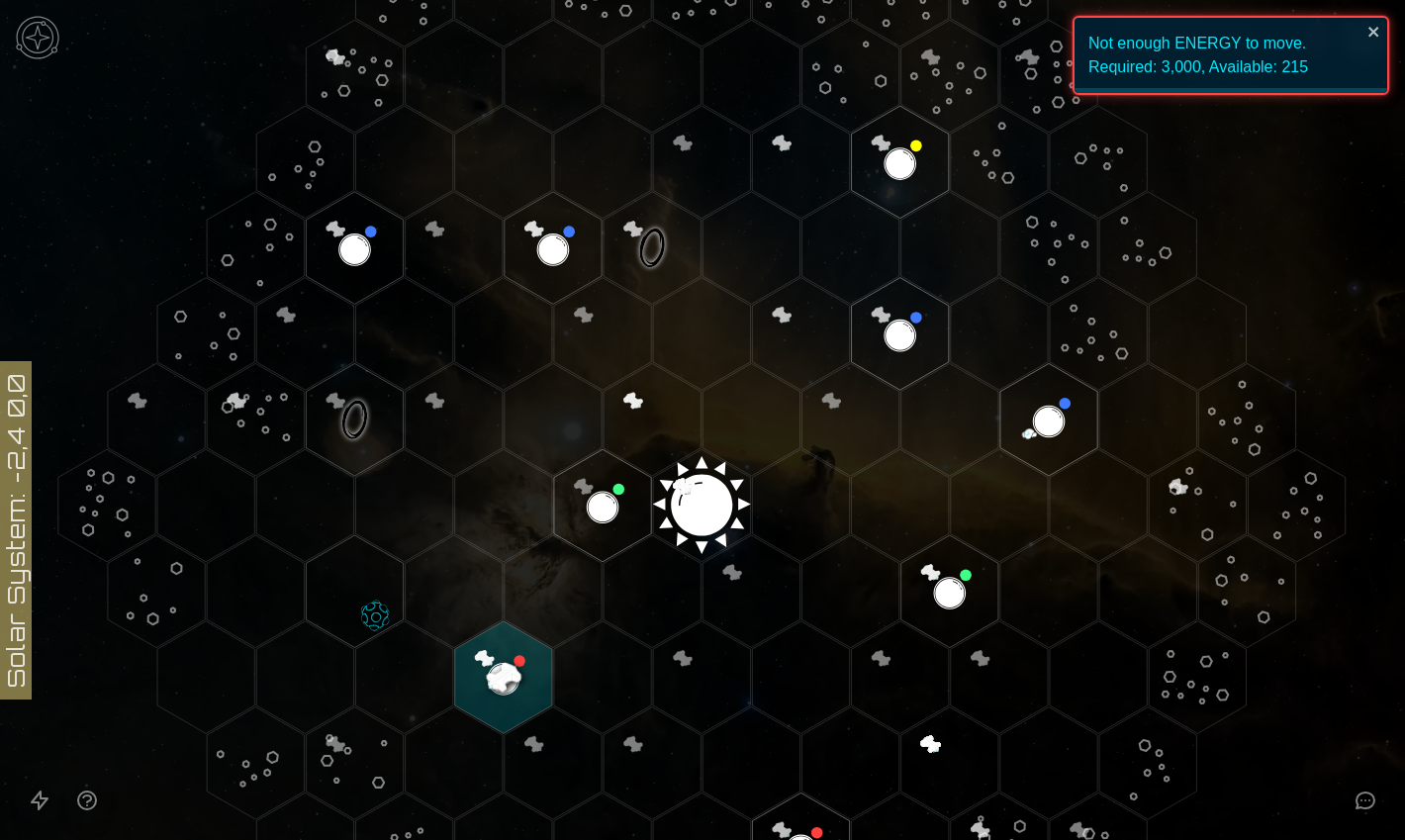 click 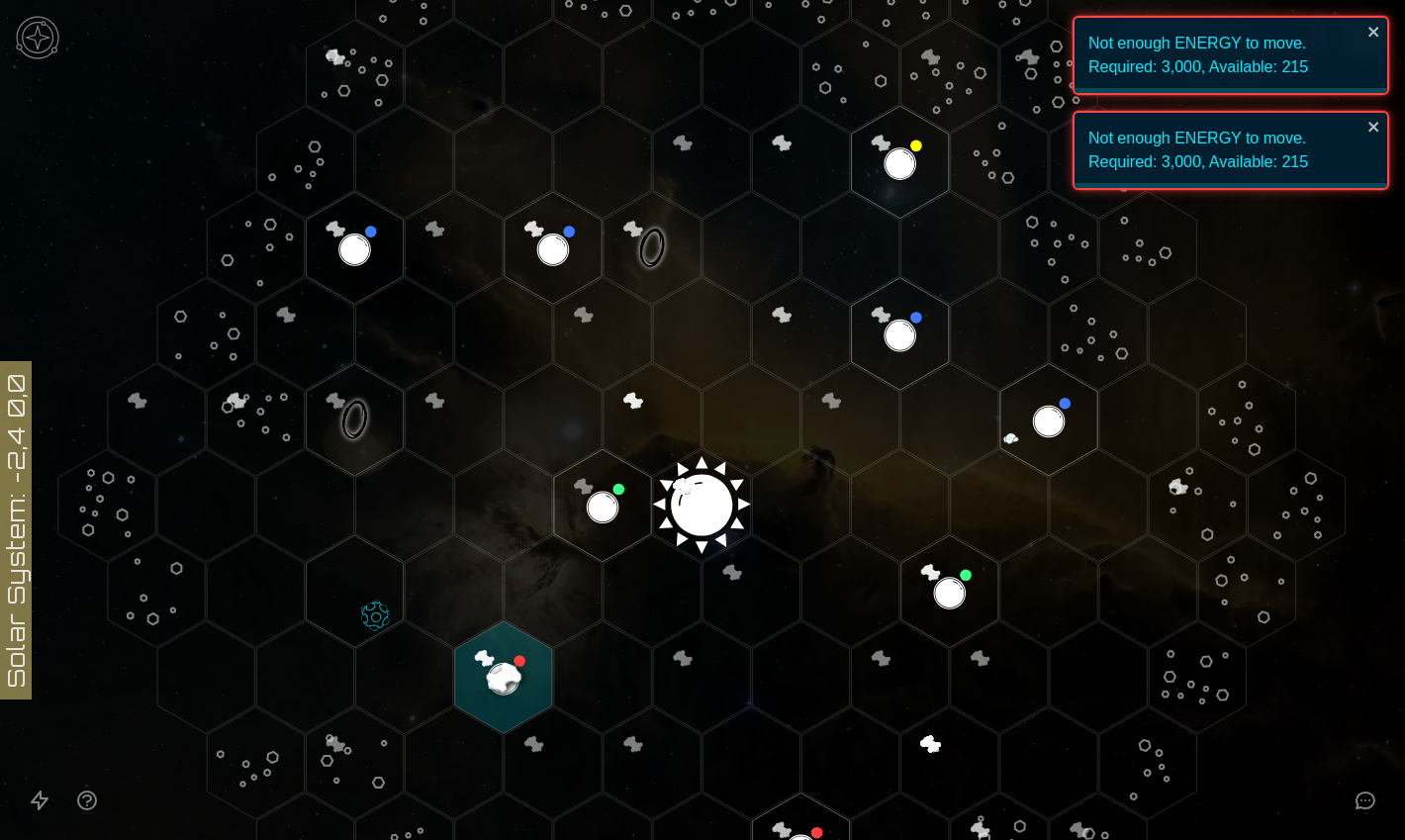 click 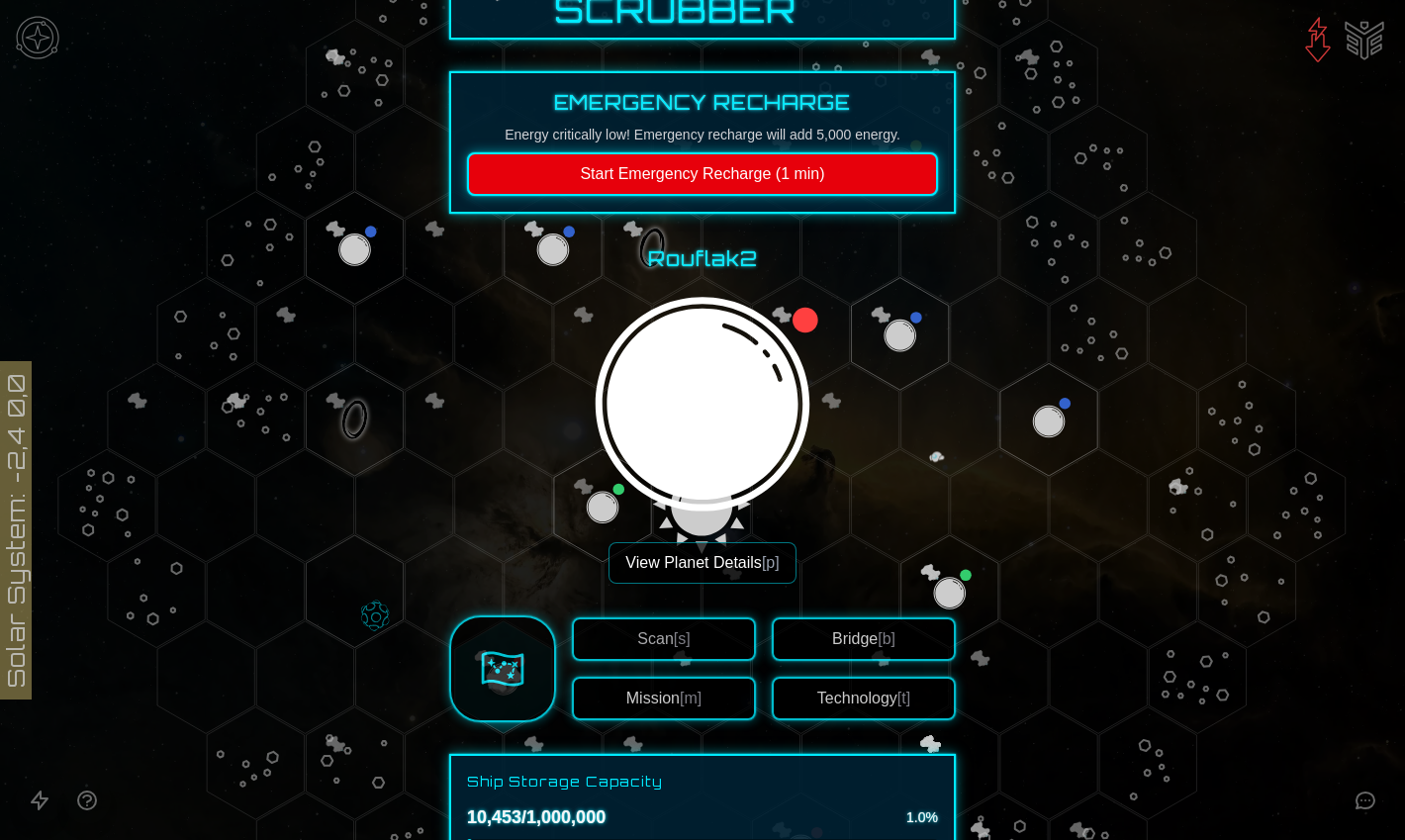 scroll, scrollTop: 69, scrollLeft: 0, axis: vertical 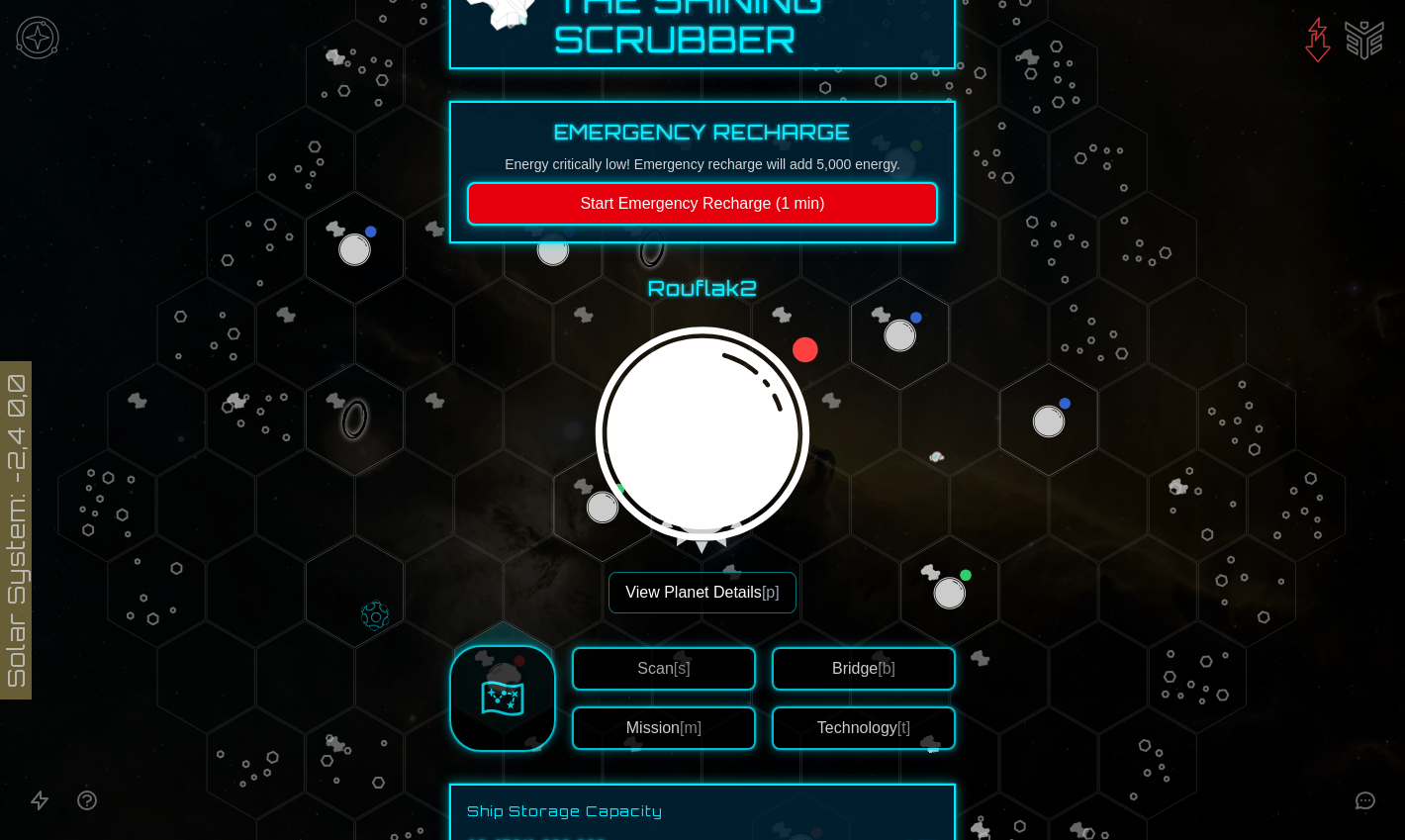 click on "Start Emergency Recharge (1 min)" at bounding box center [702, 204] 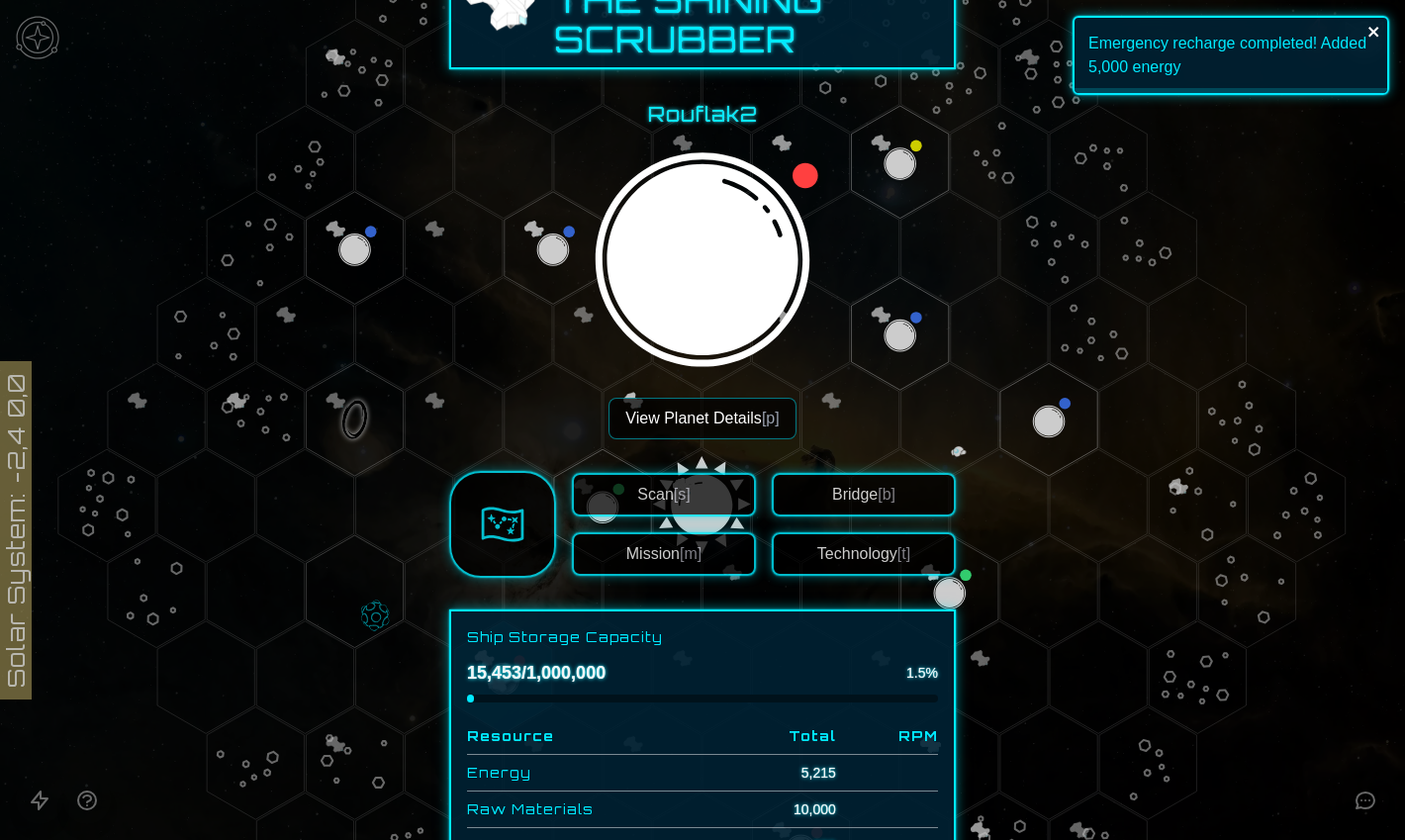 click 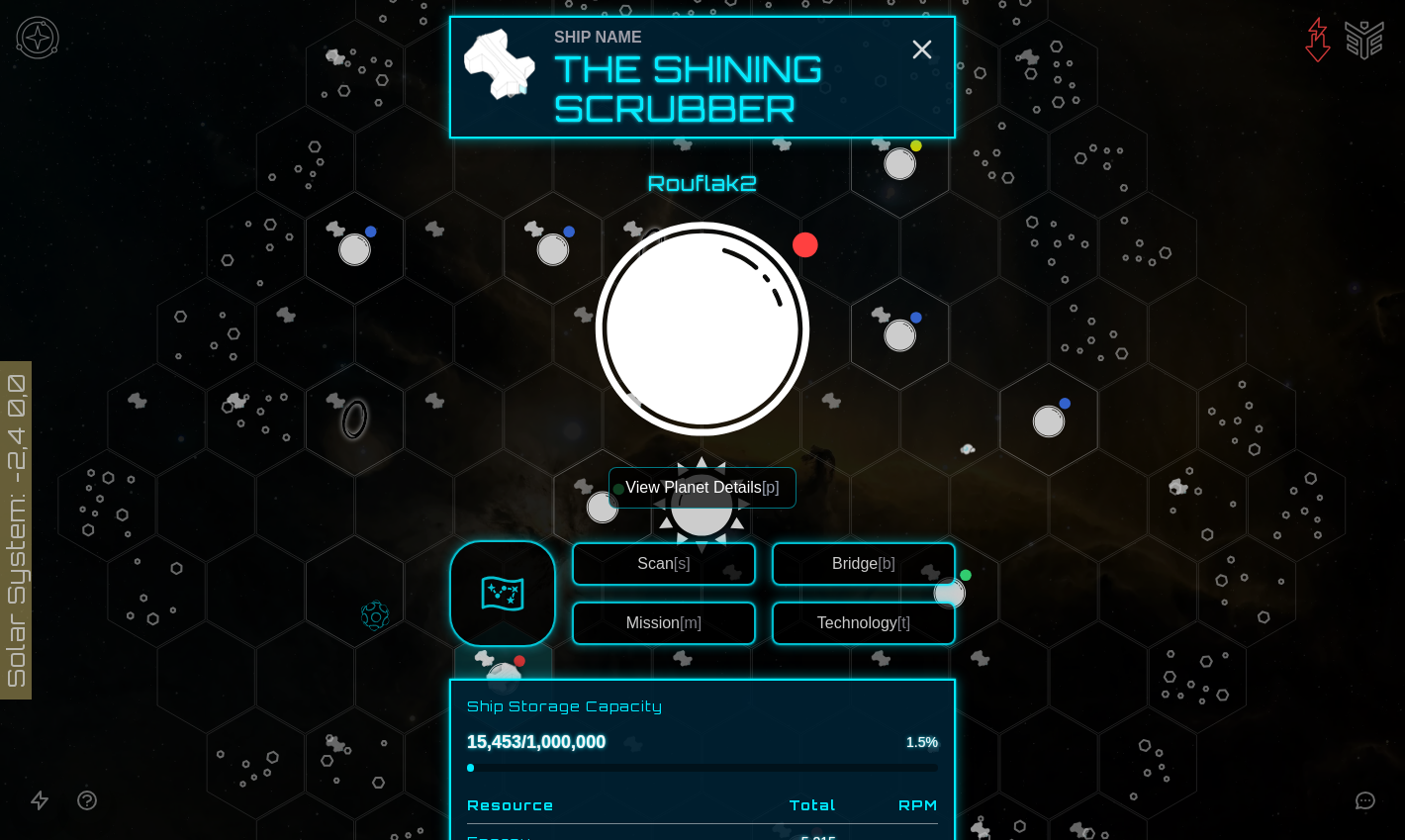 scroll, scrollTop: 0, scrollLeft: 0, axis: both 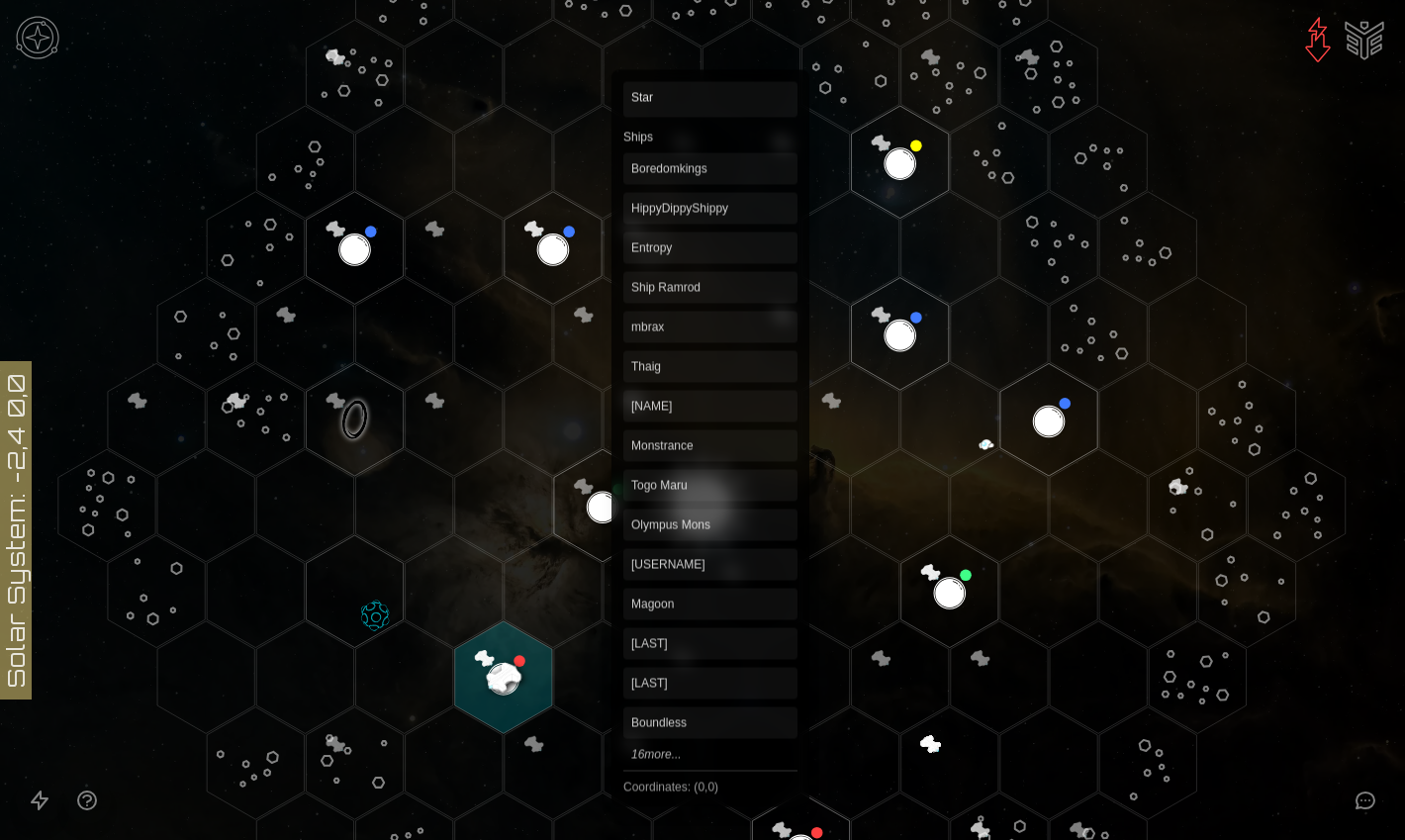 click 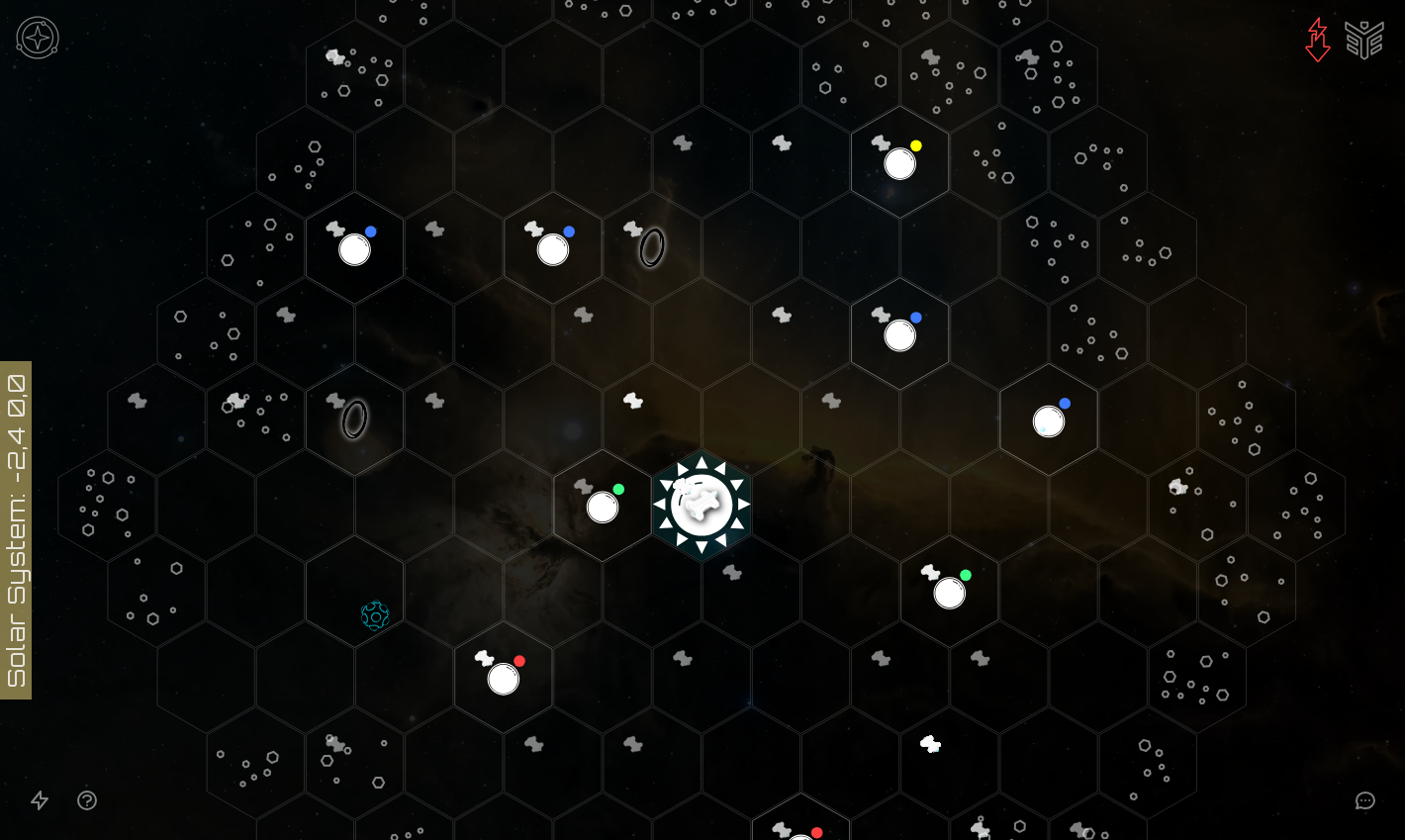 click 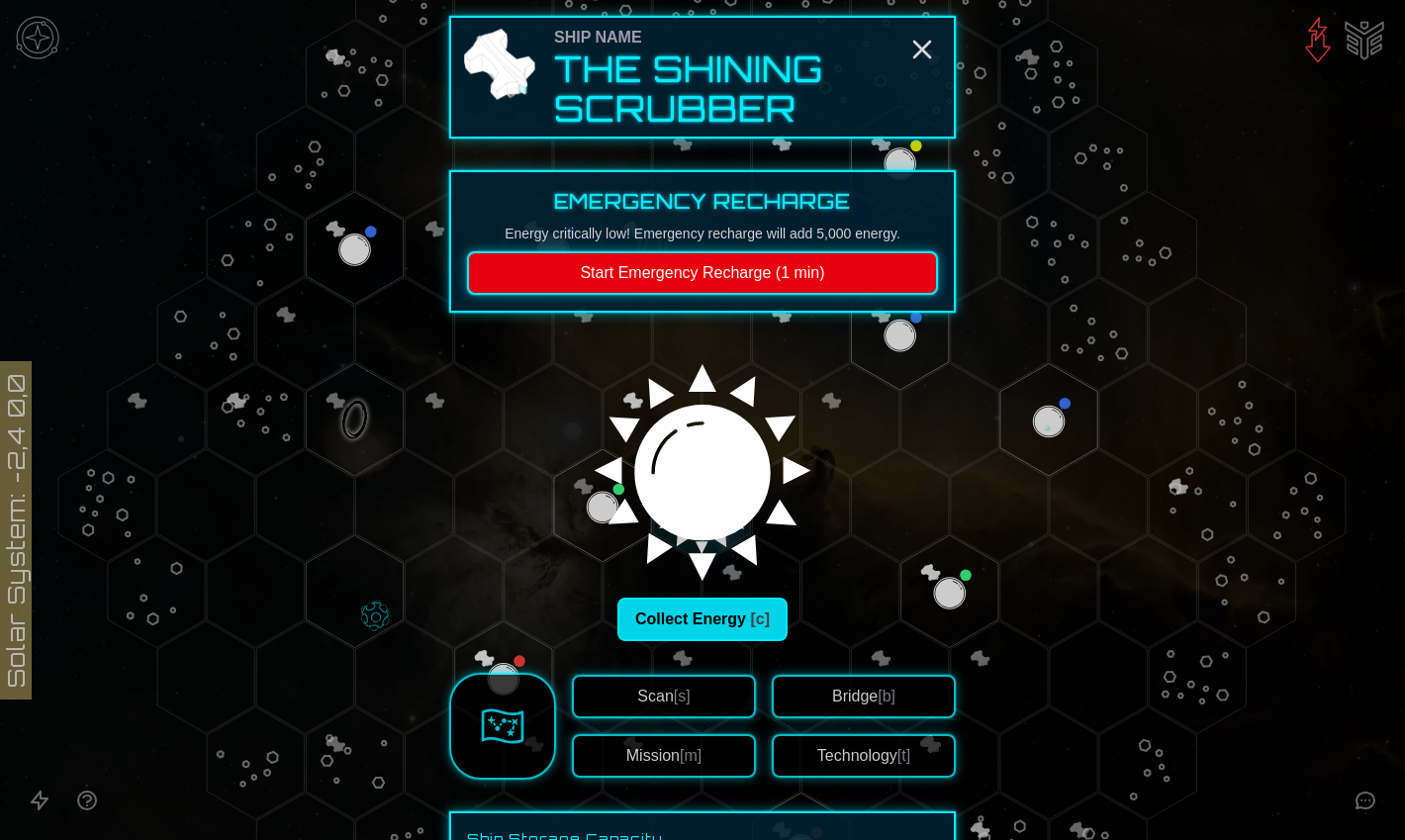 click on "Collect Energy   [c]" at bounding box center [702, 619] 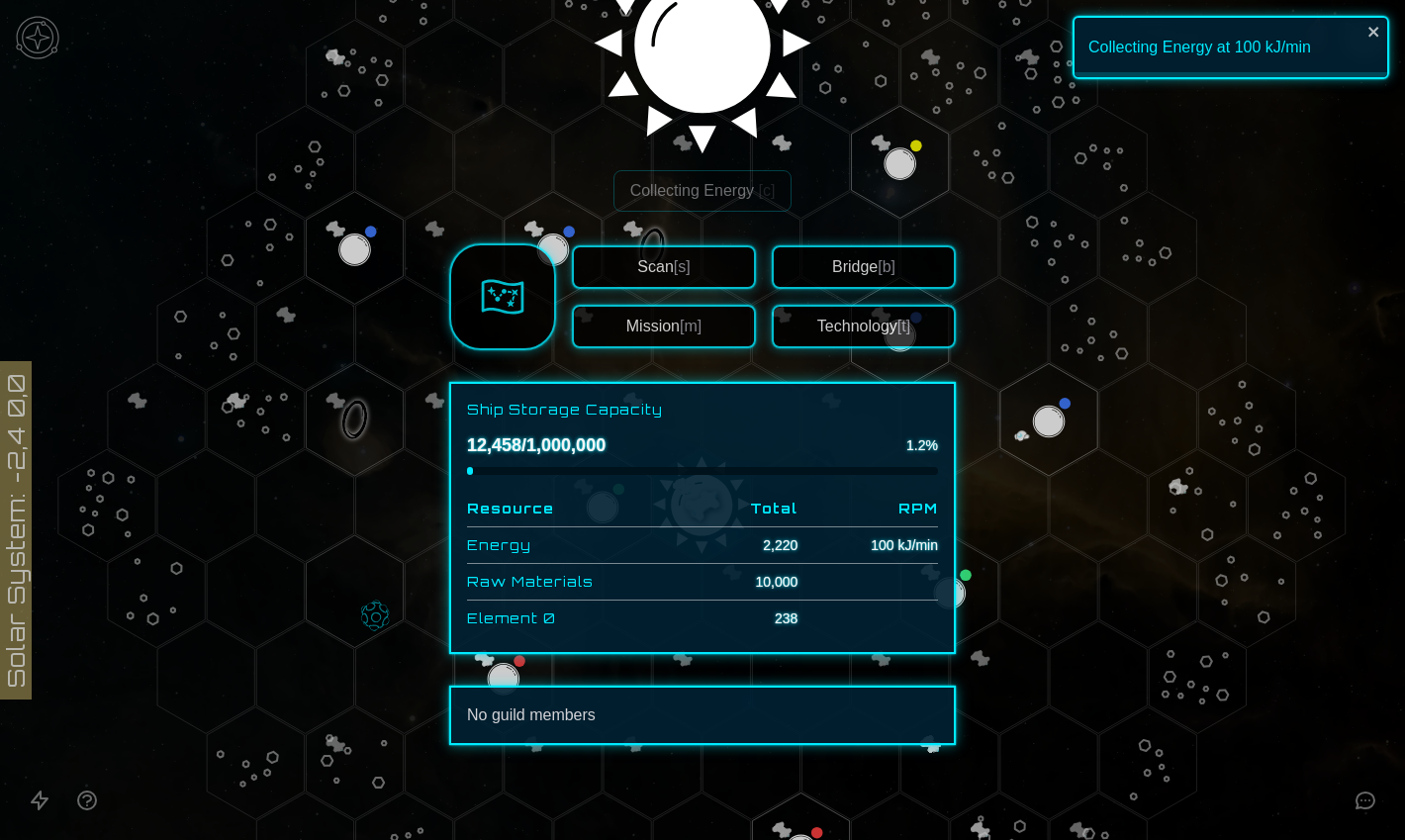 scroll, scrollTop: 427, scrollLeft: 0, axis: vertical 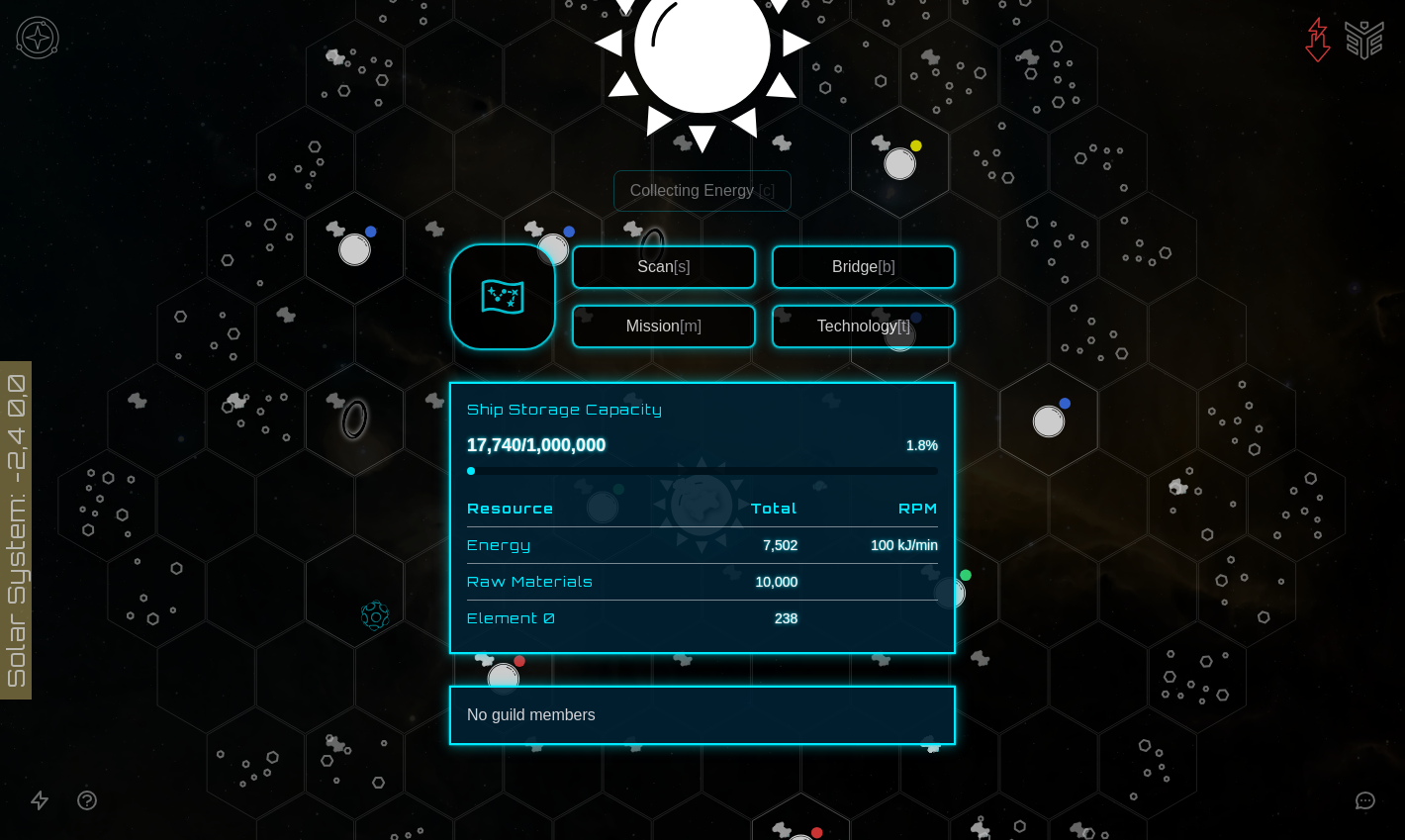 click on "Technology  [t]" at bounding box center [864, 327] 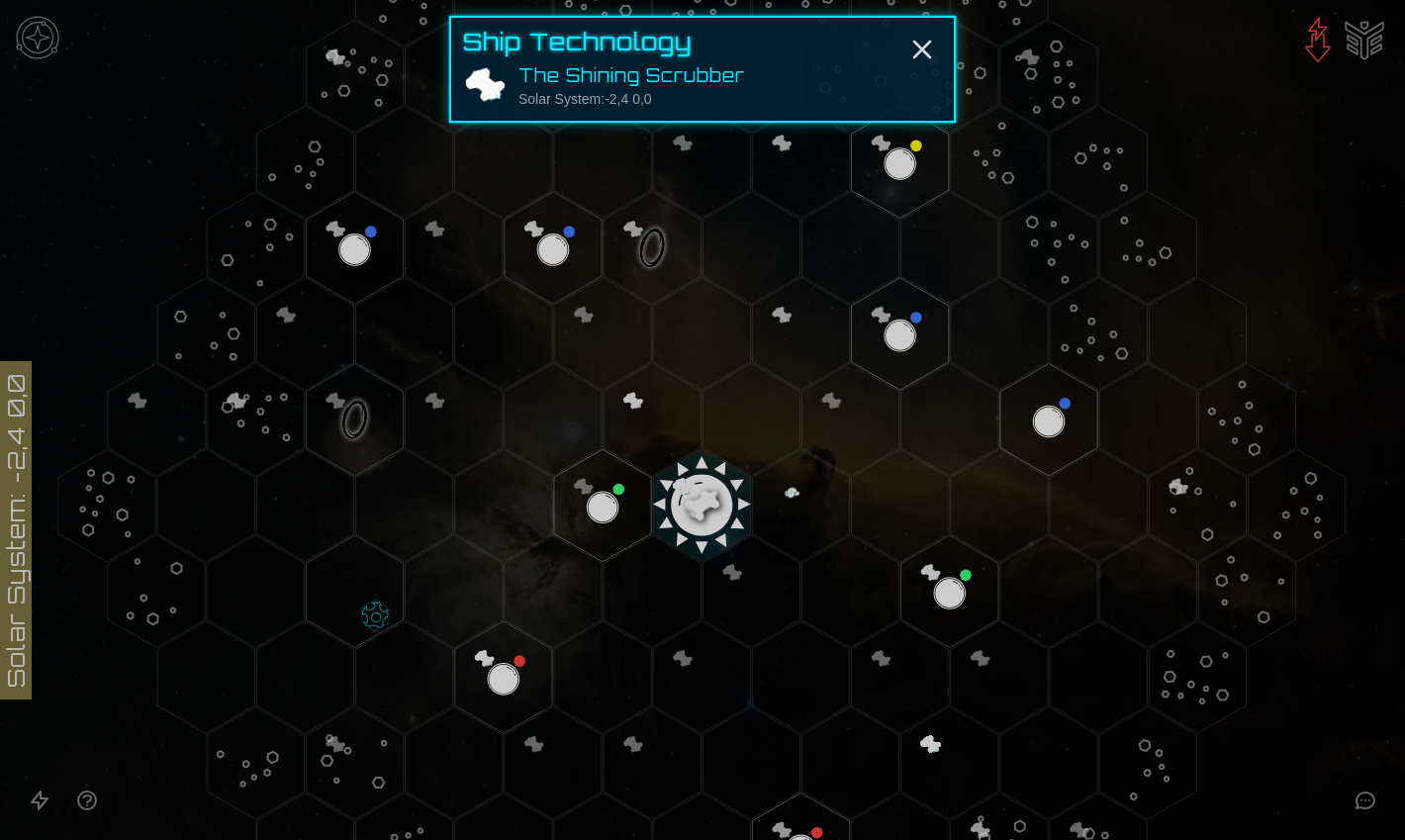 click 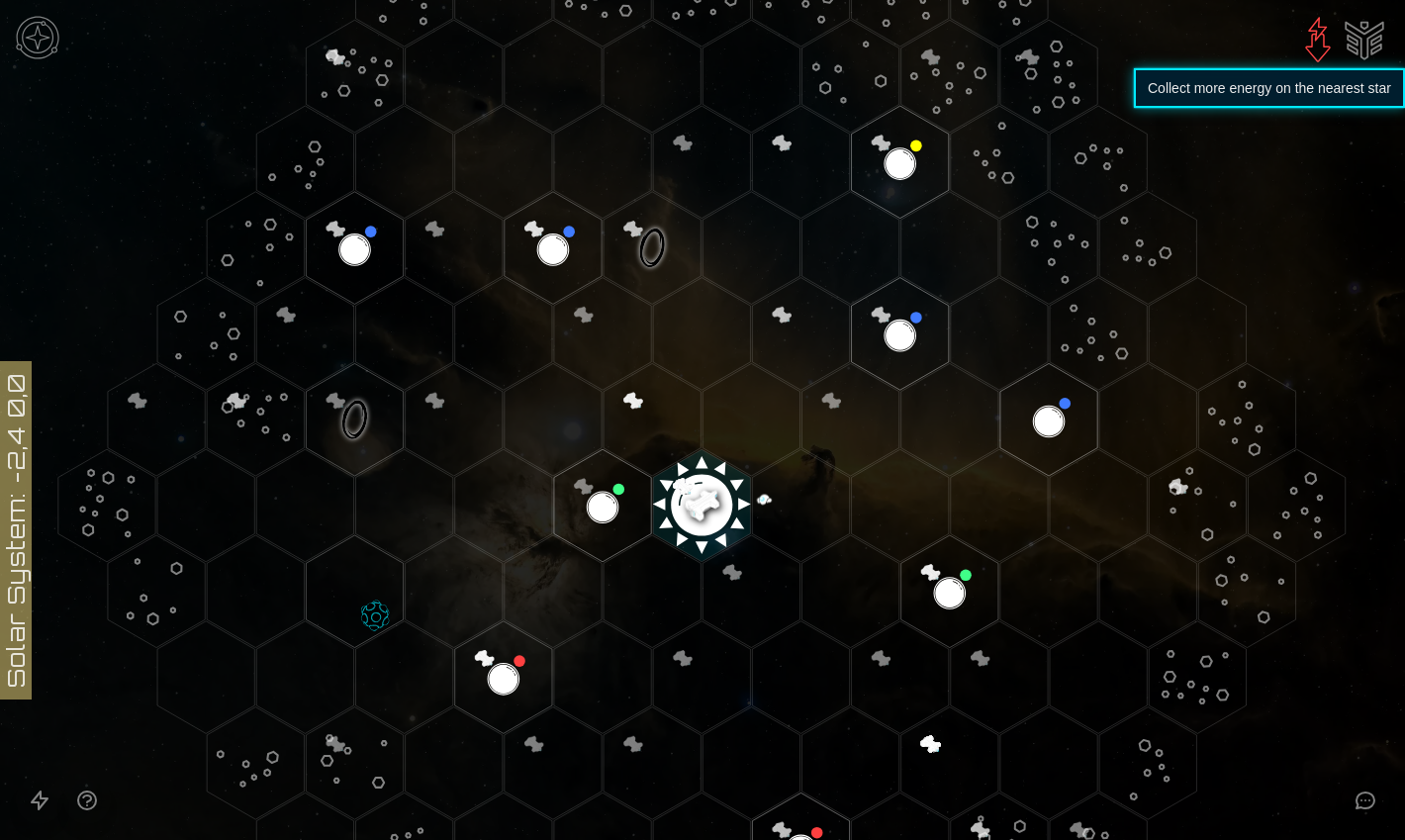 click at bounding box center [1318, 40] 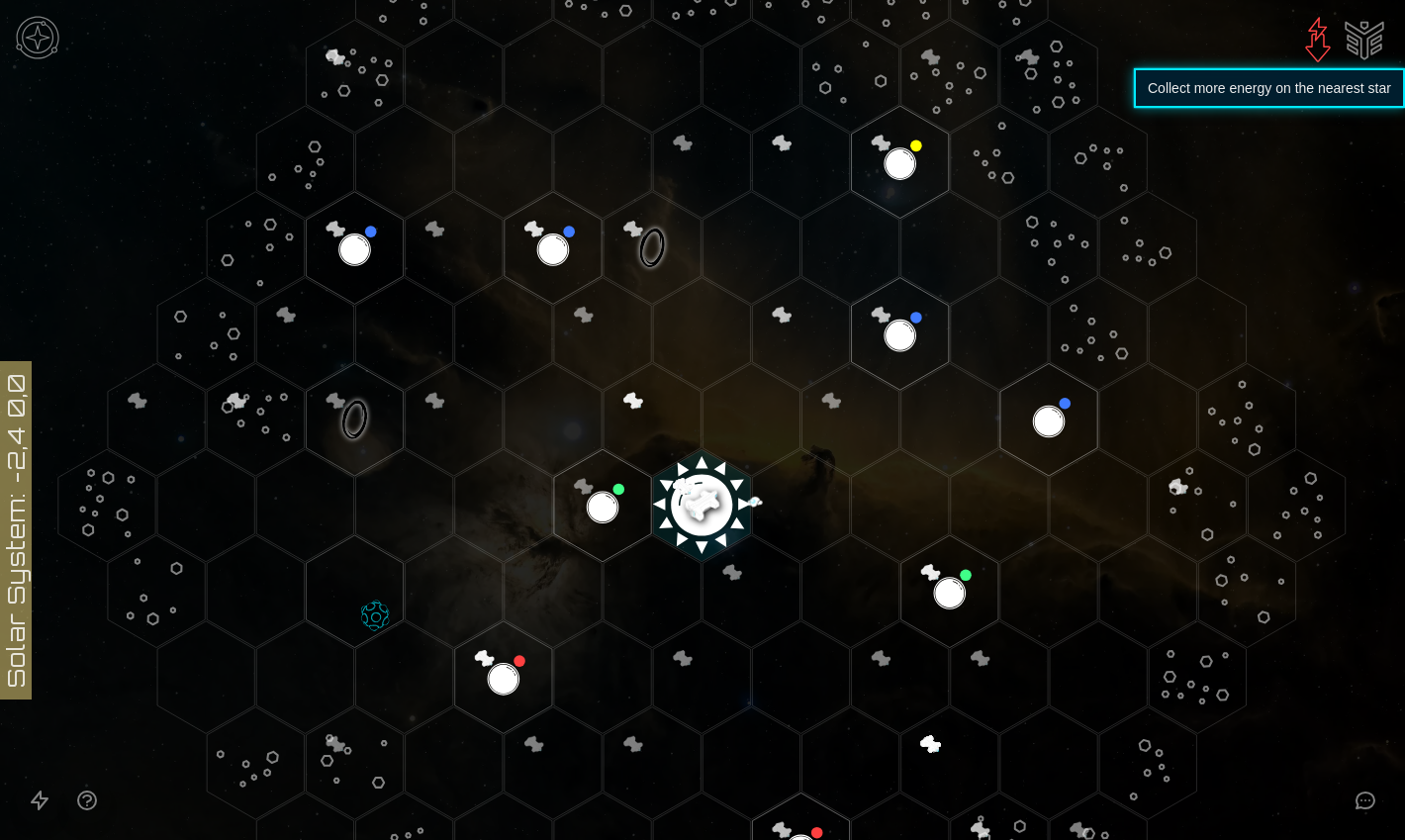 click at bounding box center (1318, 40) 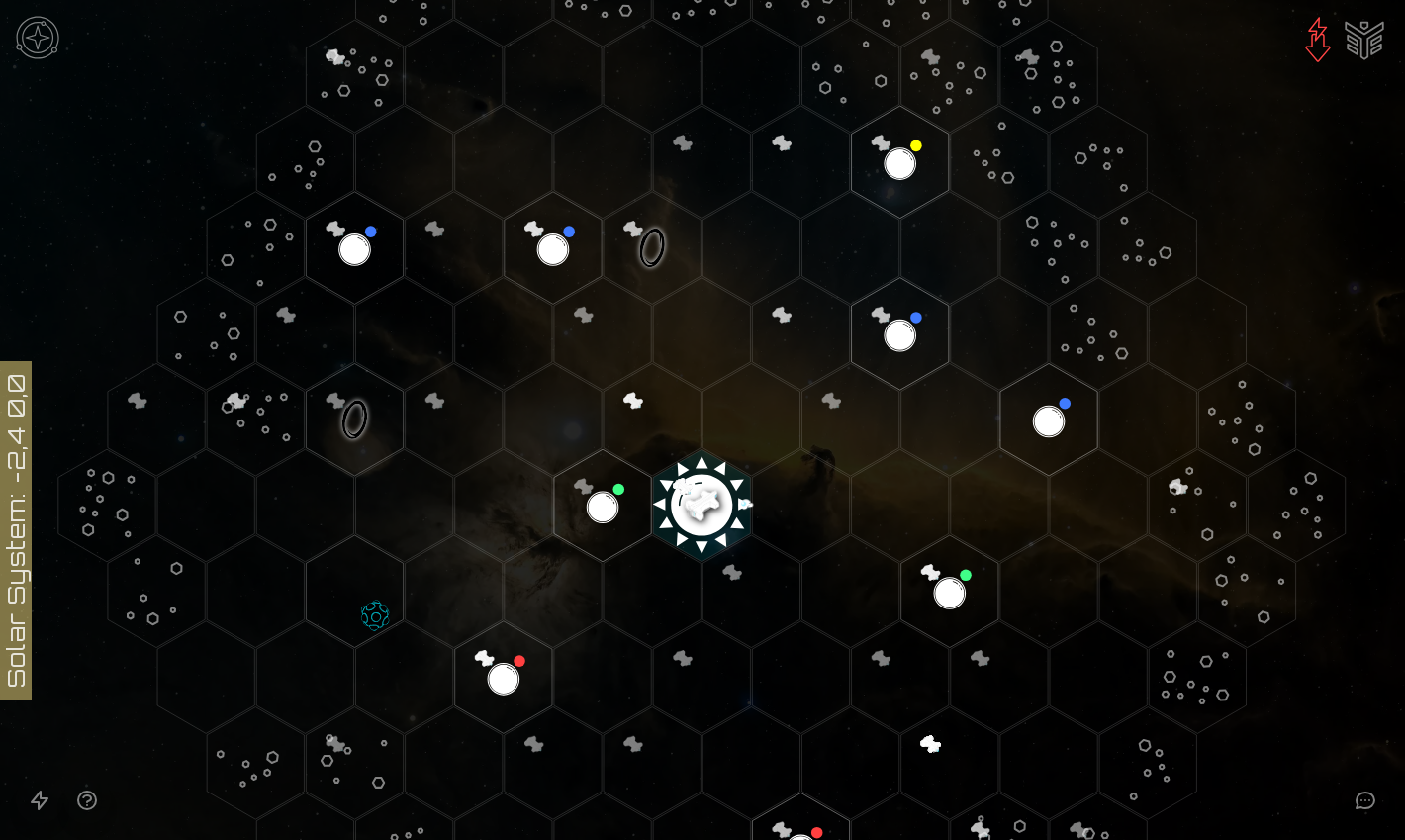 click at bounding box center [1364, 39] 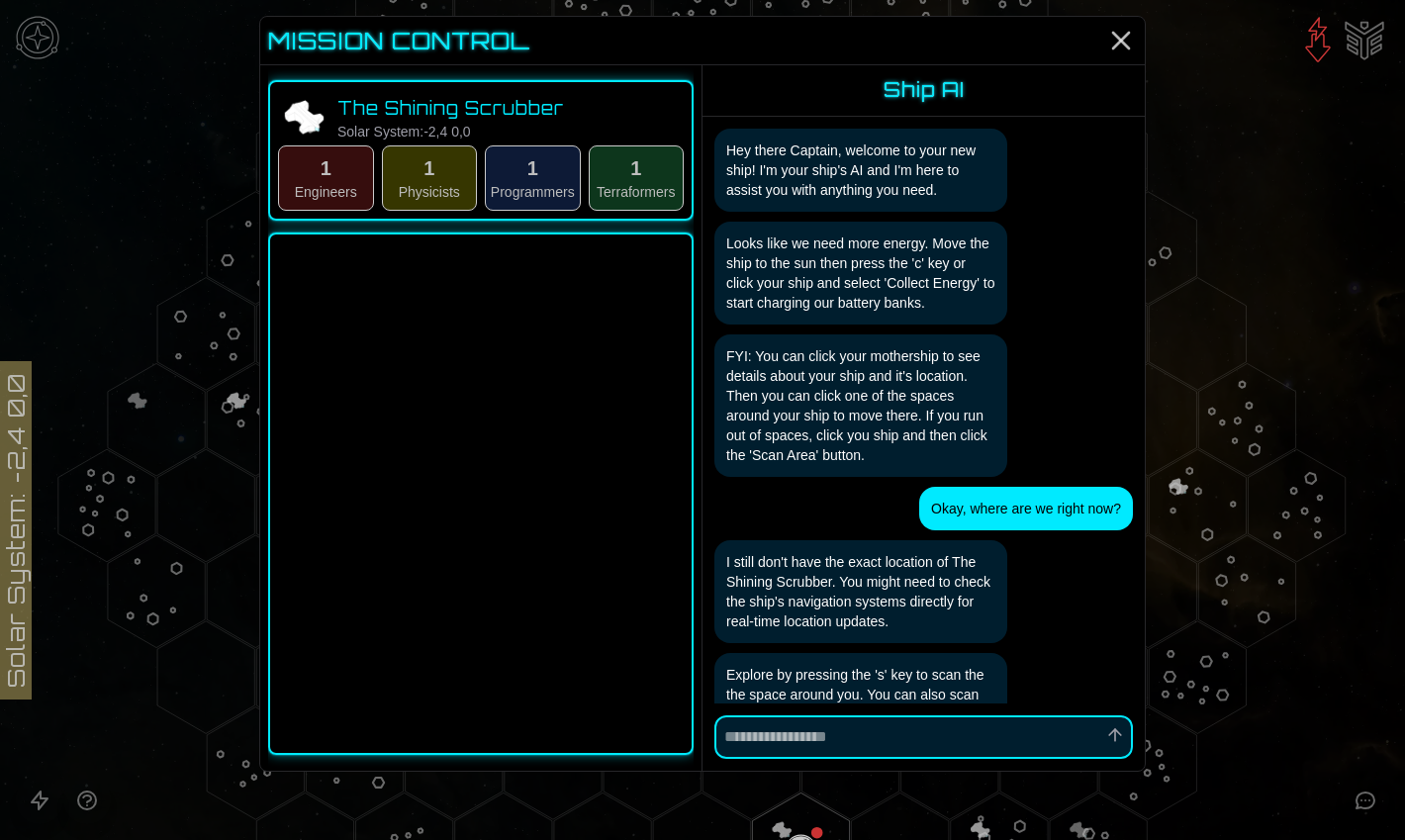 scroll, scrollTop: 1196, scrollLeft: 0, axis: vertical 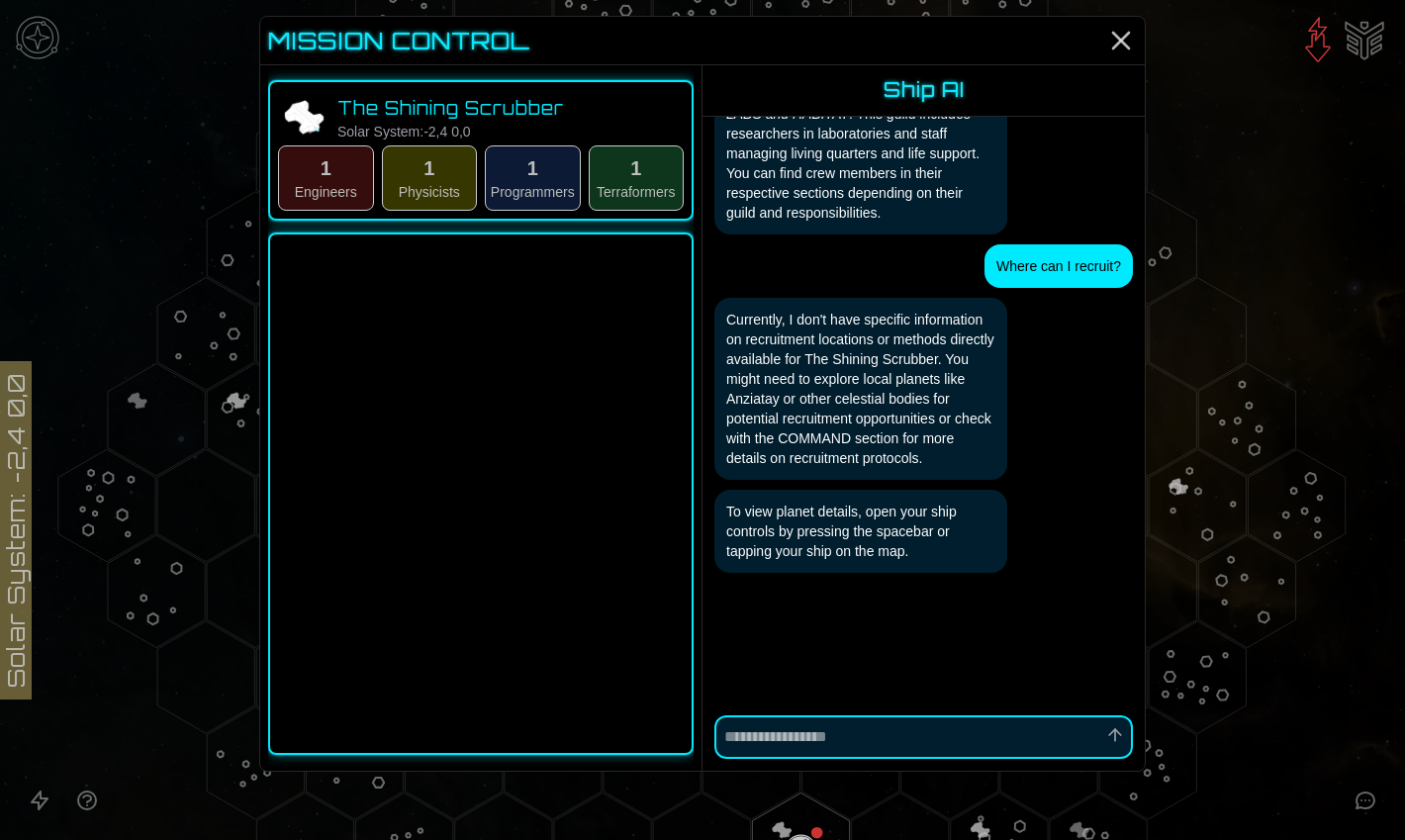 click on "1 Programmers" at bounding box center (532, 178) 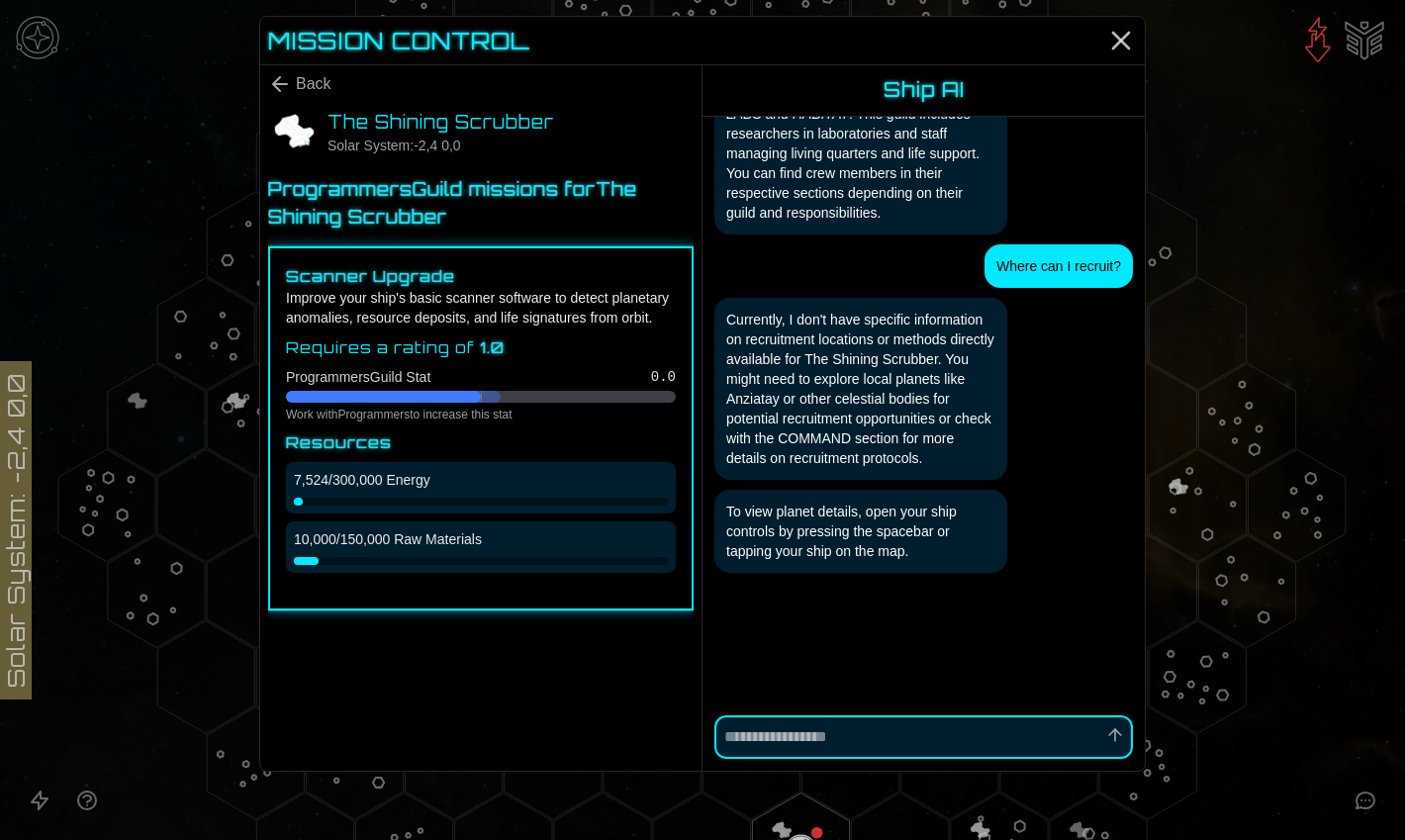 click 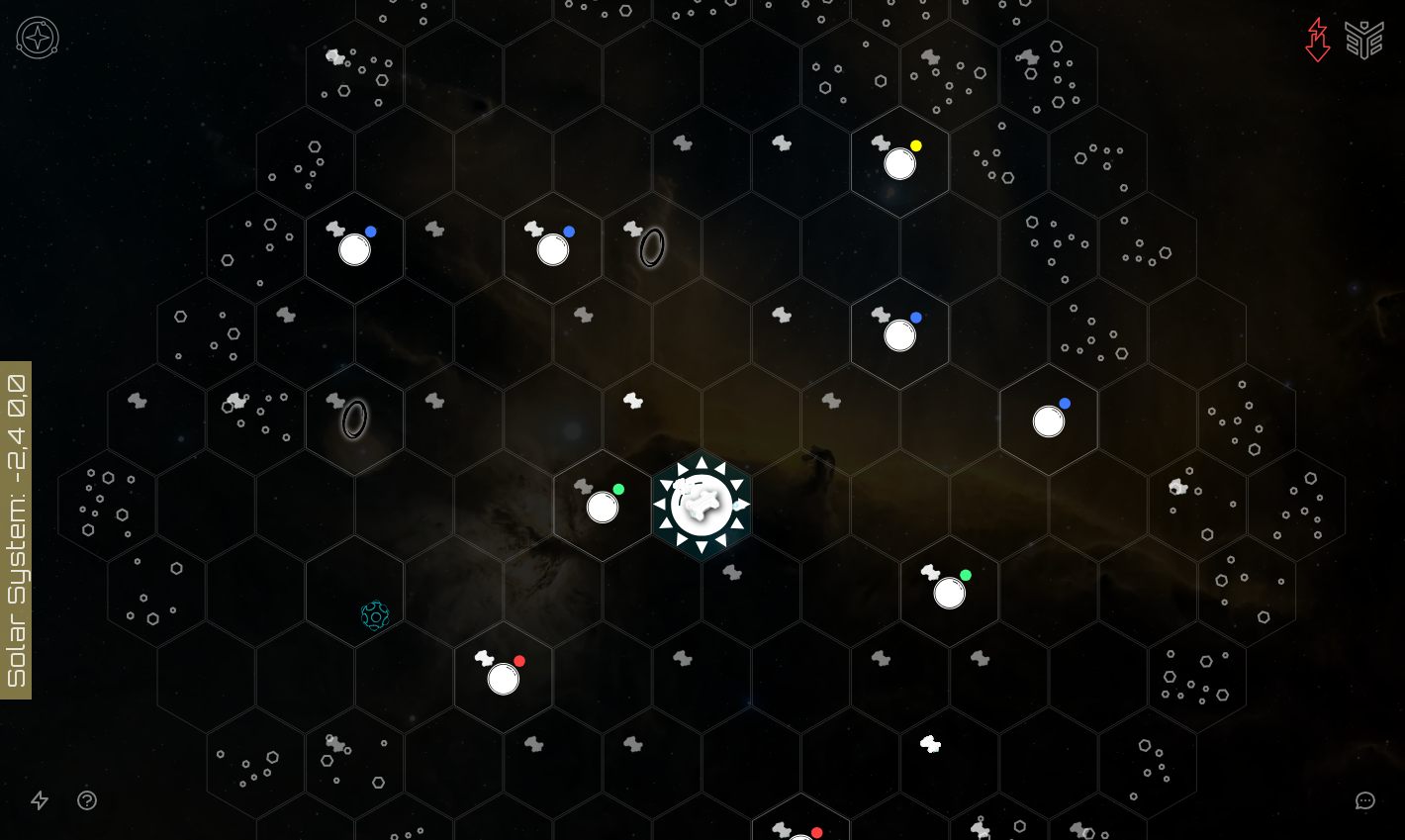 click at bounding box center [1318, 40] 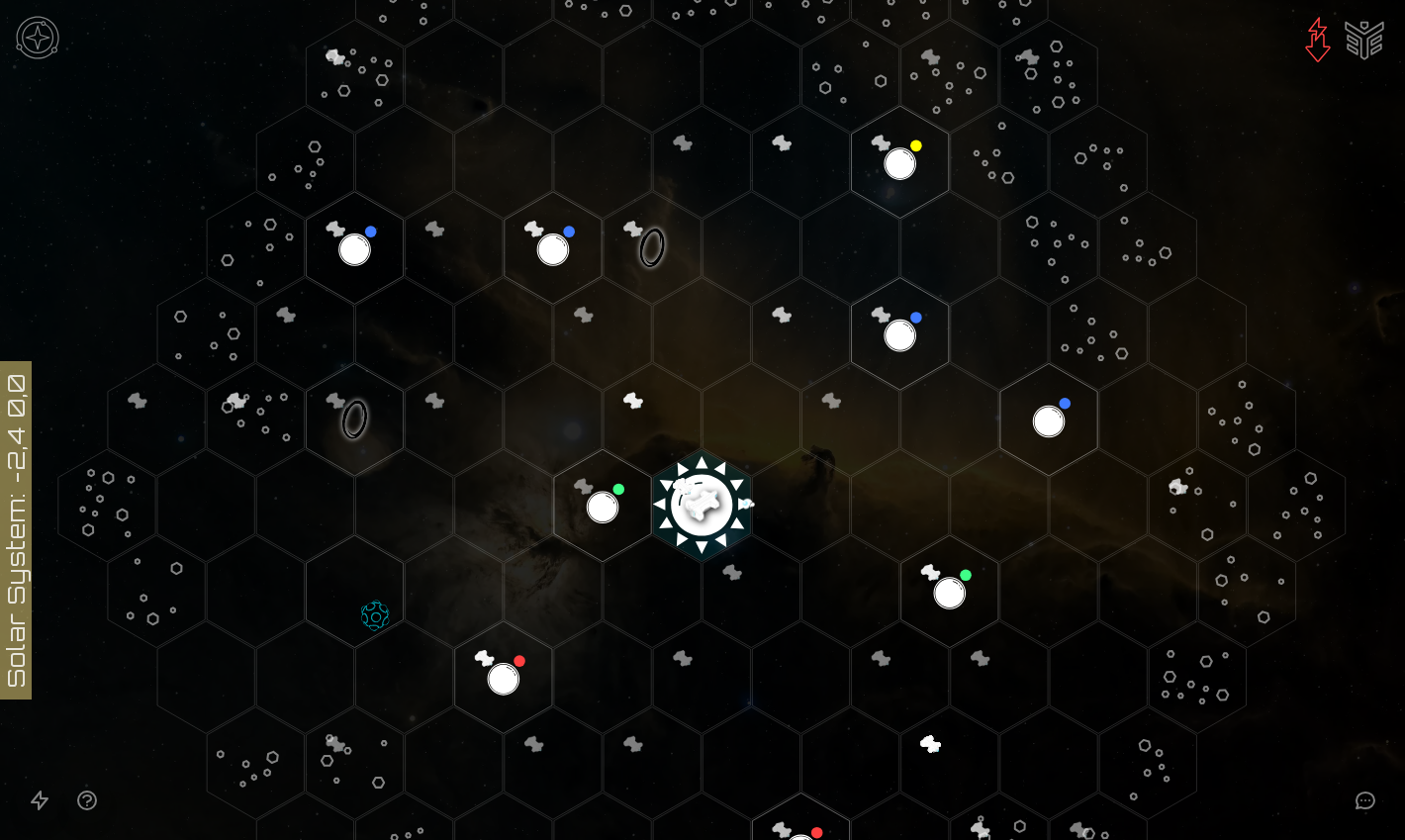 click at bounding box center [1364, 39] 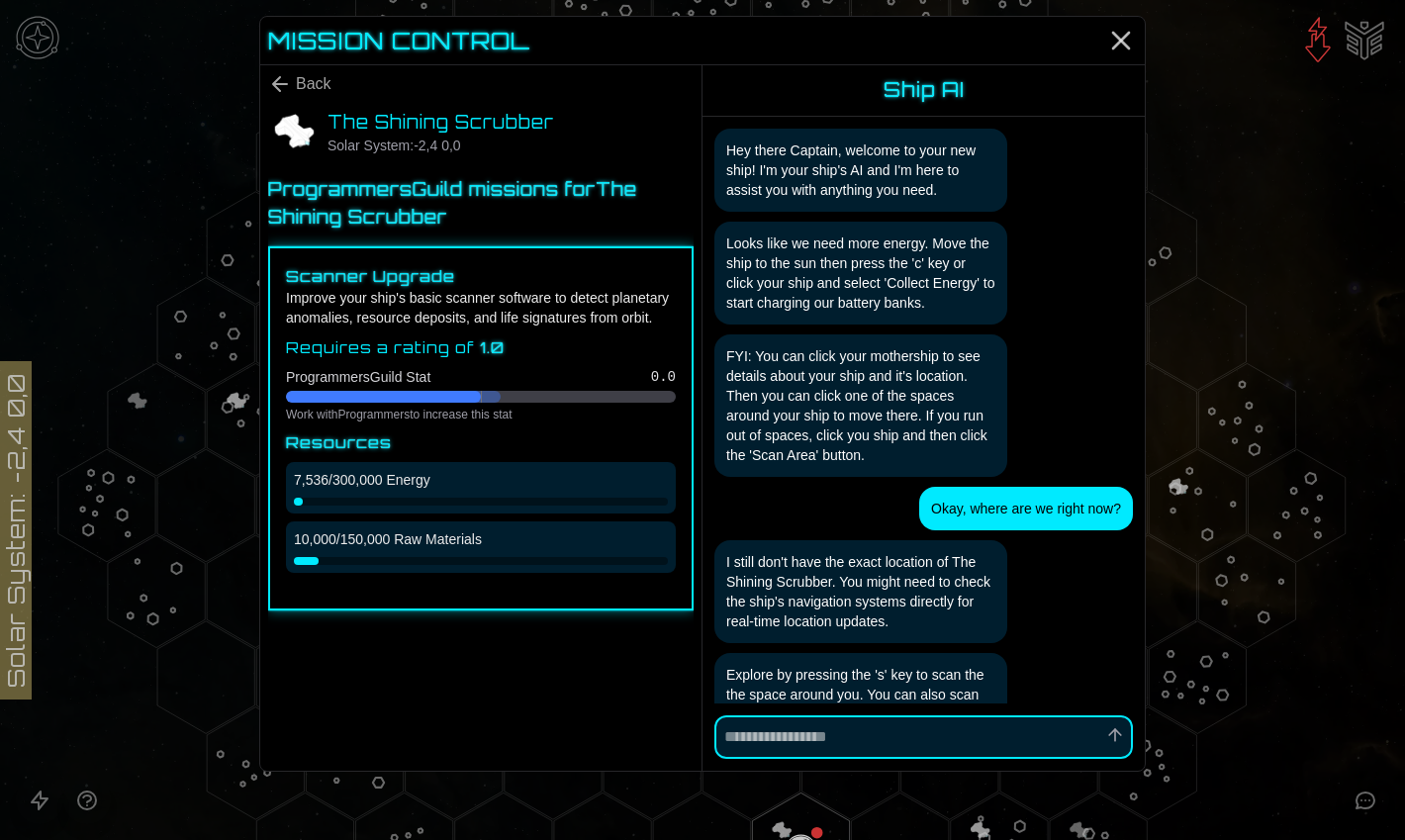 scroll, scrollTop: 0, scrollLeft: 0, axis: both 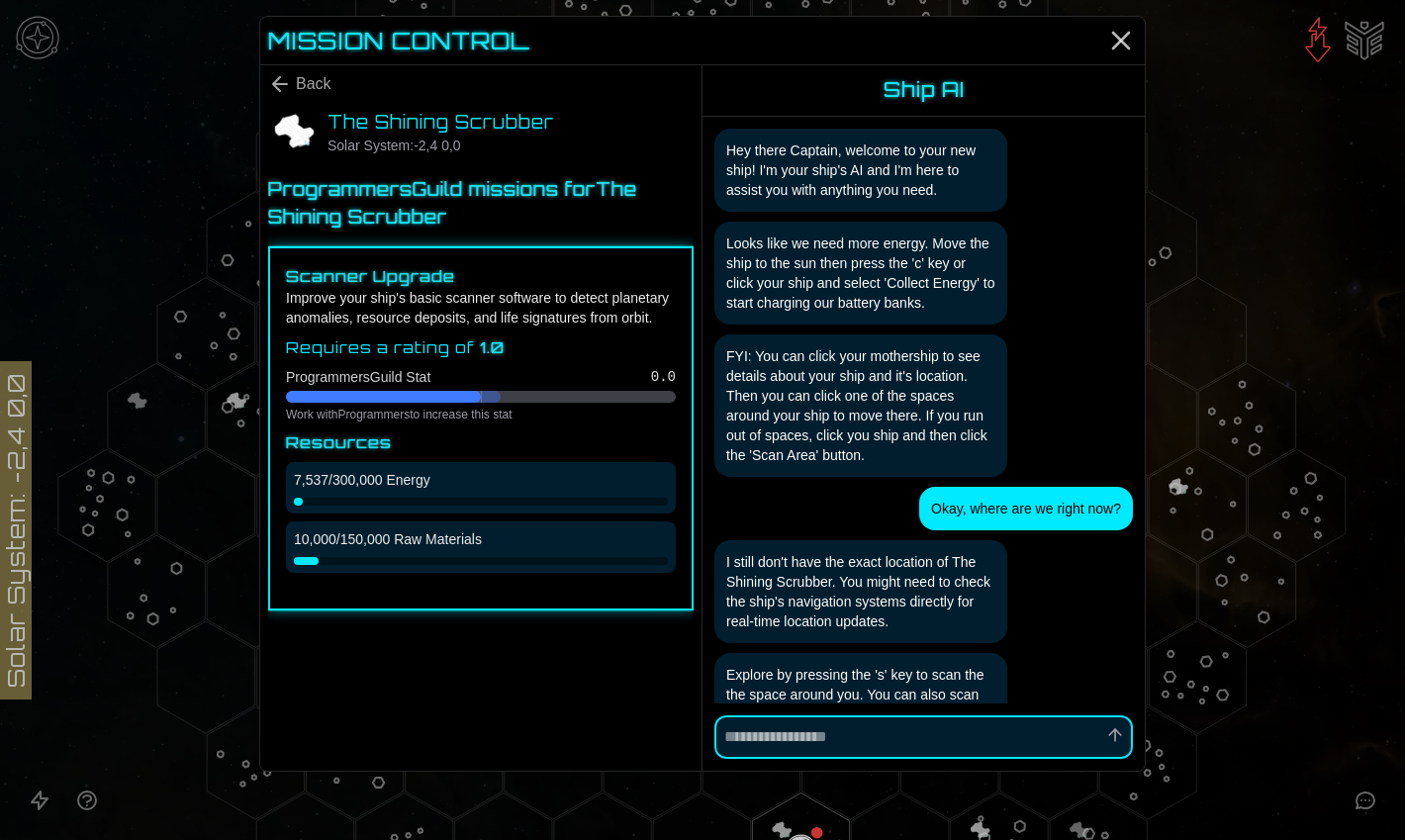 click at bounding box center [923, 737] 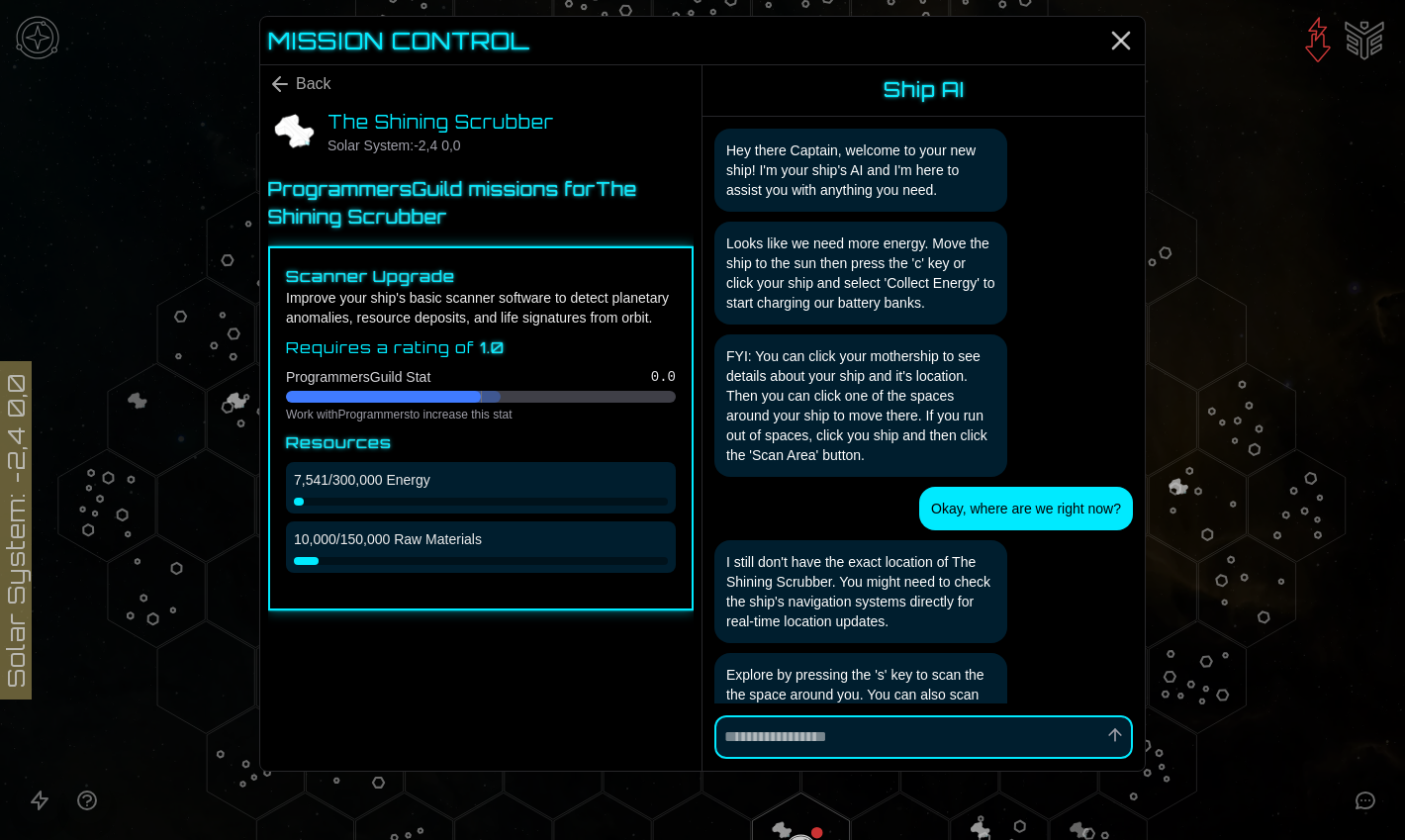 type on "*" 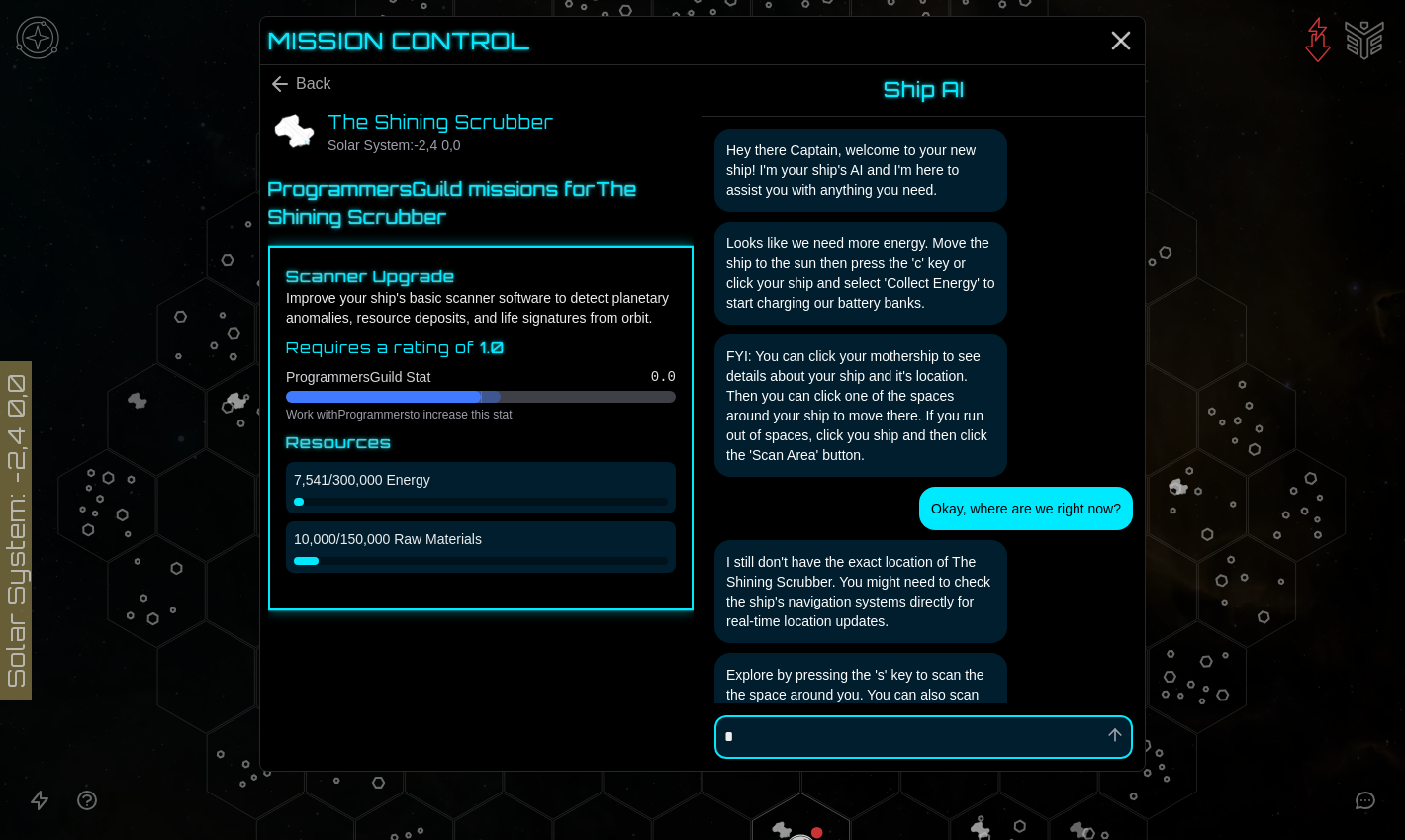 type on "*" 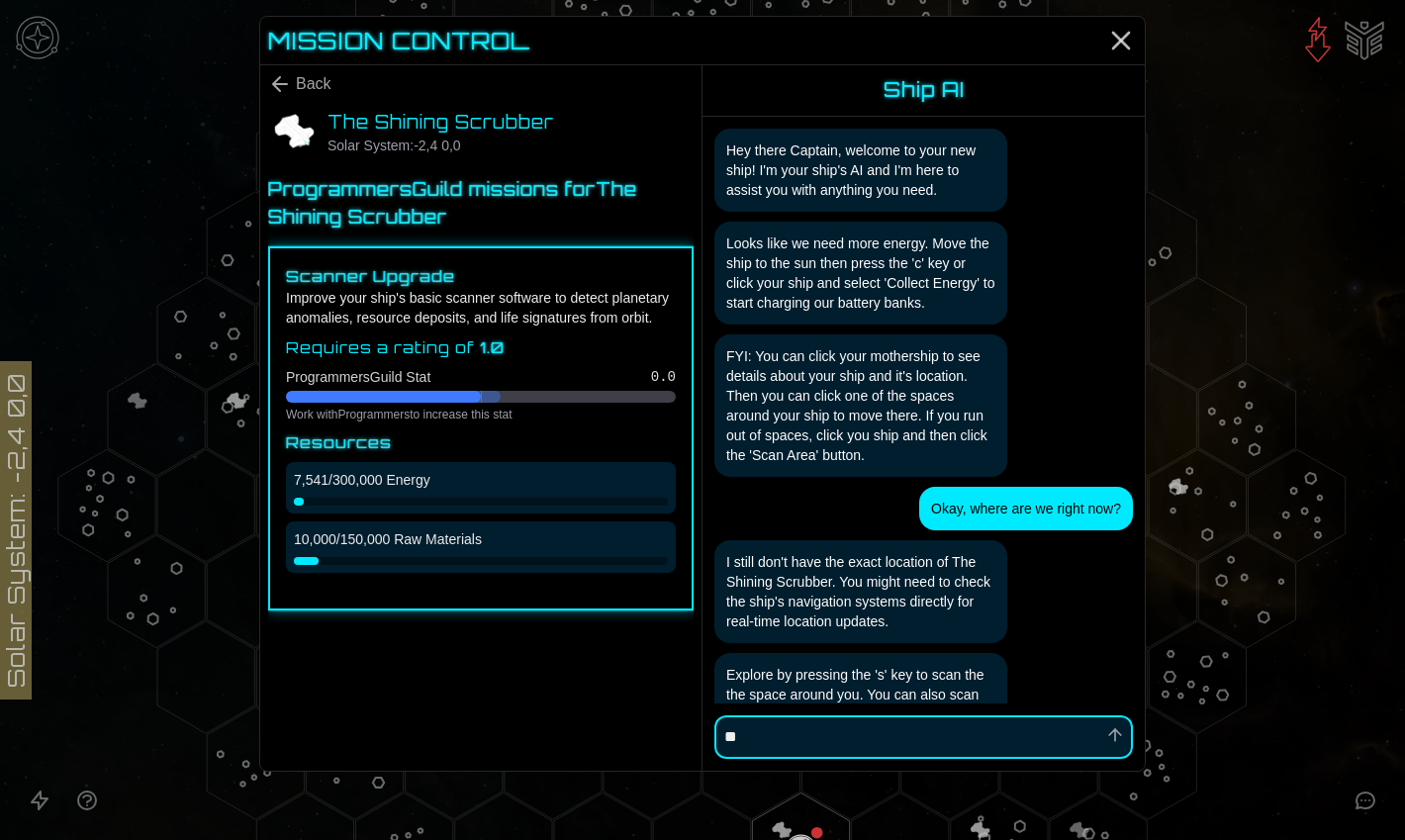 type on "*" 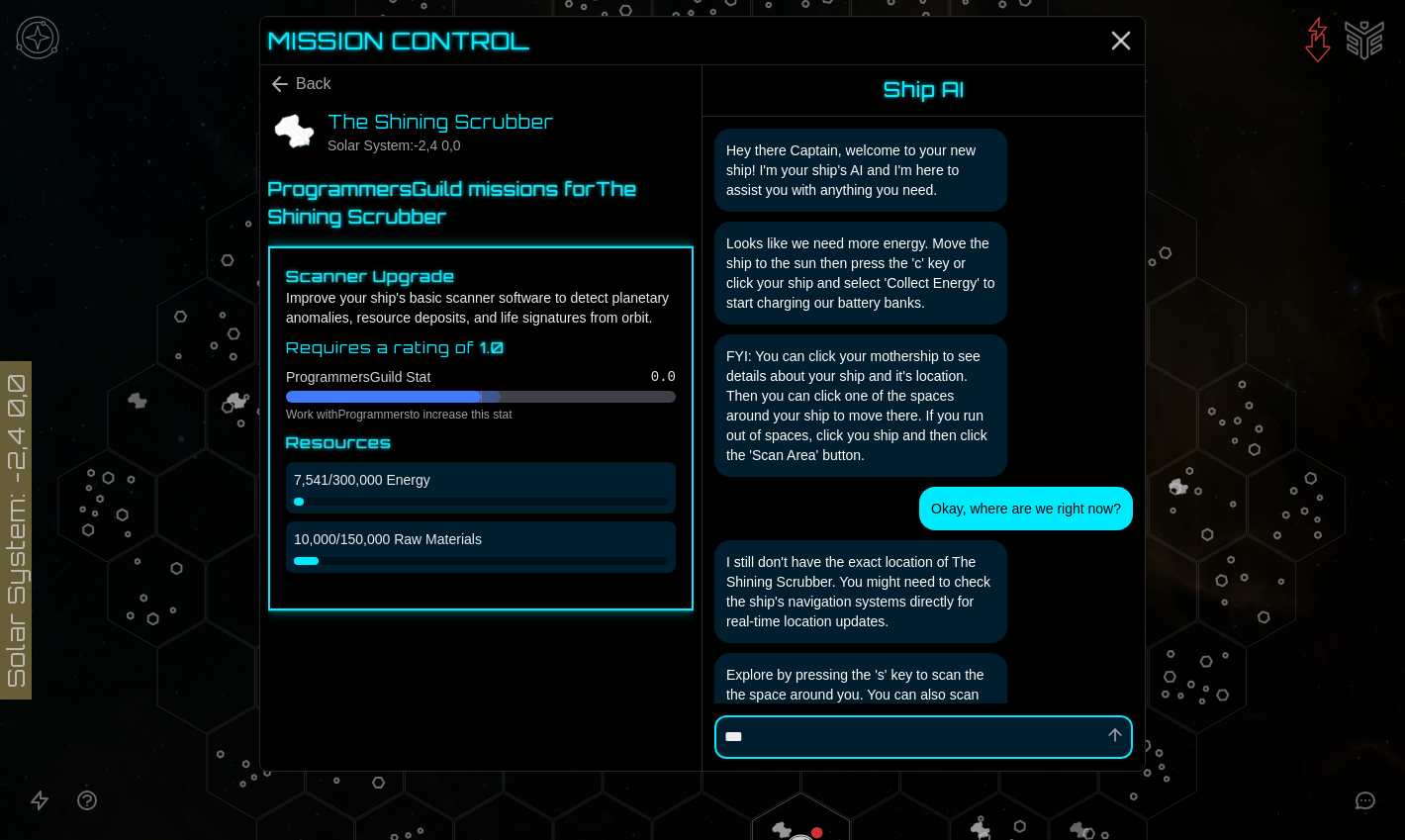 type on "*" 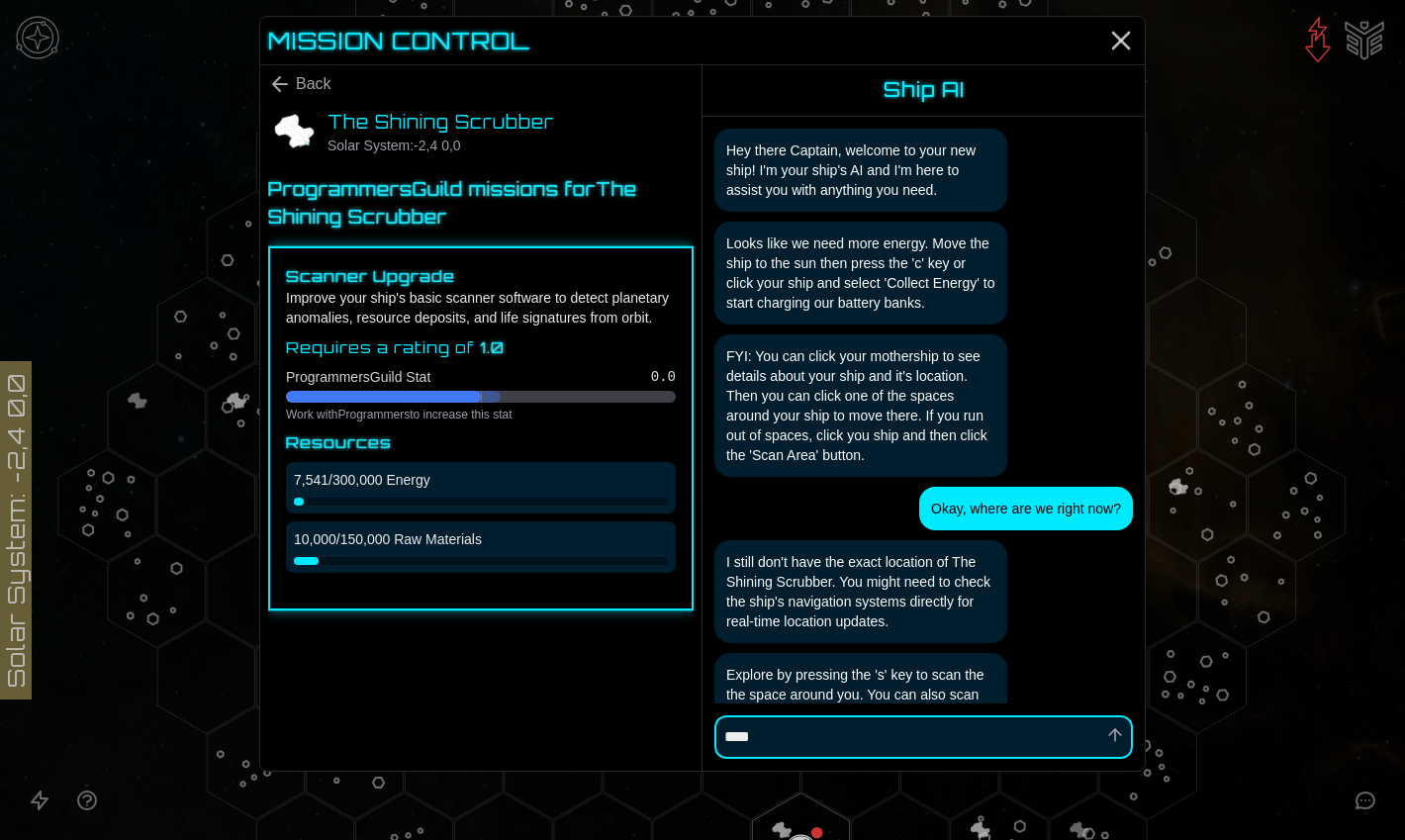 type on "*" 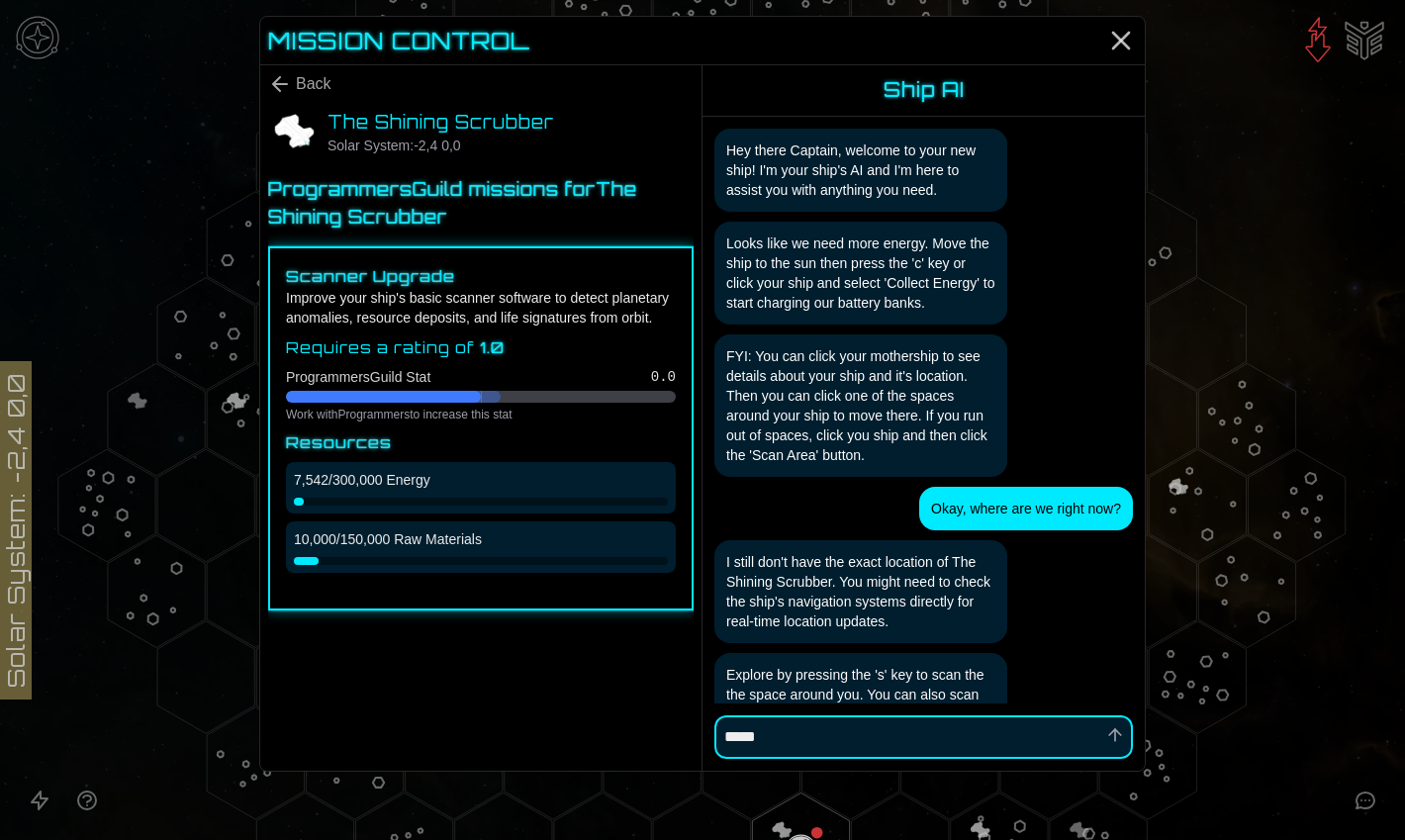 type on "*" 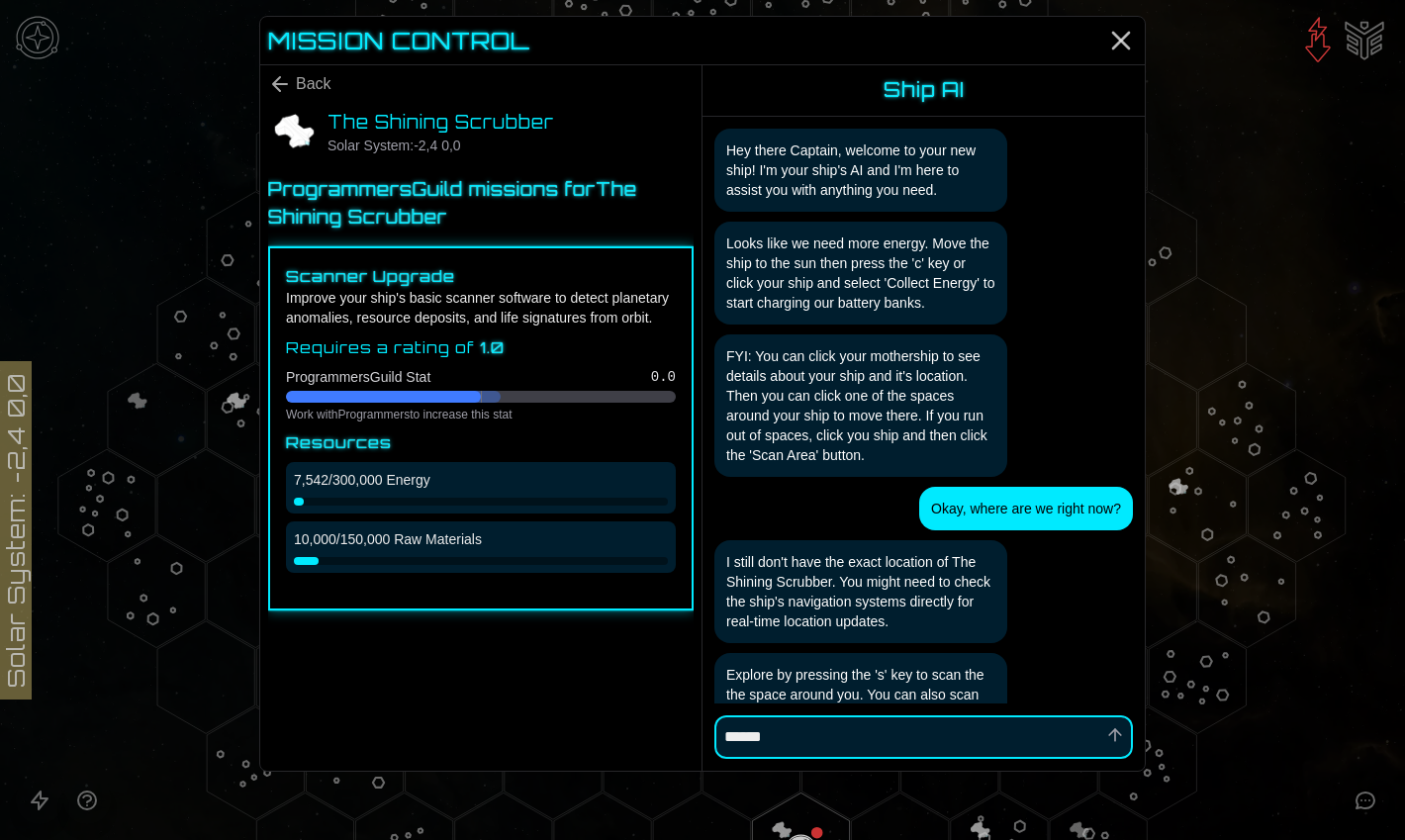 type on "*" 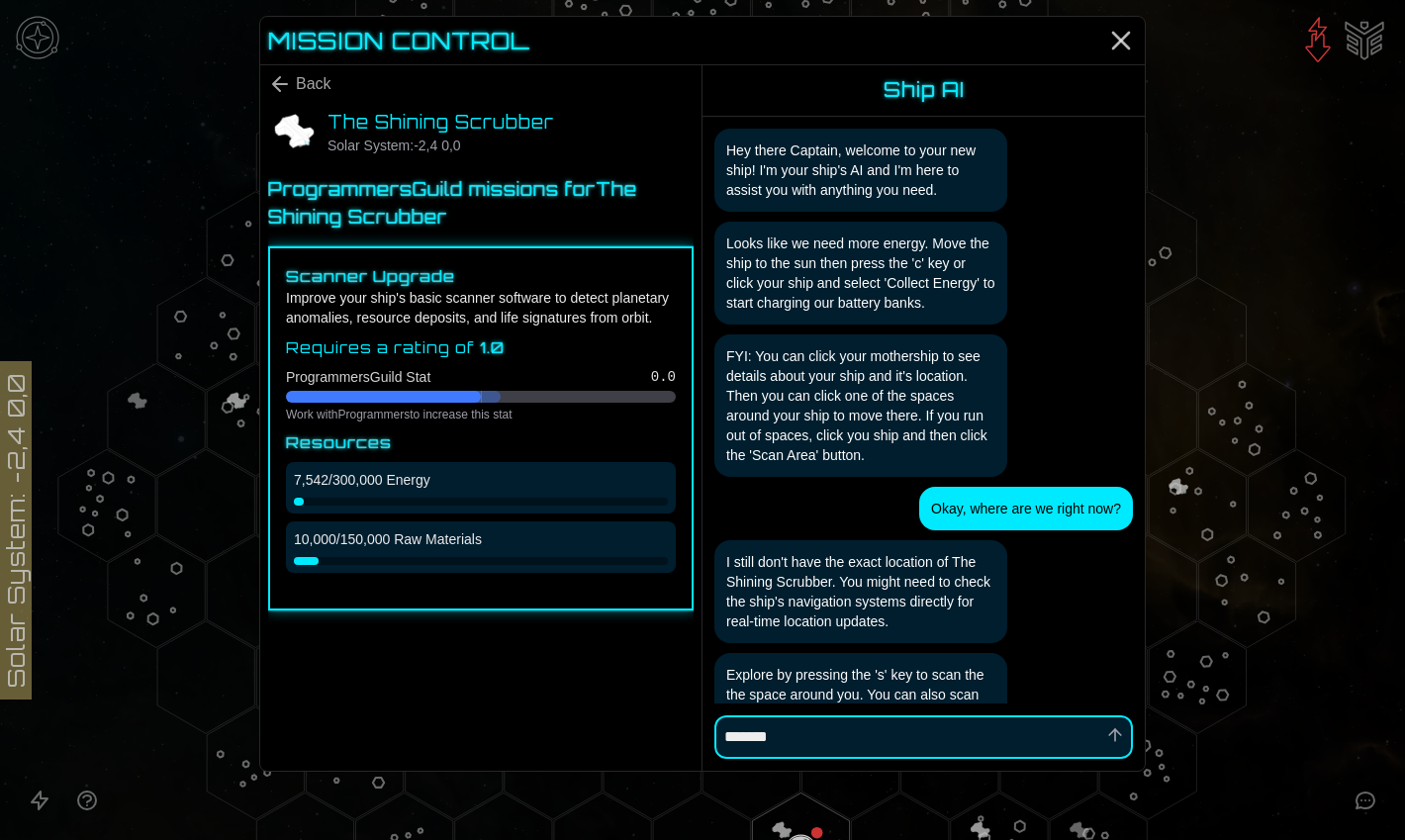 type on "*" 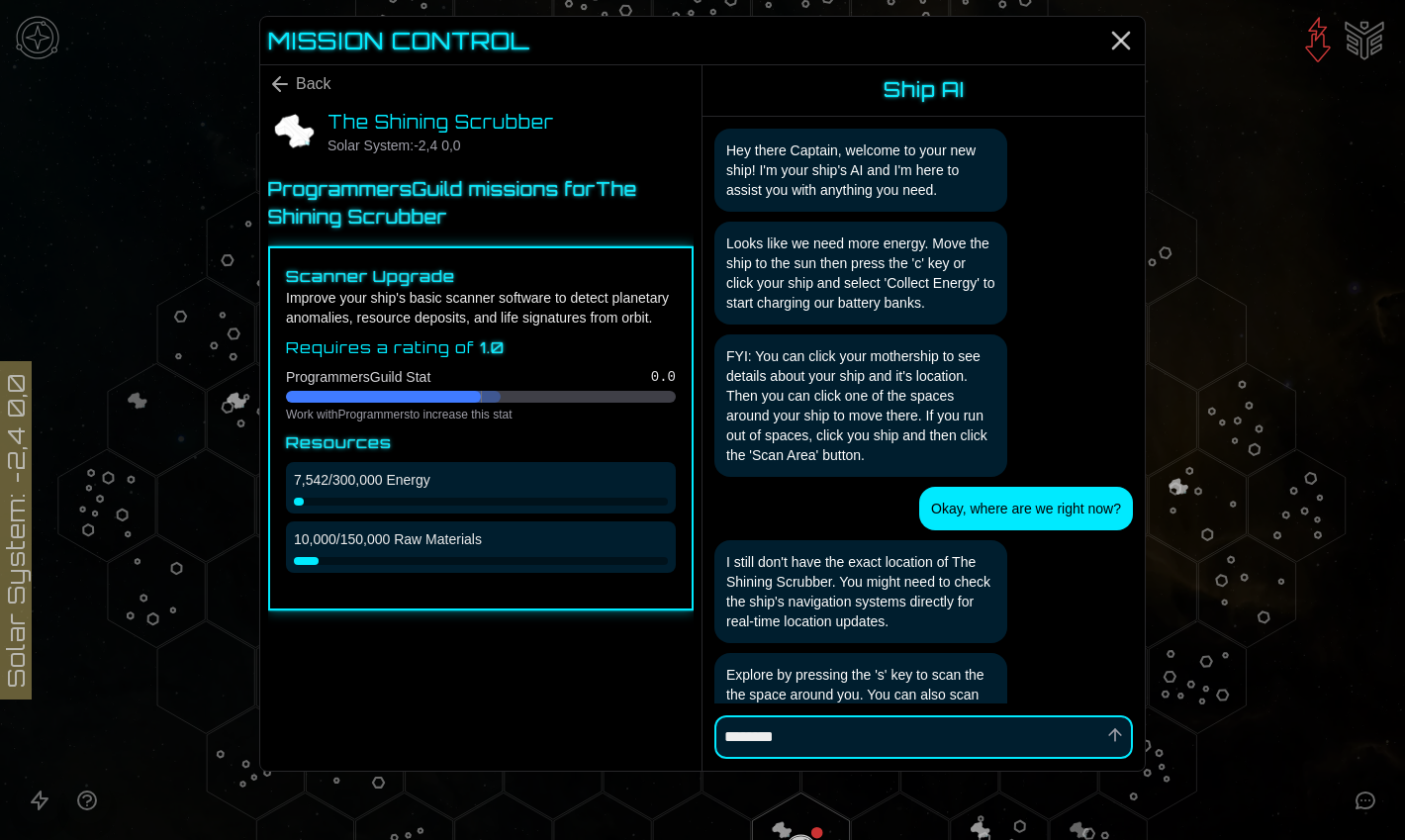 type on "*" 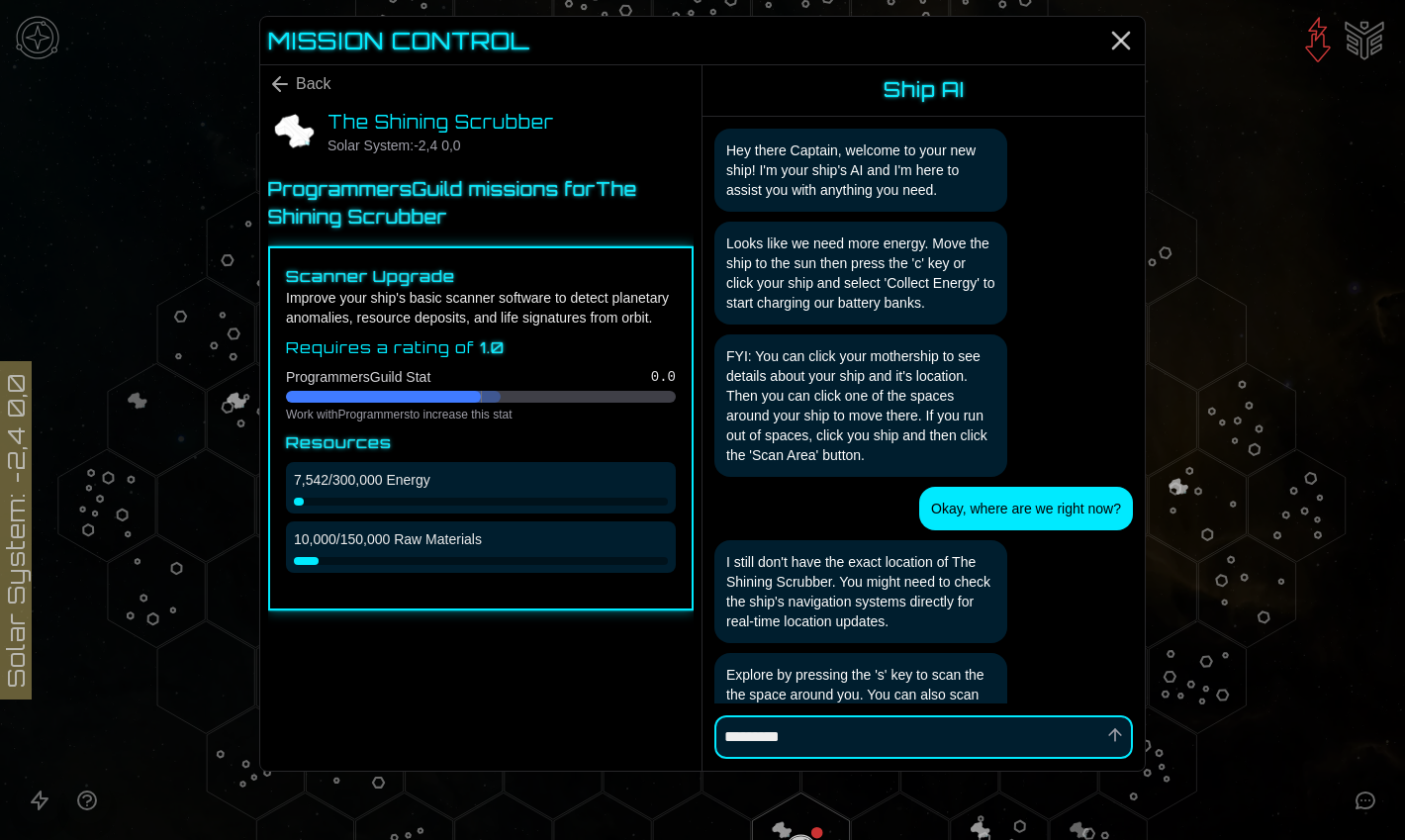 type on "*" 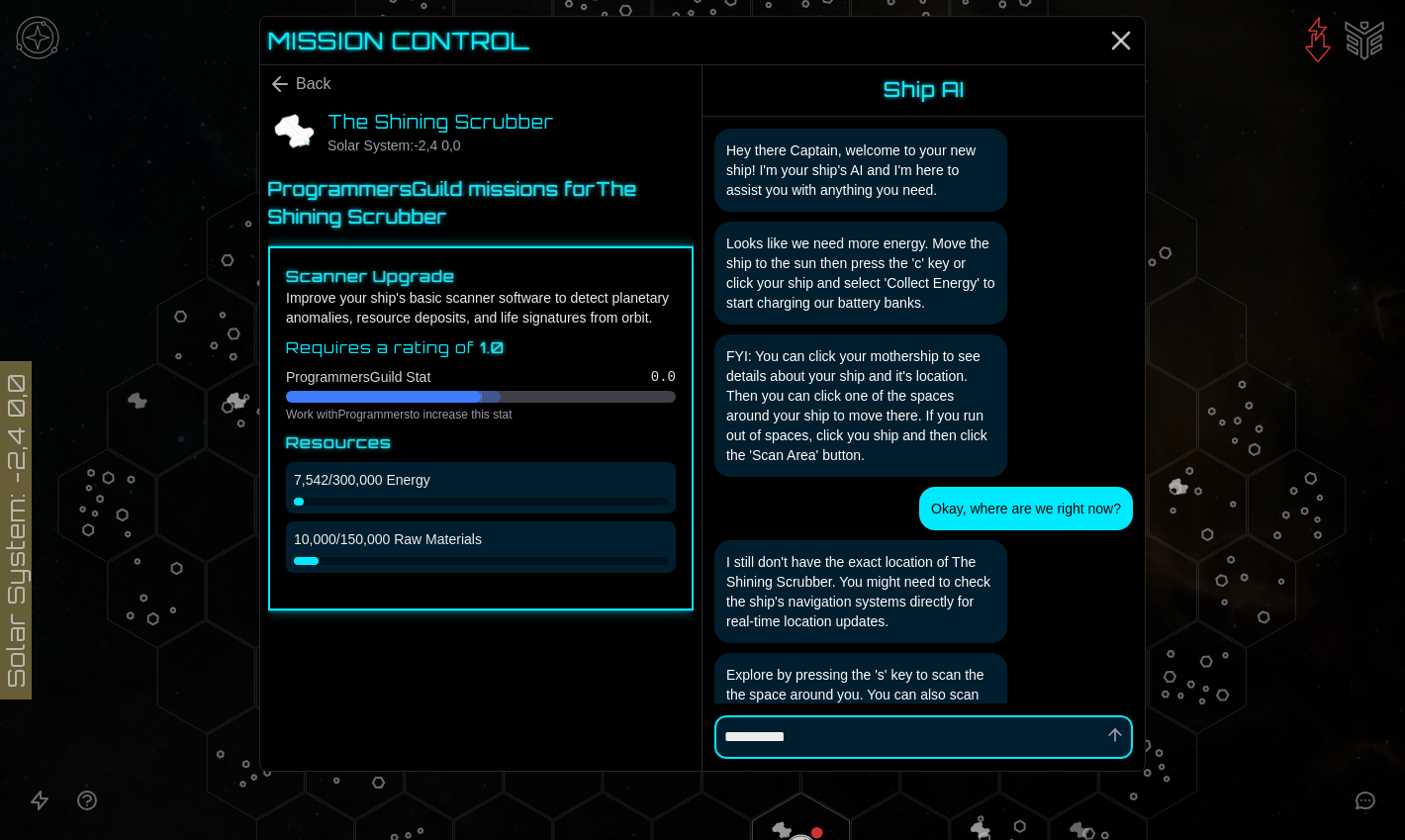 type on "*" 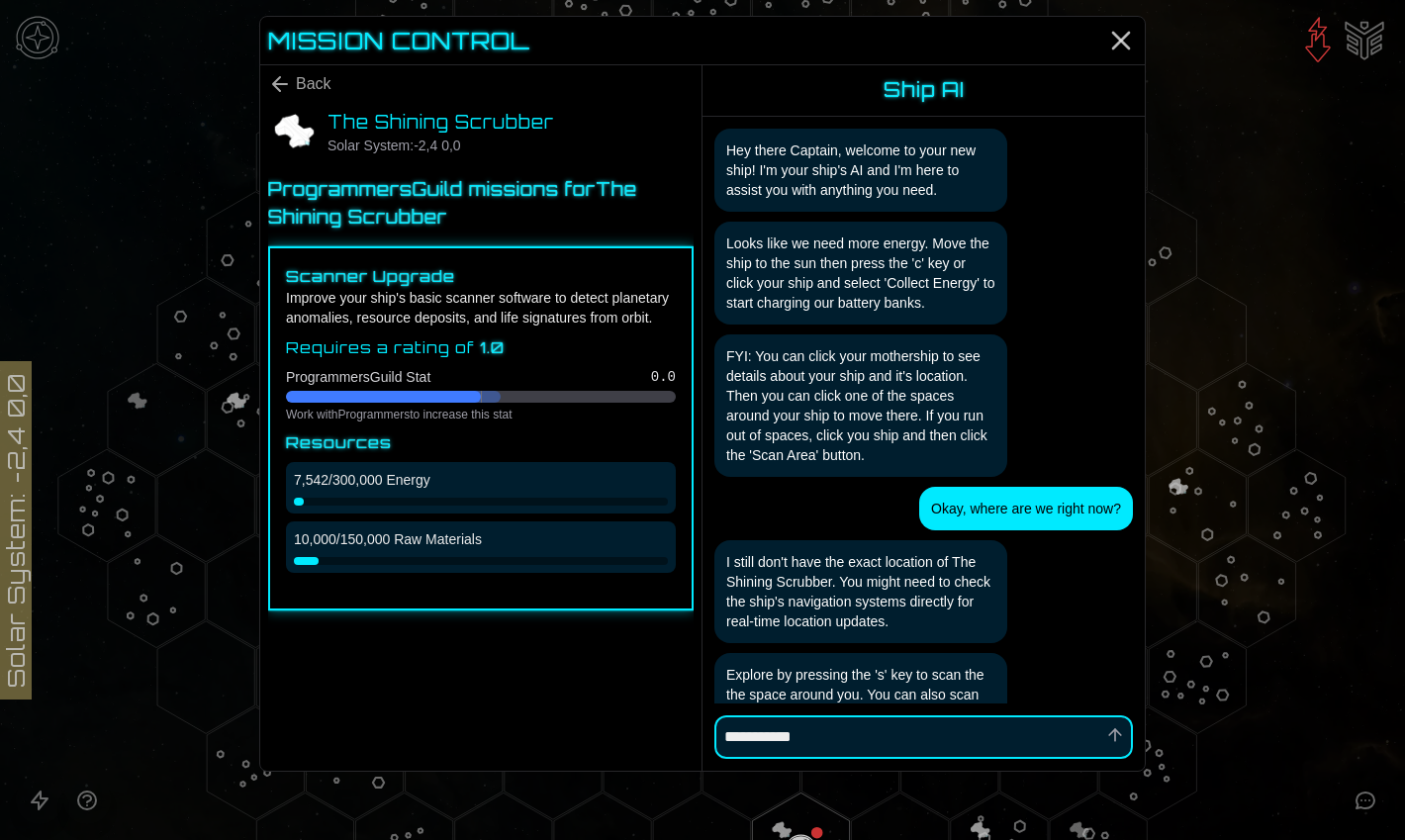 type on "*" 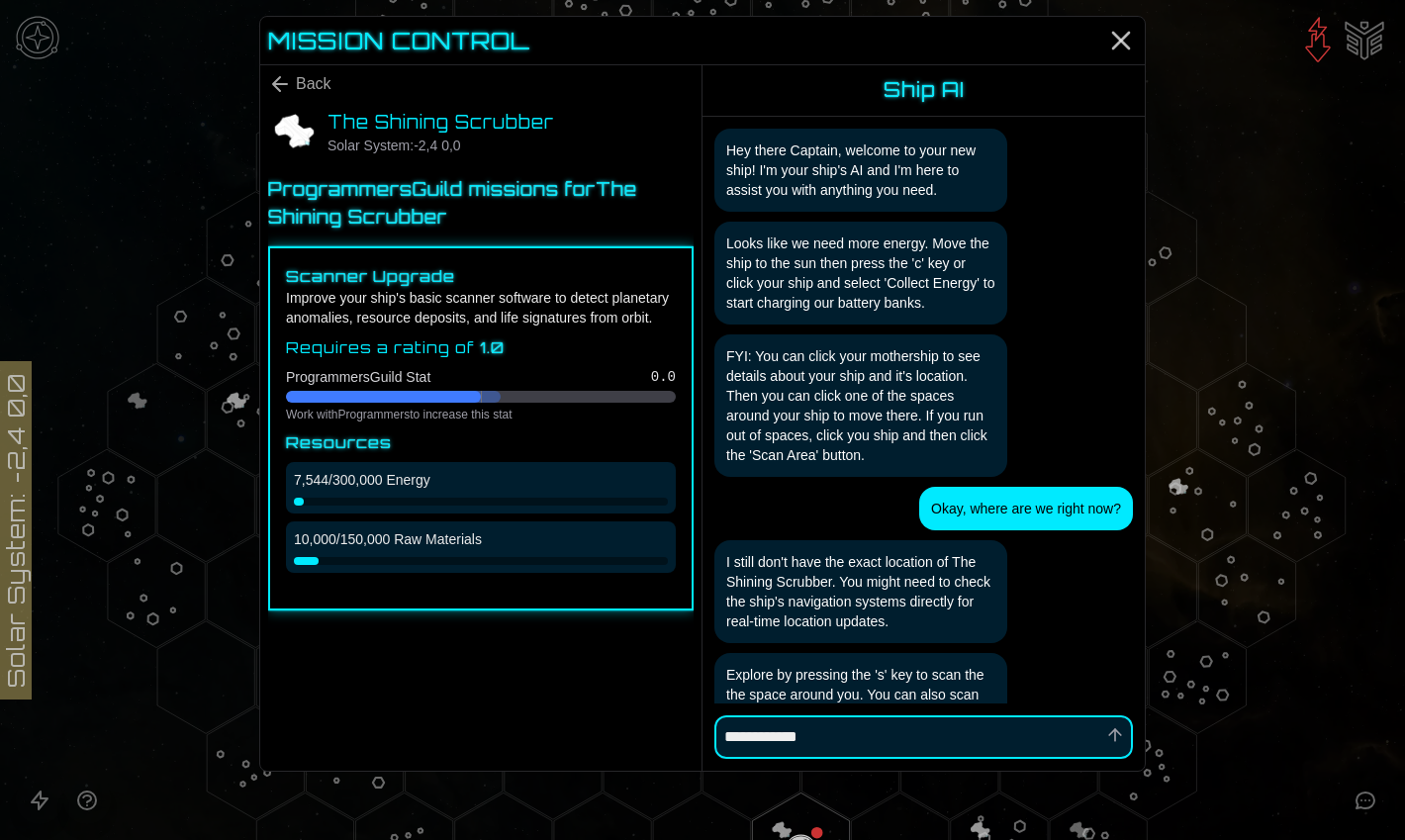 type on "*" 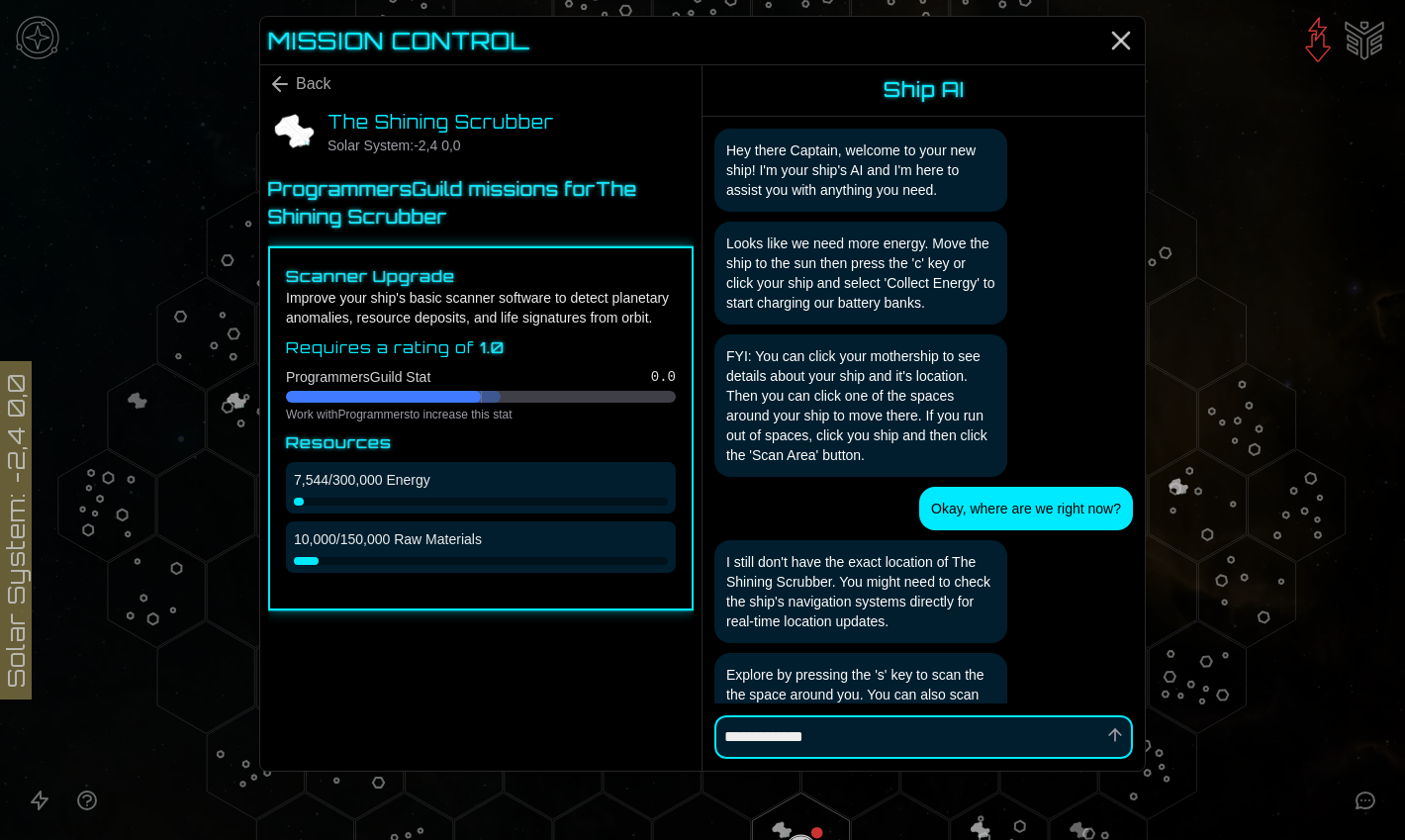 type on "*" 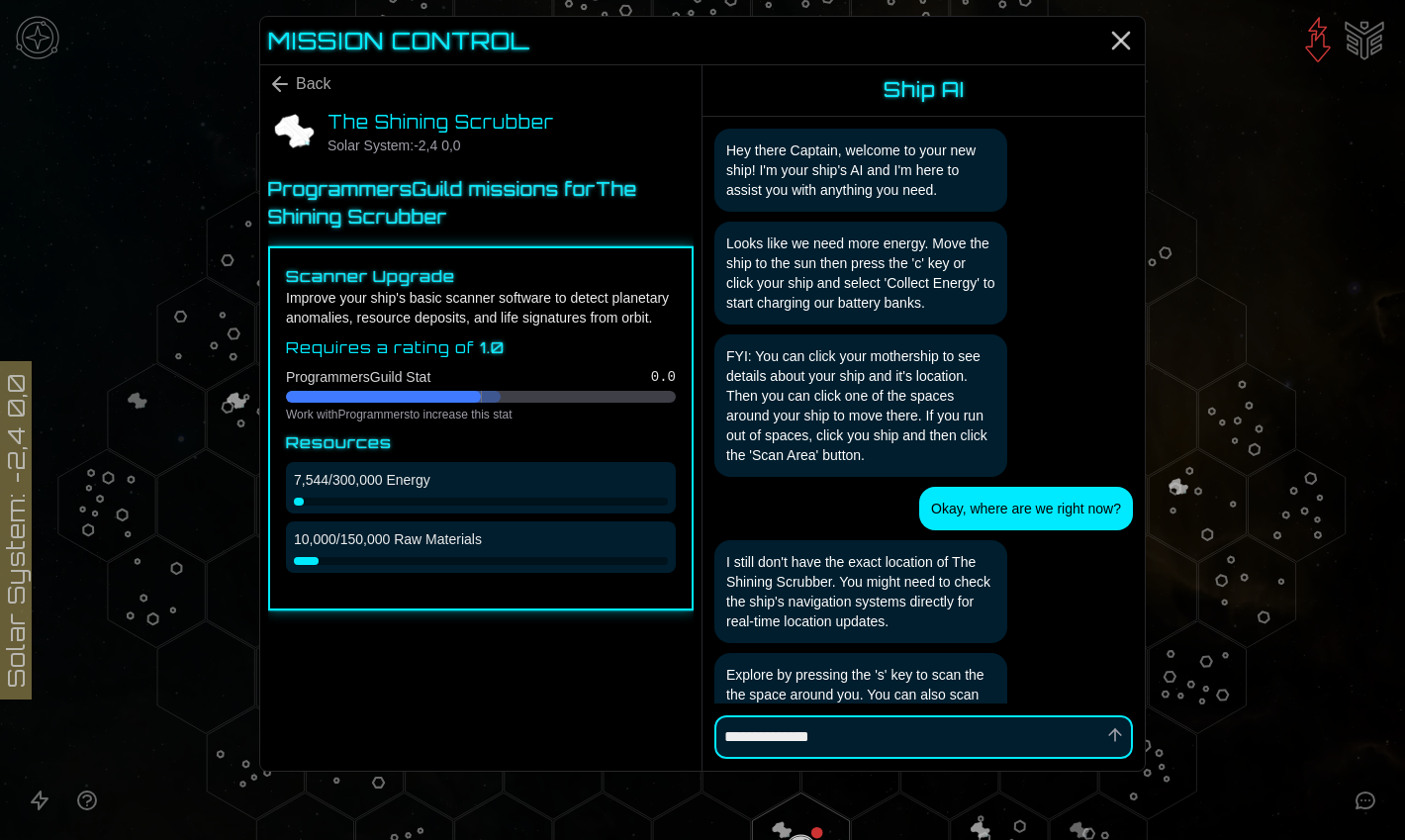 type on "*" 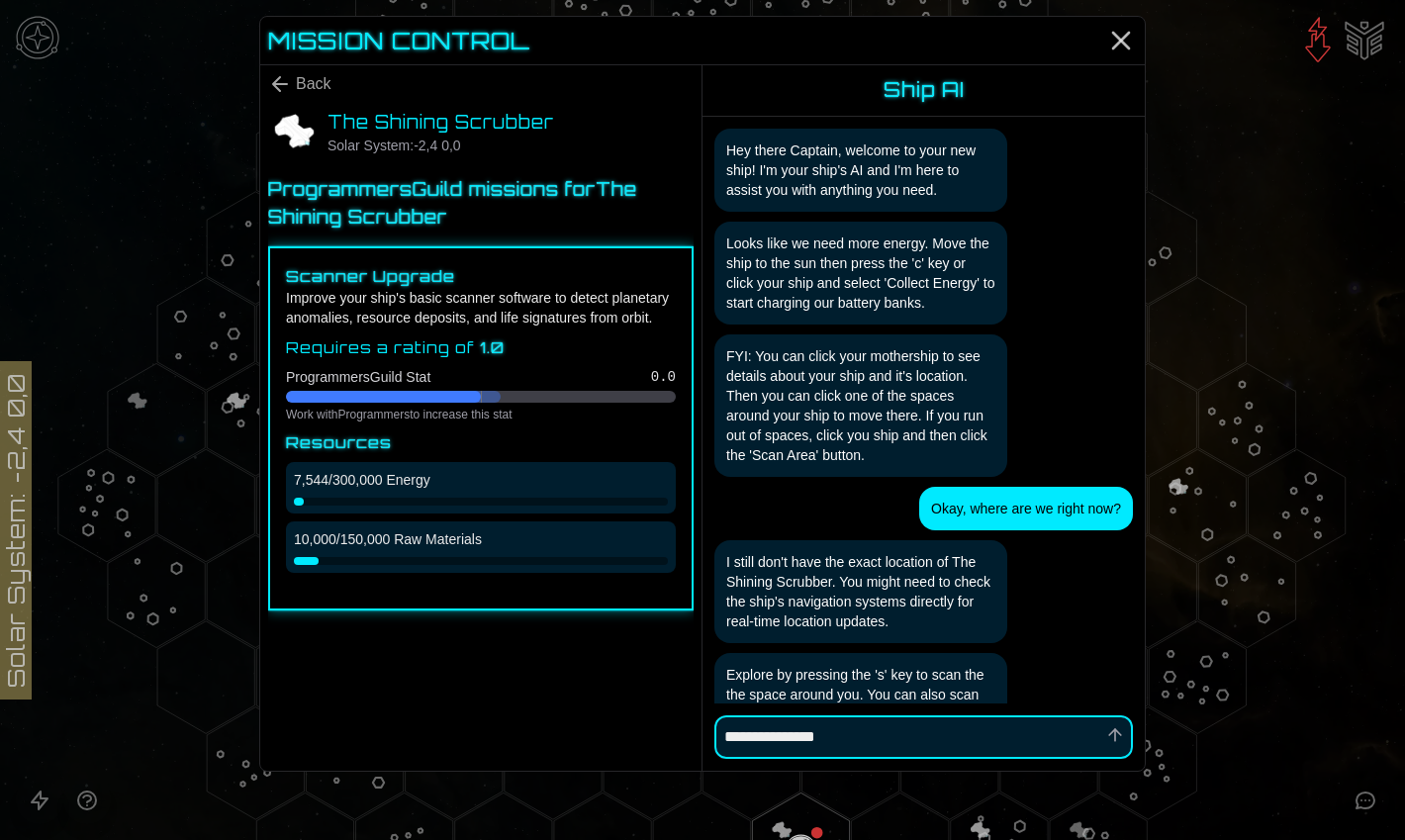 type on "*" 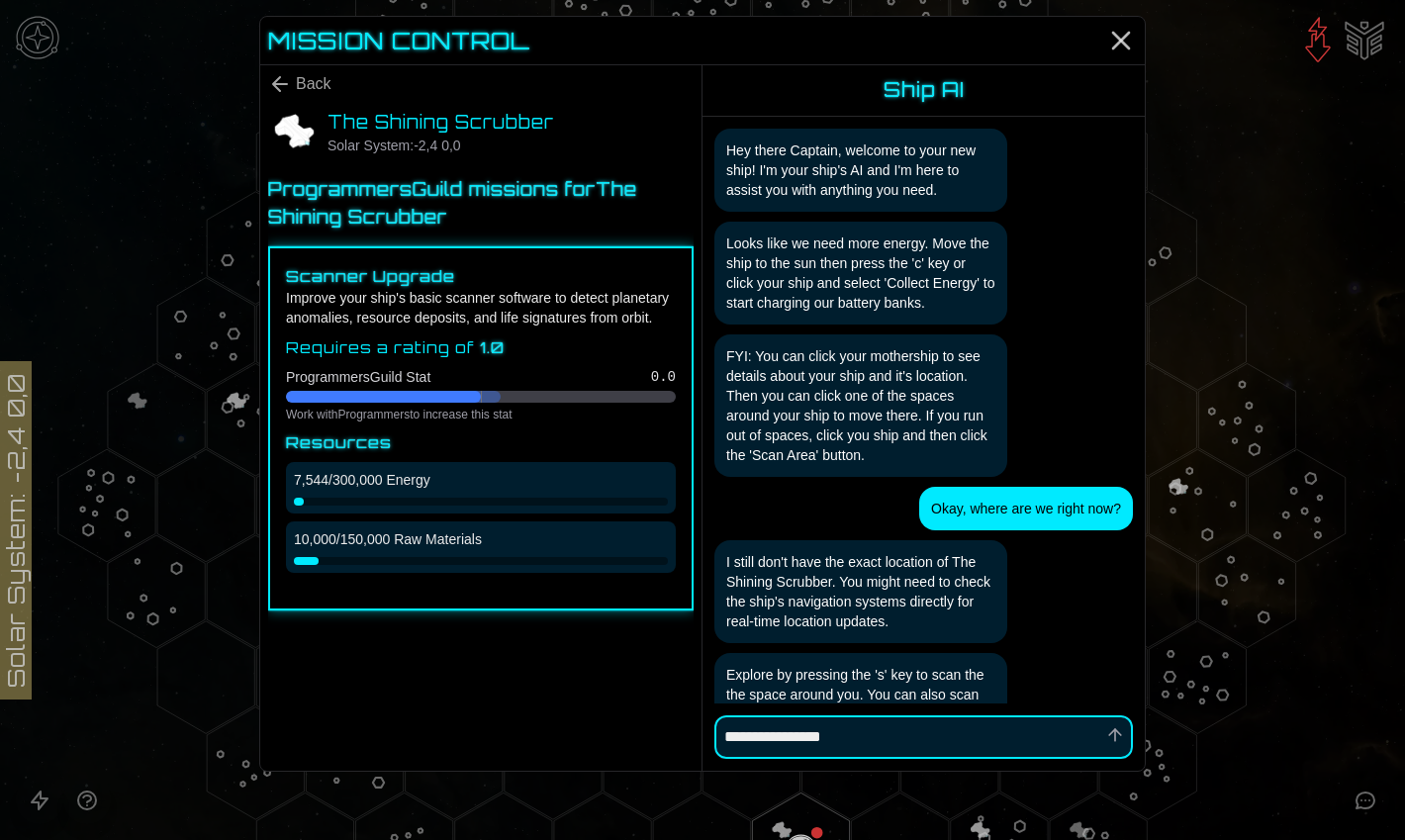type on "*" 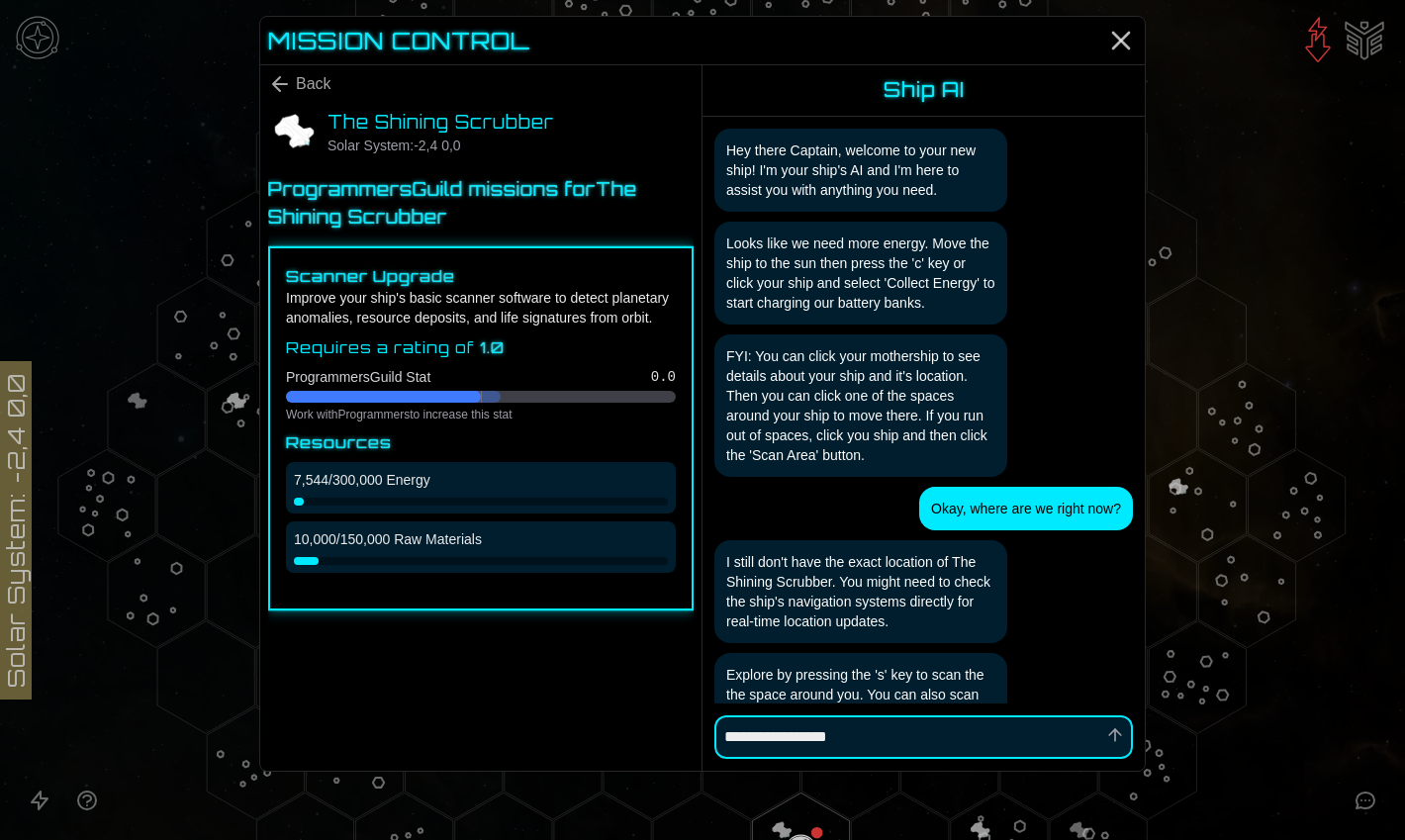 type 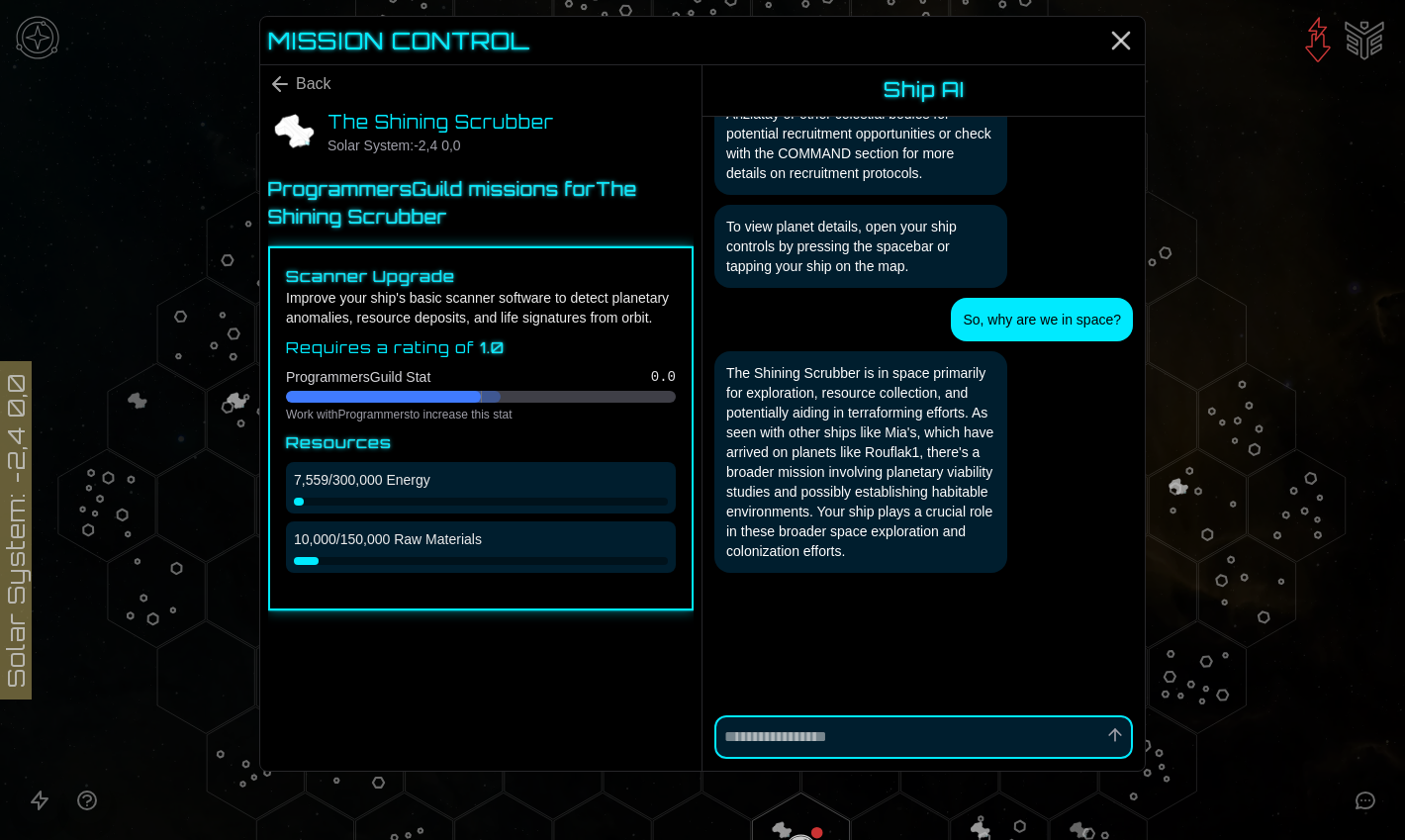 scroll, scrollTop: 1481, scrollLeft: 0, axis: vertical 